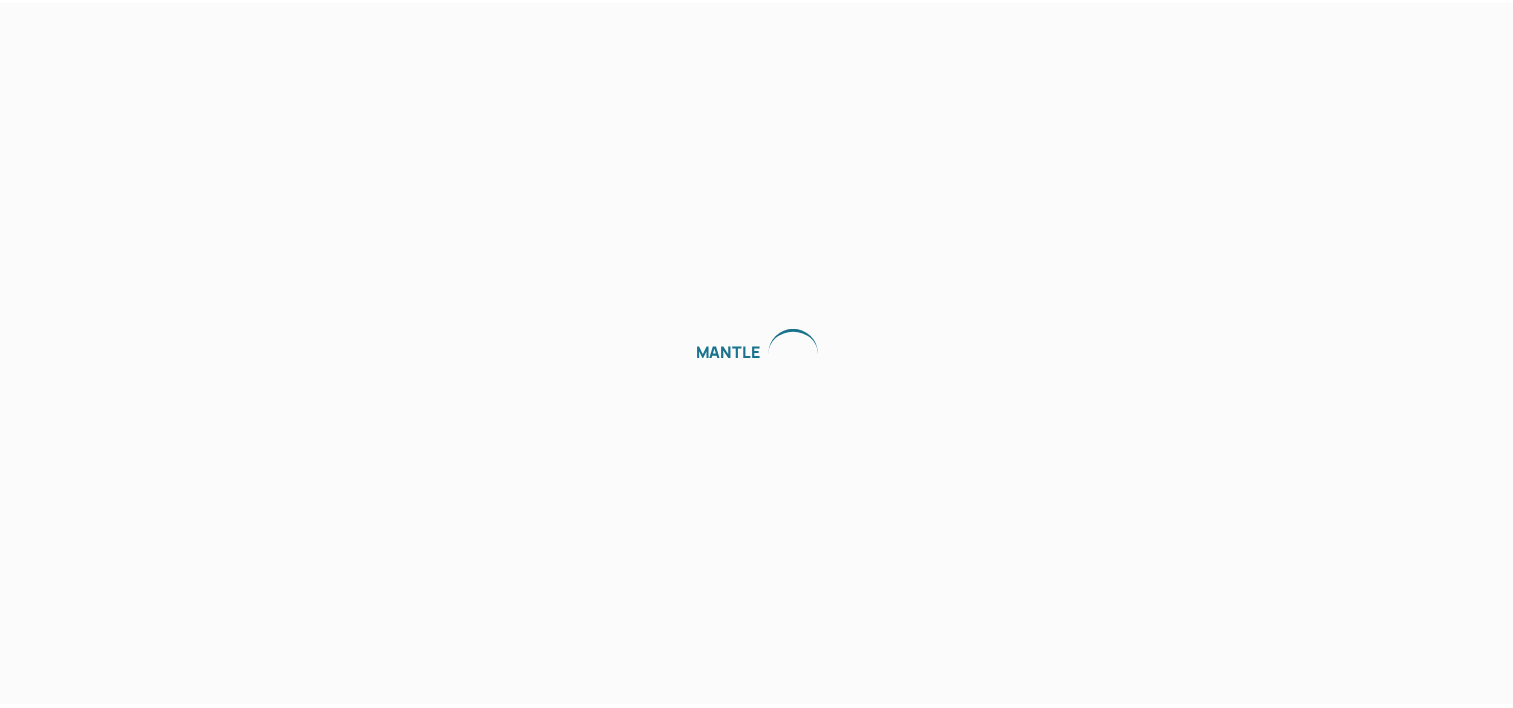 scroll, scrollTop: 0, scrollLeft: 0, axis: both 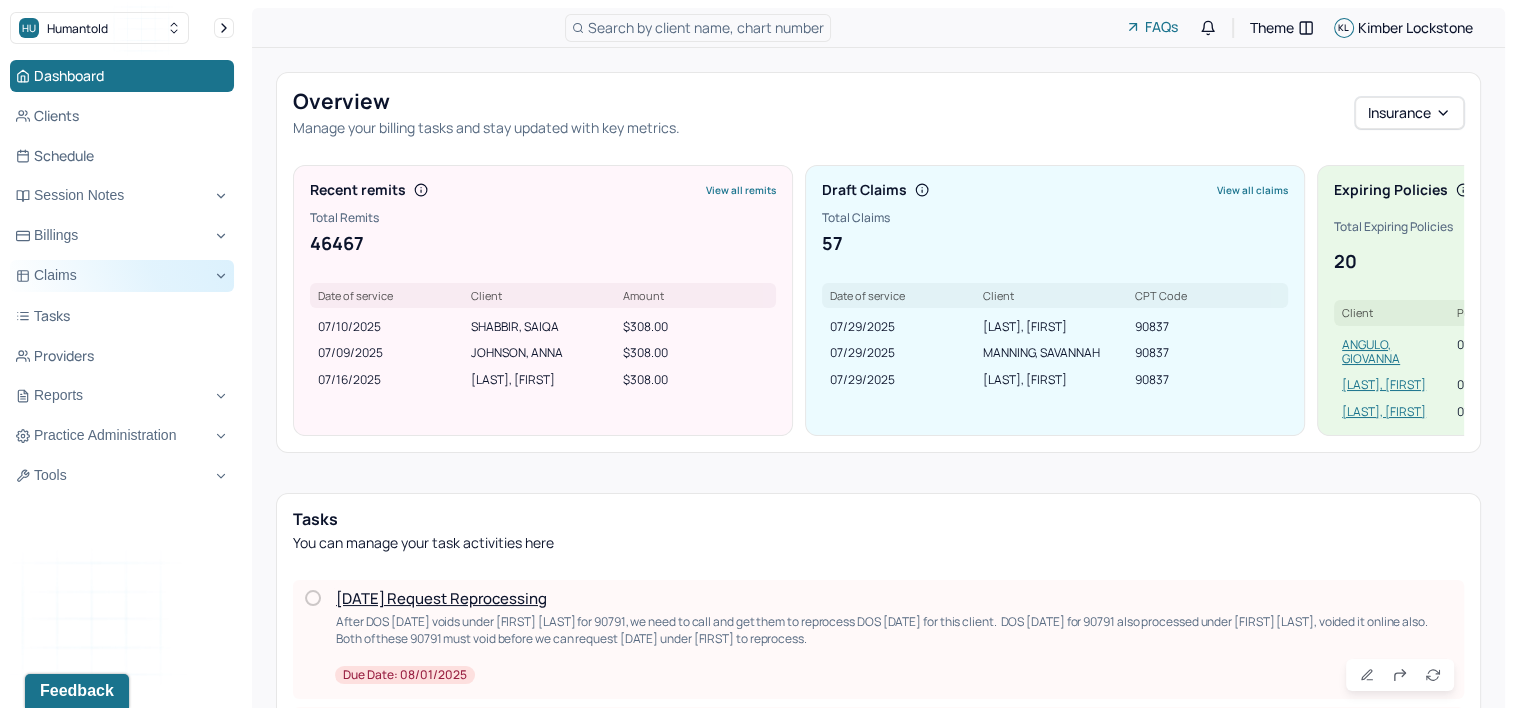 click on "Claims" at bounding box center (122, 276) 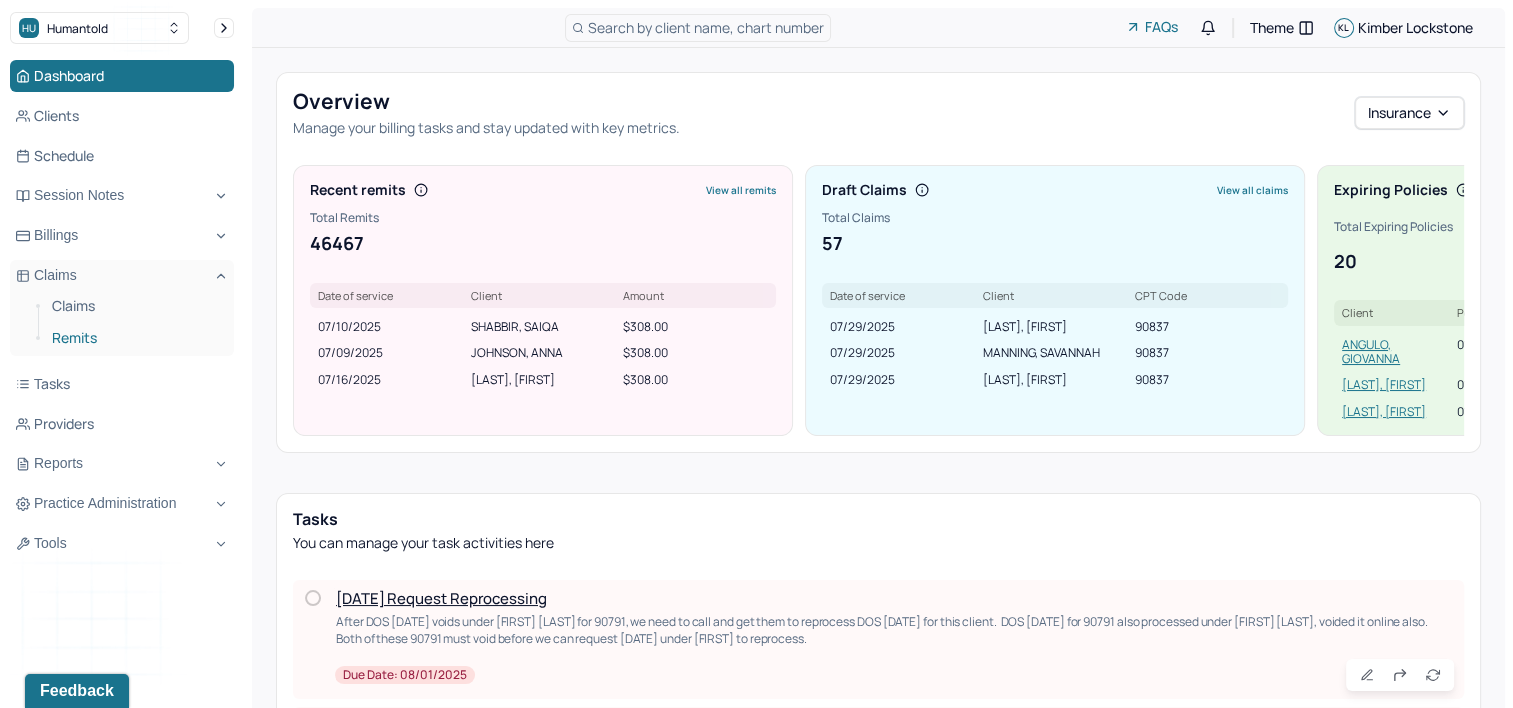 click on "Remits" at bounding box center (135, 338) 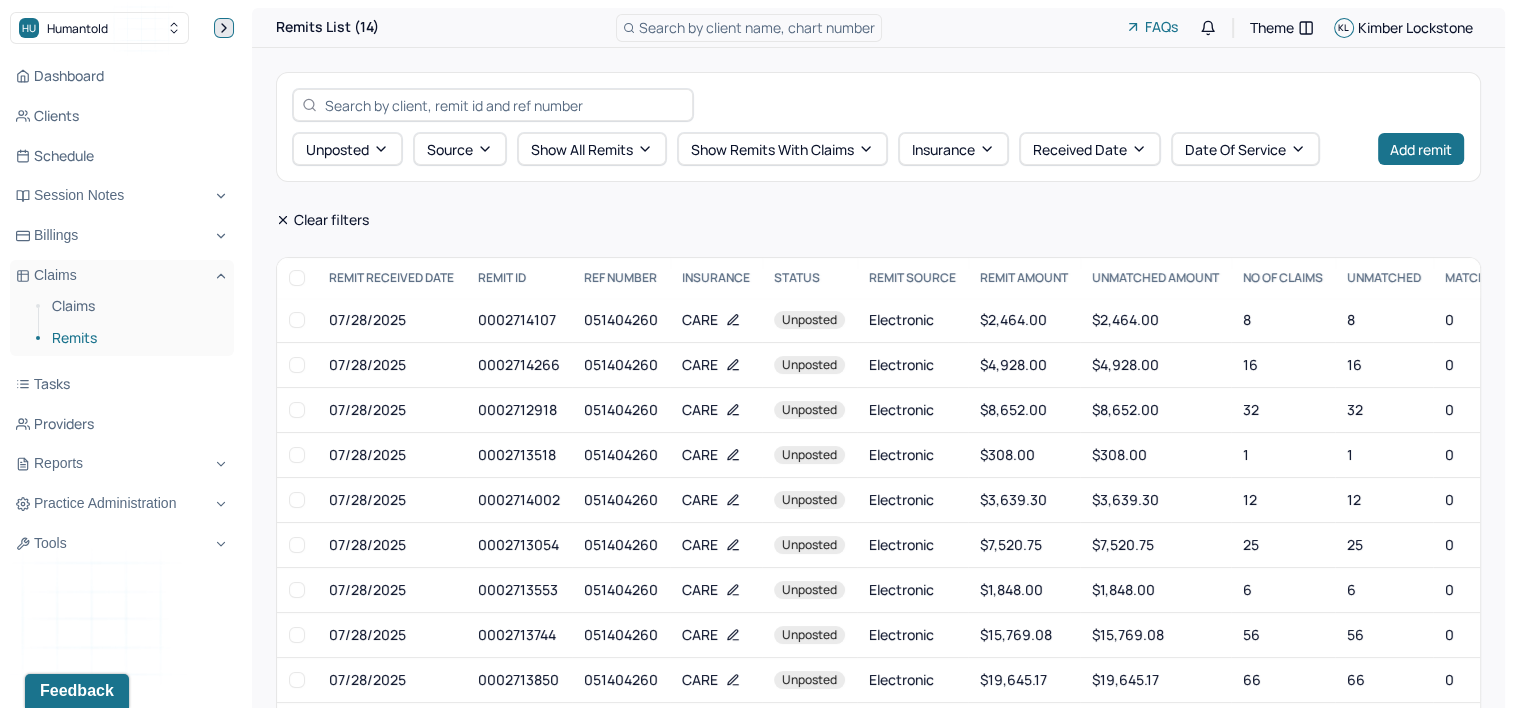 click 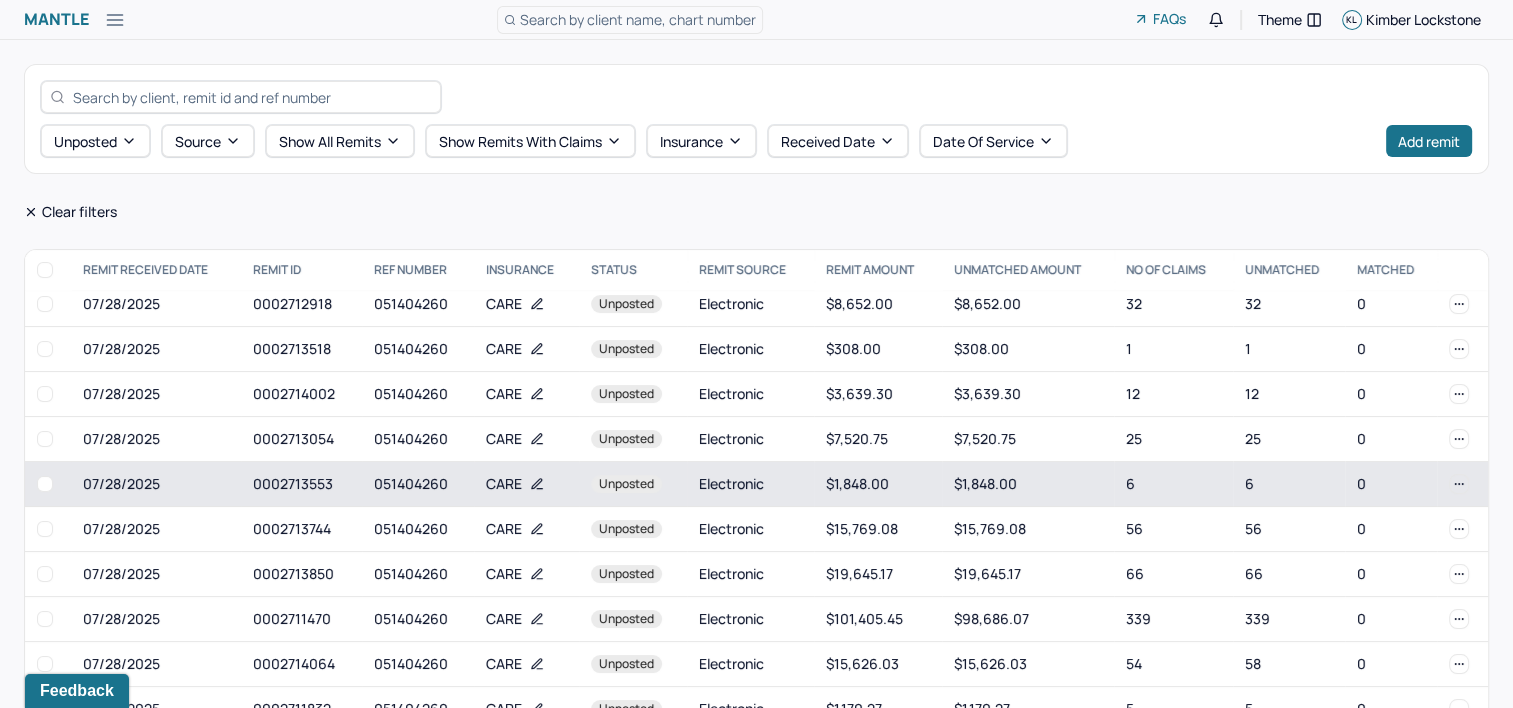 scroll, scrollTop: 102, scrollLeft: 0, axis: vertical 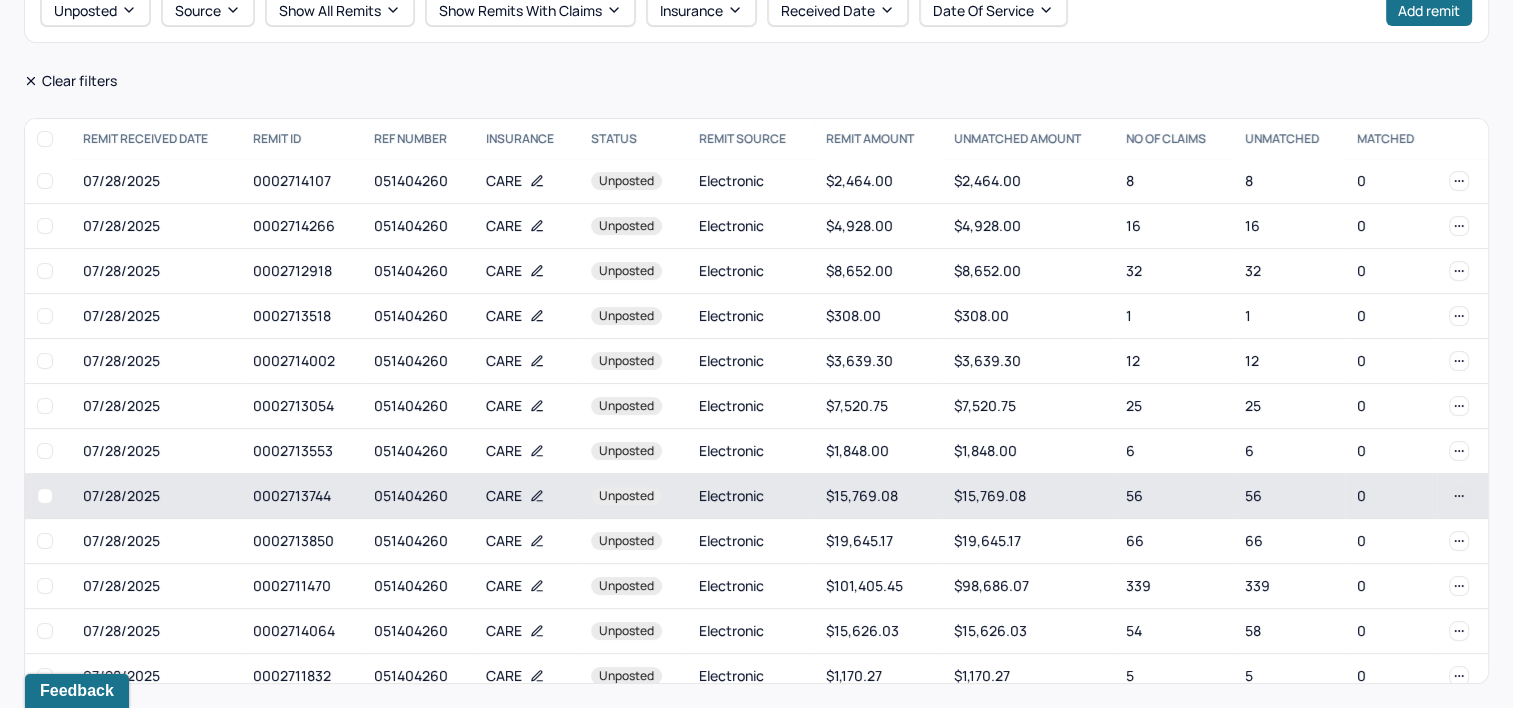 type 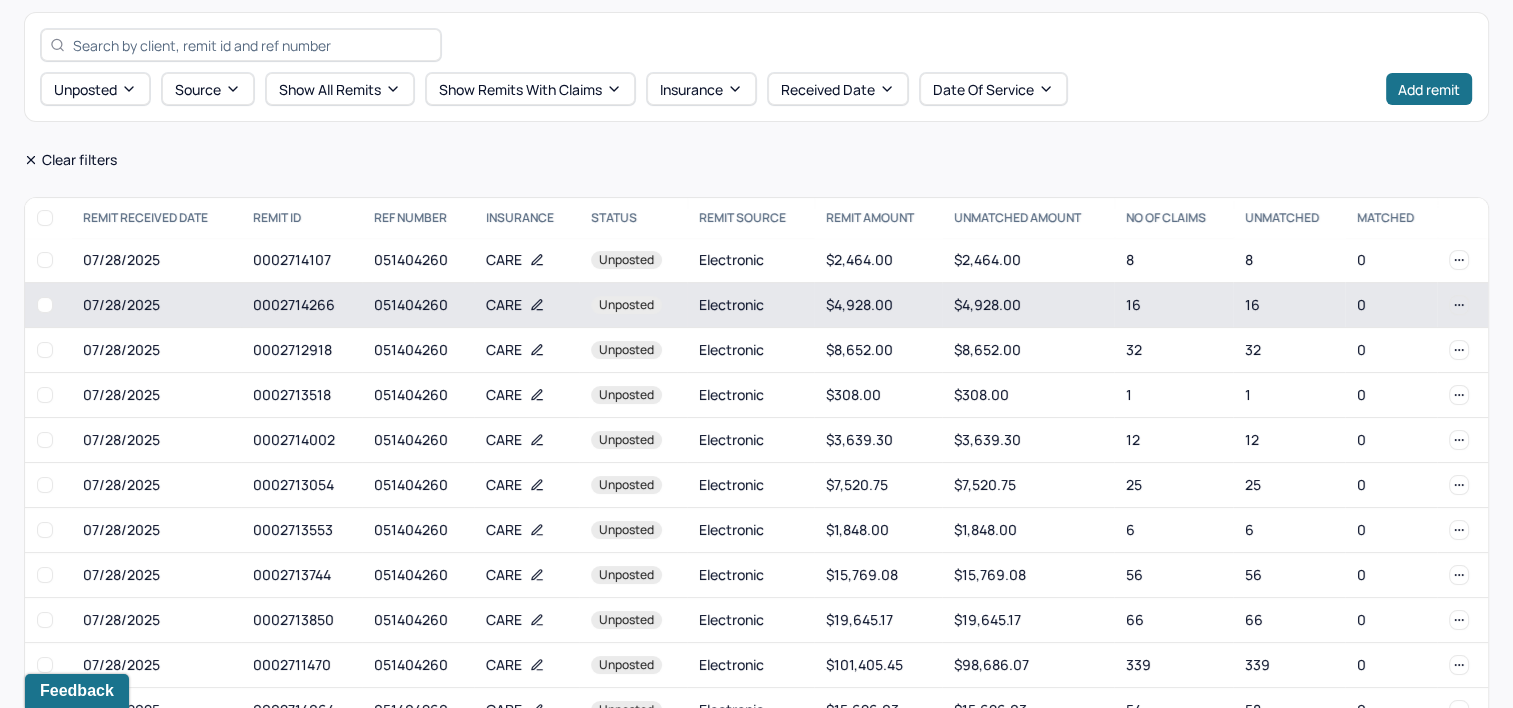 scroll, scrollTop: 0, scrollLeft: 0, axis: both 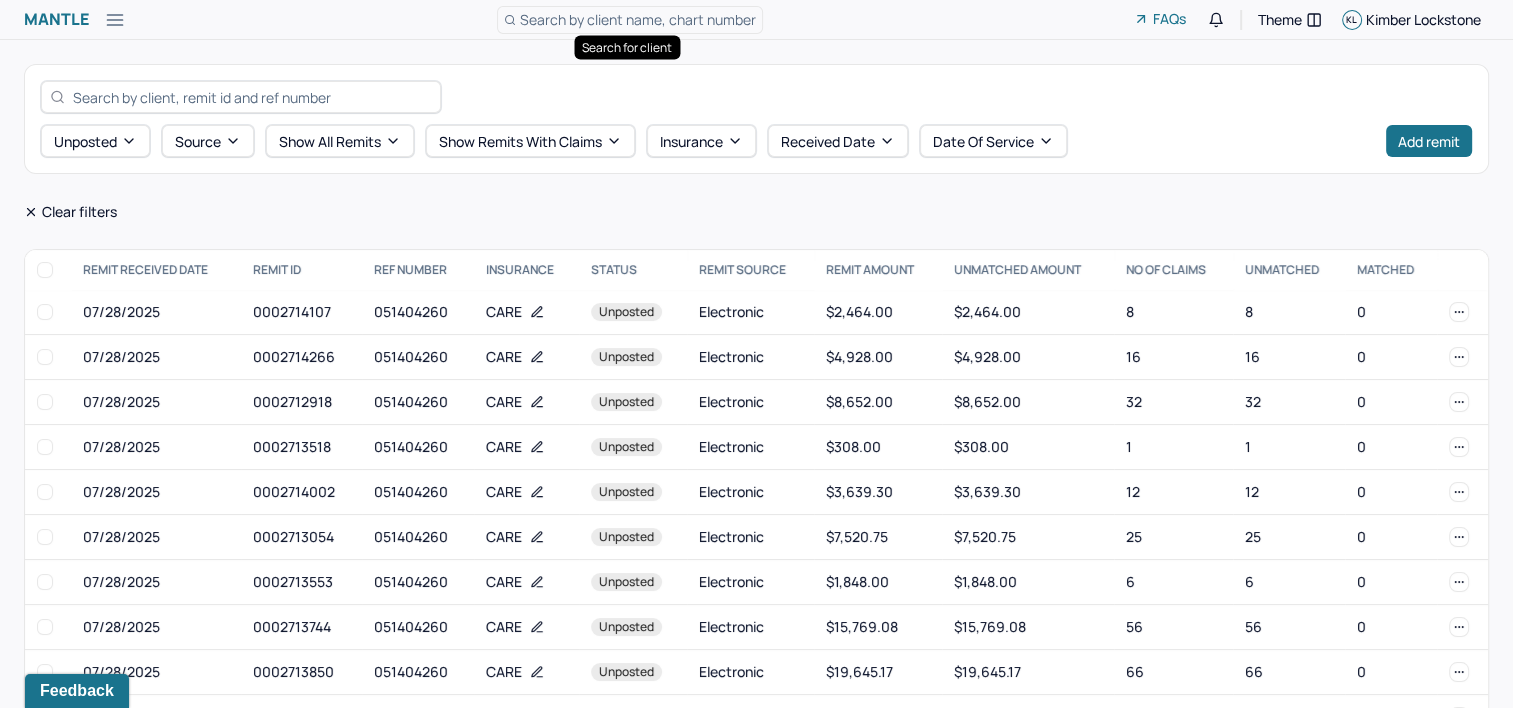 click on "Search by client name, chart number" at bounding box center [638, 19] 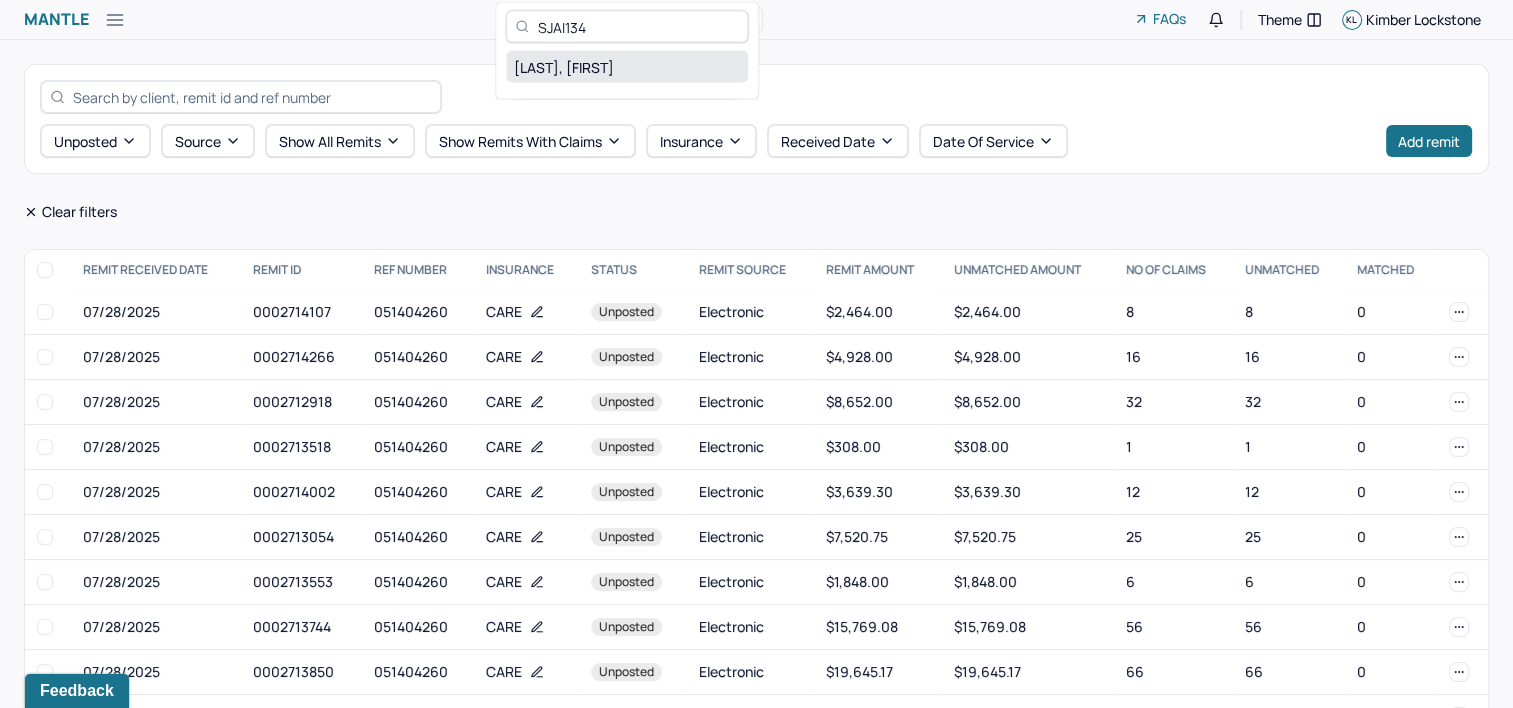 type on "SJAI134" 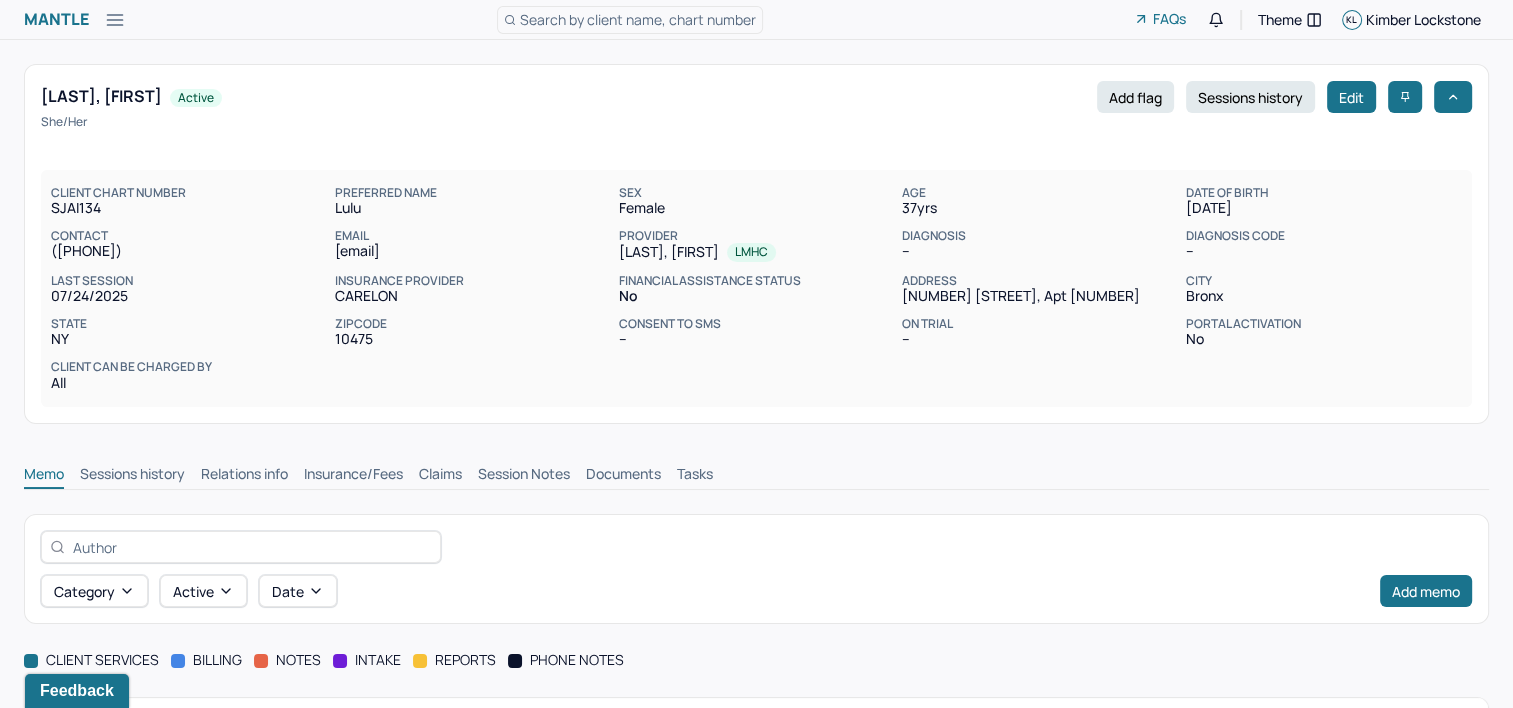 click on "Claims" at bounding box center [440, 476] 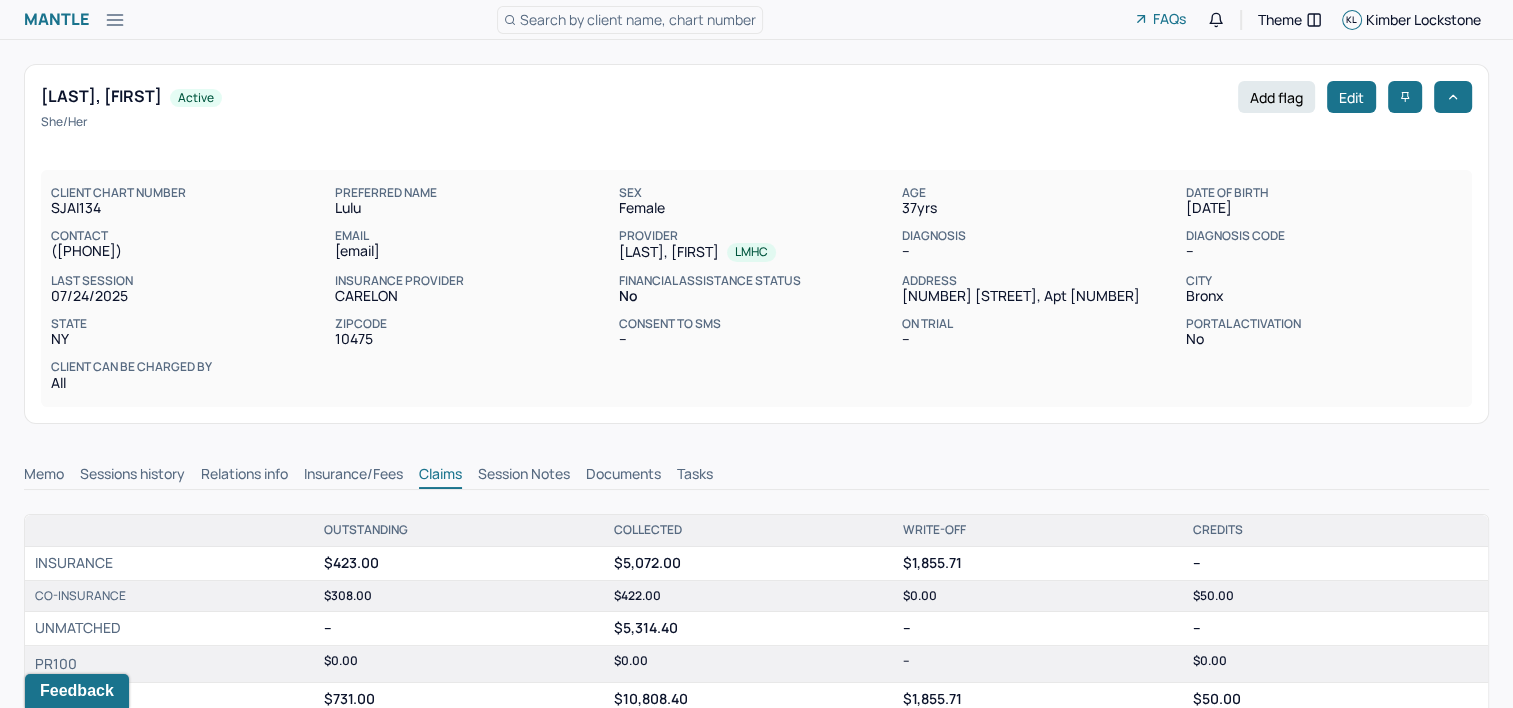 scroll, scrollTop: 0, scrollLeft: 0, axis: both 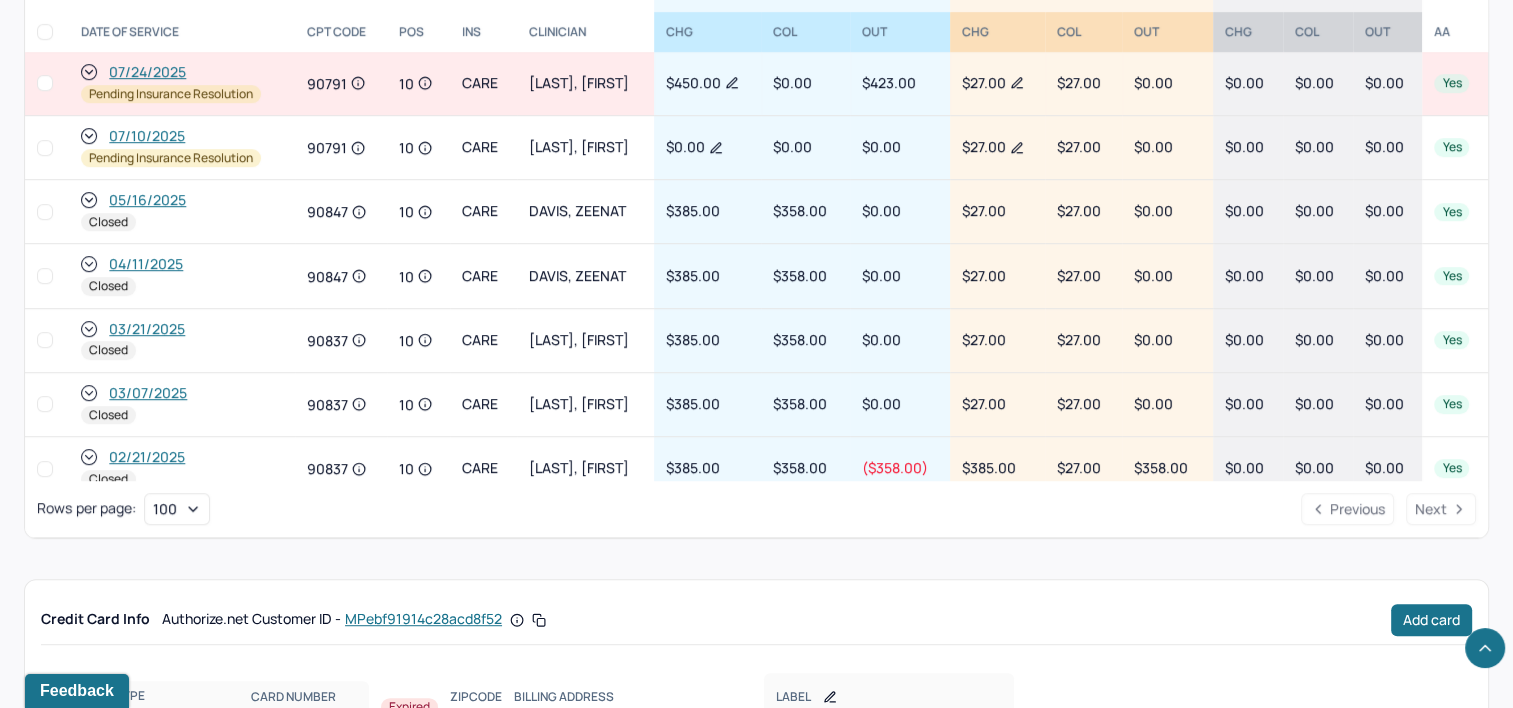 click on "07/10/2025" at bounding box center [147, 136] 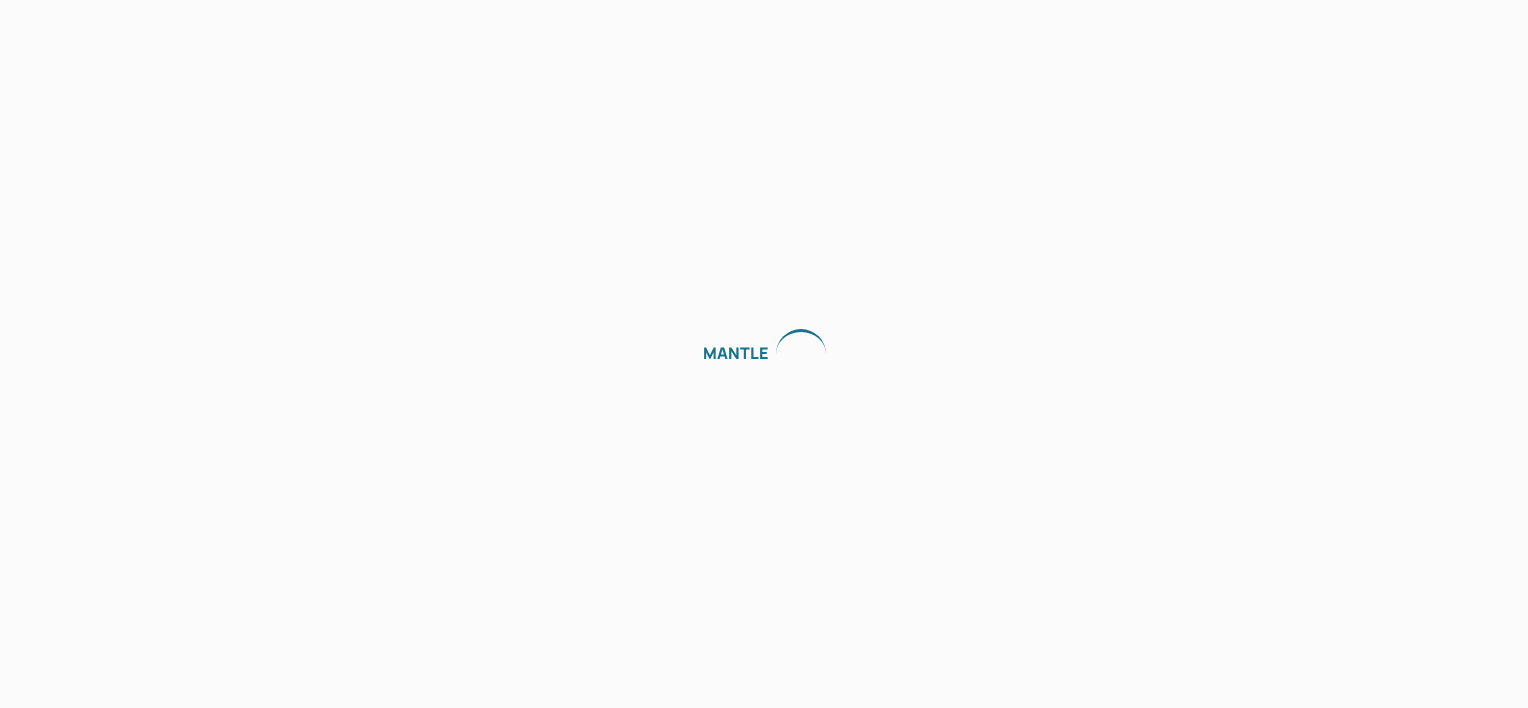 scroll, scrollTop: 0, scrollLeft: 0, axis: both 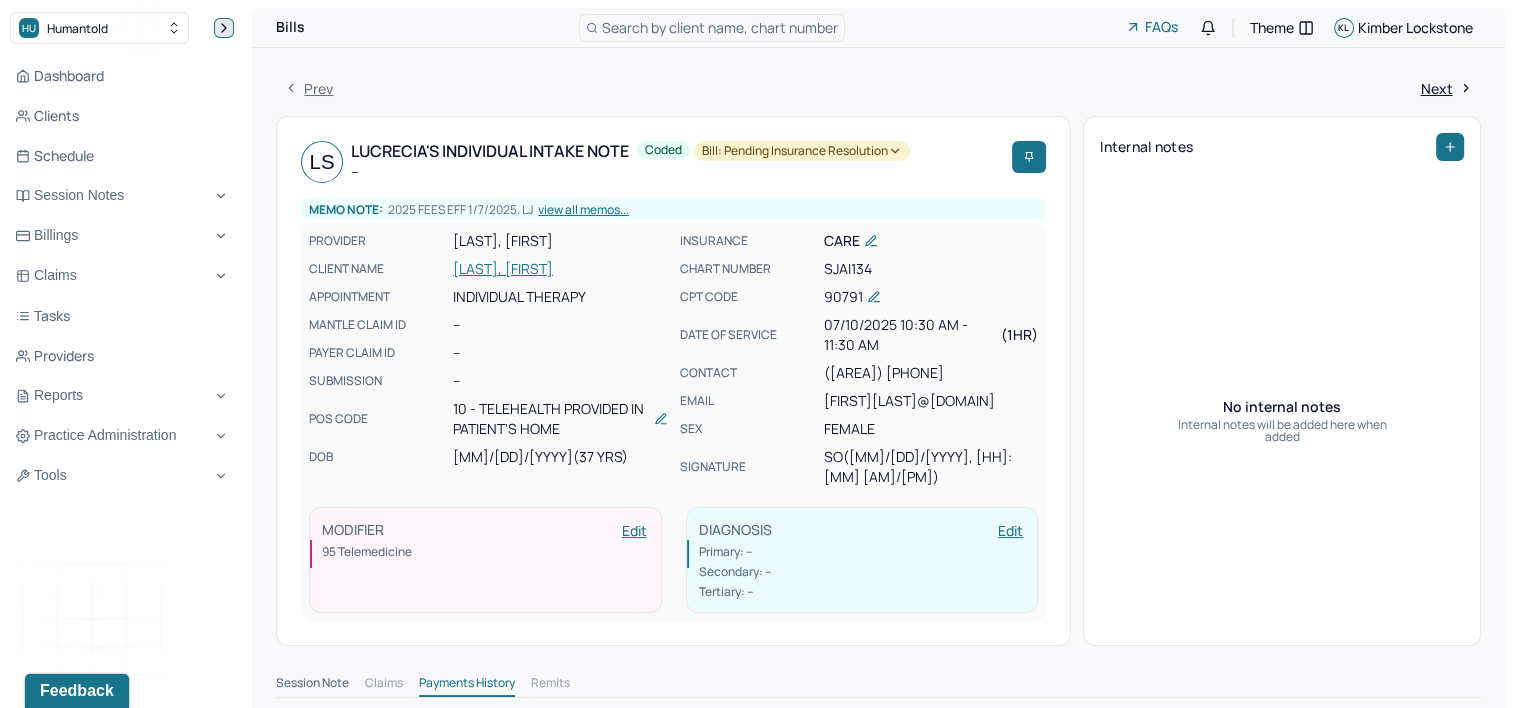 click 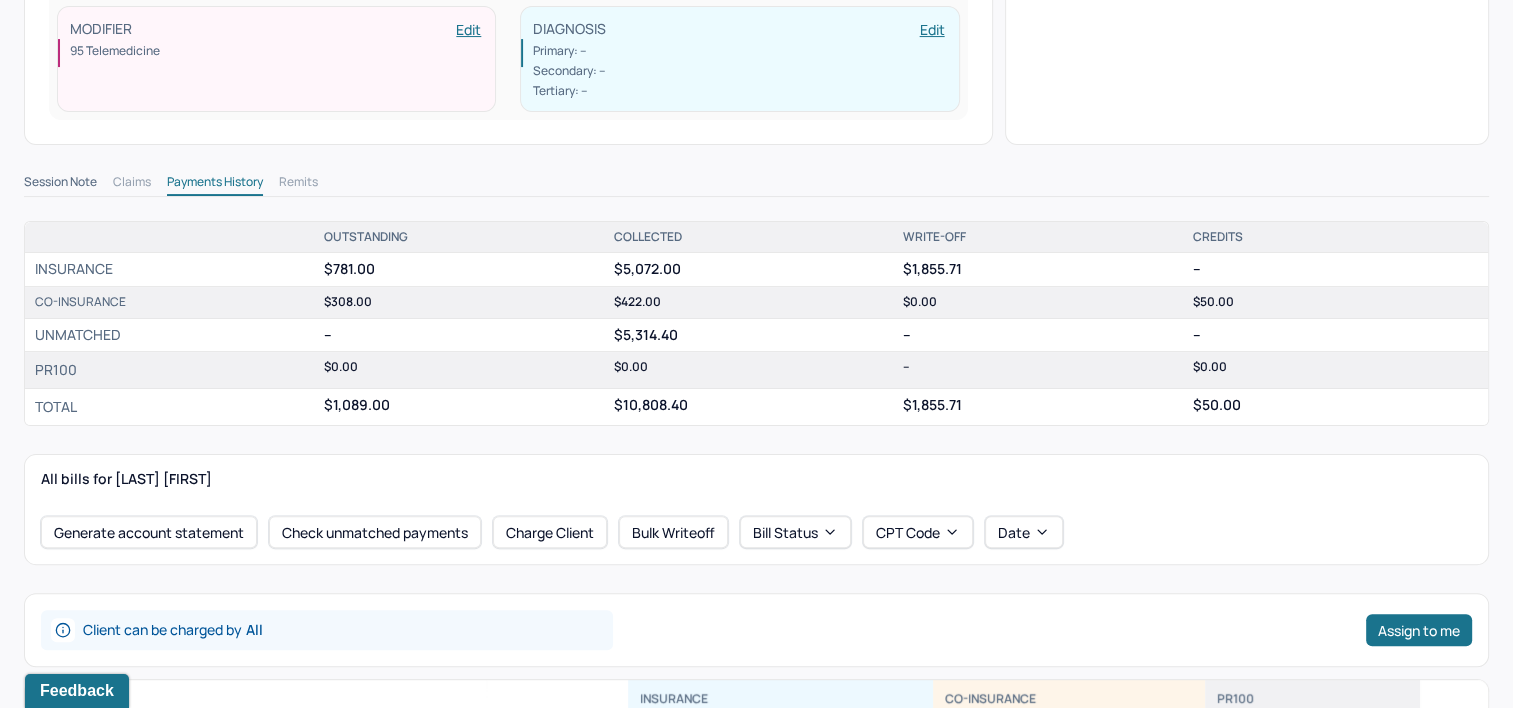 scroll, scrollTop: 800, scrollLeft: 0, axis: vertical 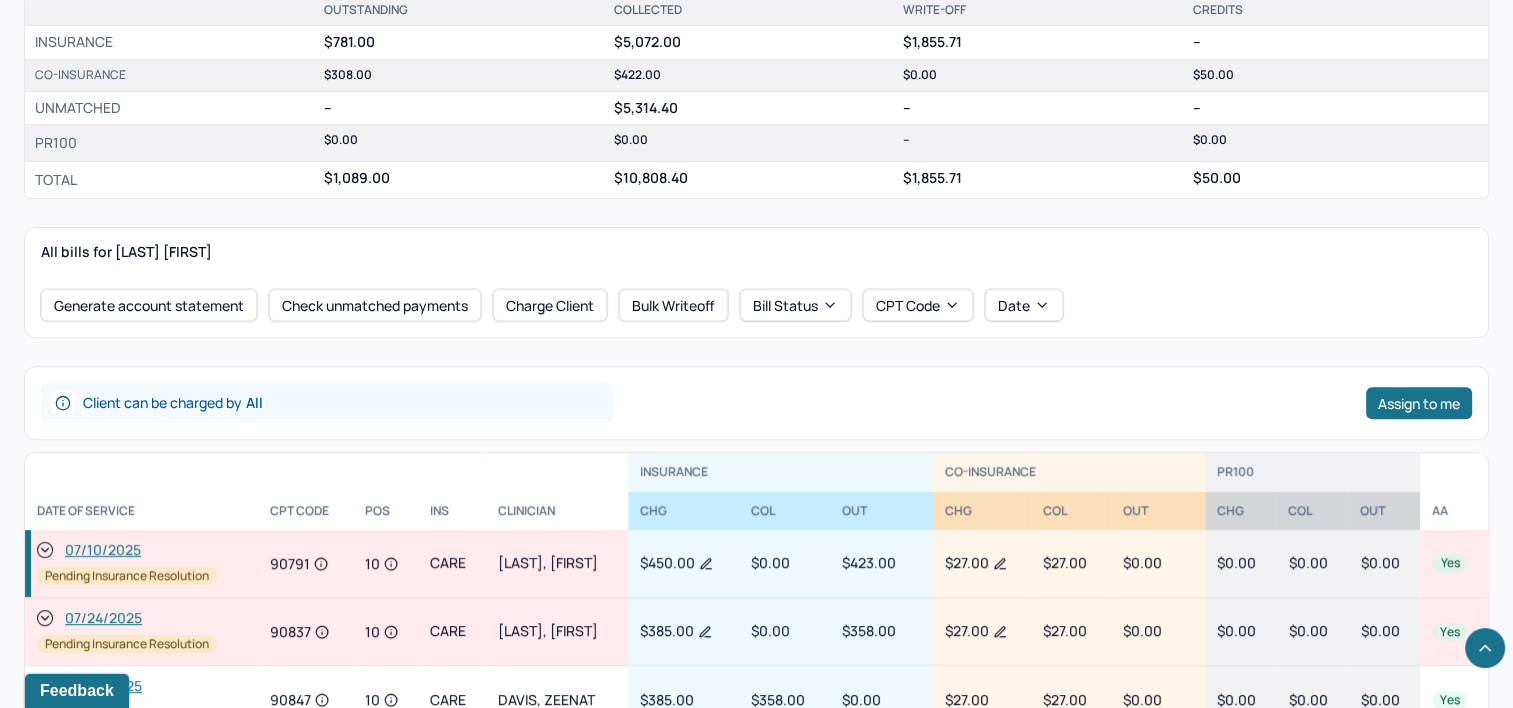click on "07/10/2025" at bounding box center (103, 550) 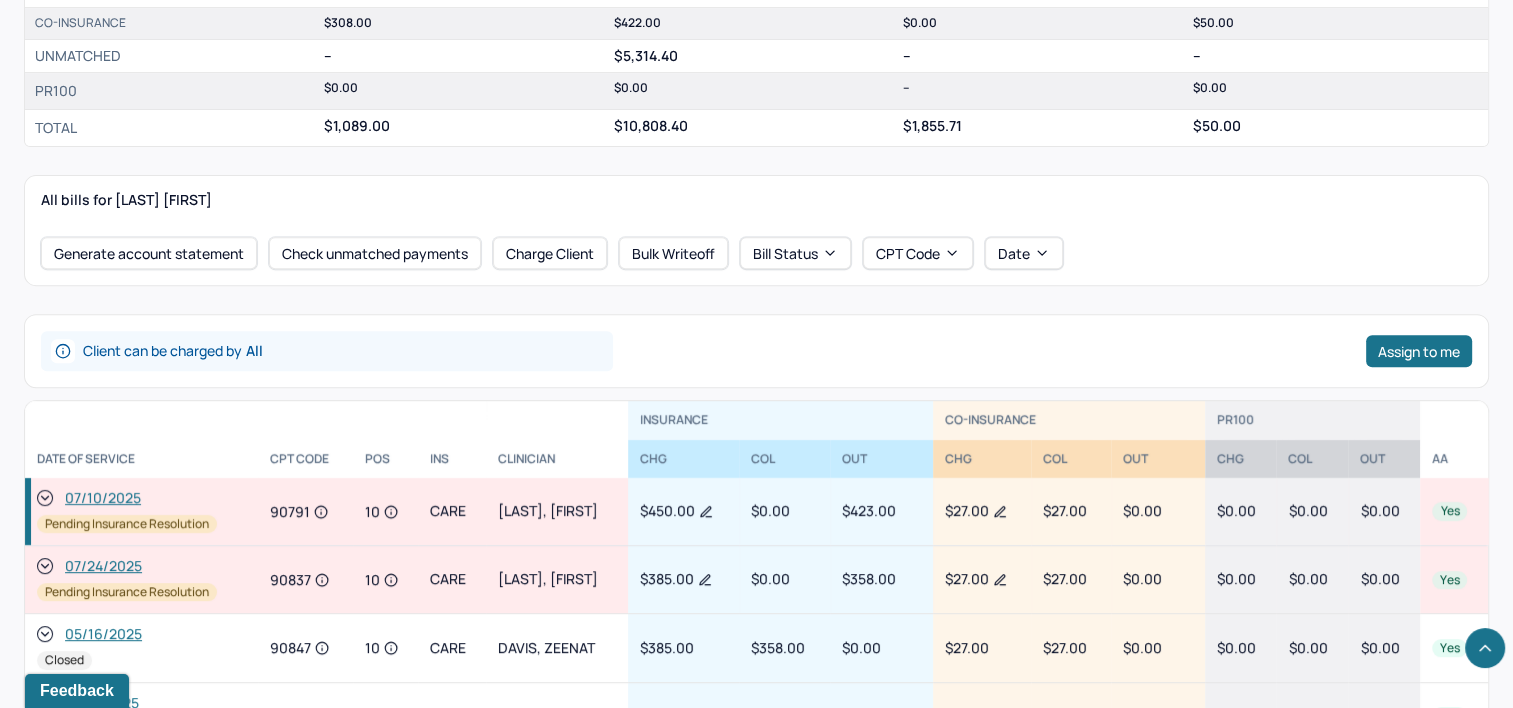 scroll, scrollTop: 400, scrollLeft: 0, axis: vertical 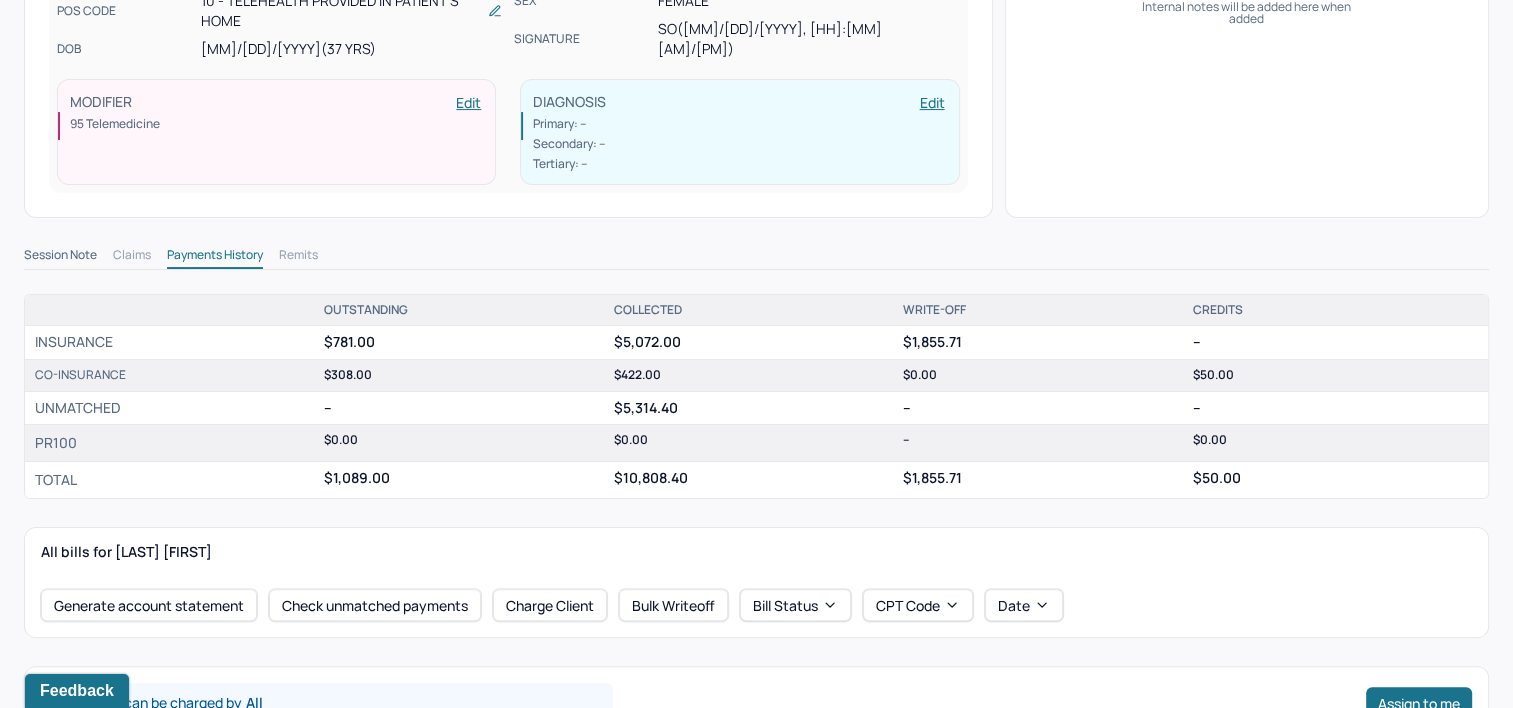 click on "Session Note" at bounding box center [60, 257] 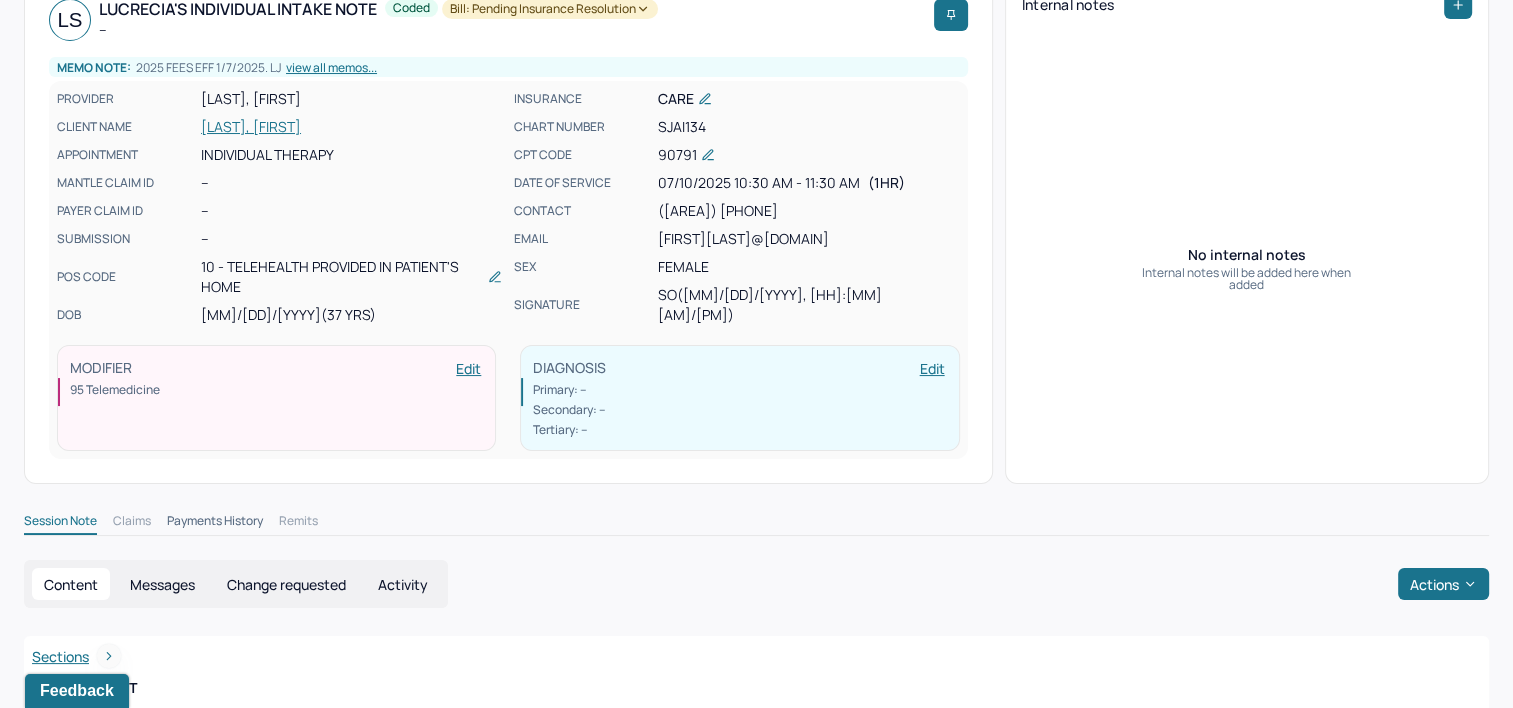 scroll, scrollTop: 100, scrollLeft: 0, axis: vertical 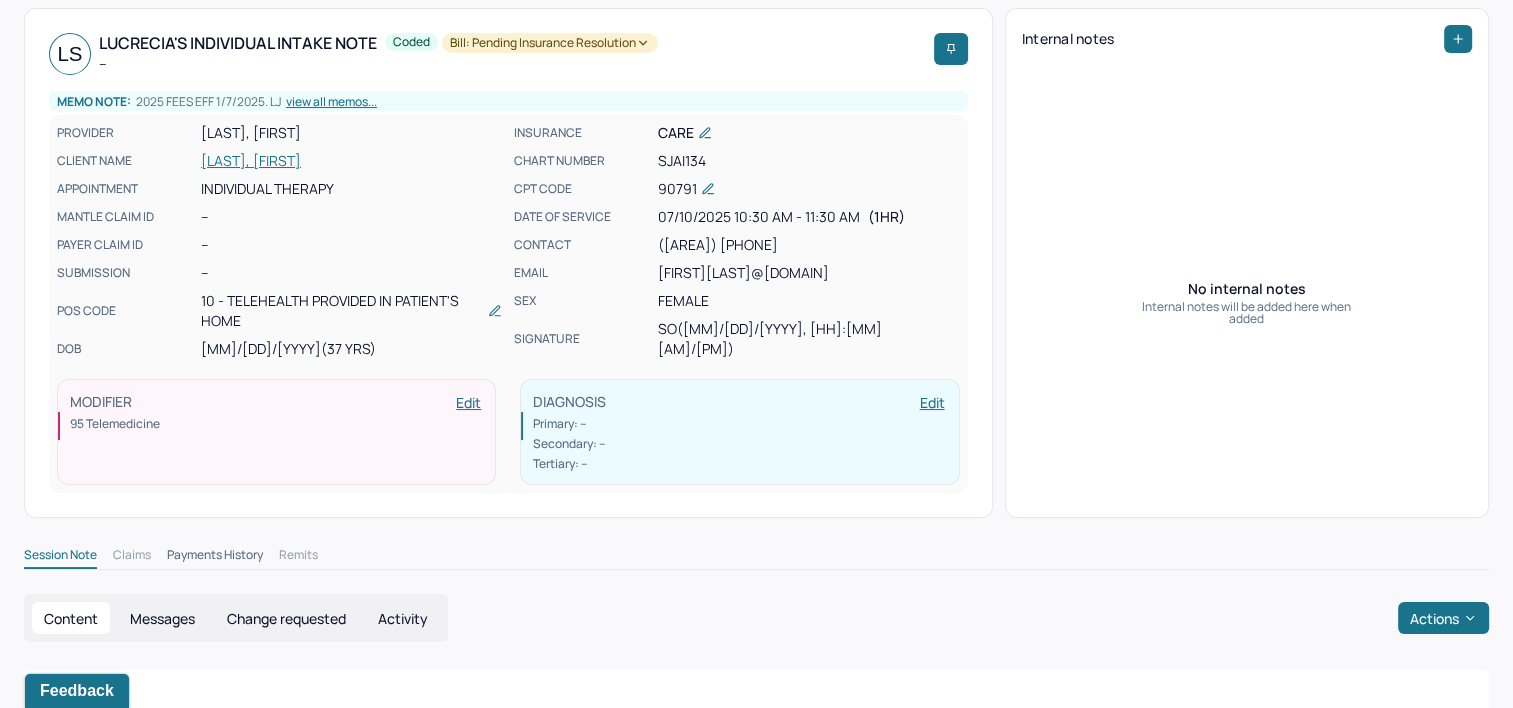 type 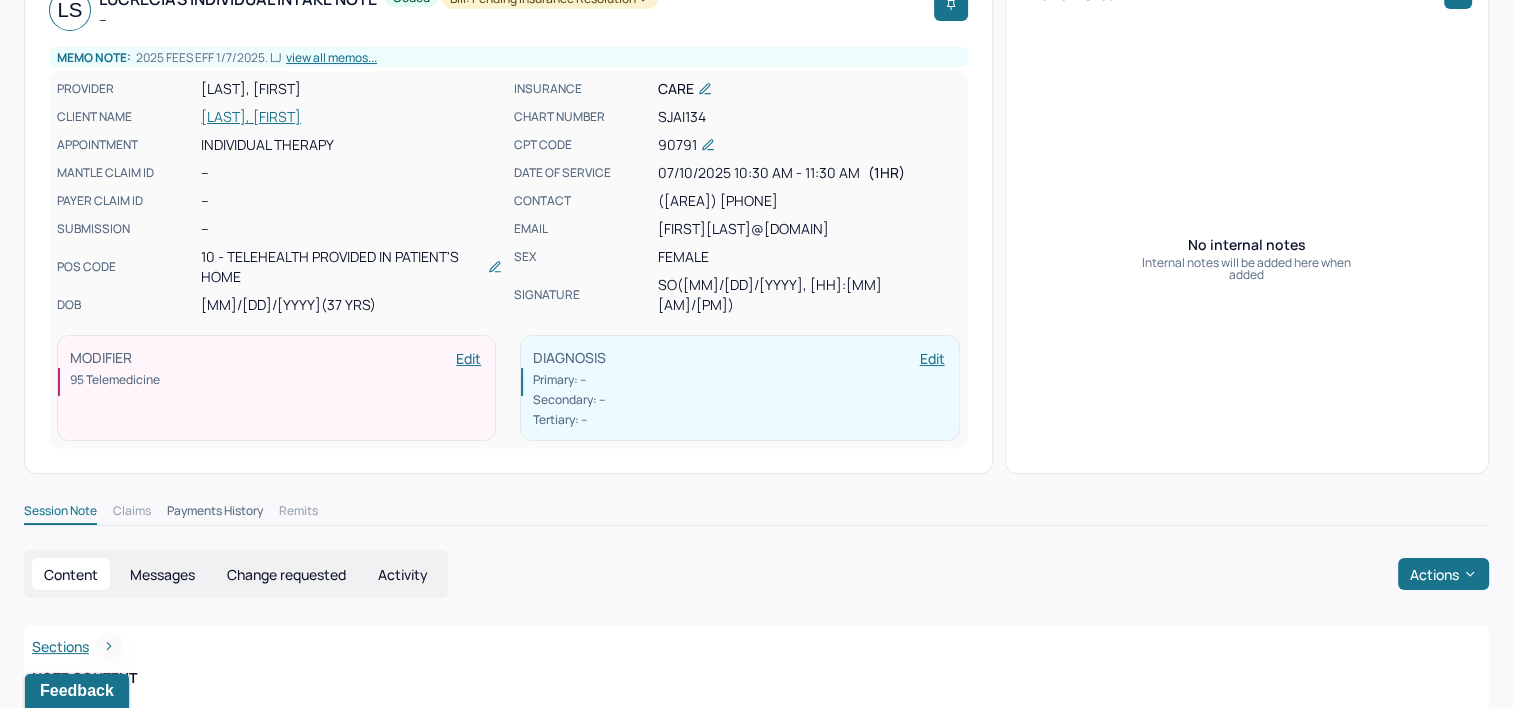 scroll, scrollTop: 100, scrollLeft: 0, axis: vertical 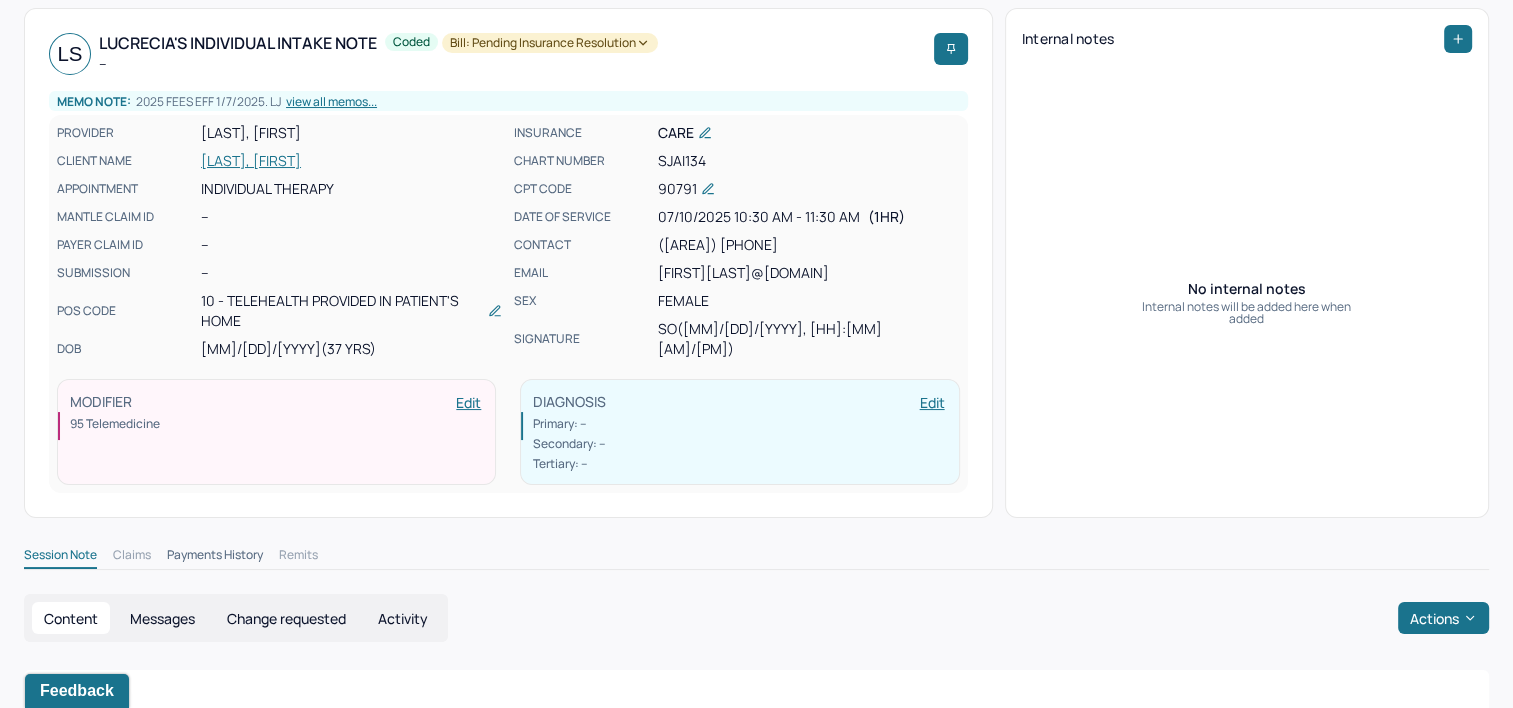 click on "Payments History" at bounding box center (215, 557) 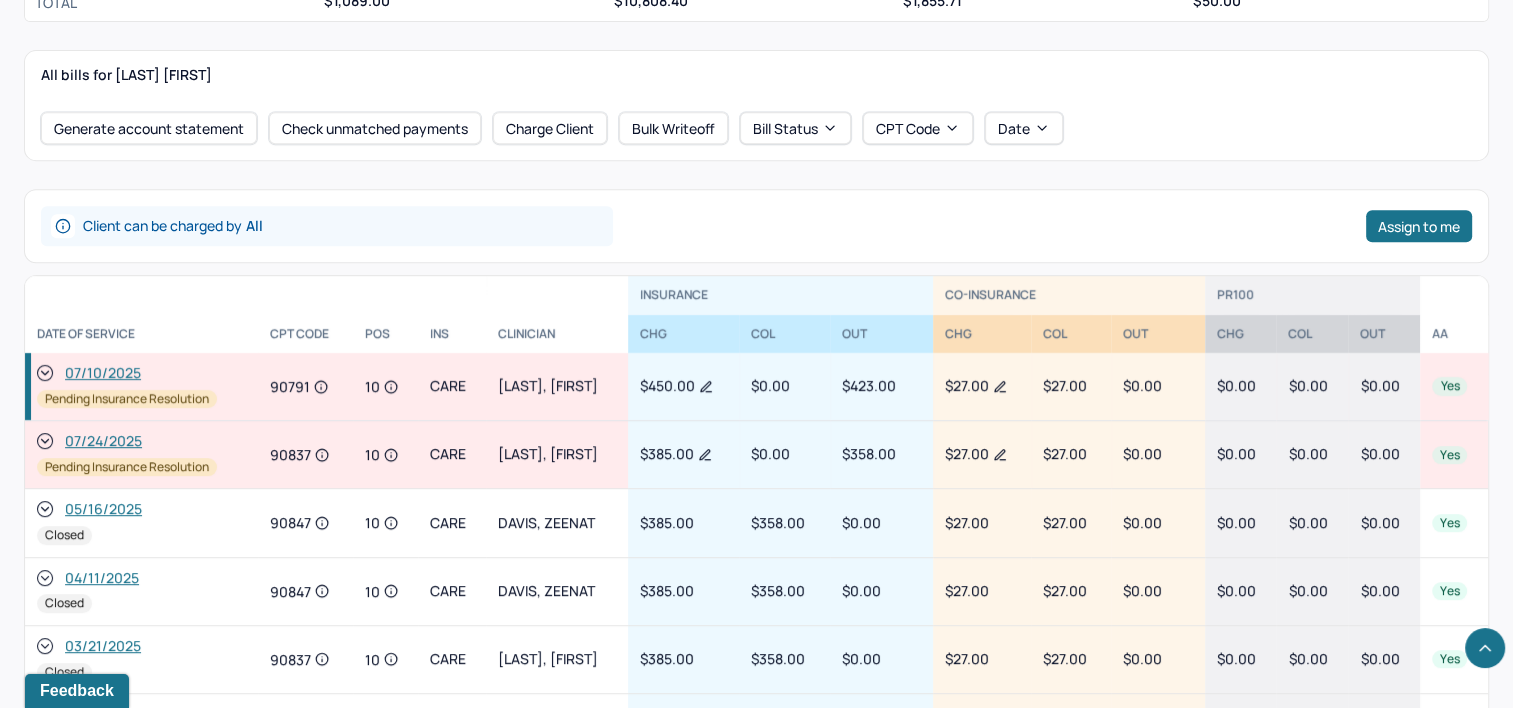 scroll, scrollTop: 900, scrollLeft: 0, axis: vertical 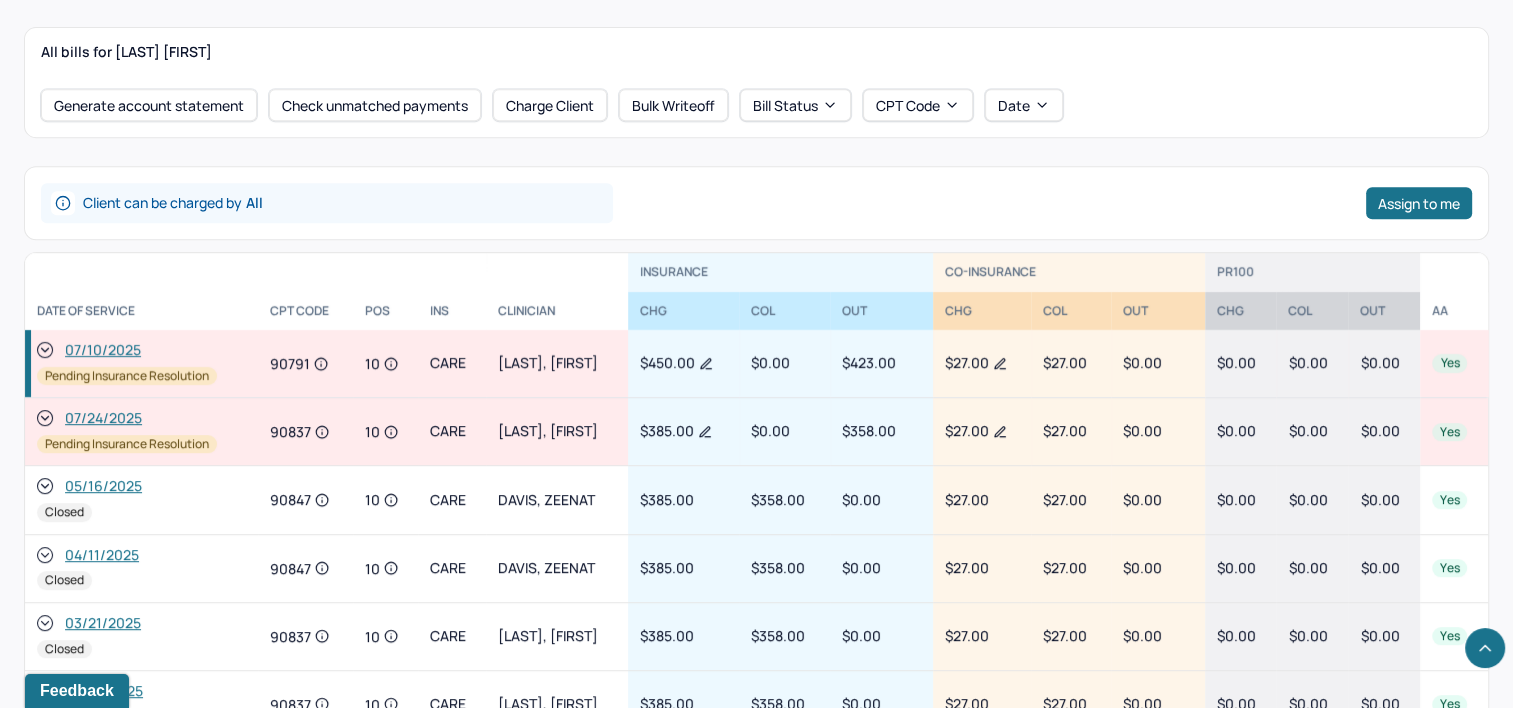 click on "07/24/2025" at bounding box center (103, 418) 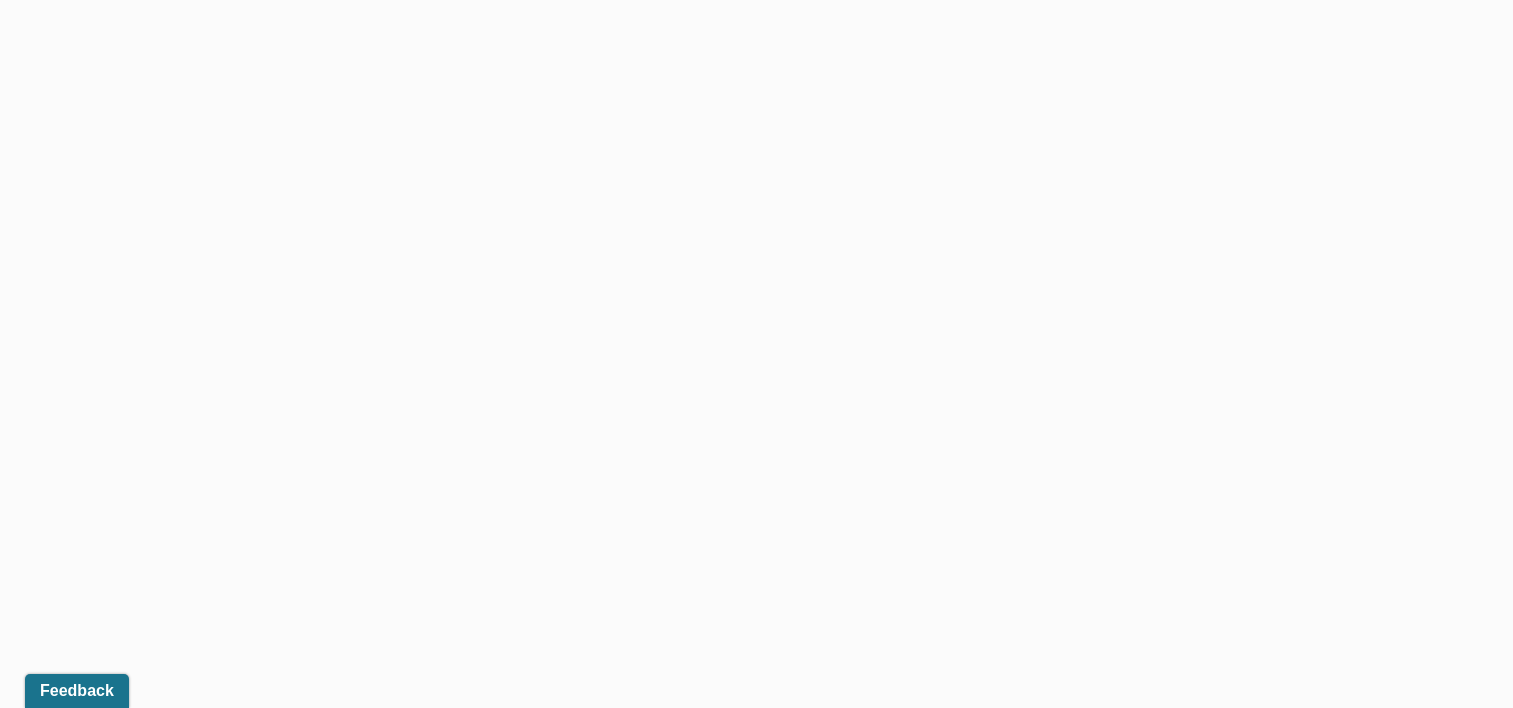scroll, scrollTop: 0, scrollLeft: 0, axis: both 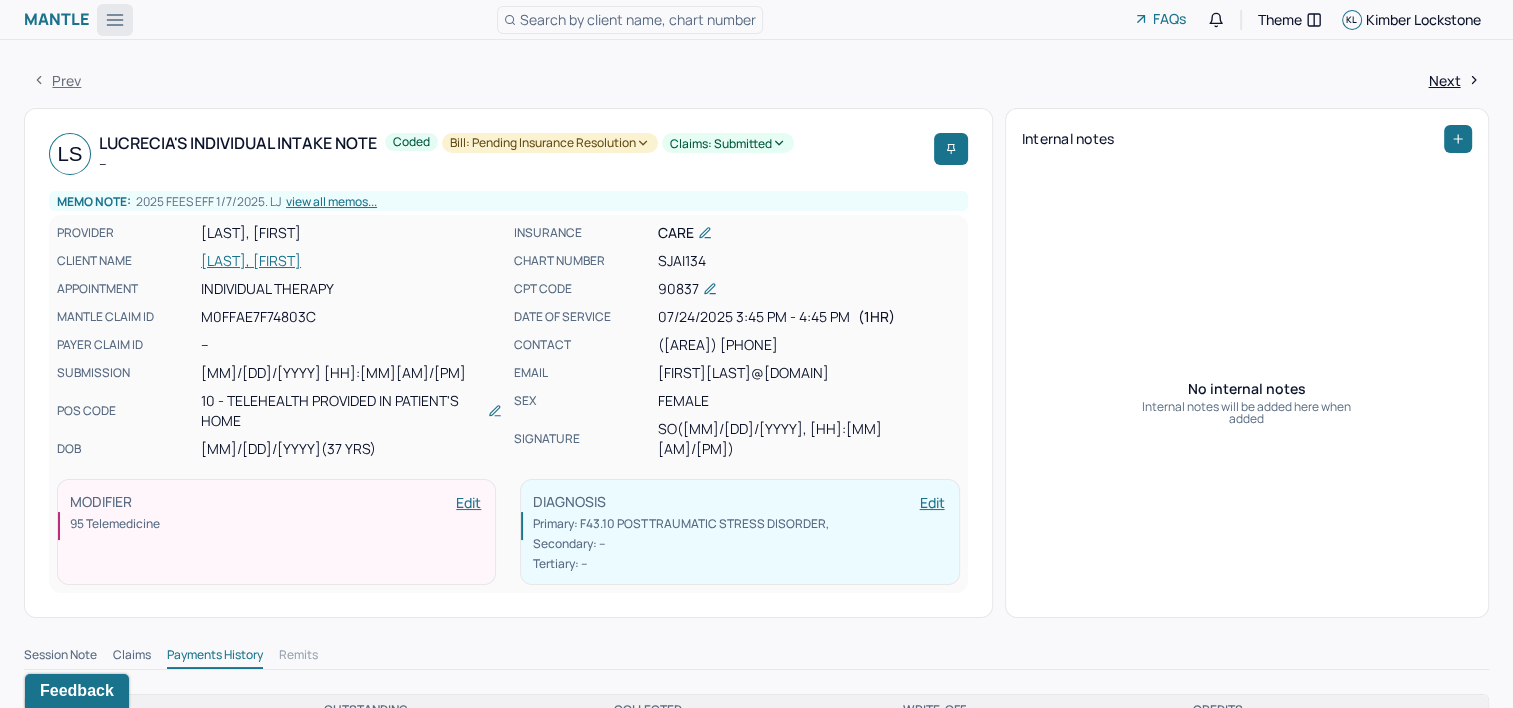 click 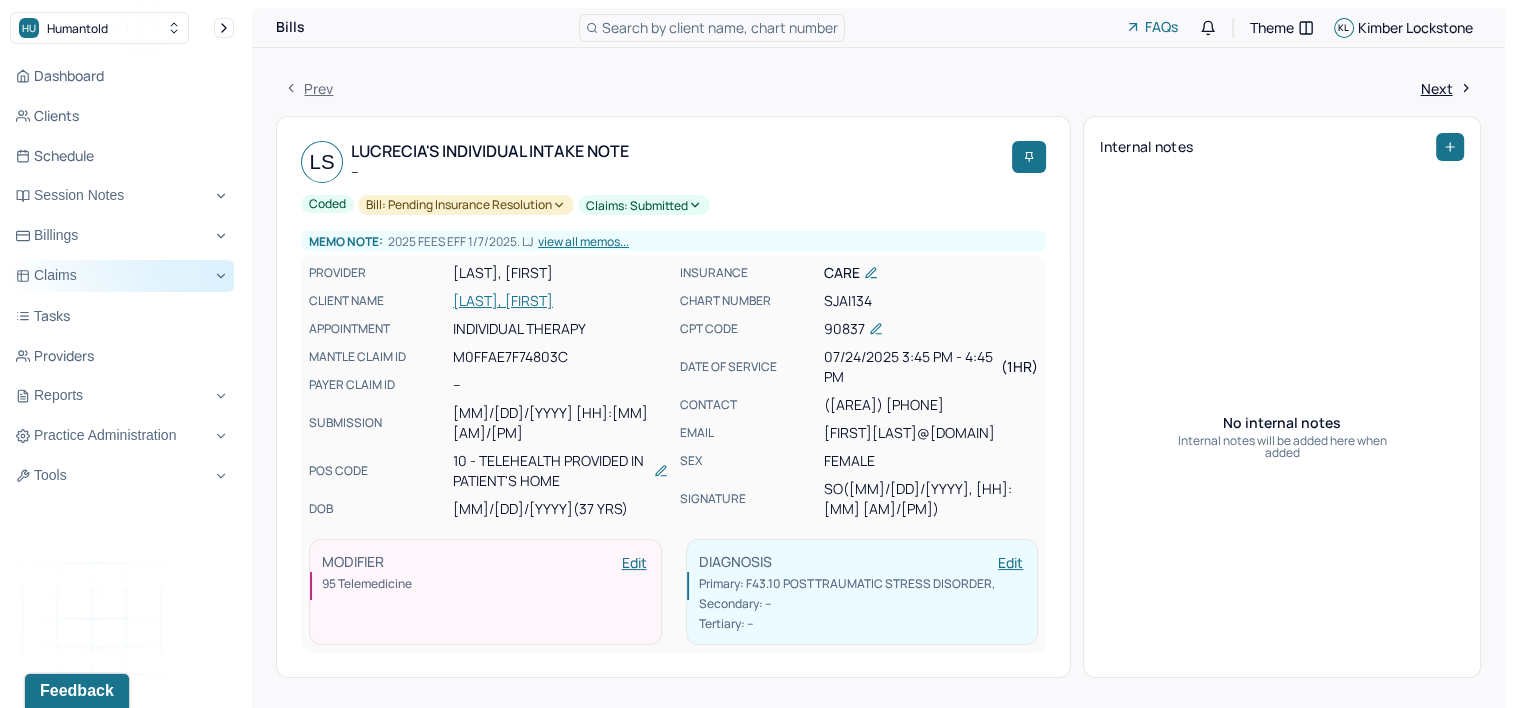 click on "Claims" at bounding box center (122, 276) 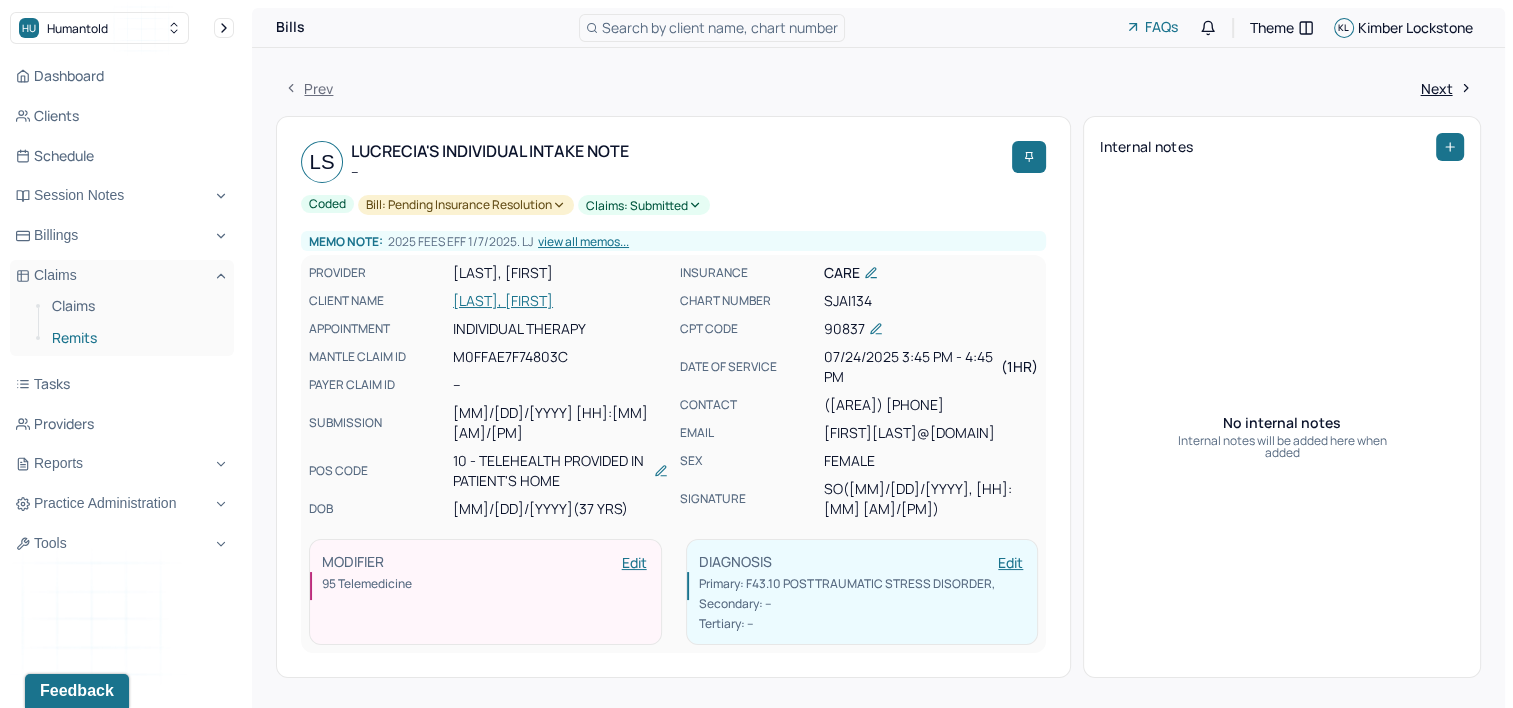 click on "Remits" at bounding box center (135, 338) 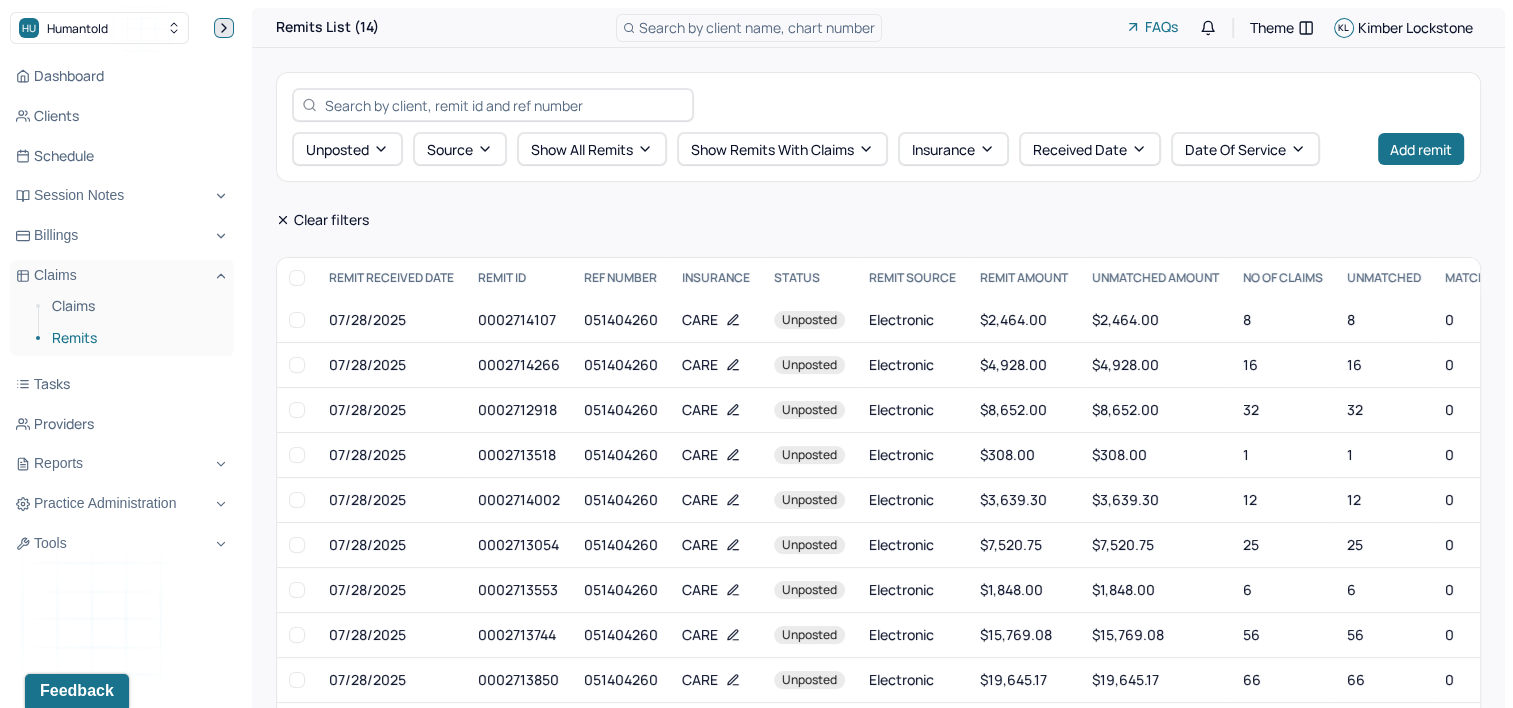 click 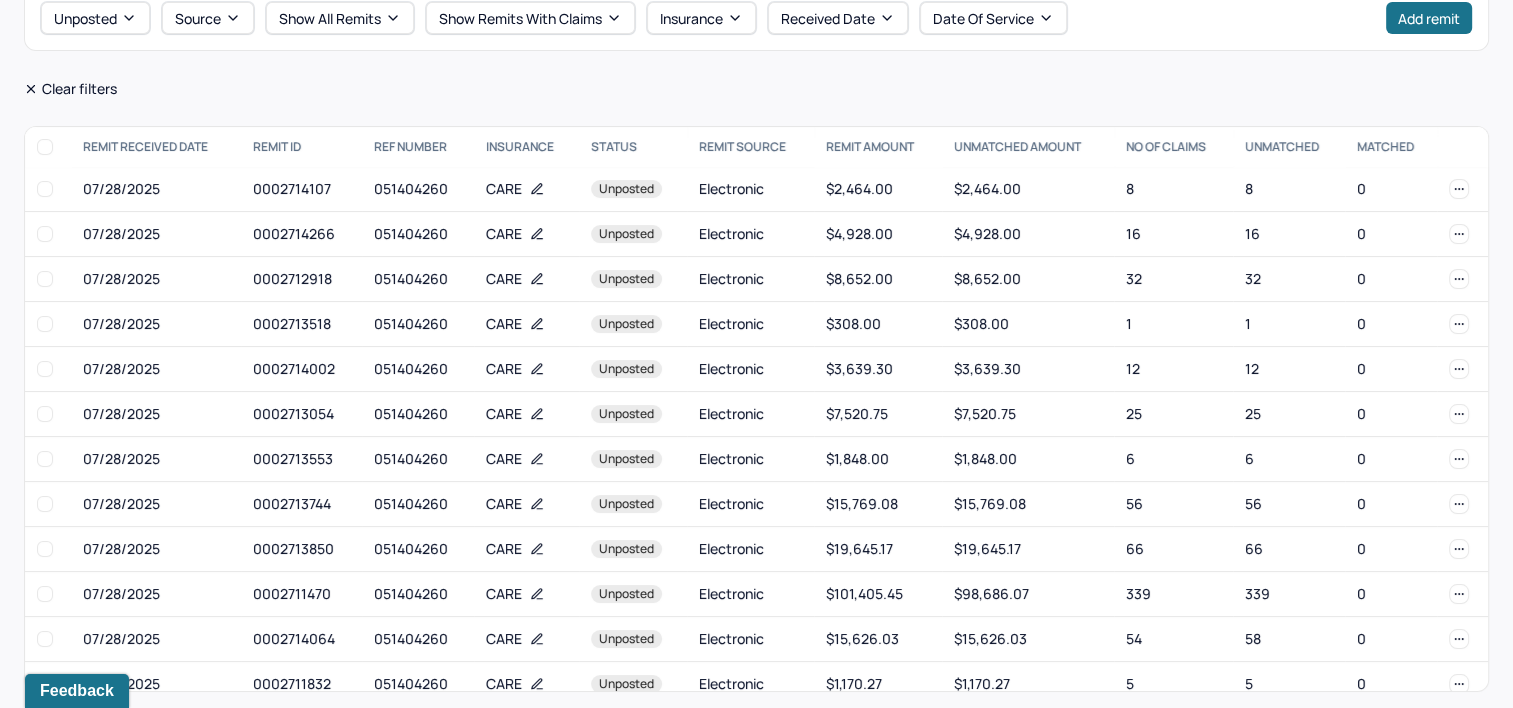scroll, scrollTop: 131, scrollLeft: 0, axis: vertical 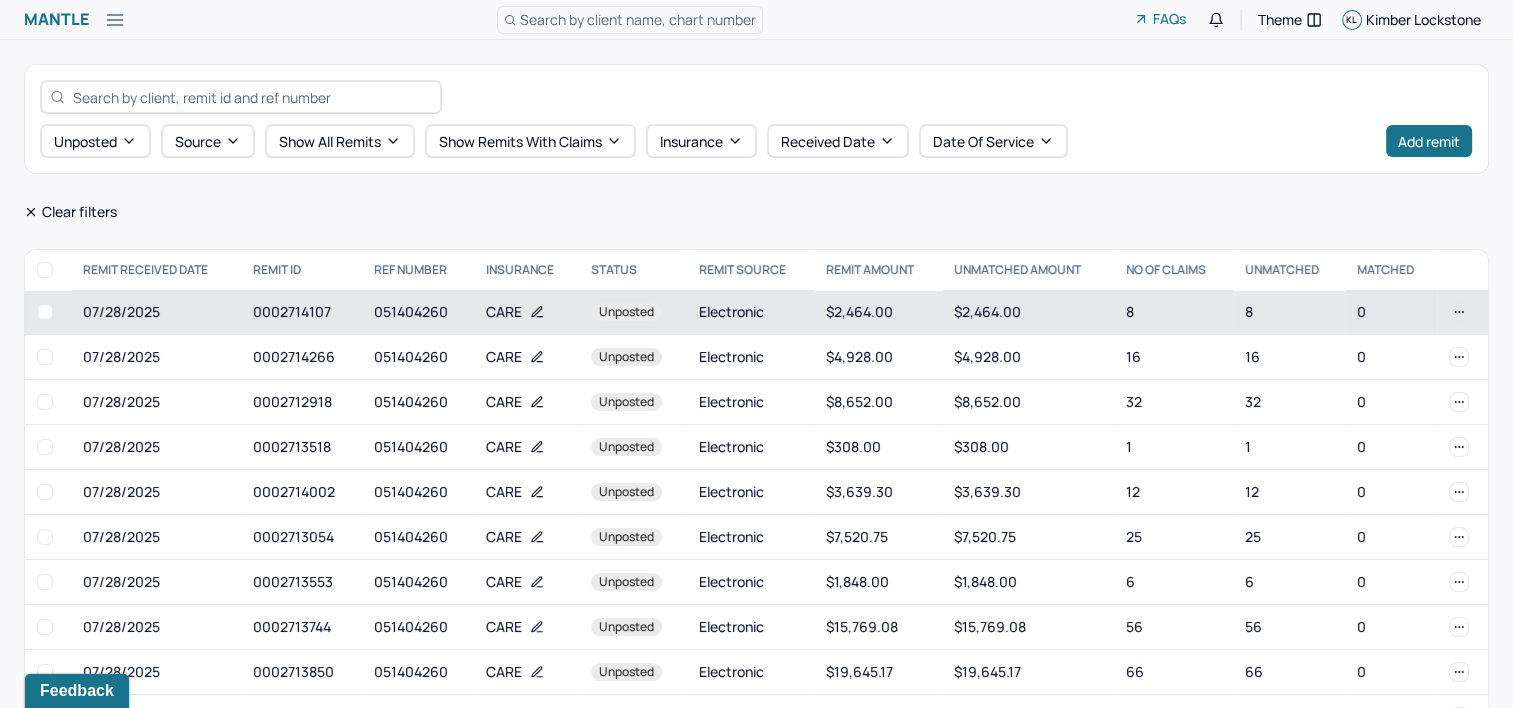 click on "0002714107" at bounding box center [301, 312] 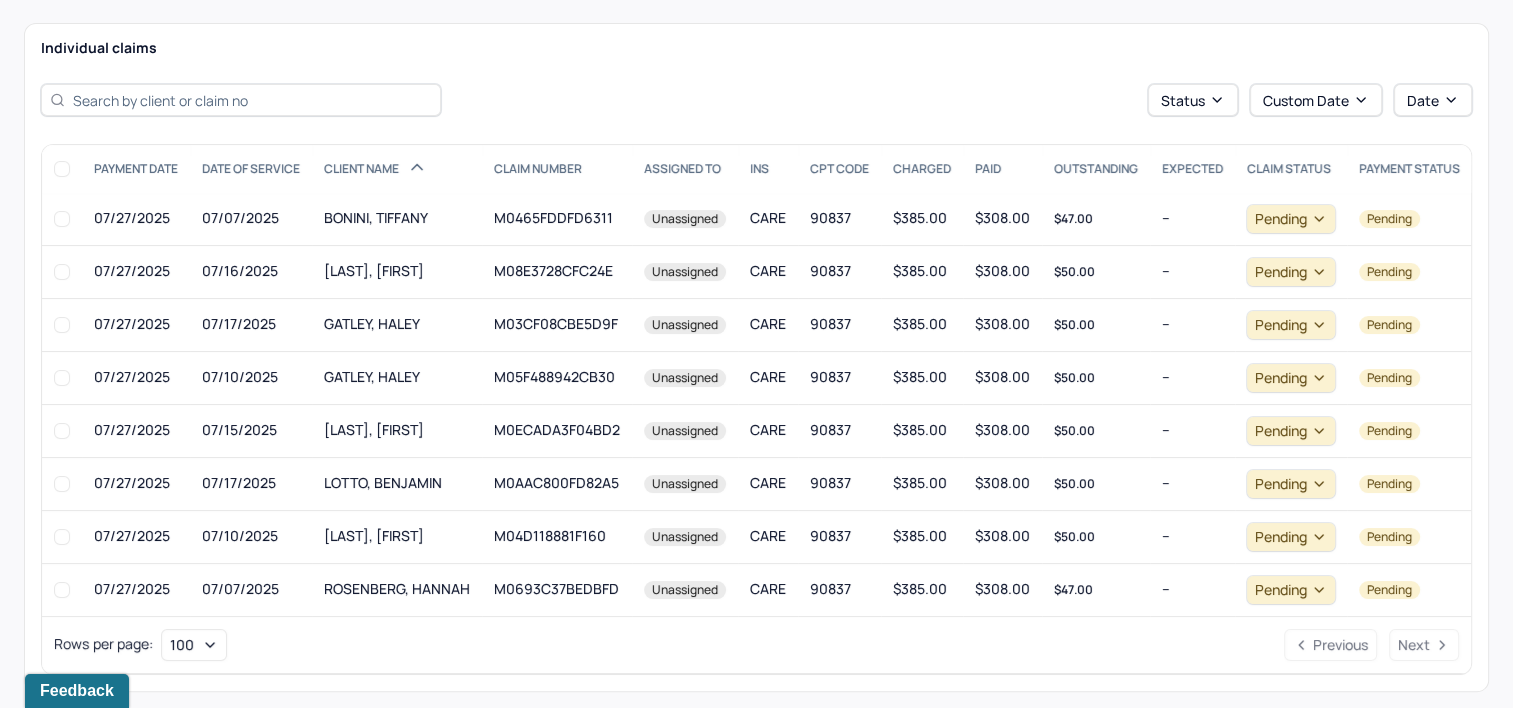 scroll, scrollTop: 300, scrollLeft: 0, axis: vertical 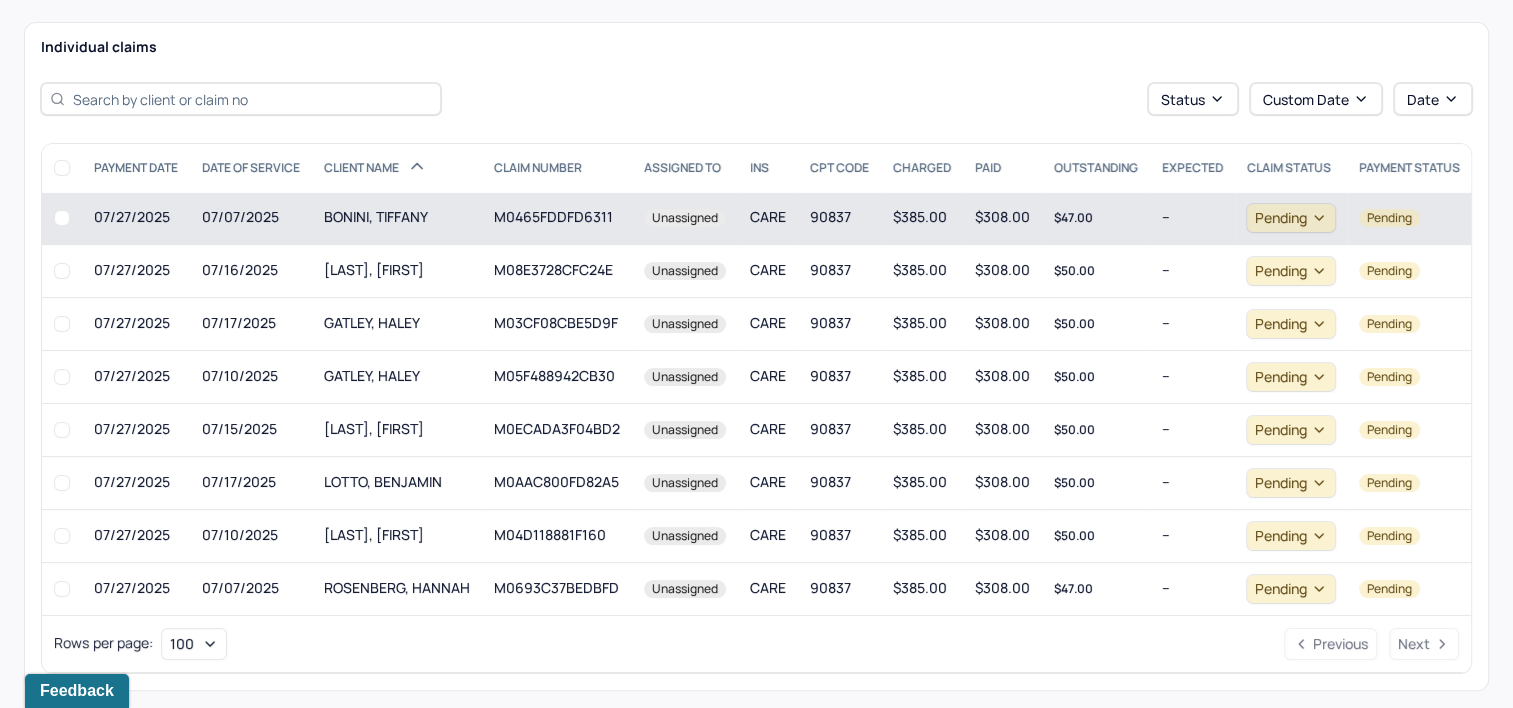 click on "BONINI, TIFFANY" at bounding box center (397, 218) 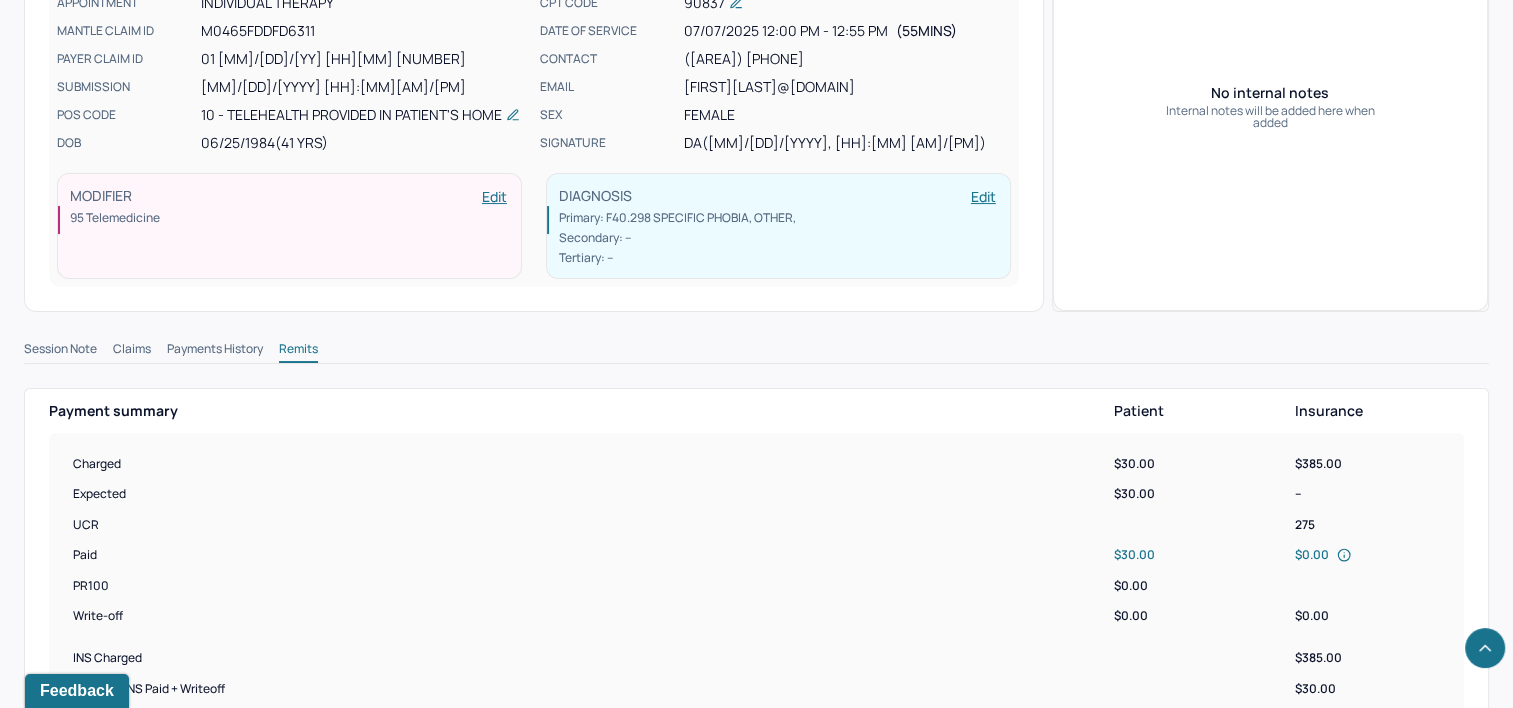 scroll, scrollTop: 800, scrollLeft: 0, axis: vertical 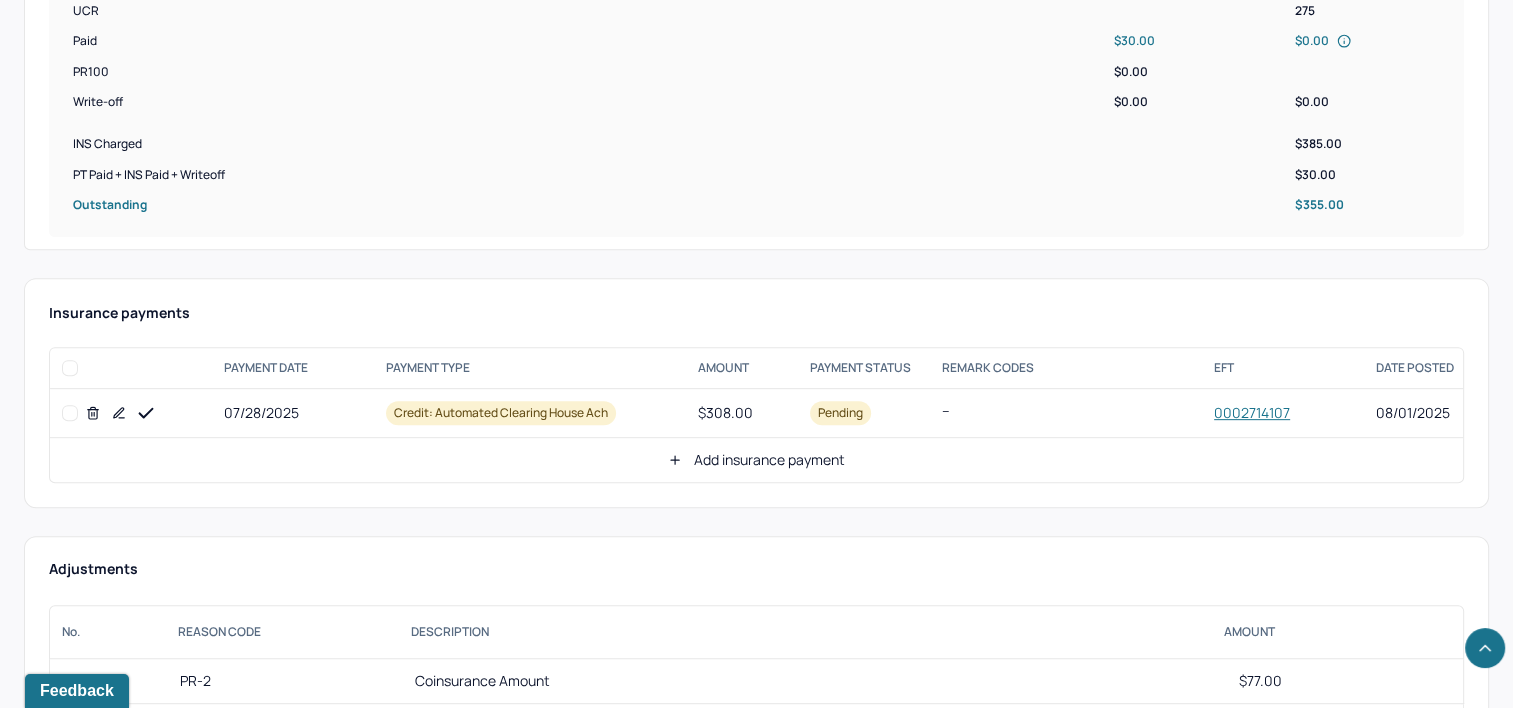 click 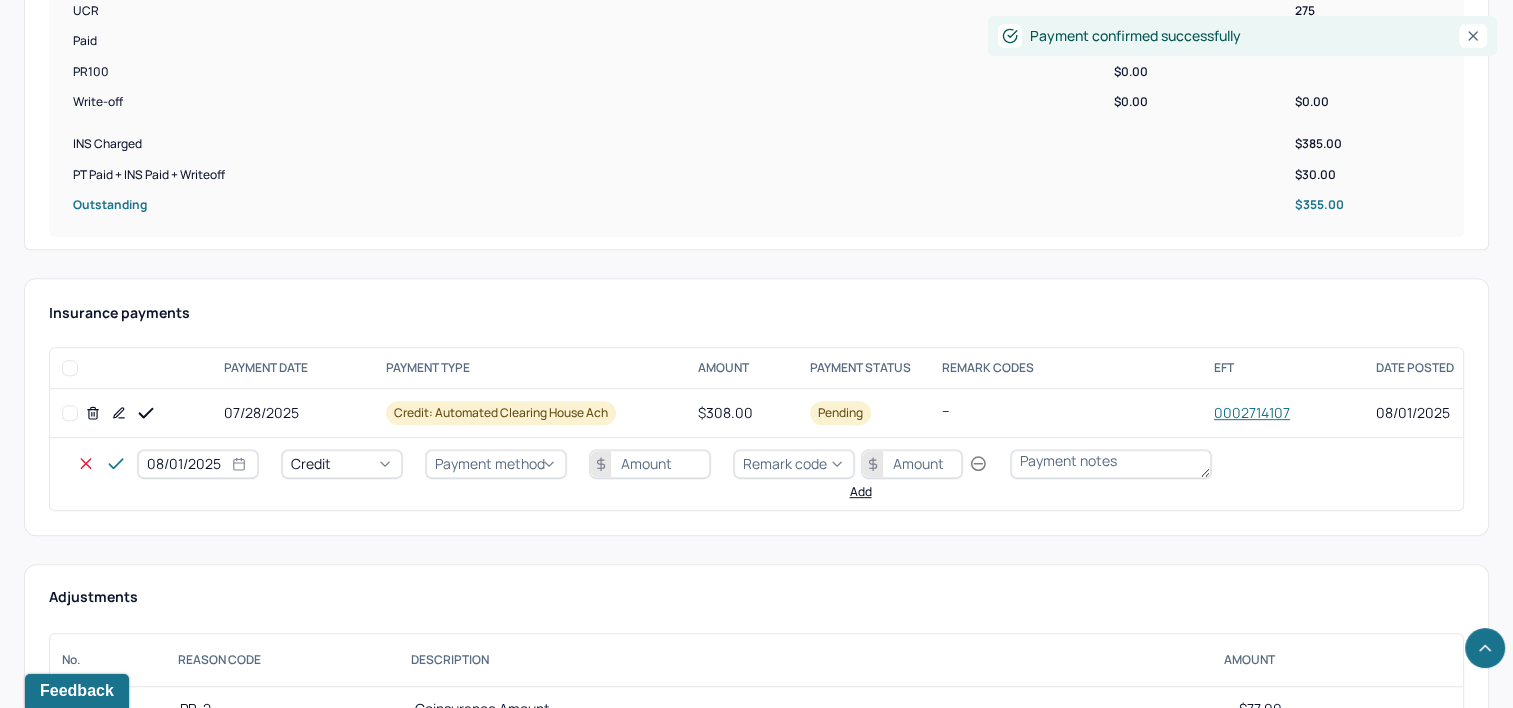 click on "08/01/2025" at bounding box center [198, 464] 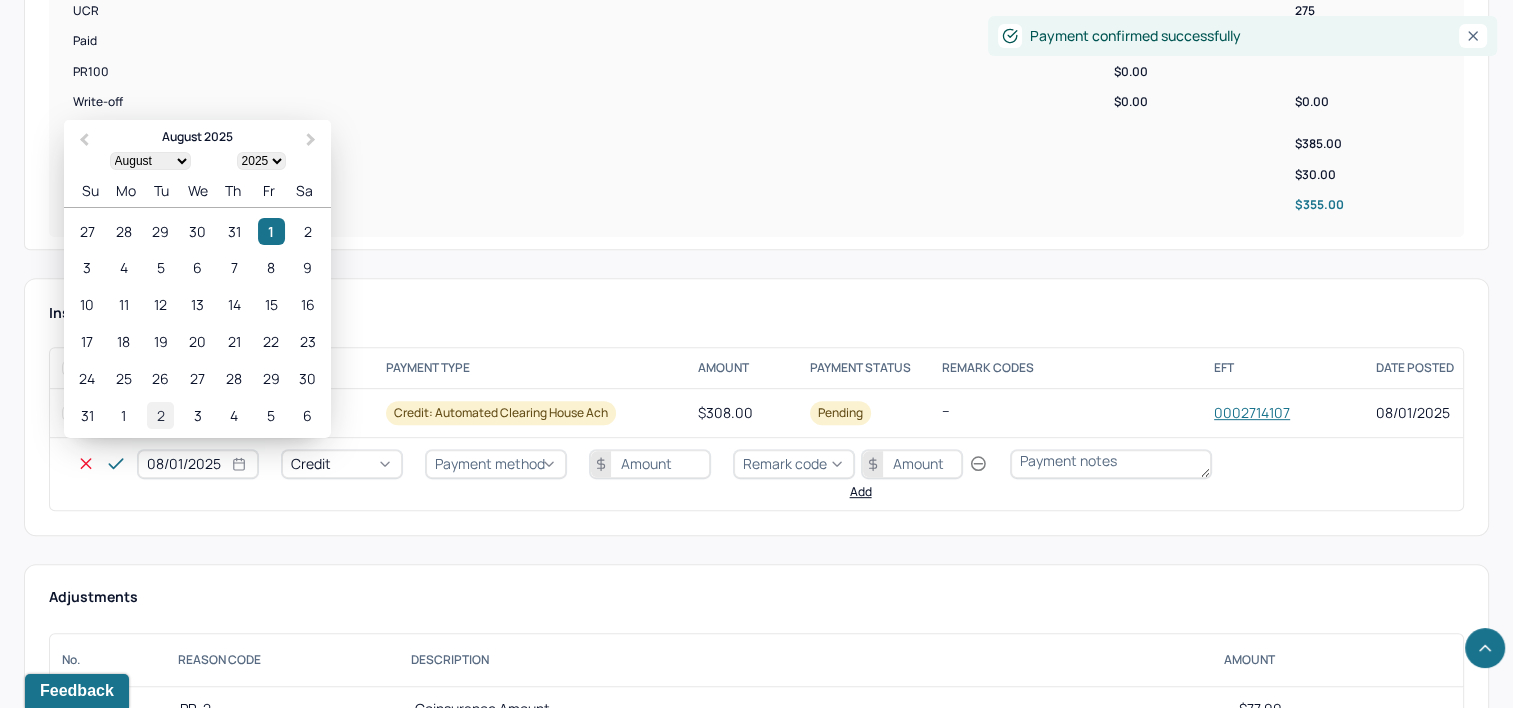 select on "7" 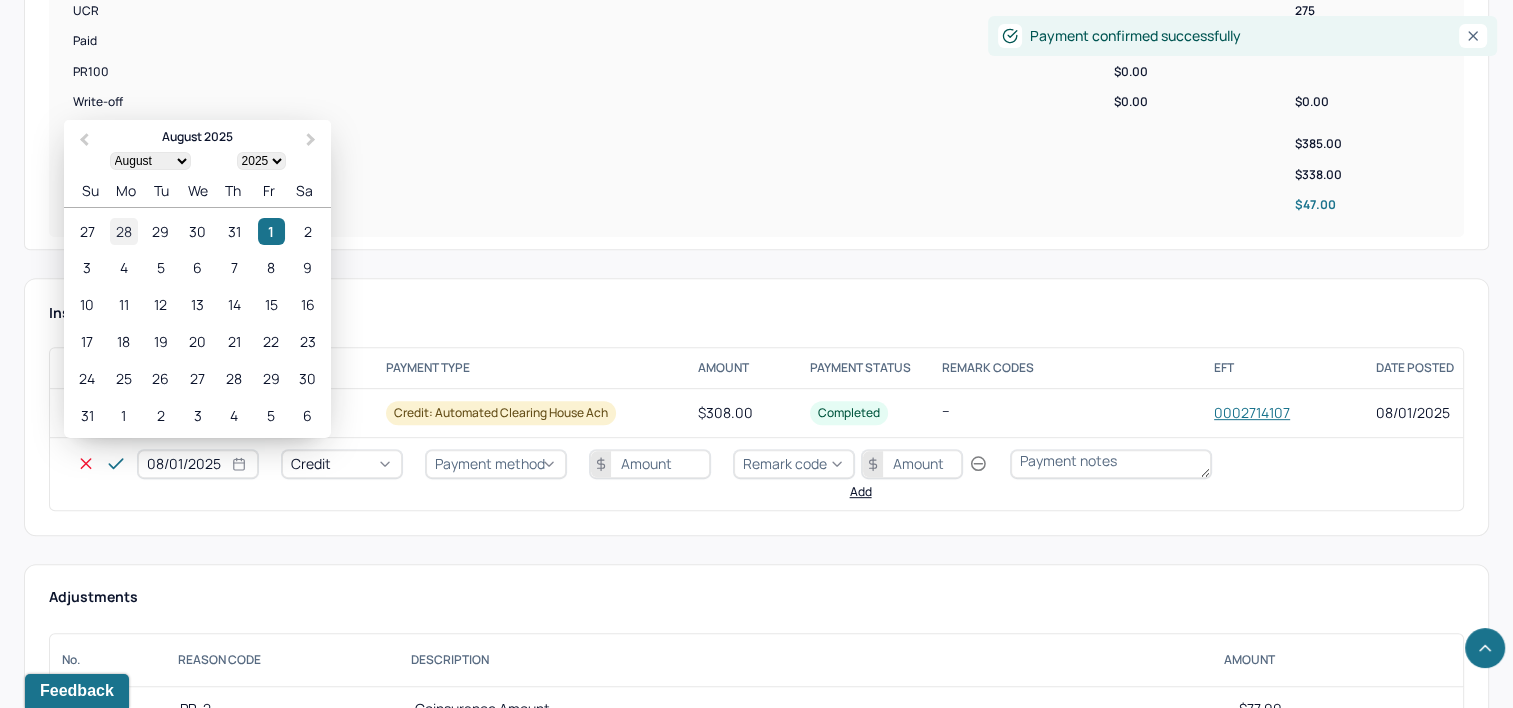click on "28" at bounding box center [123, 231] 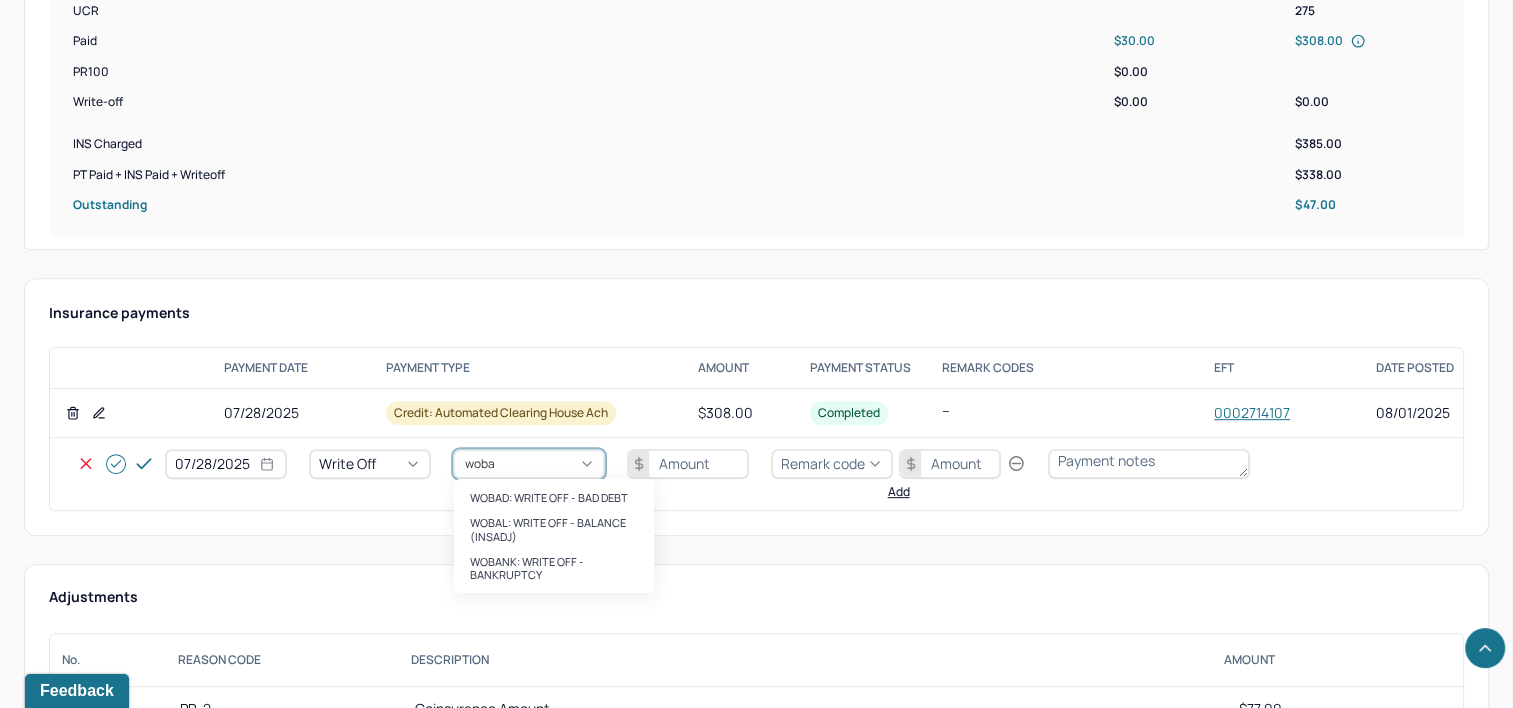 type on "wobal" 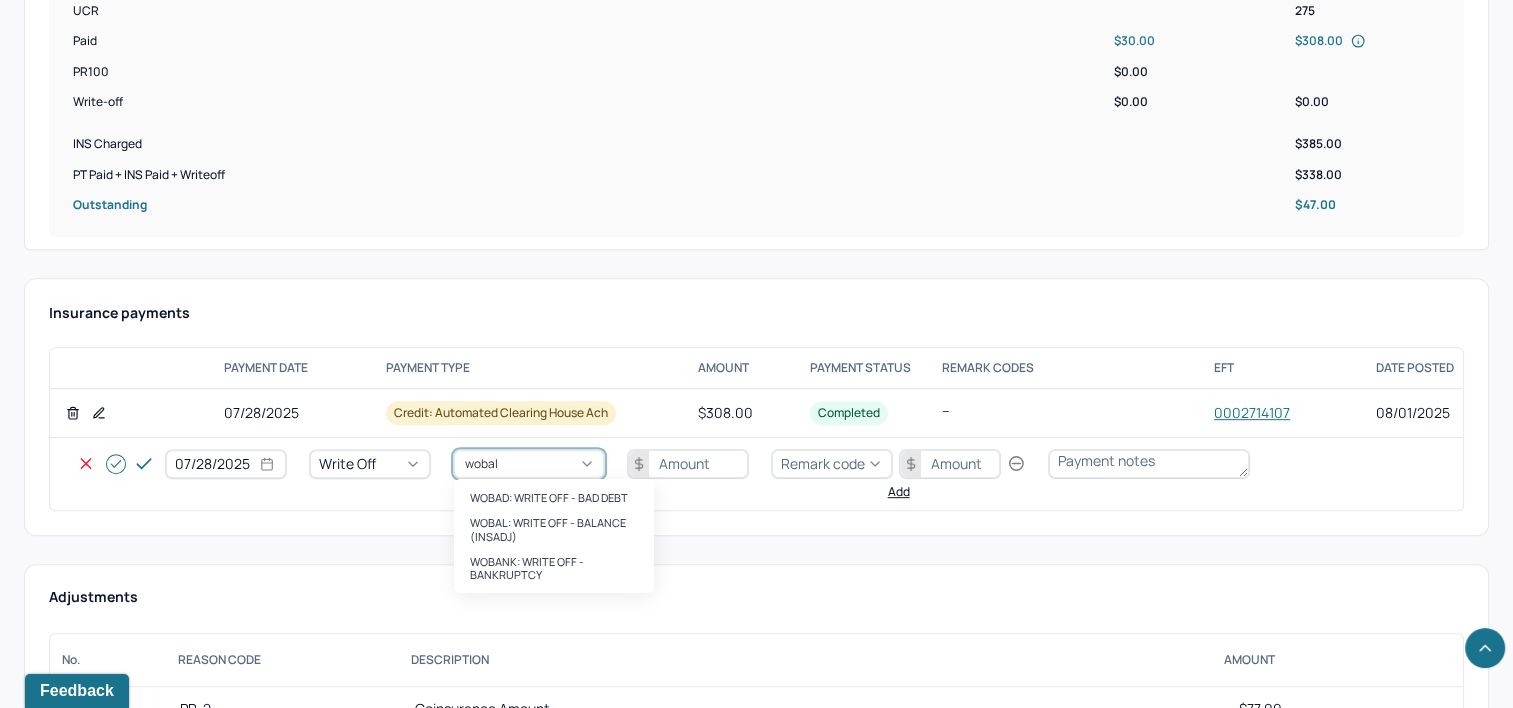 type 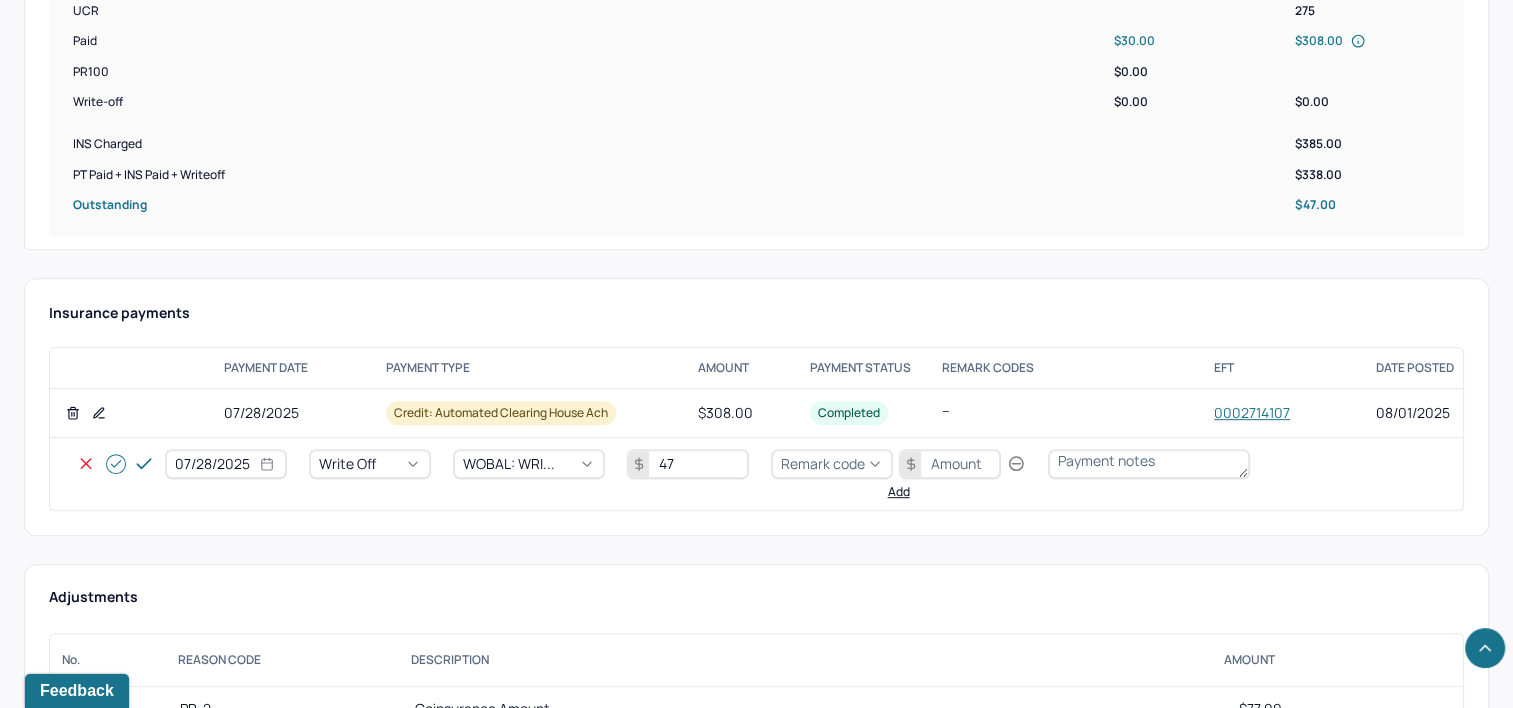 type on "47" 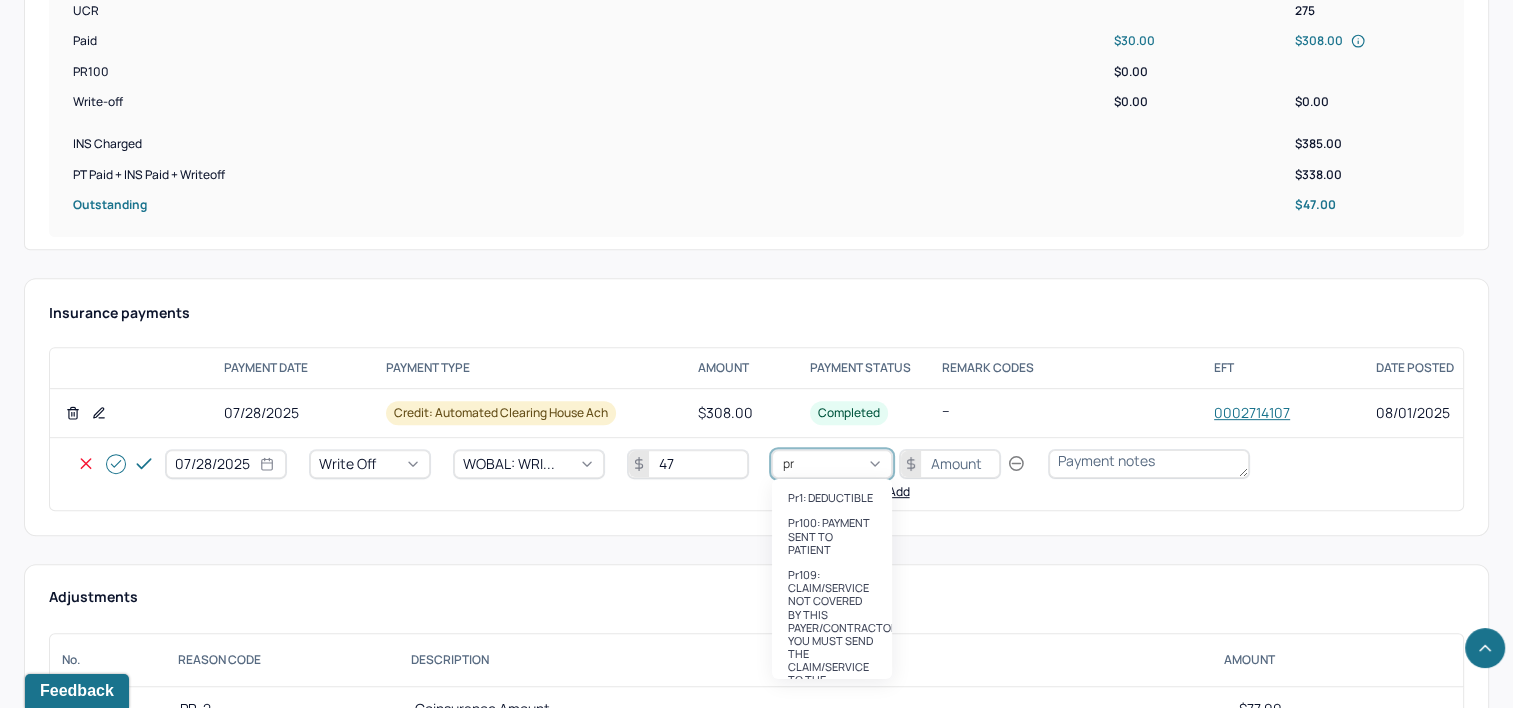 type on "pr2" 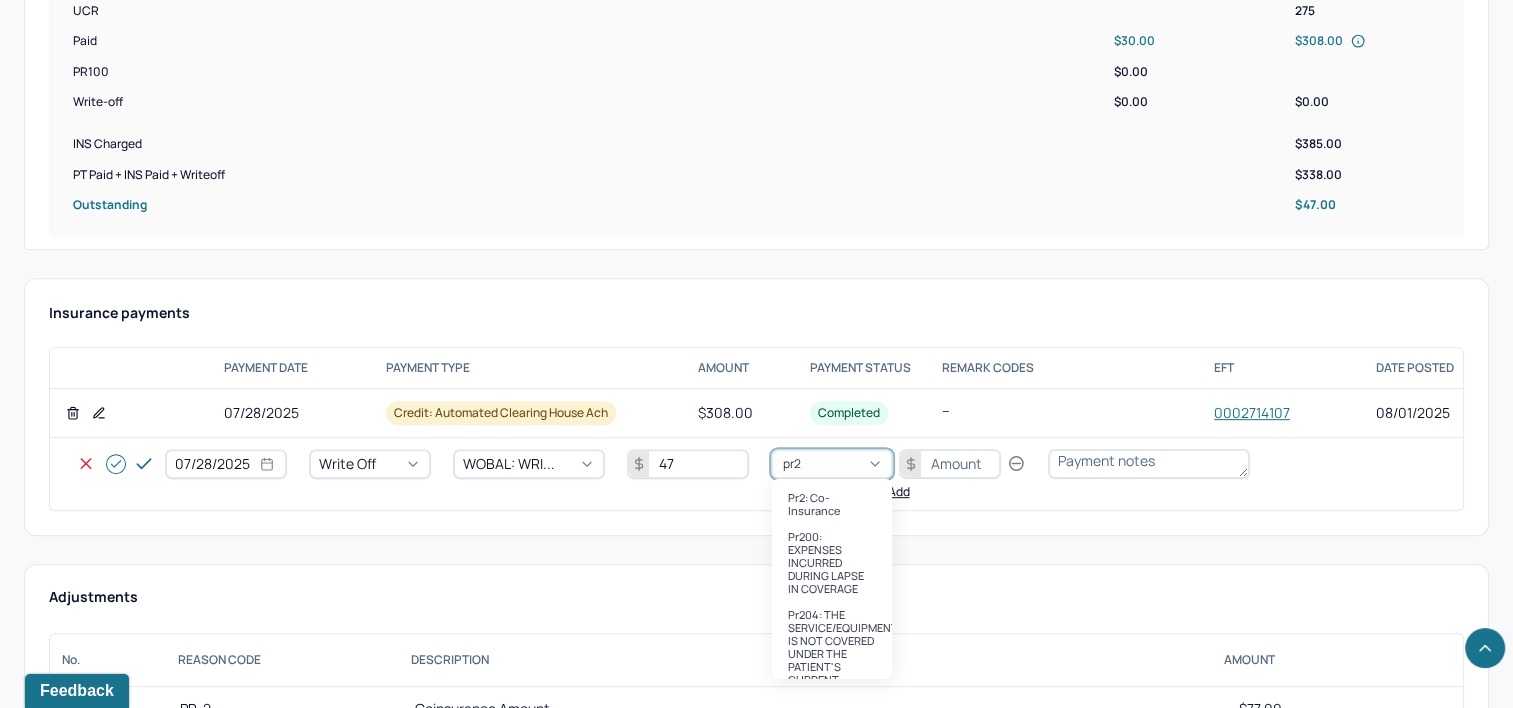 type 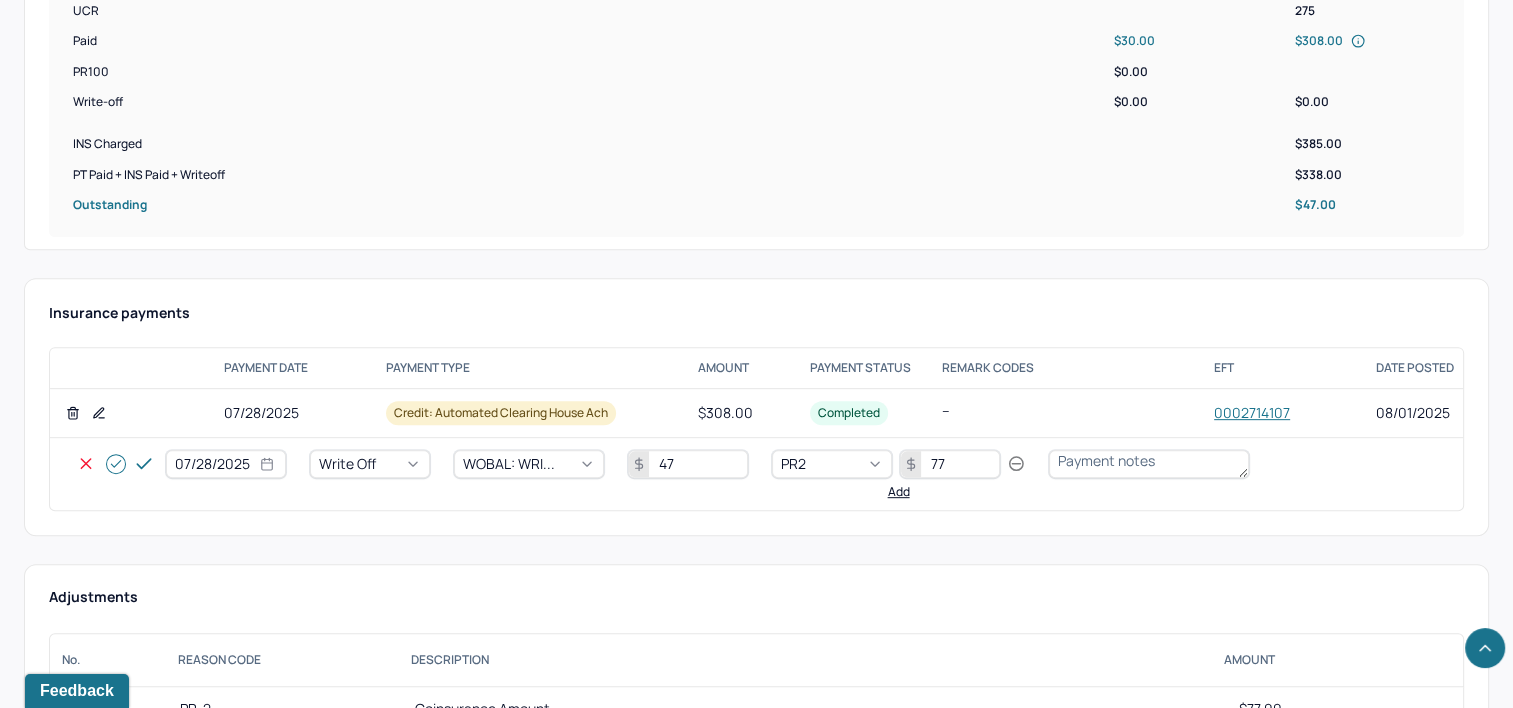 type on "77" 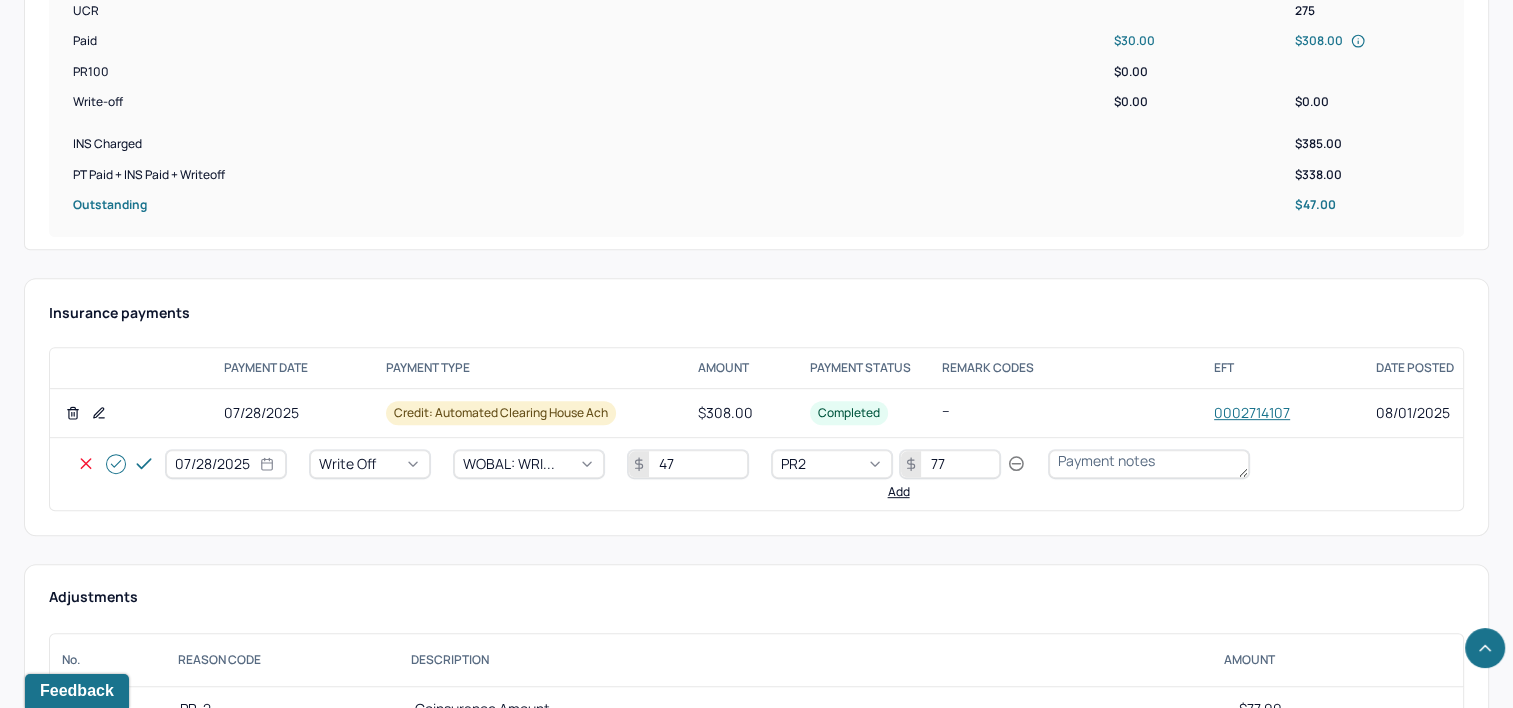 scroll, scrollTop: 800, scrollLeft: 0, axis: vertical 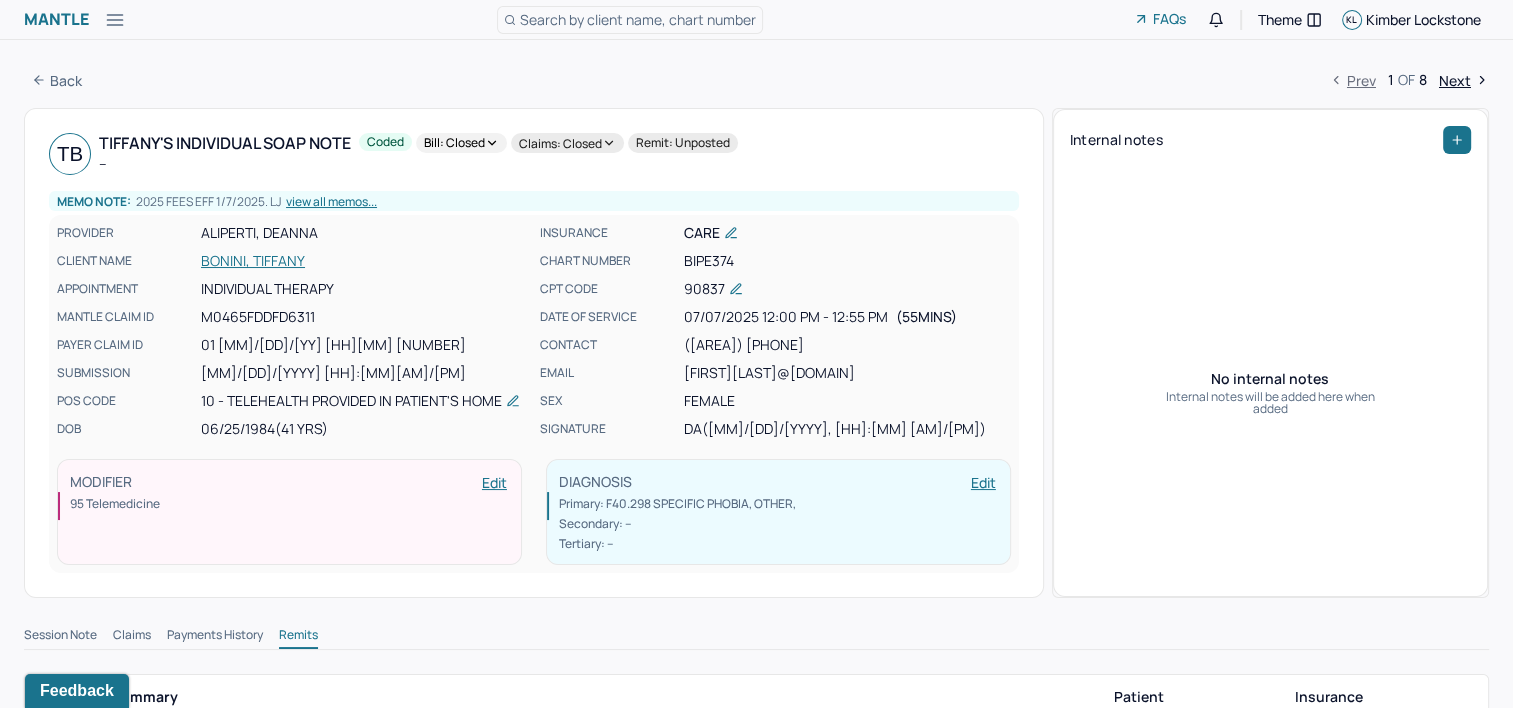 click on "Next" at bounding box center (1464, 80) 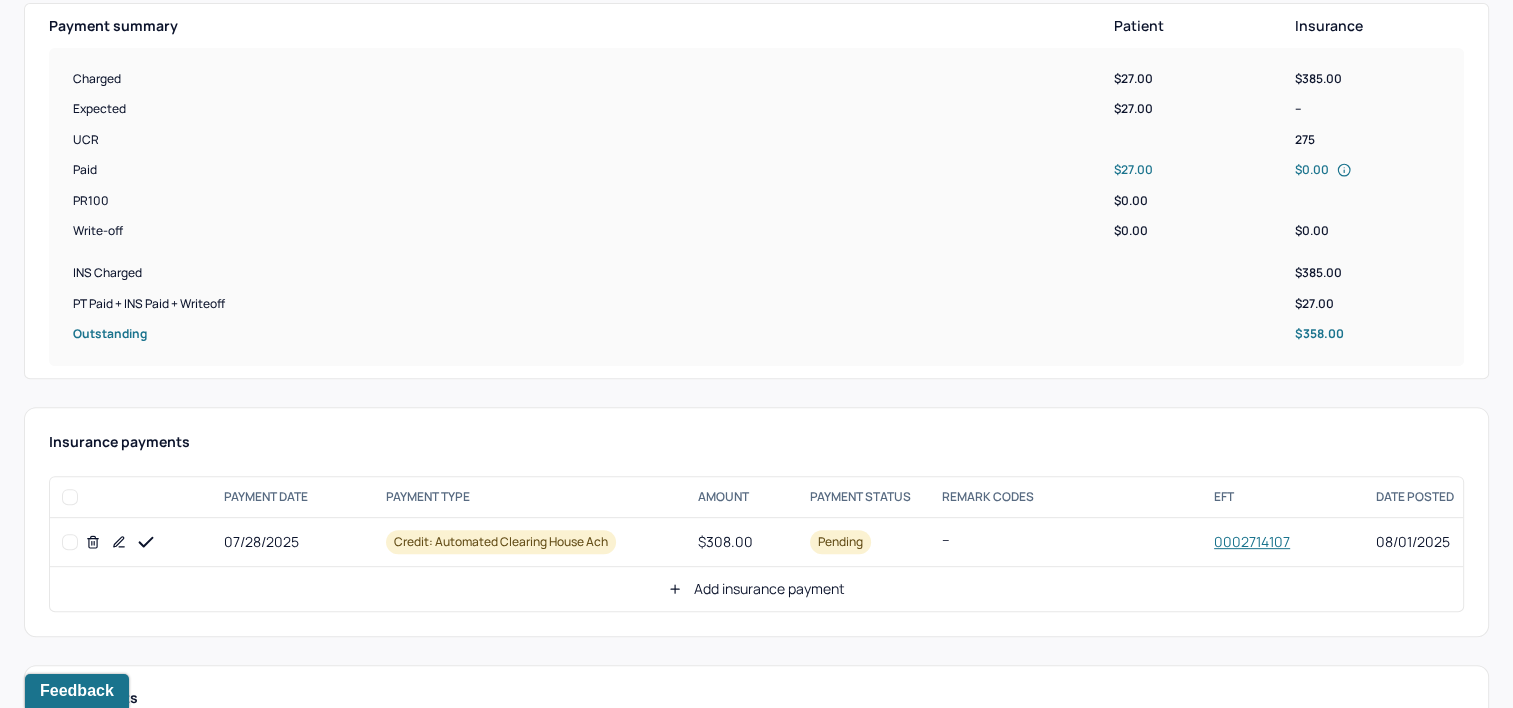 scroll, scrollTop: 700, scrollLeft: 0, axis: vertical 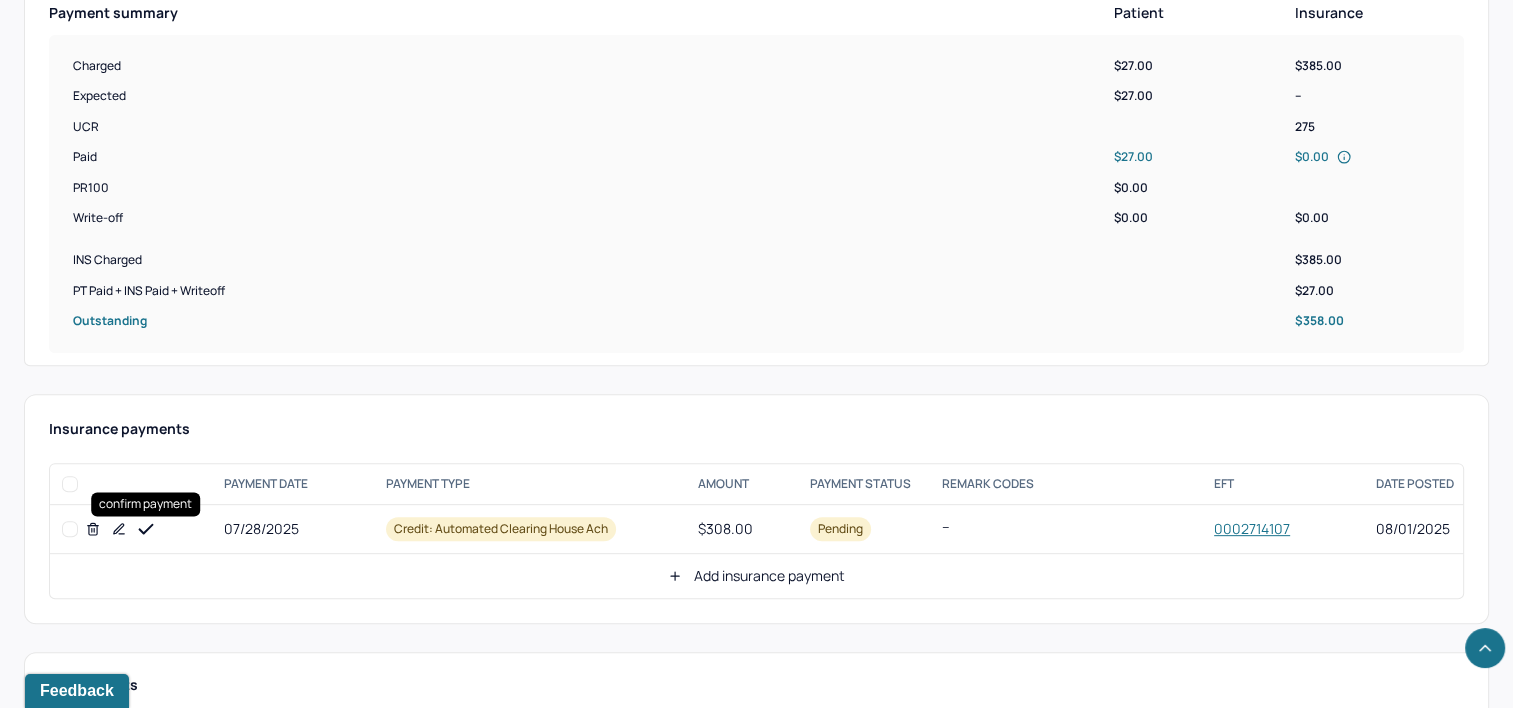 click 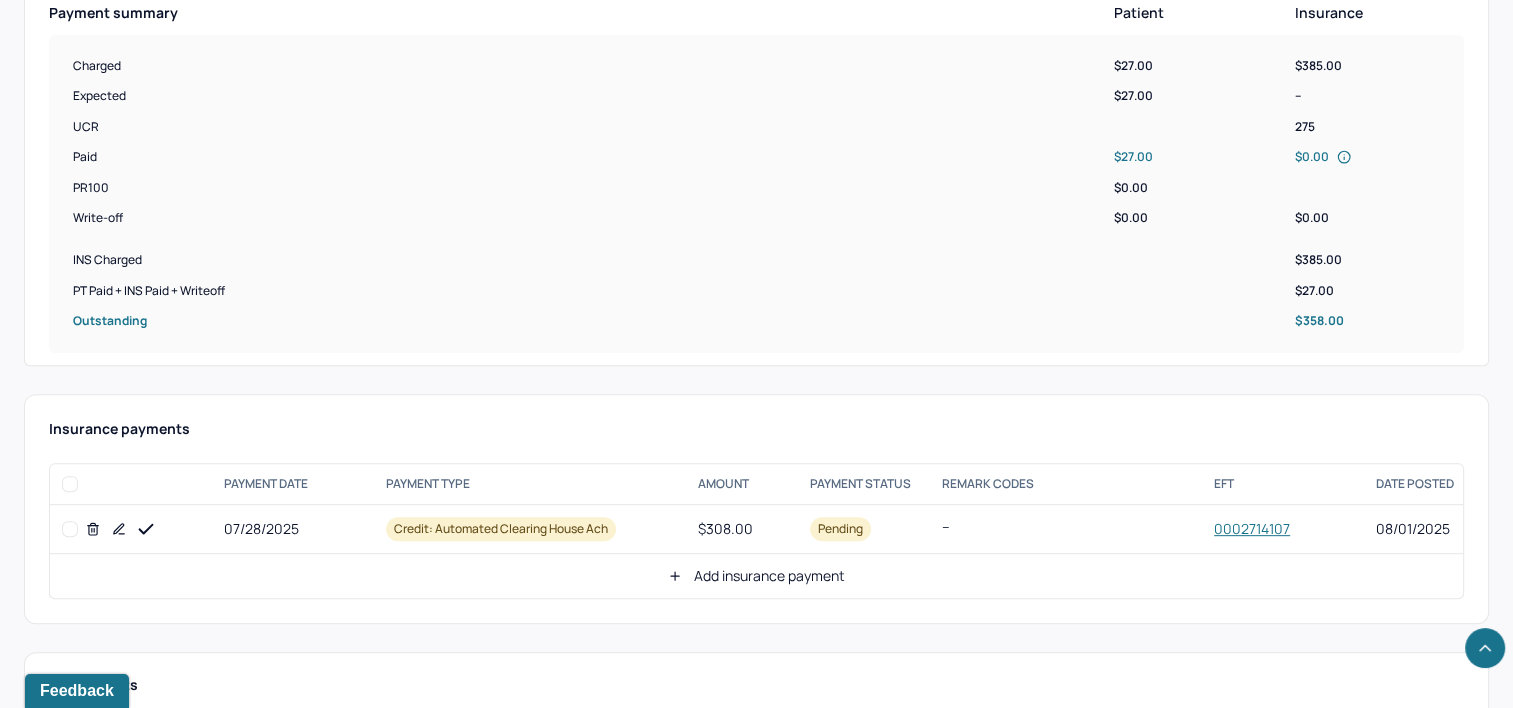 click on "Add insurance payment" at bounding box center [756, 576] 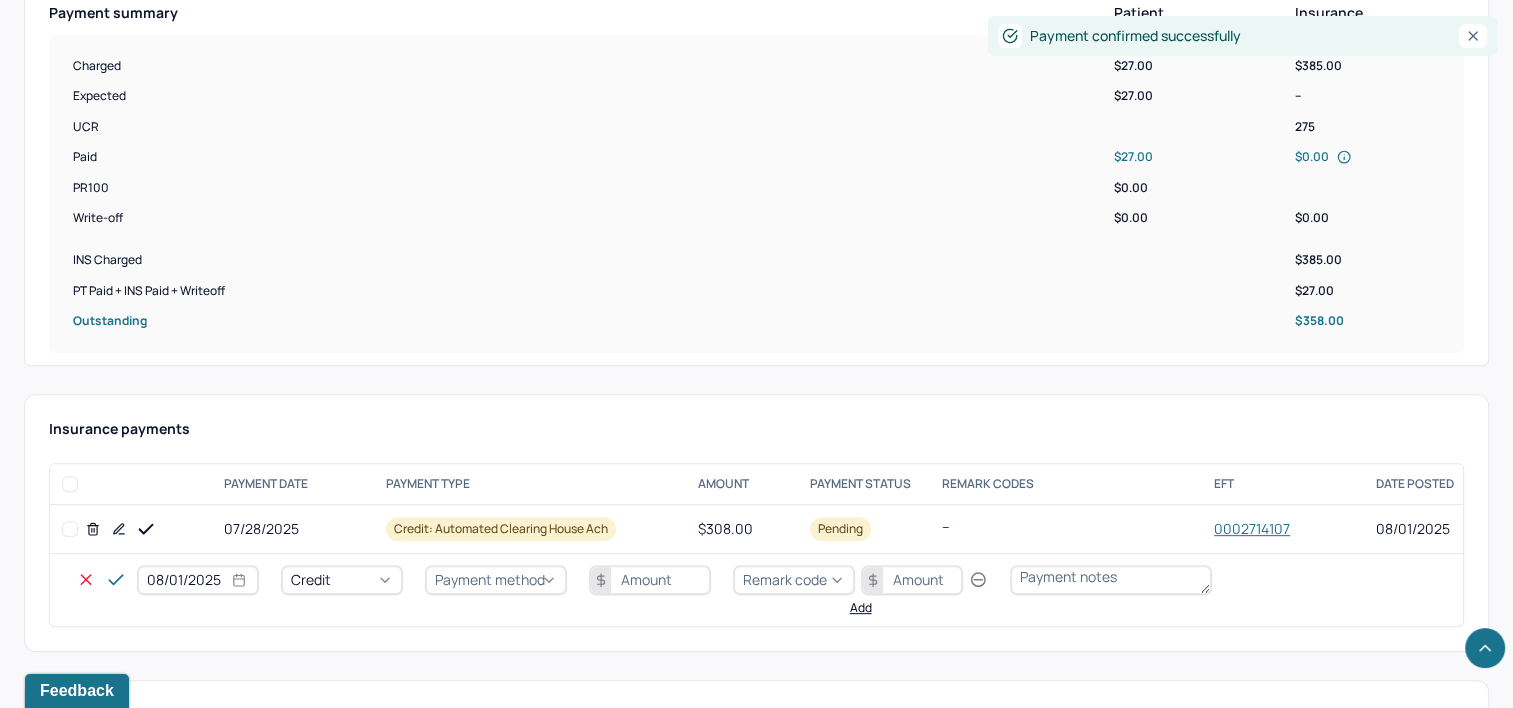 click on "08/01/2025" at bounding box center (198, 580) 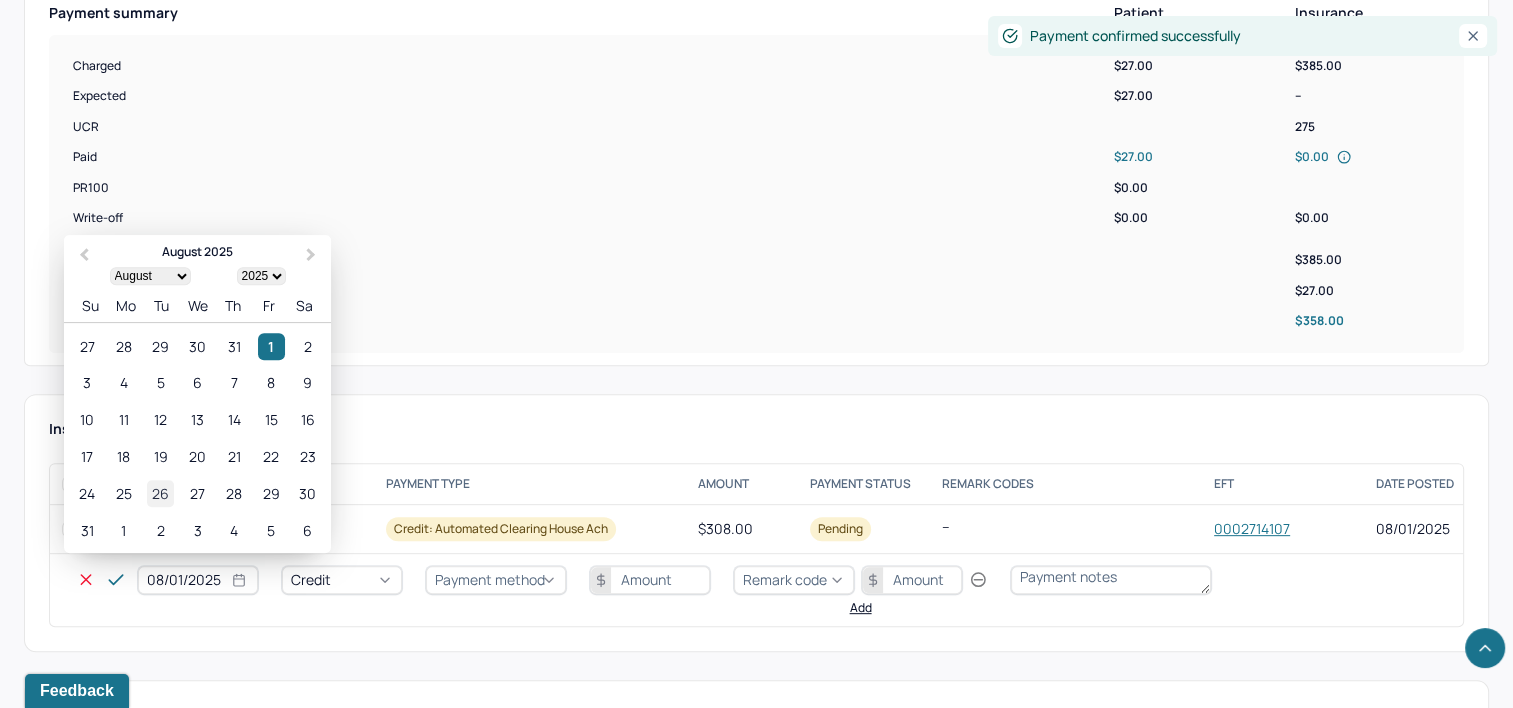 select on "7" 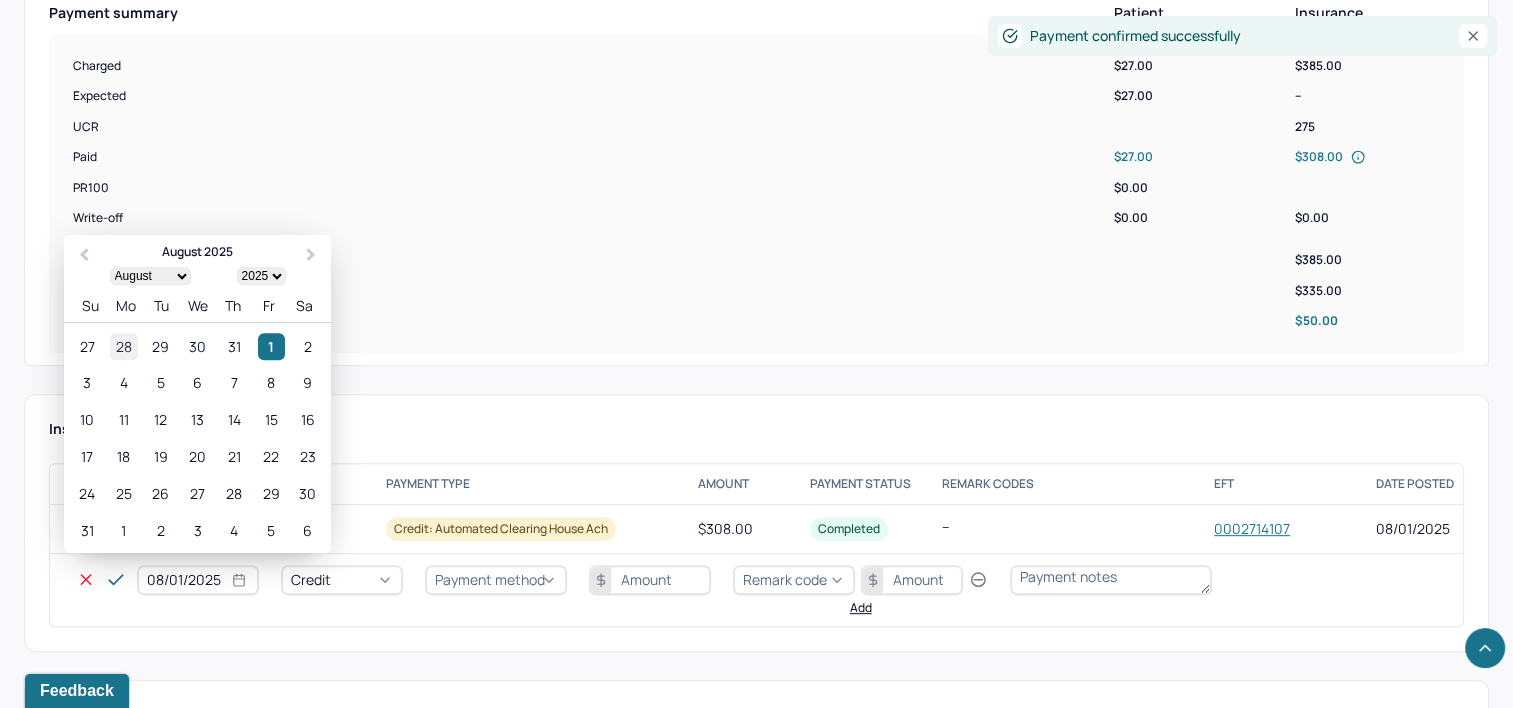 click on "28" at bounding box center (123, 346) 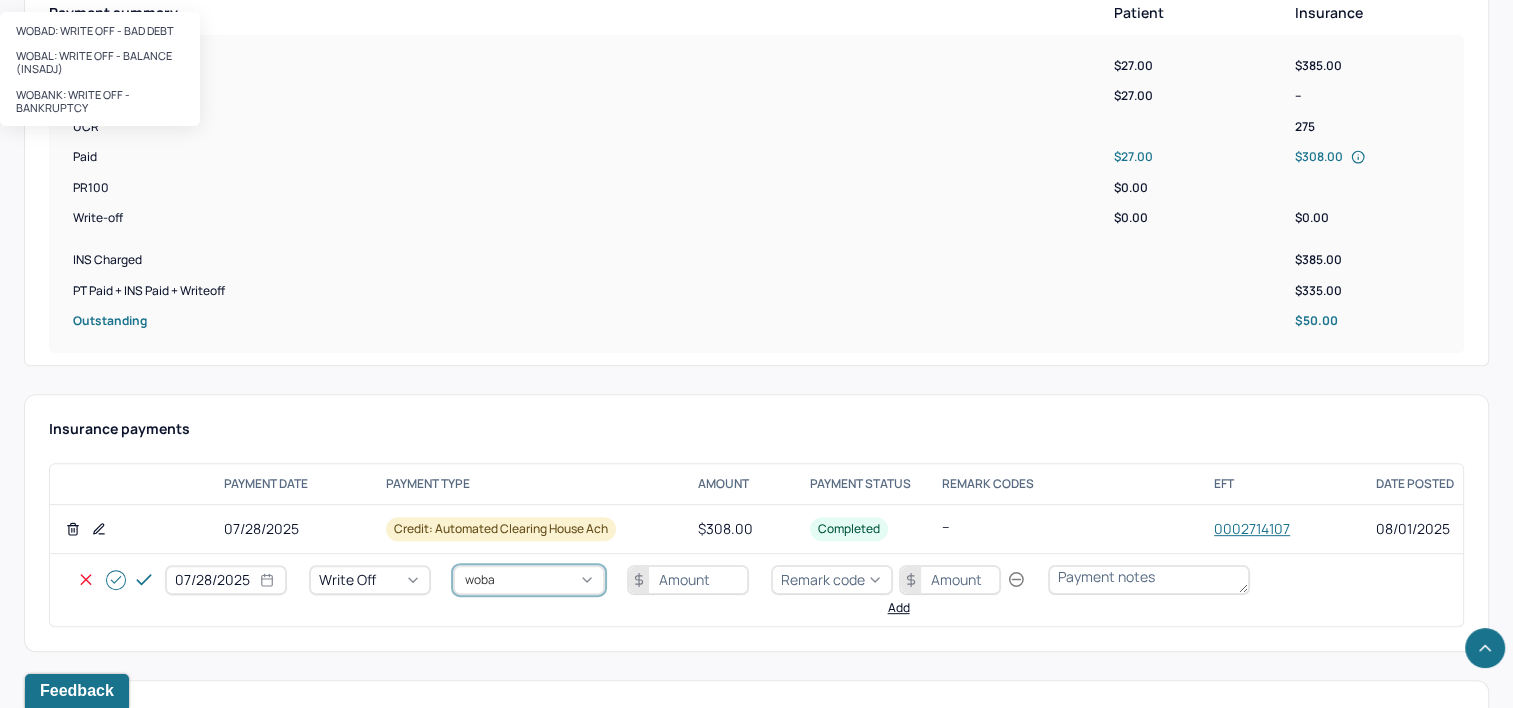 type on "wobal" 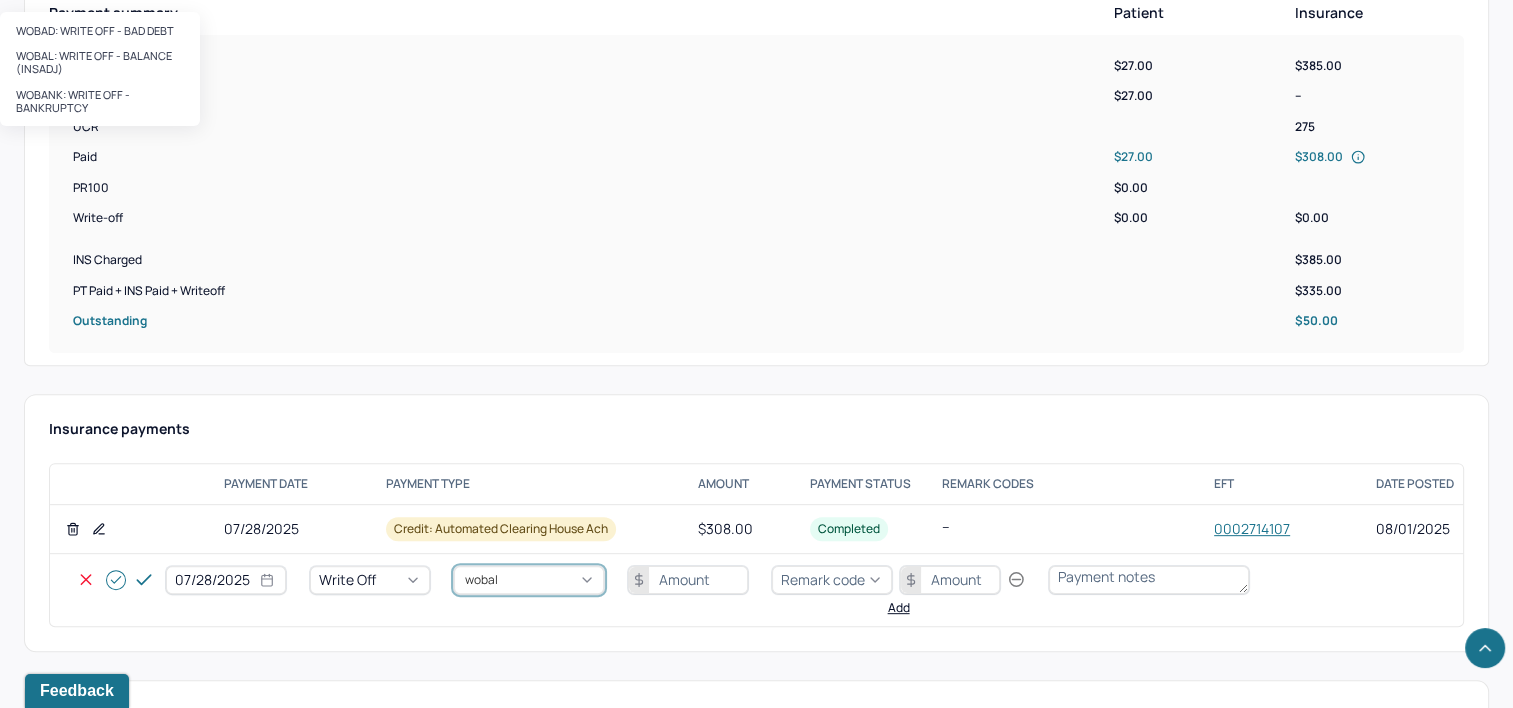 type 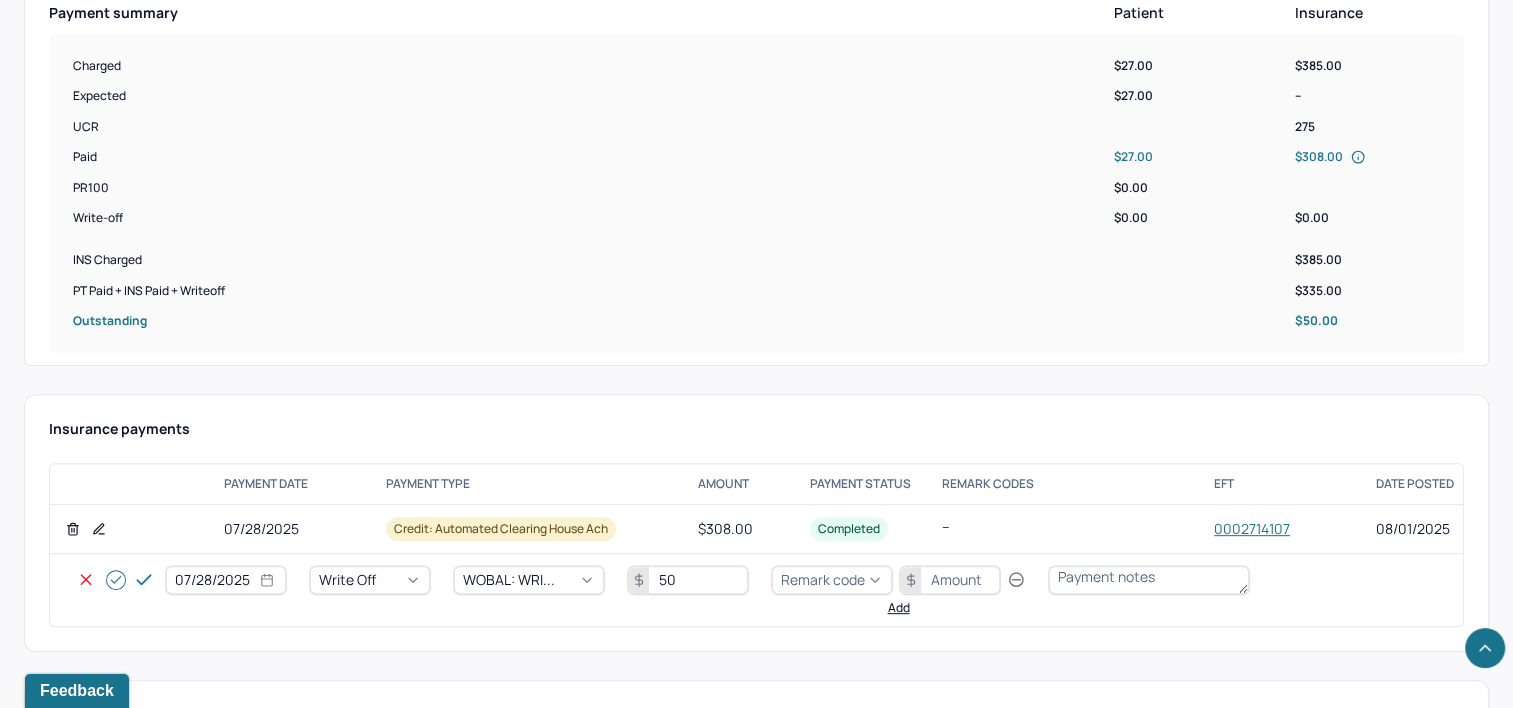 type on "50" 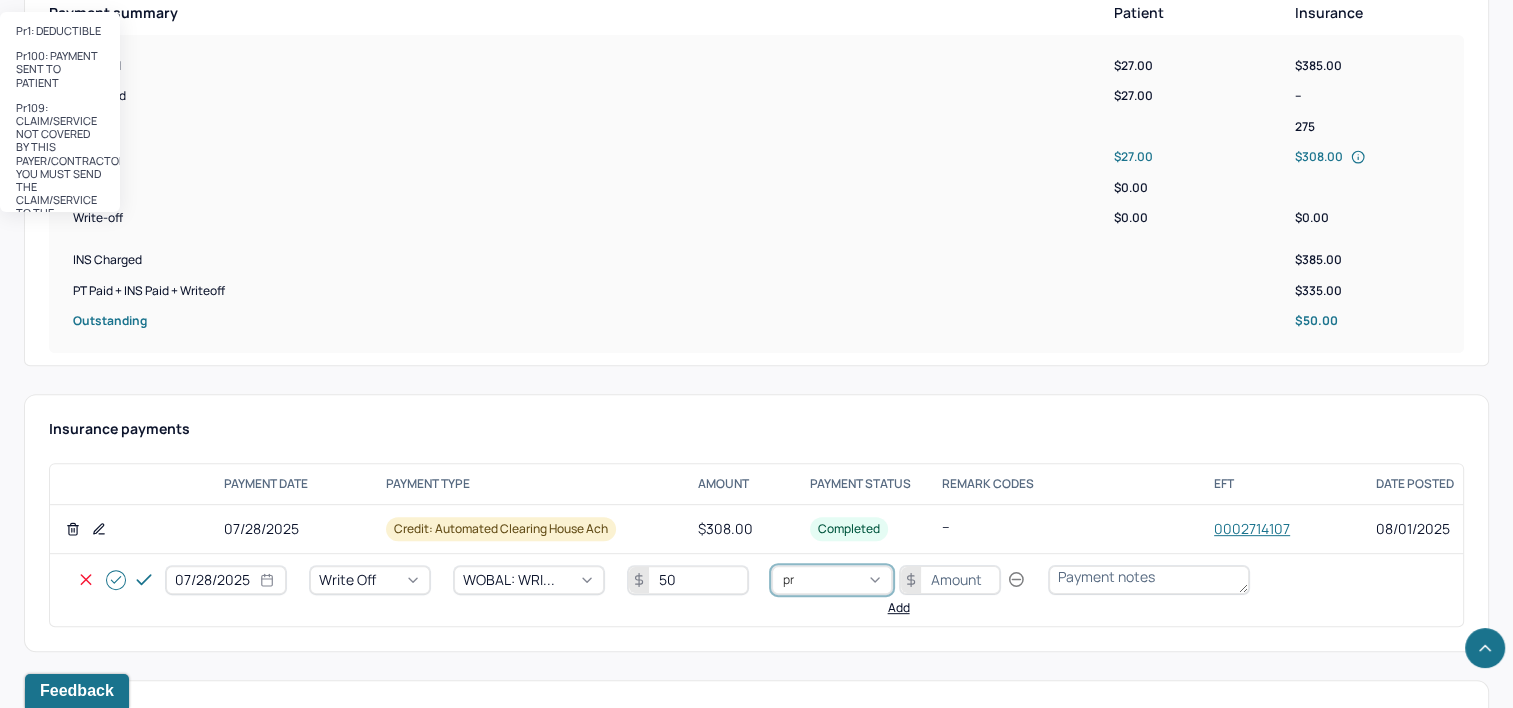 type on "pr2" 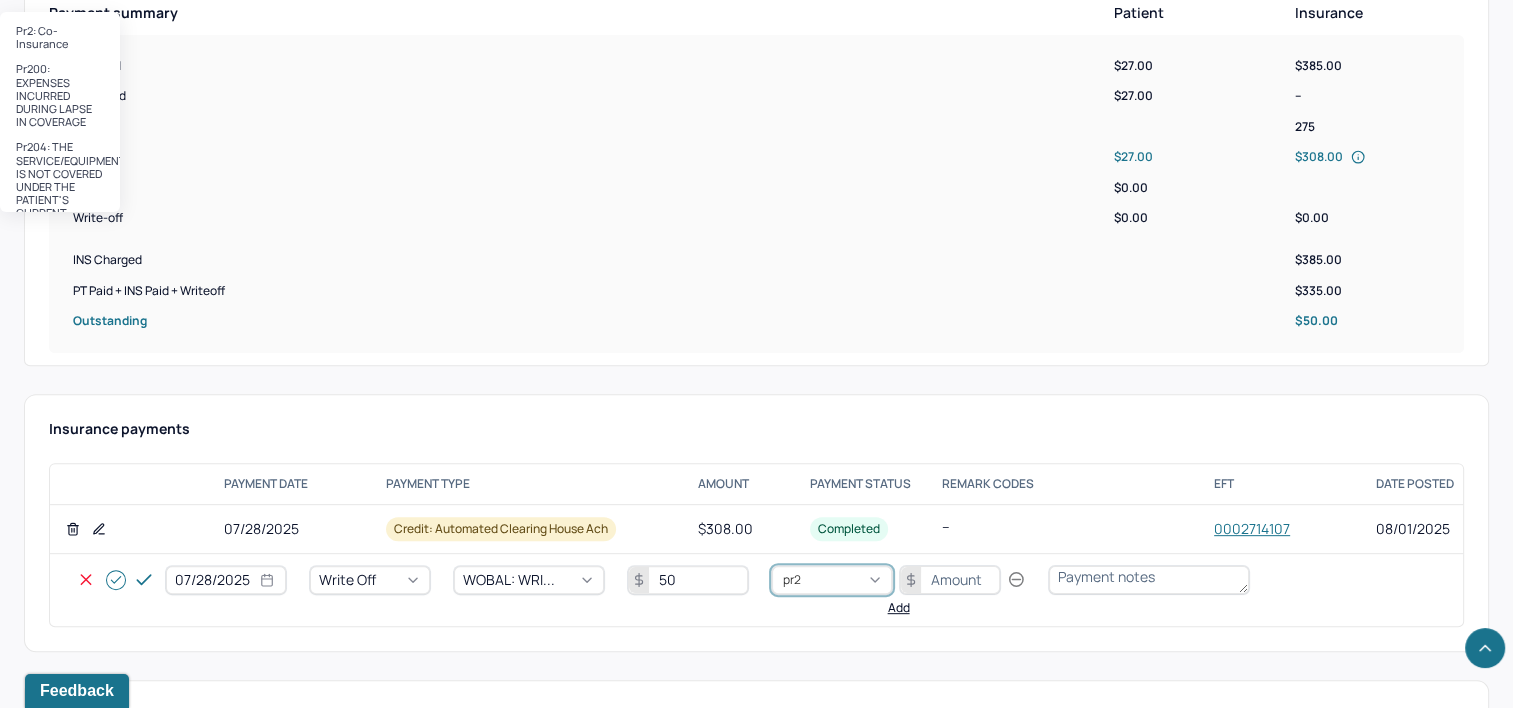 type 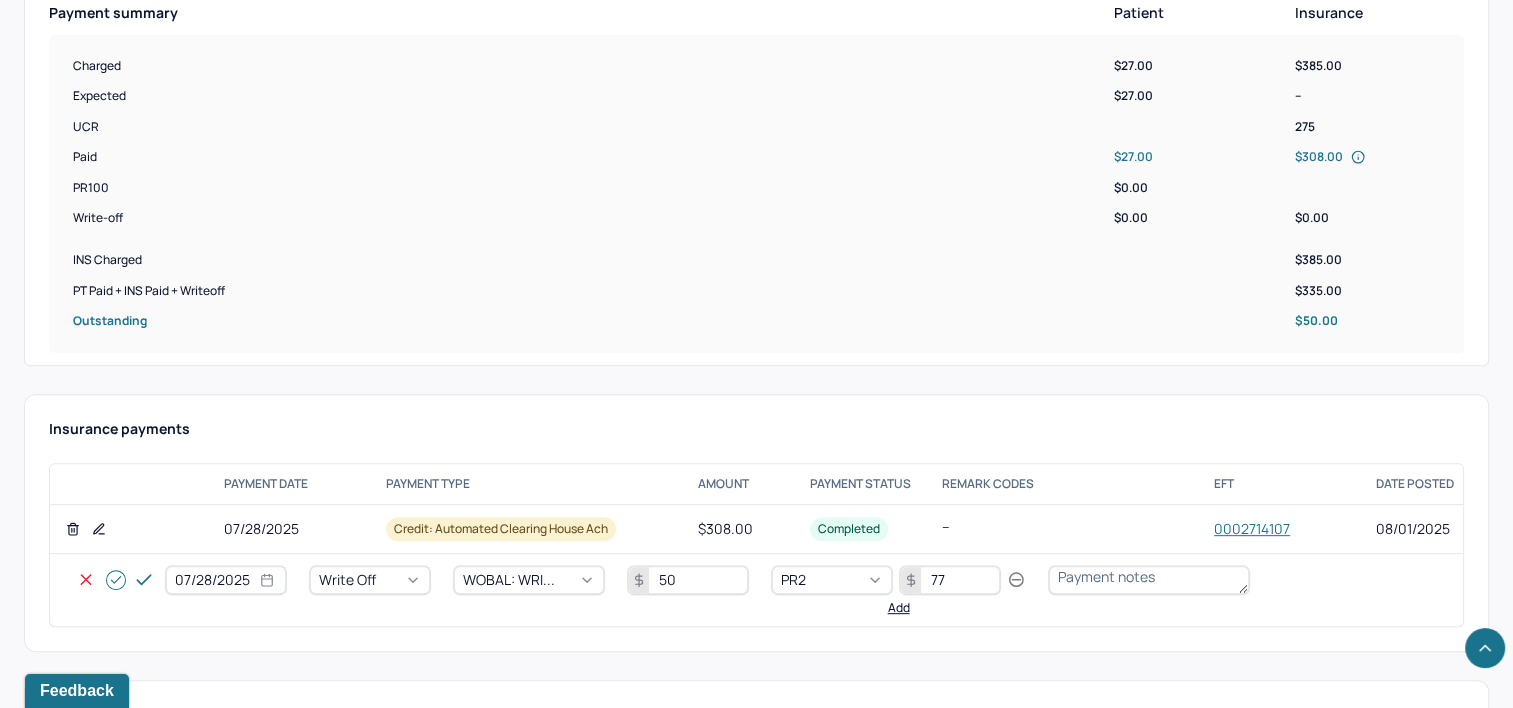 type on "77" 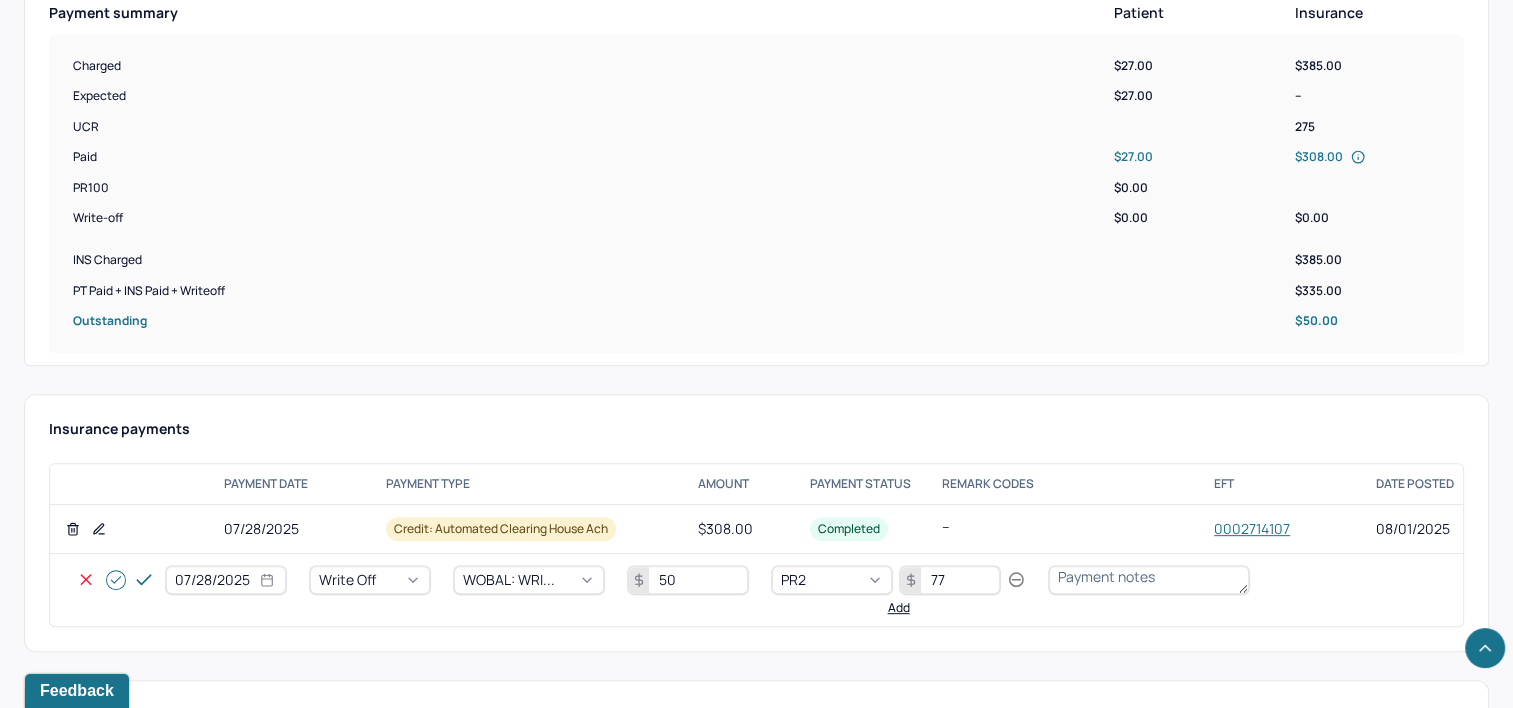 click 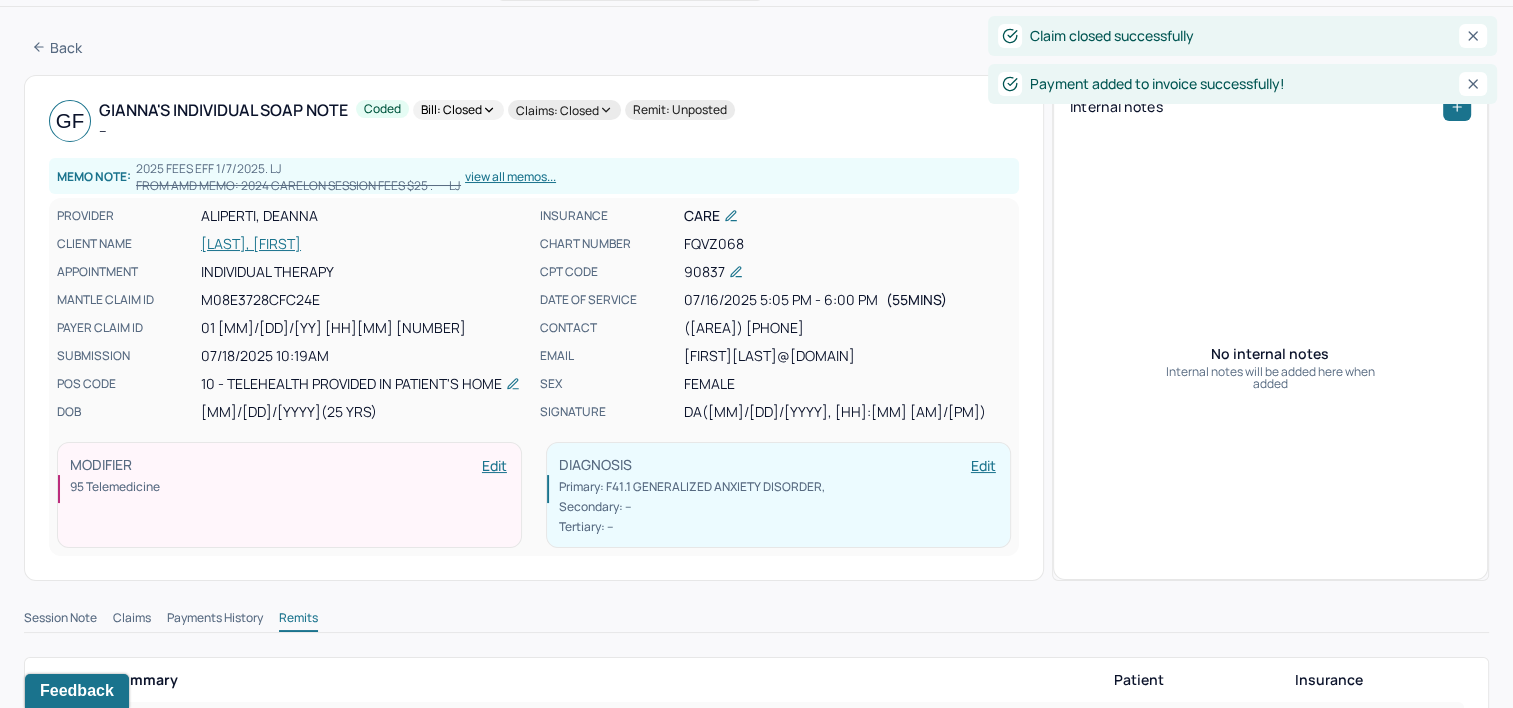 scroll, scrollTop: 0, scrollLeft: 0, axis: both 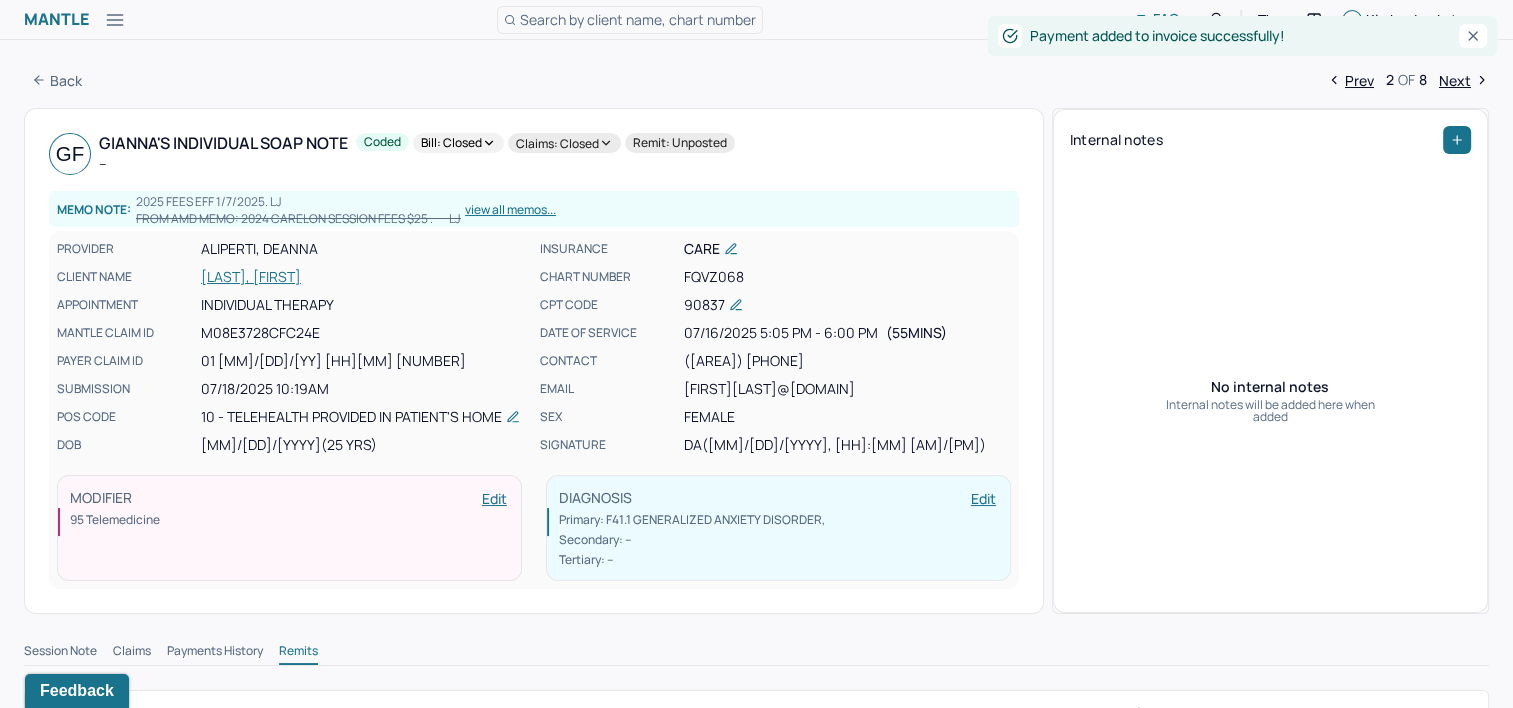 click on "Back Prev 2 OF 8 Next" at bounding box center [756, 80] 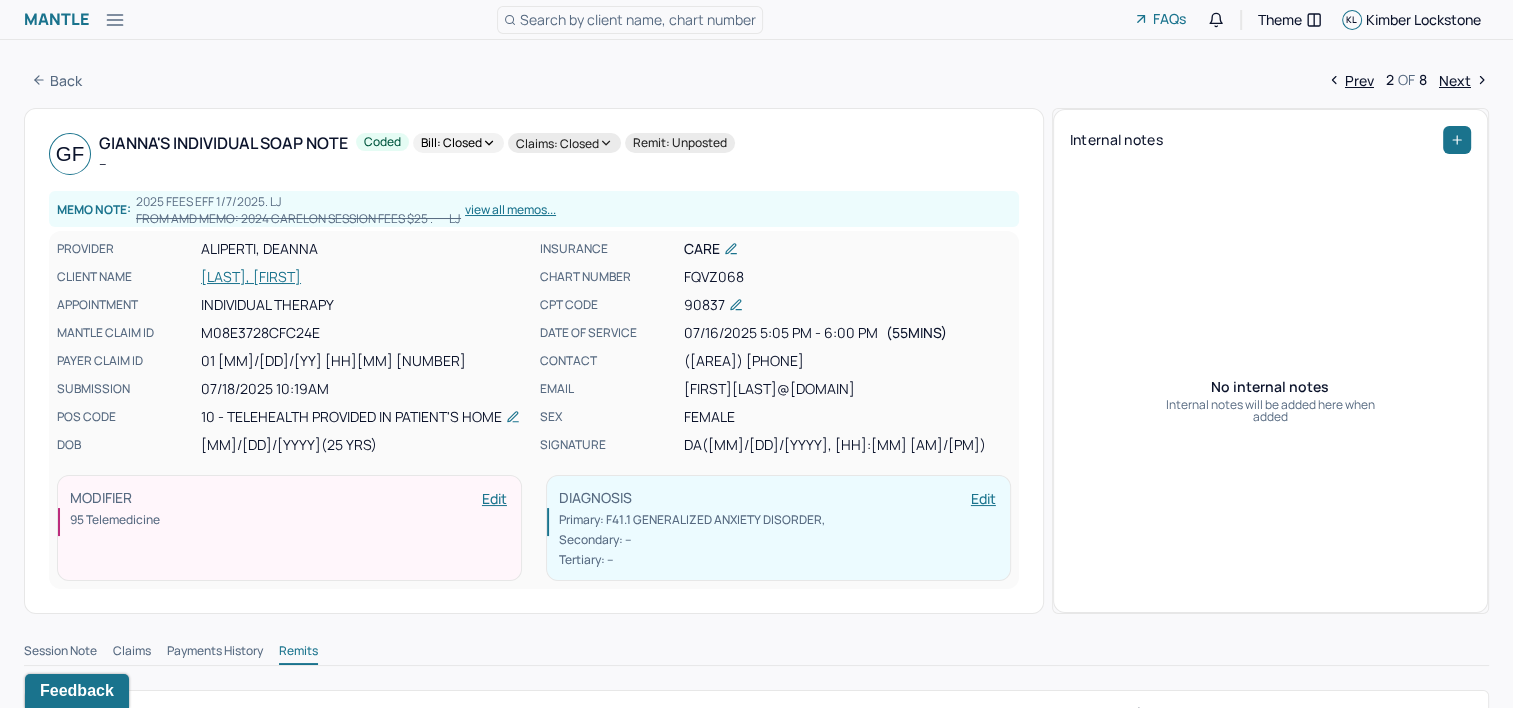 click on "Next" at bounding box center (1464, 80) 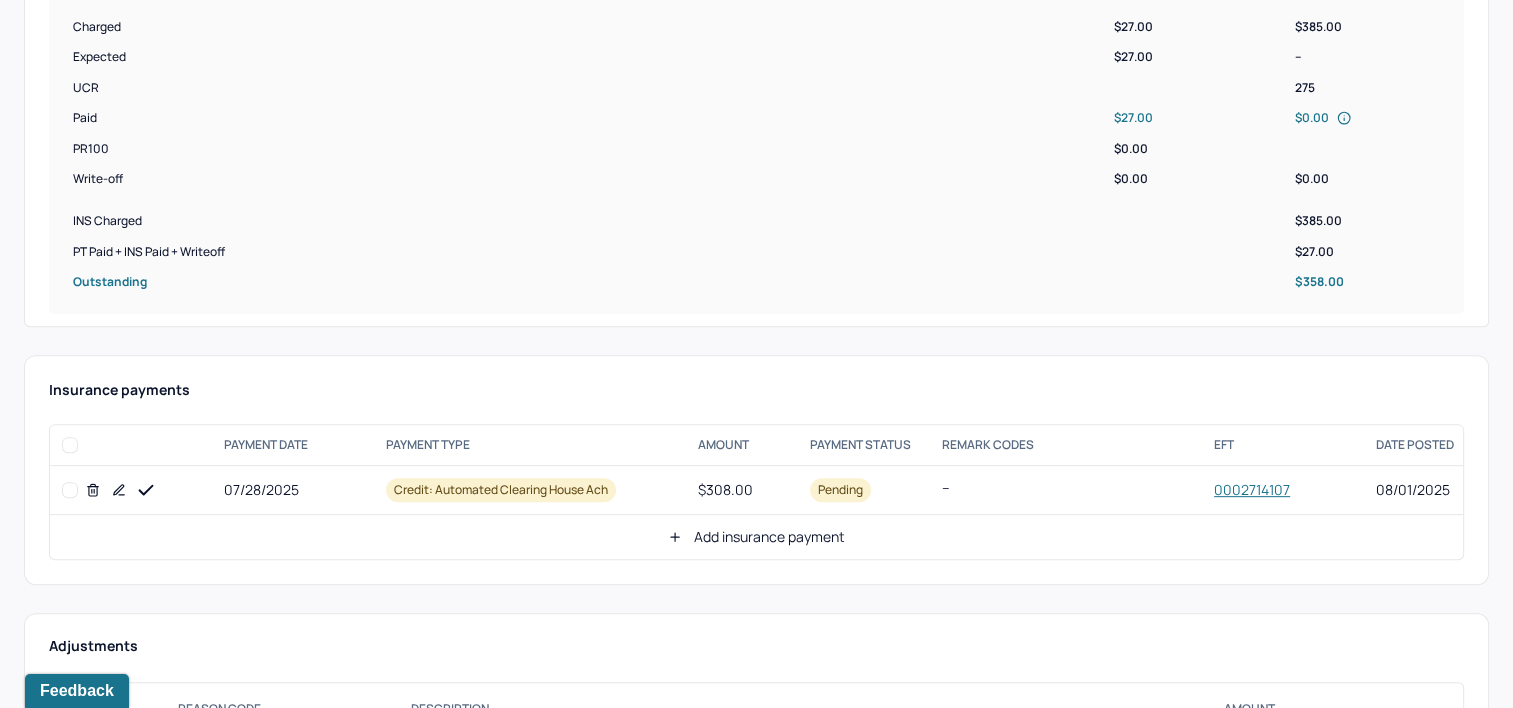 scroll, scrollTop: 800, scrollLeft: 0, axis: vertical 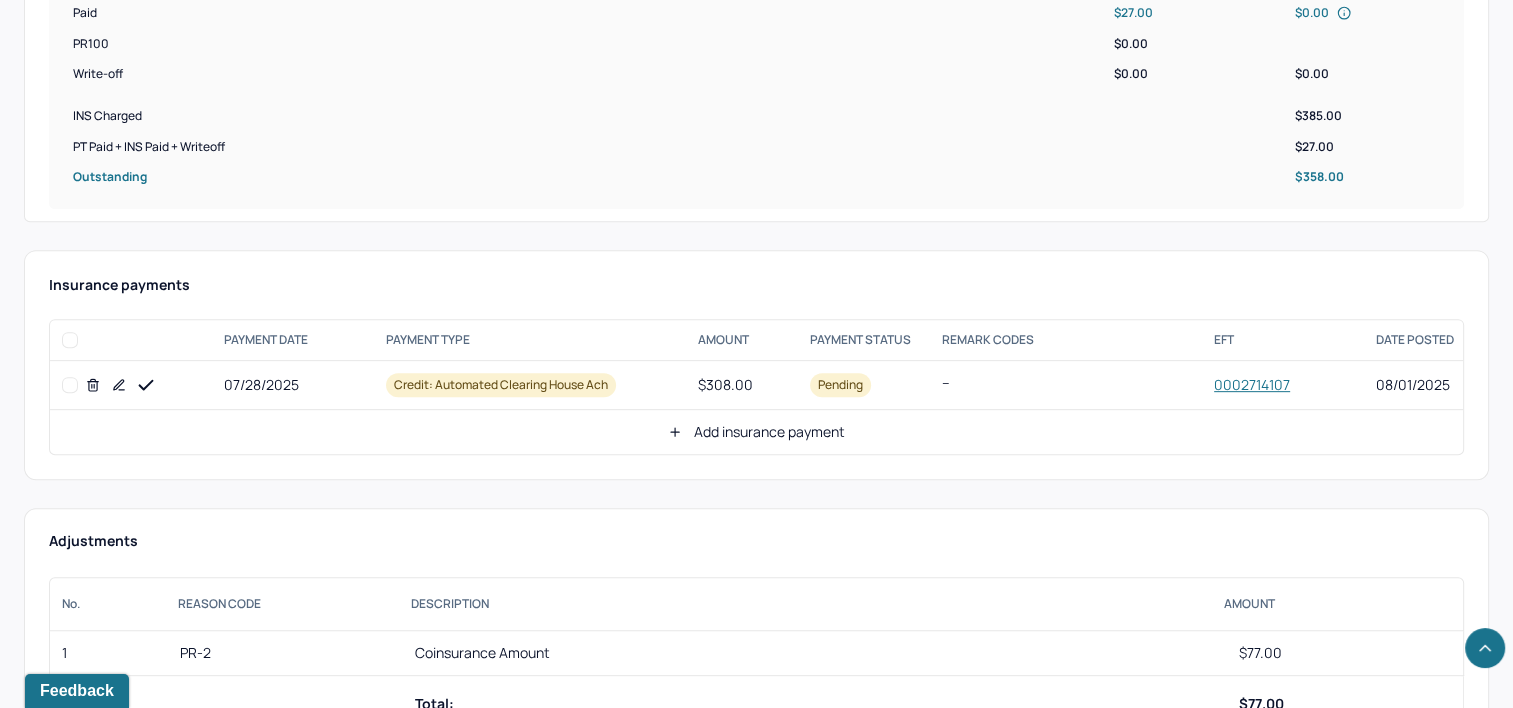 click 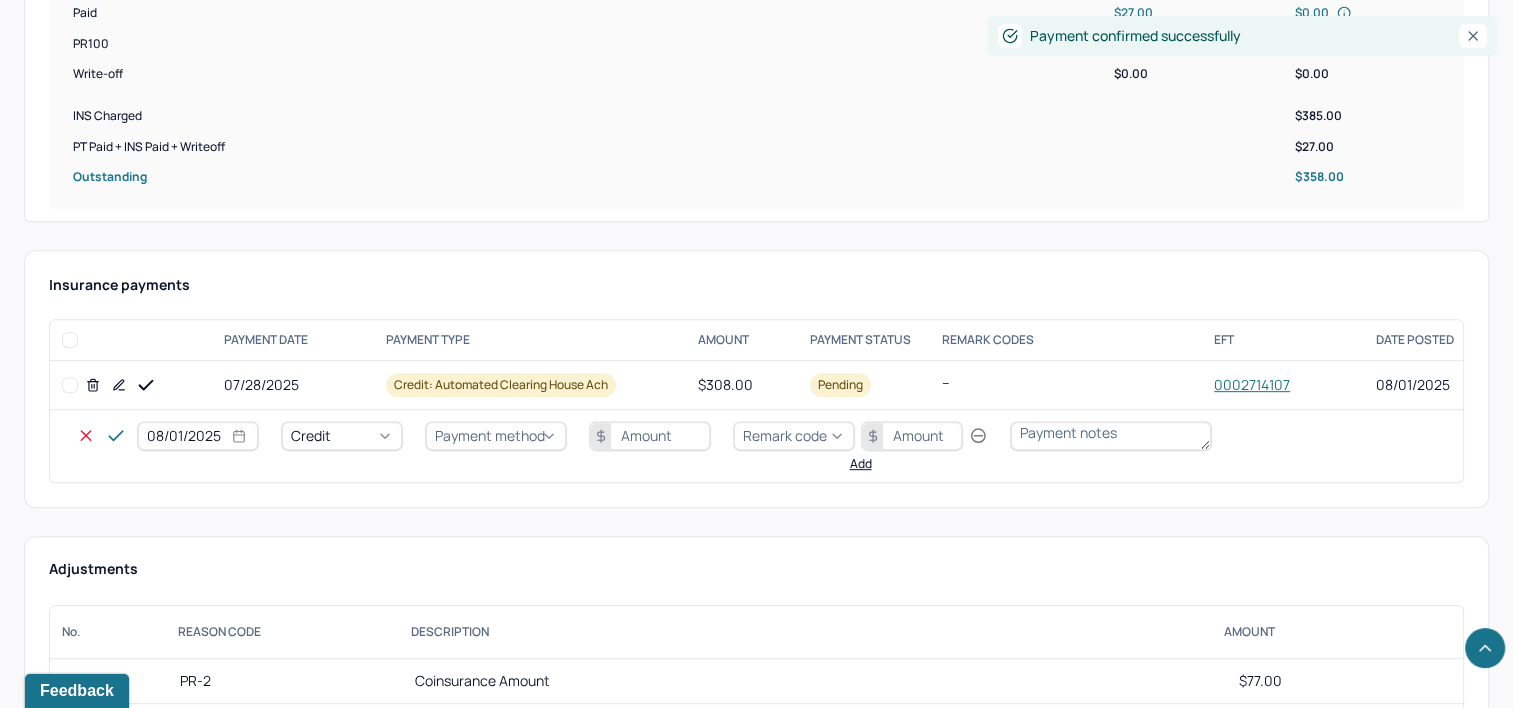 select on "7" 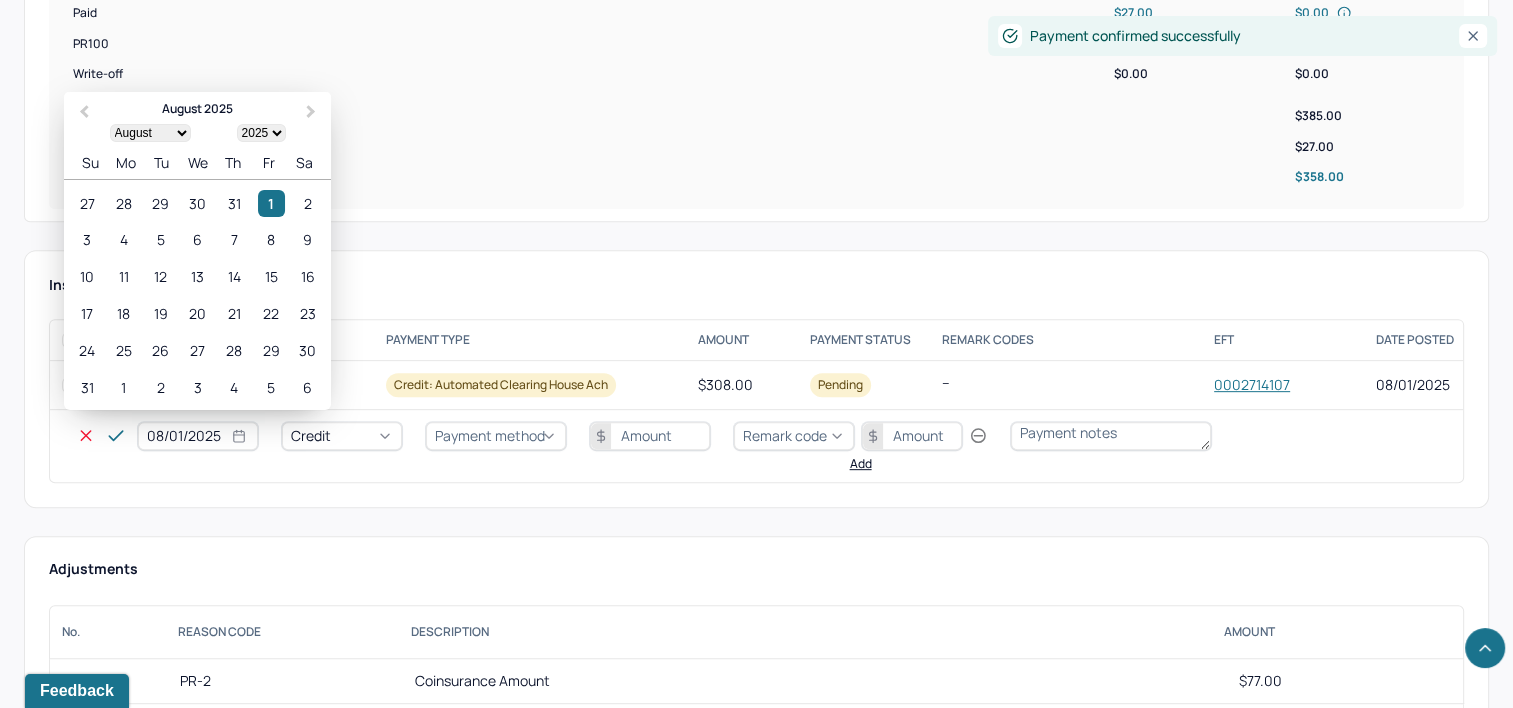 click on "08/01/2025" at bounding box center (198, 436) 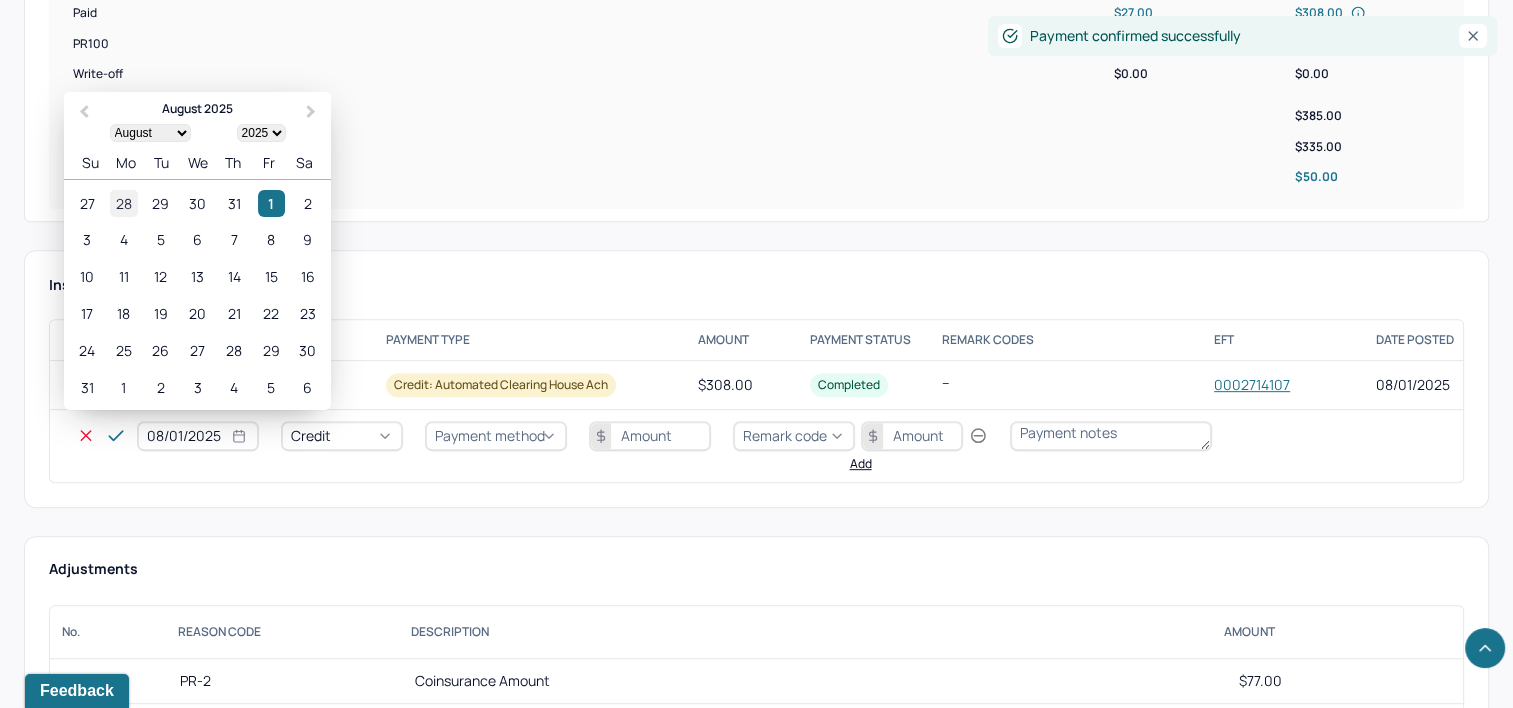 click on "28" at bounding box center [123, 203] 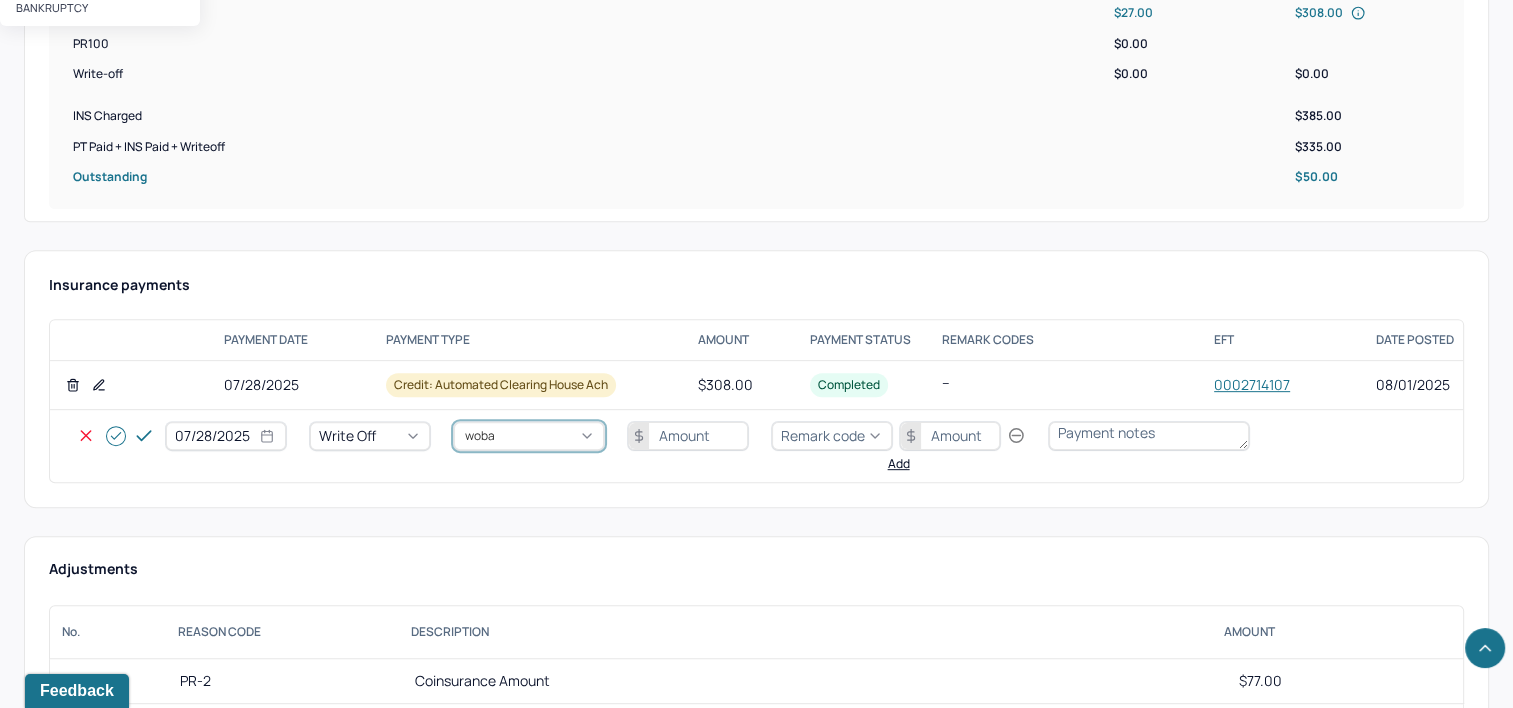 type on "wobal" 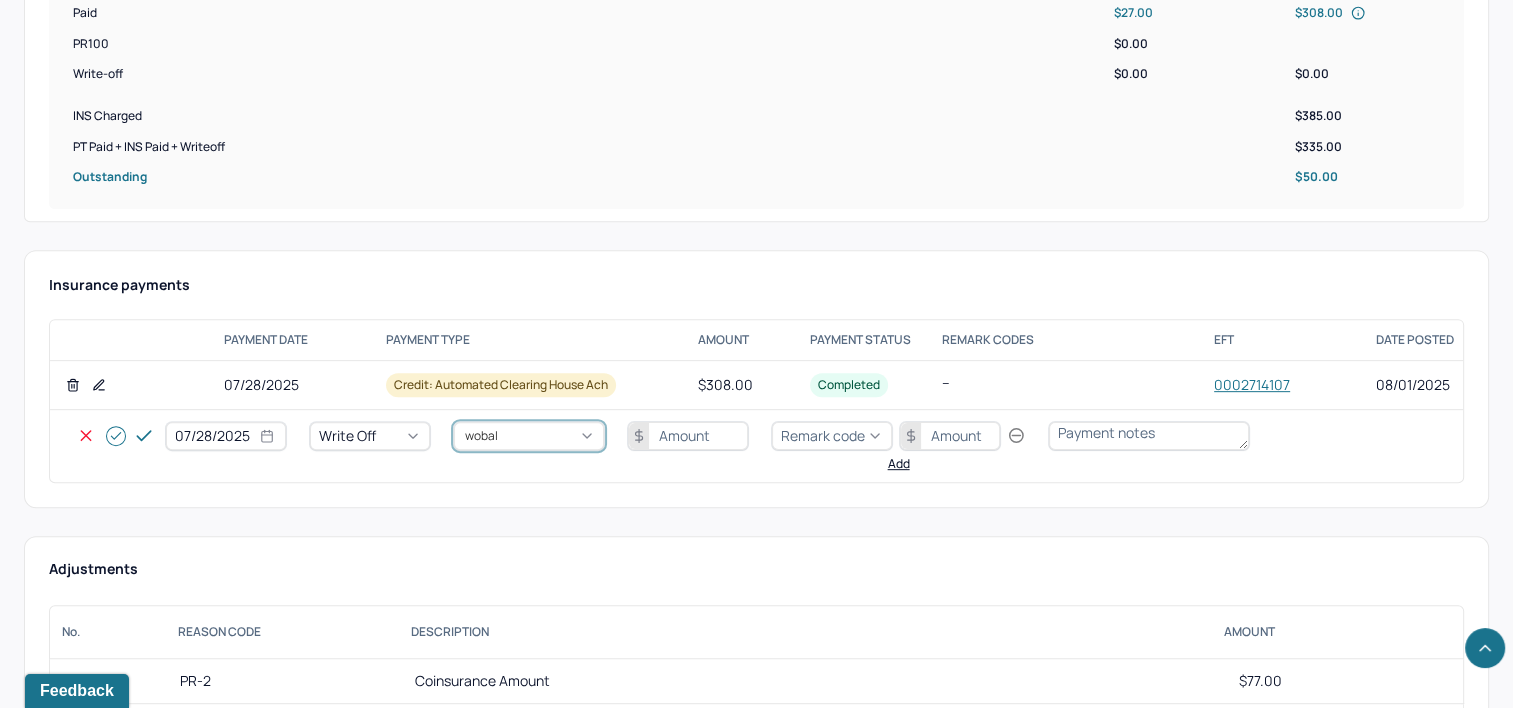 type 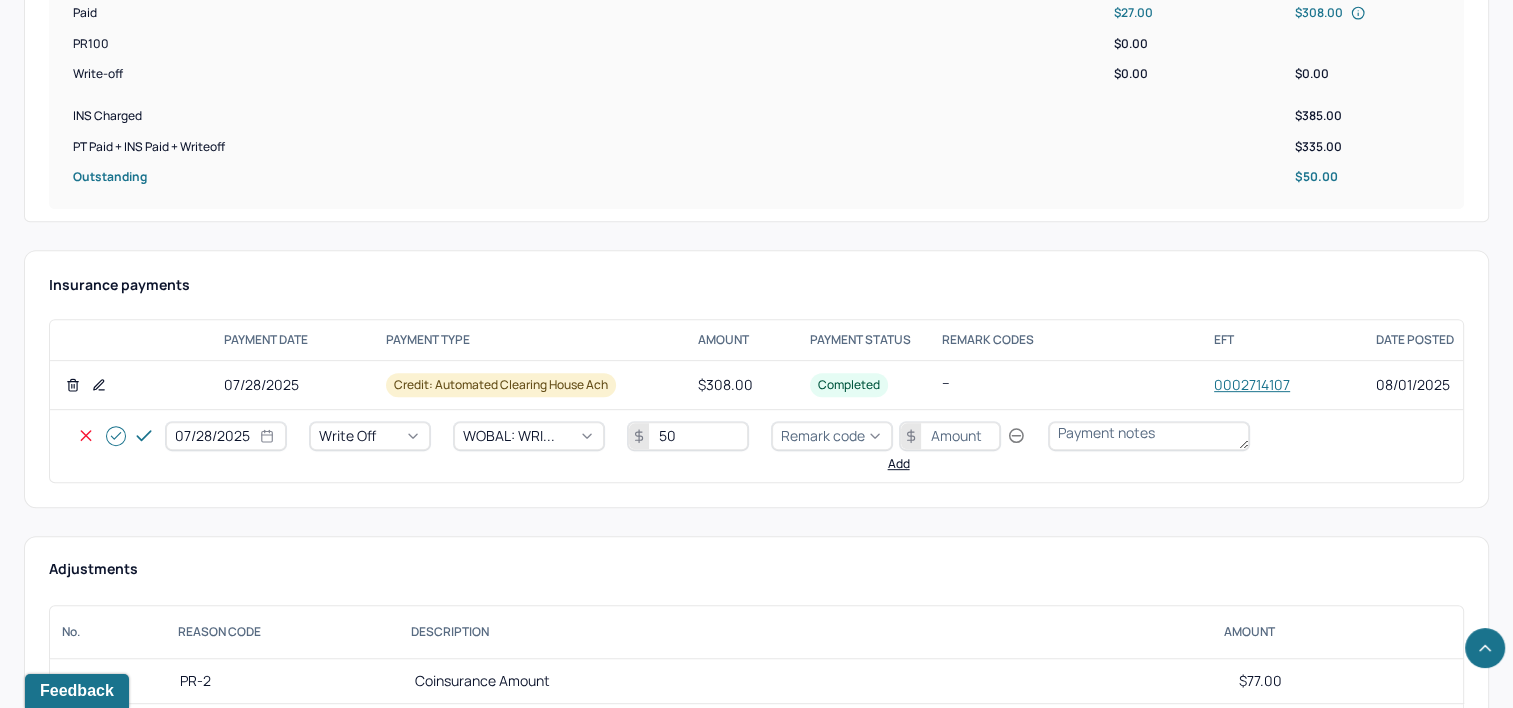 type on "50" 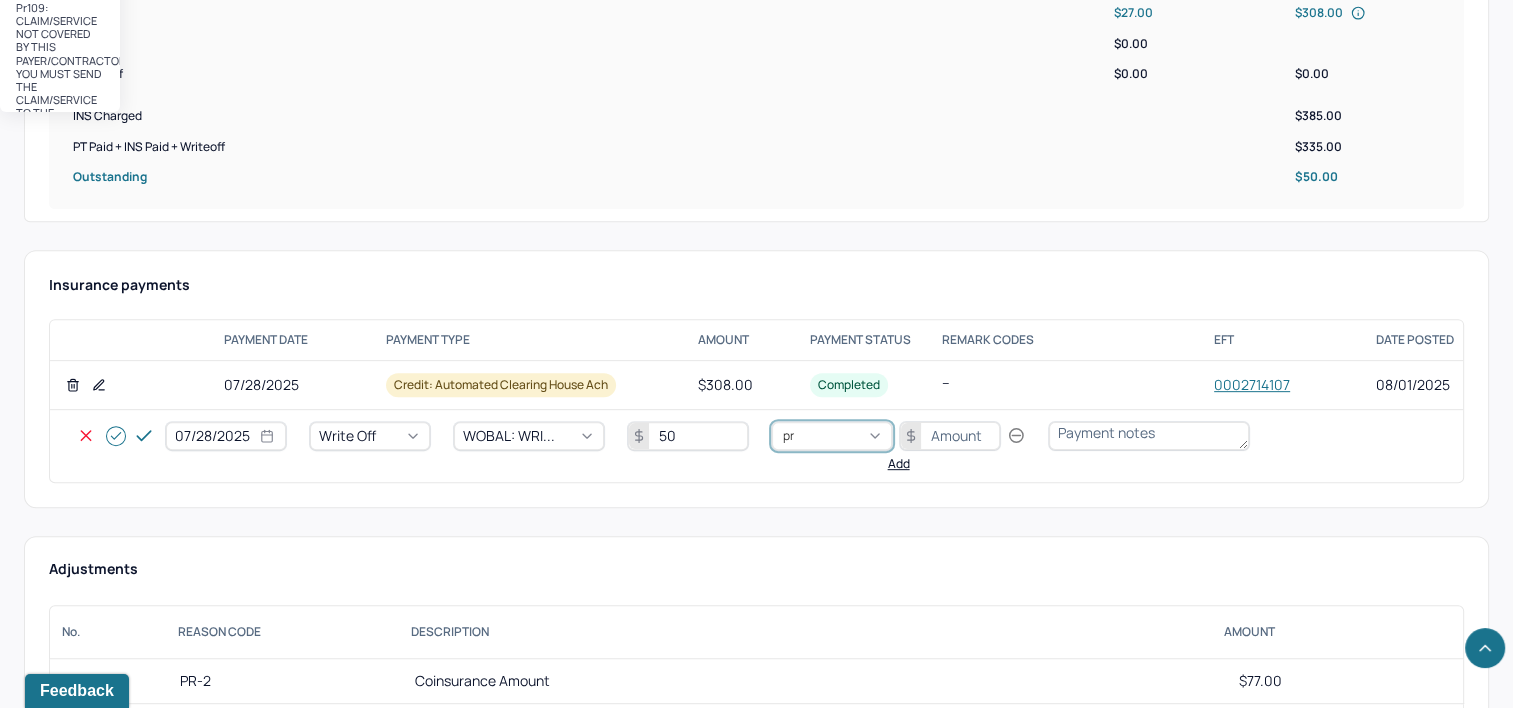 type on "pr2" 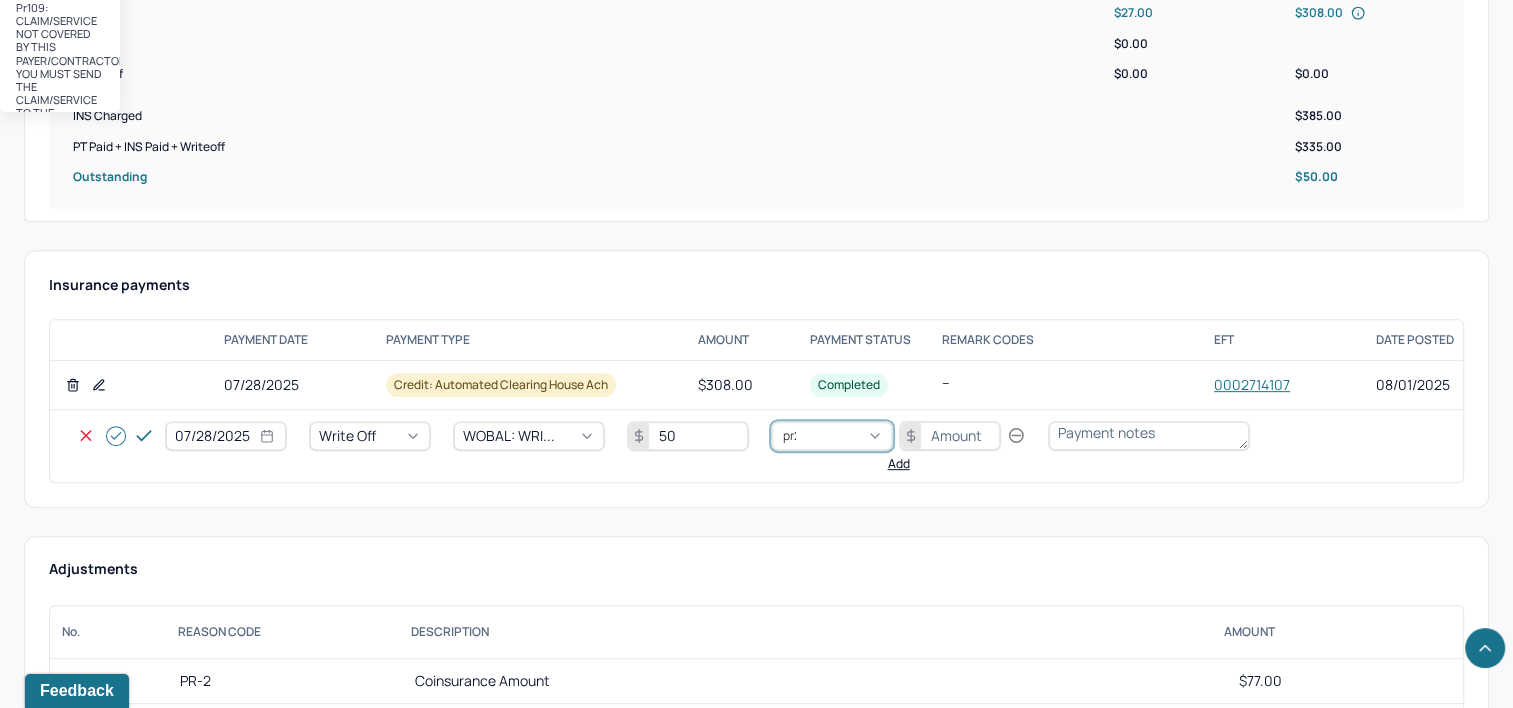 type 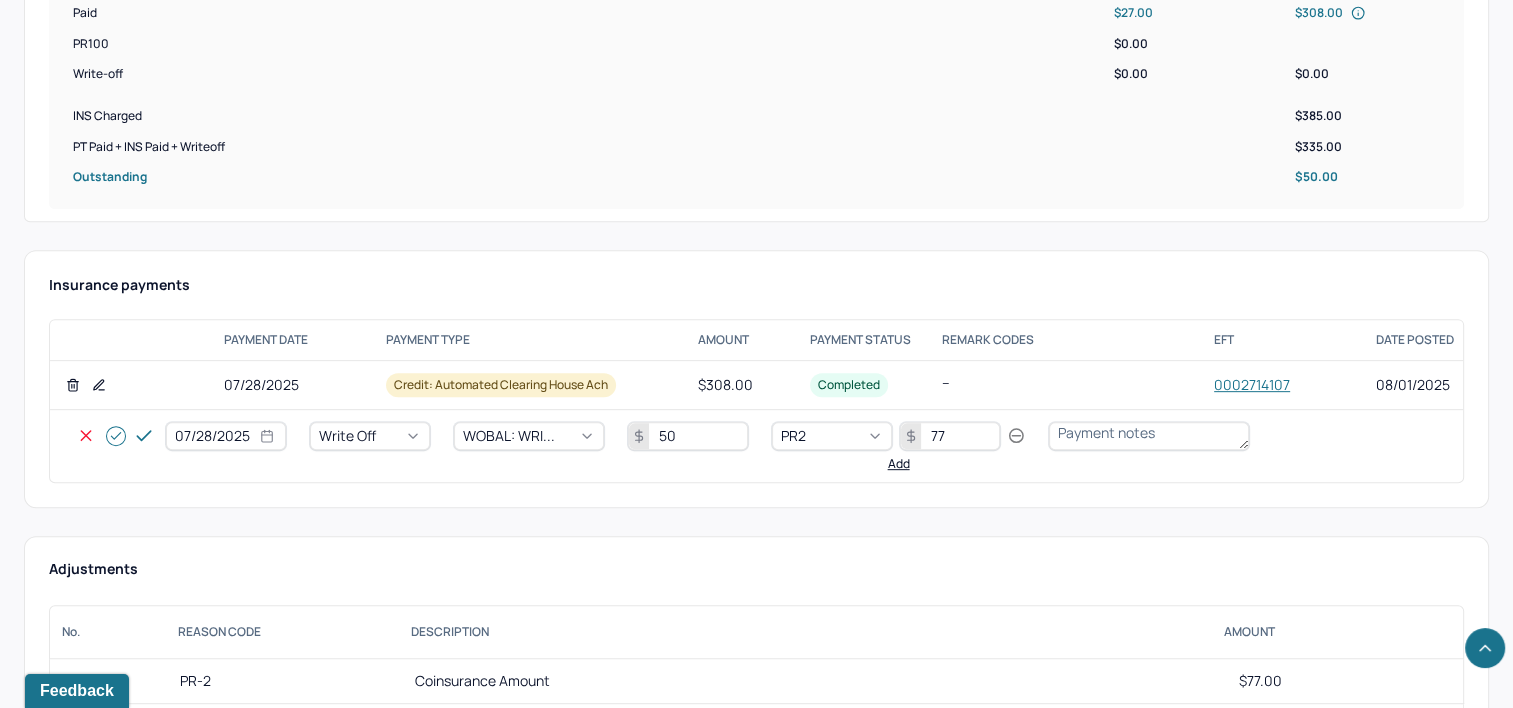 type on "77" 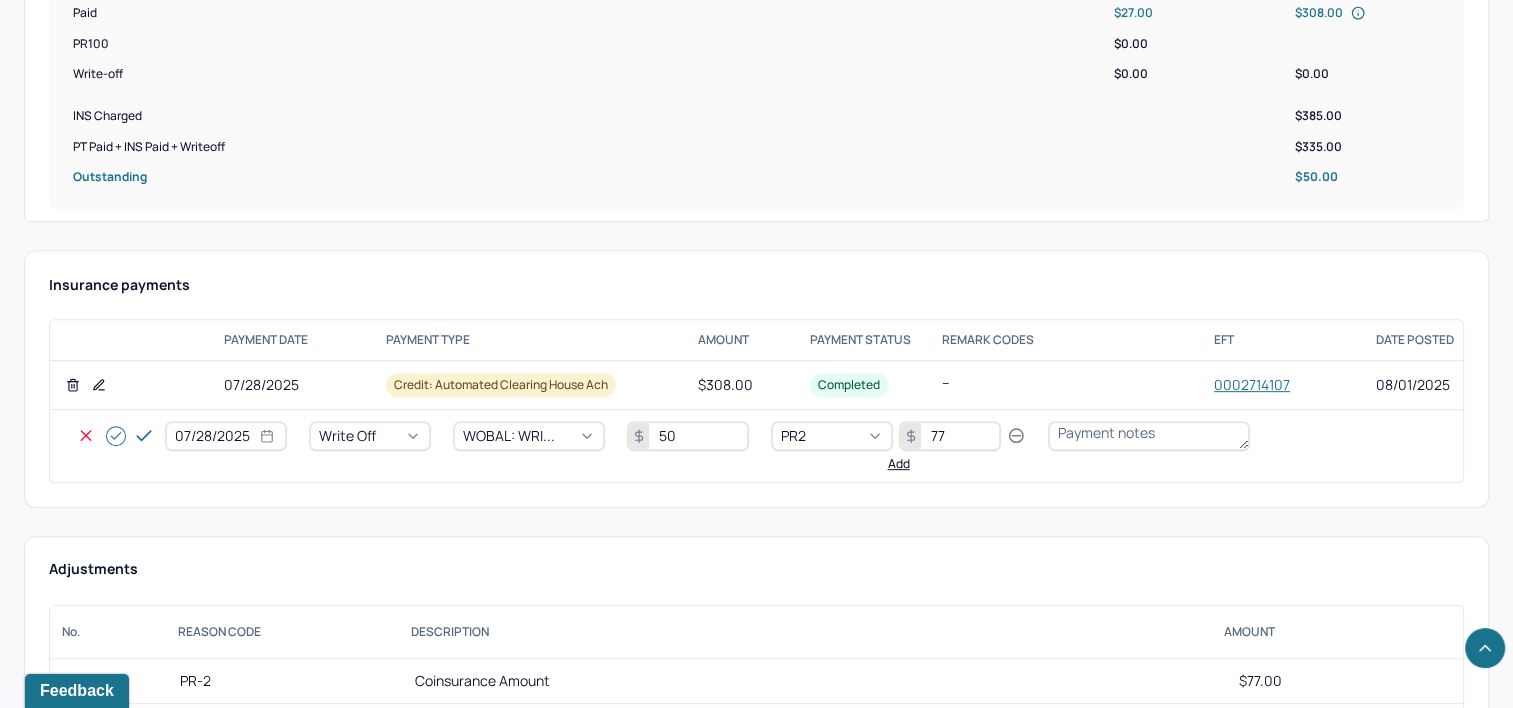 click 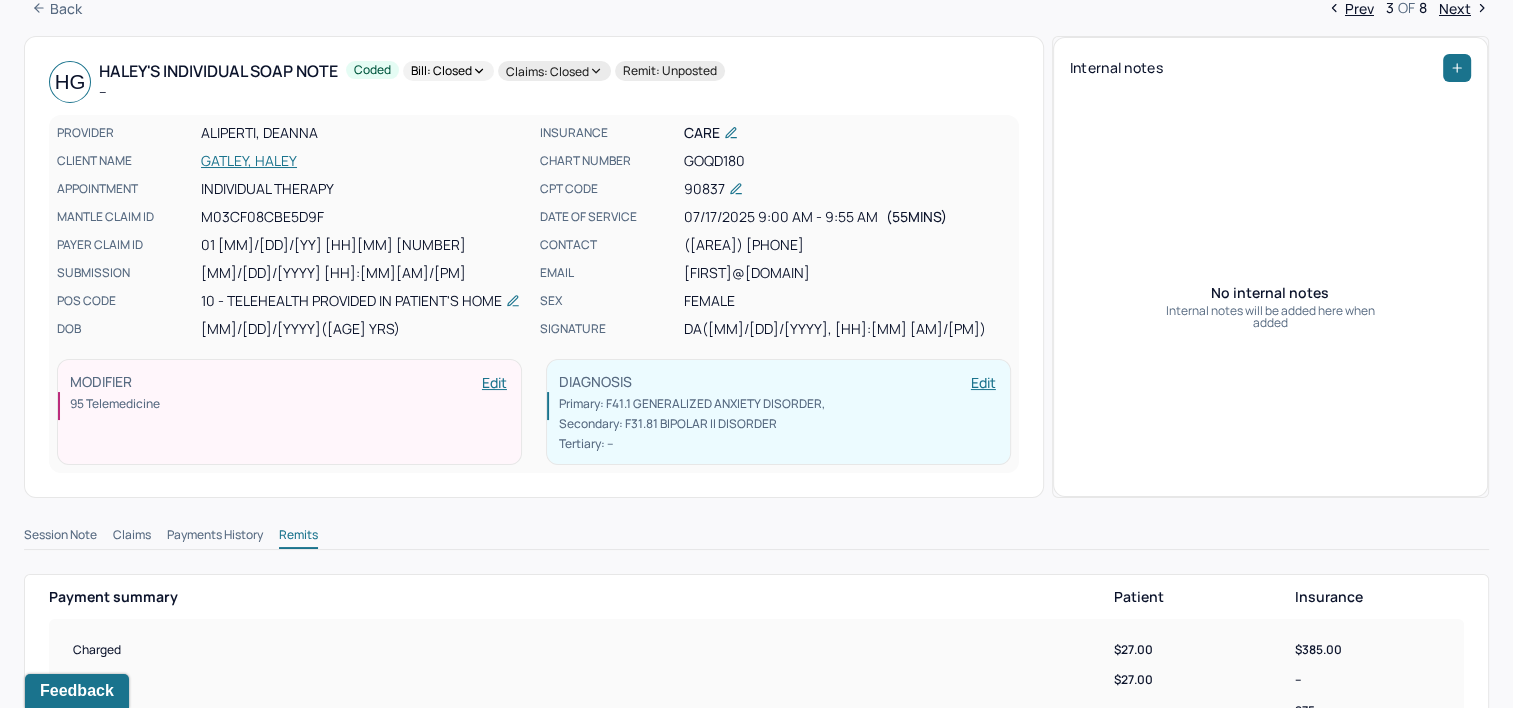 scroll, scrollTop: 0, scrollLeft: 0, axis: both 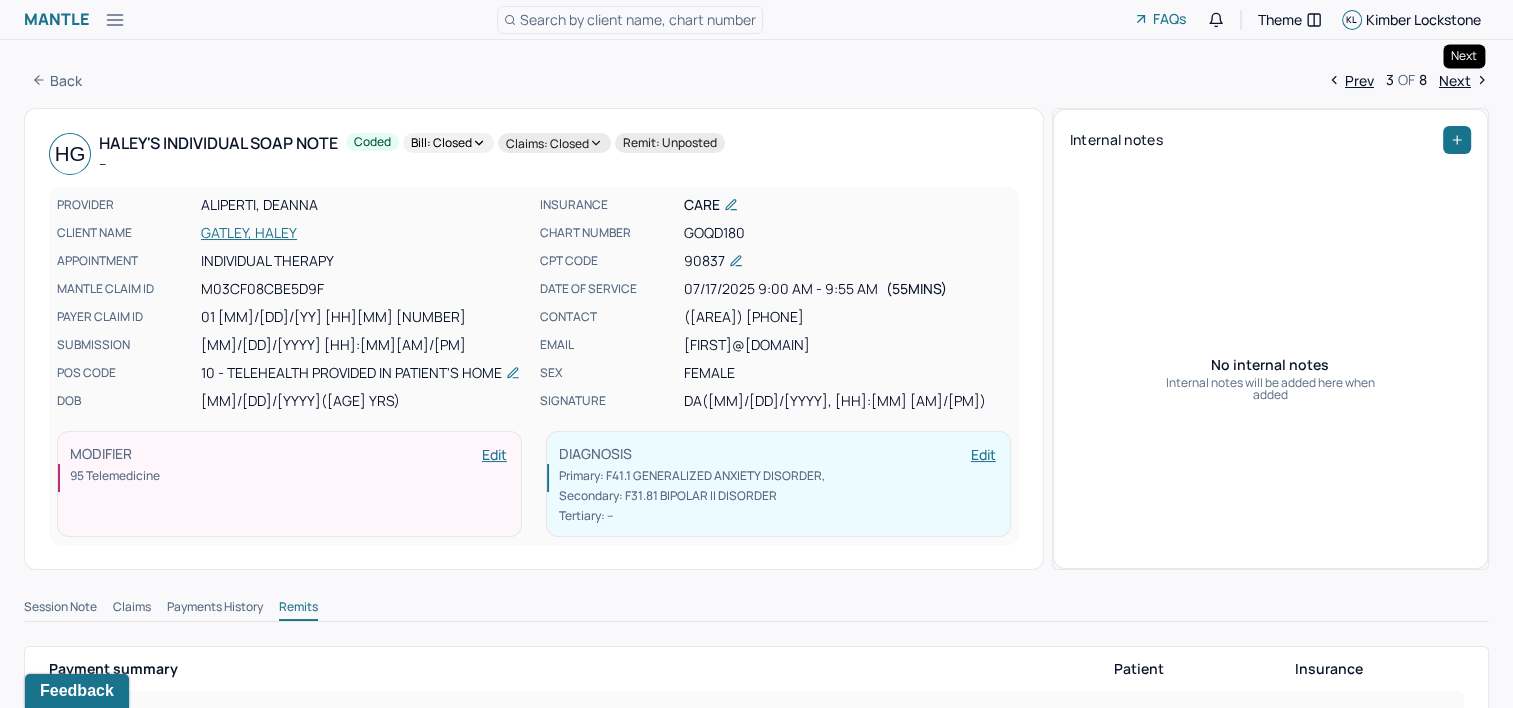 click on "Next" at bounding box center [1464, 80] 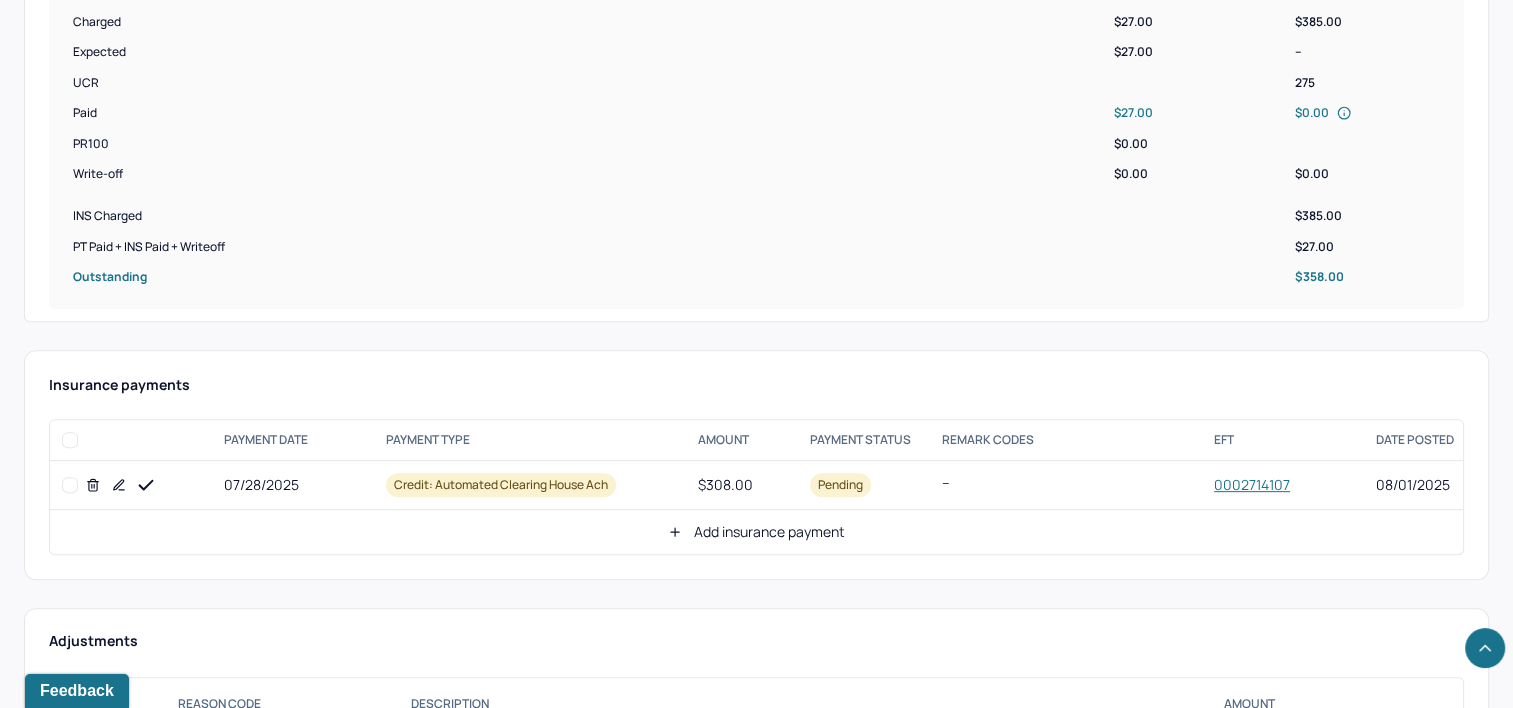 scroll, scrollTop: 900, scrollLeft: 0, axis: vertical 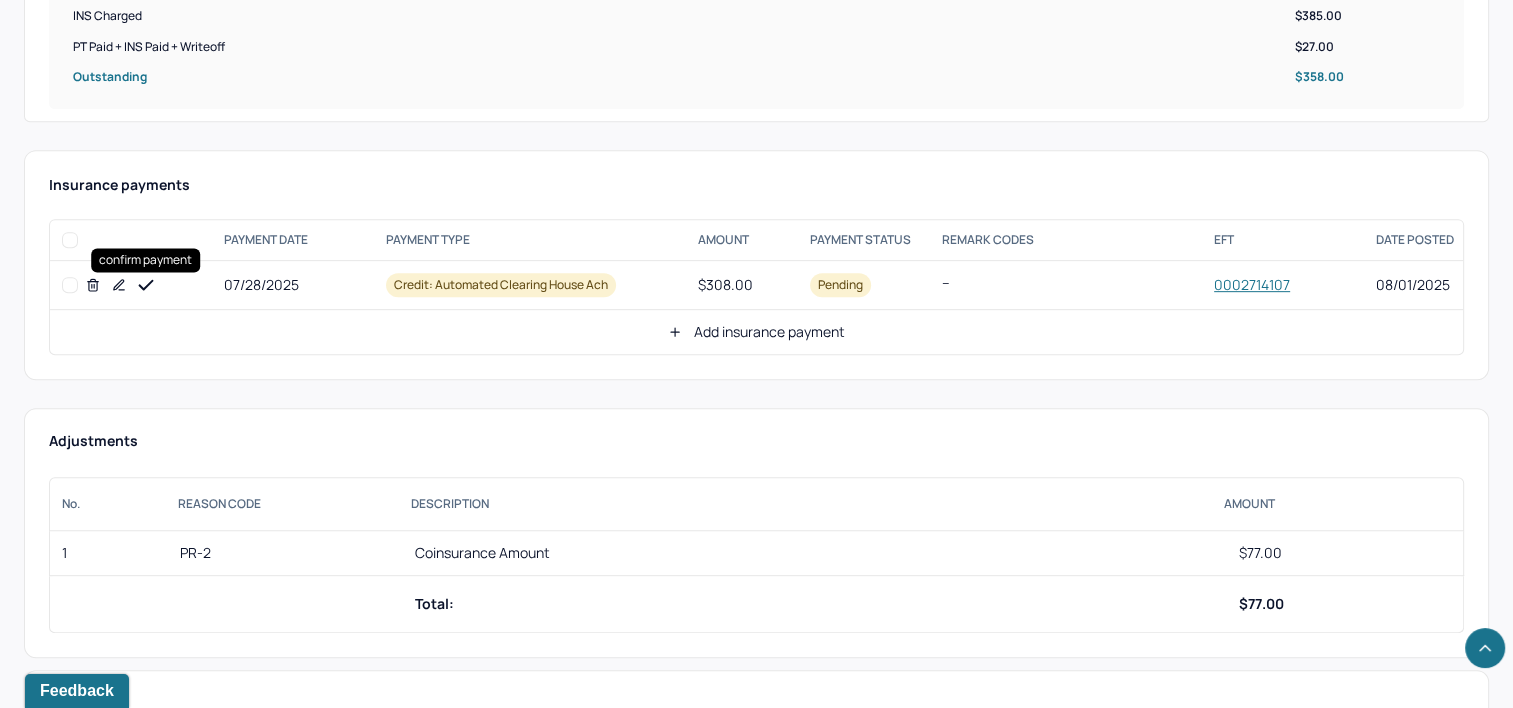 click 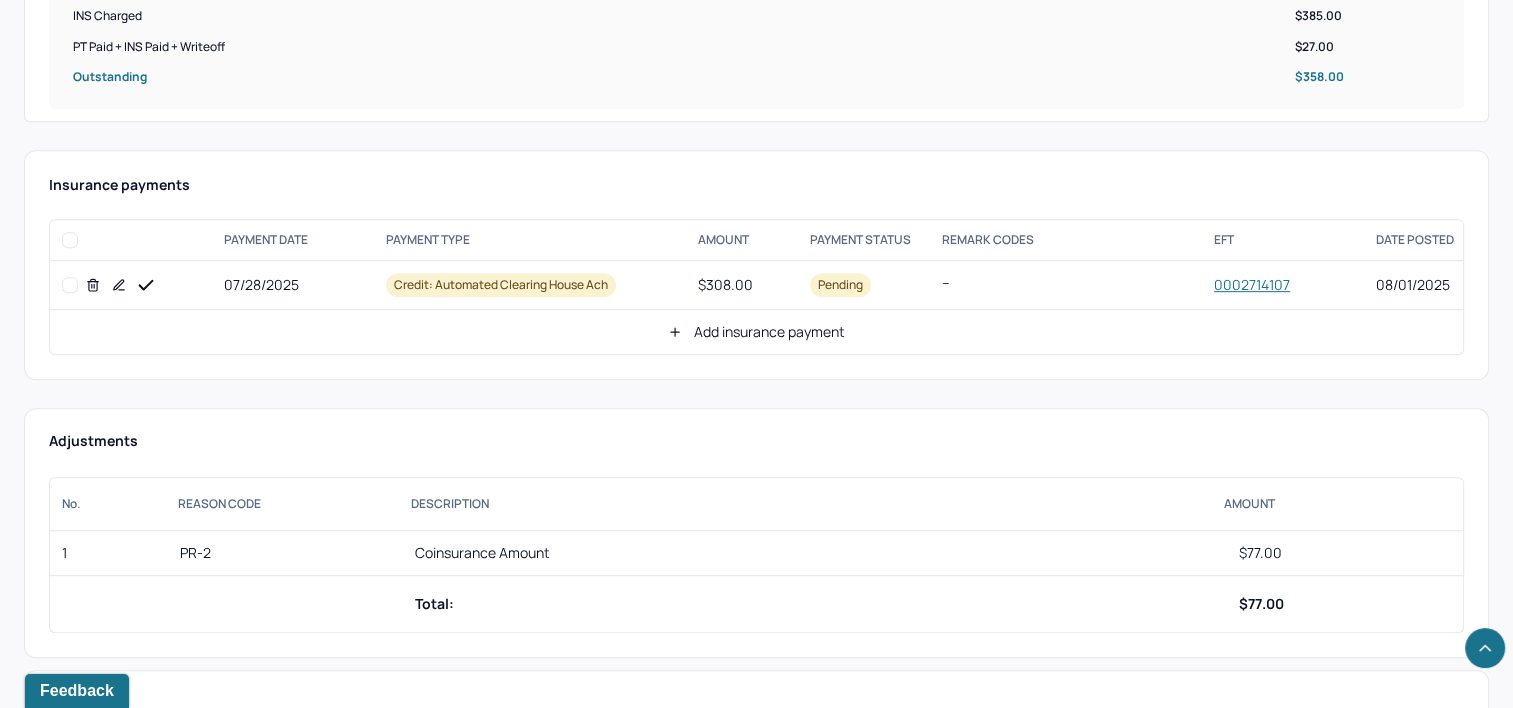 click on "Add insurance payment" at bounding box center (756, 332) 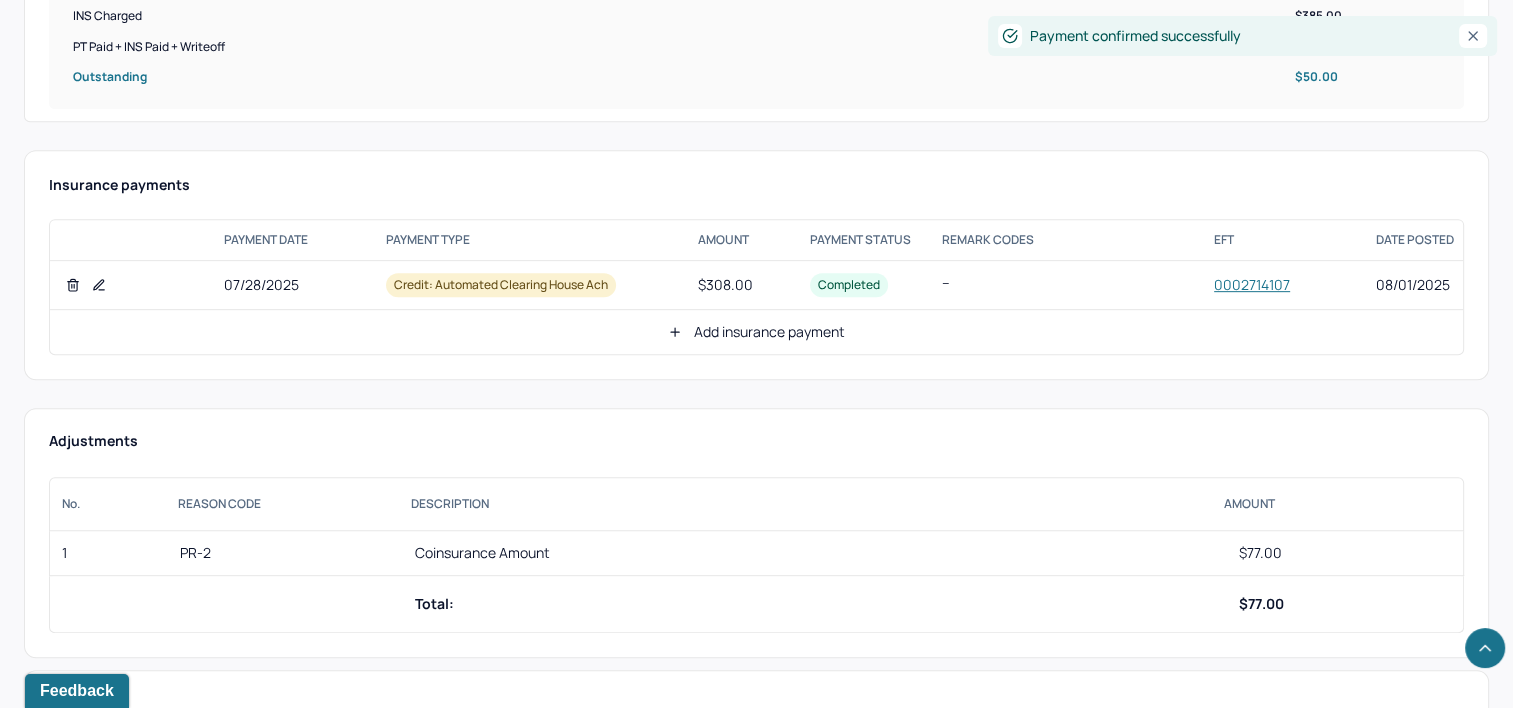click on "Add insurance payment" at bounding box center (756, 332) 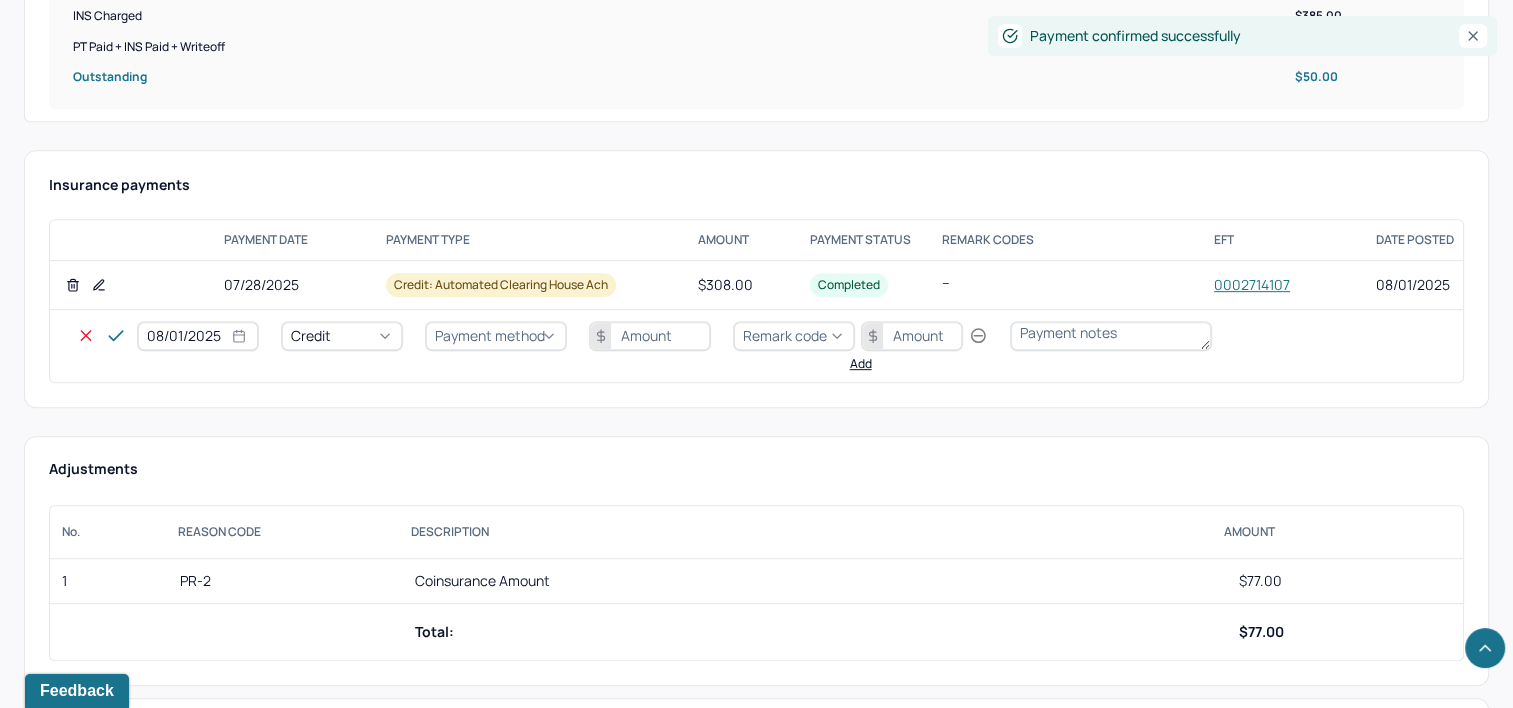 click on "08/01/2025" at bounding box center (198, 336) 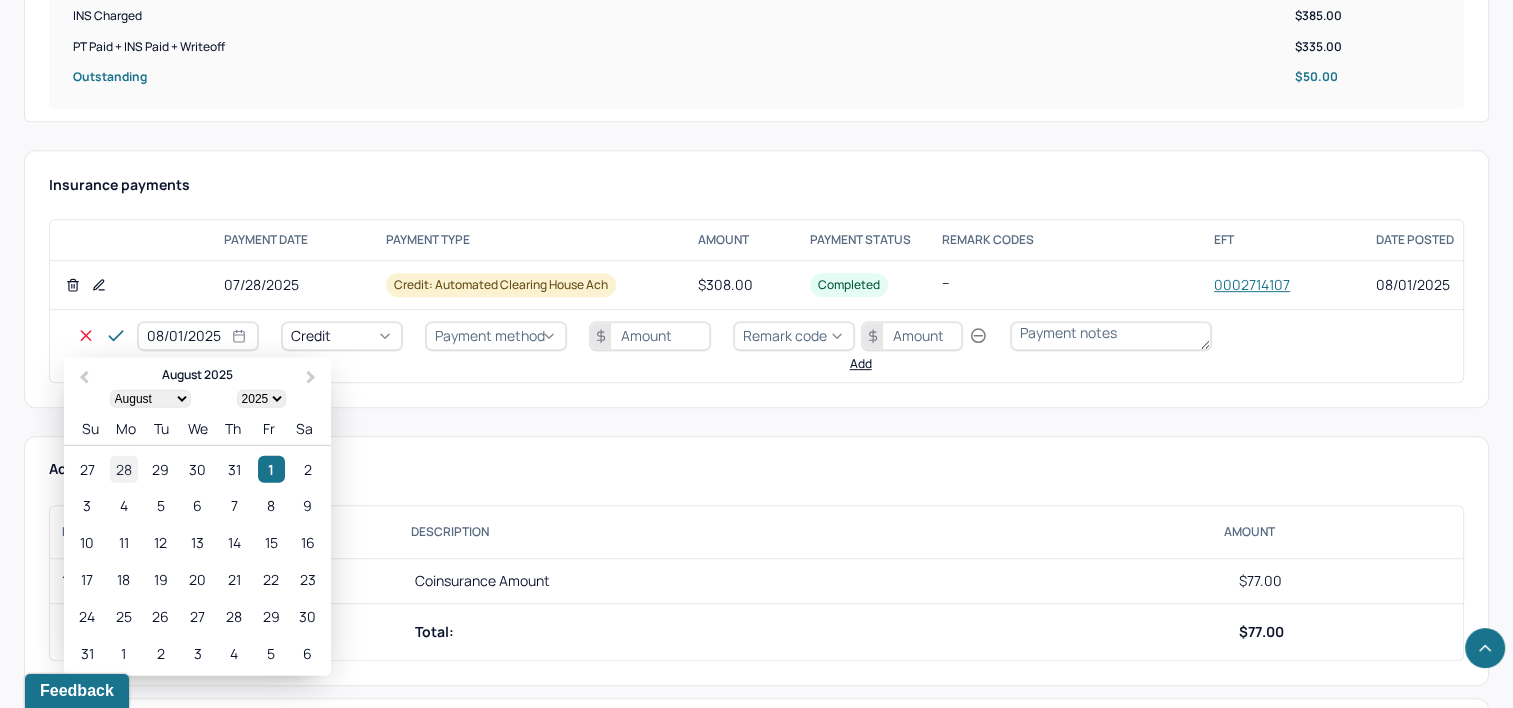 click on "28" at bounding box center [123, 468] 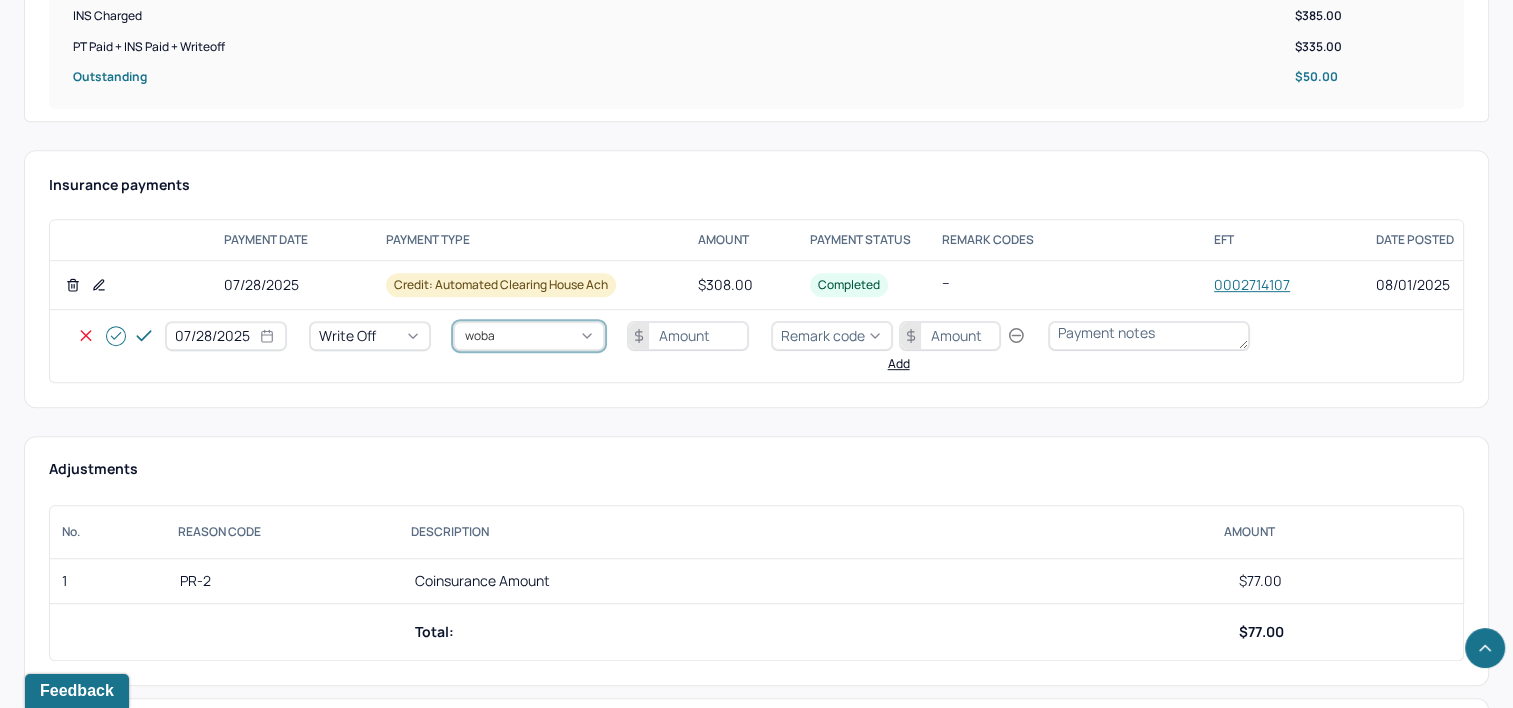 type on "wobal" 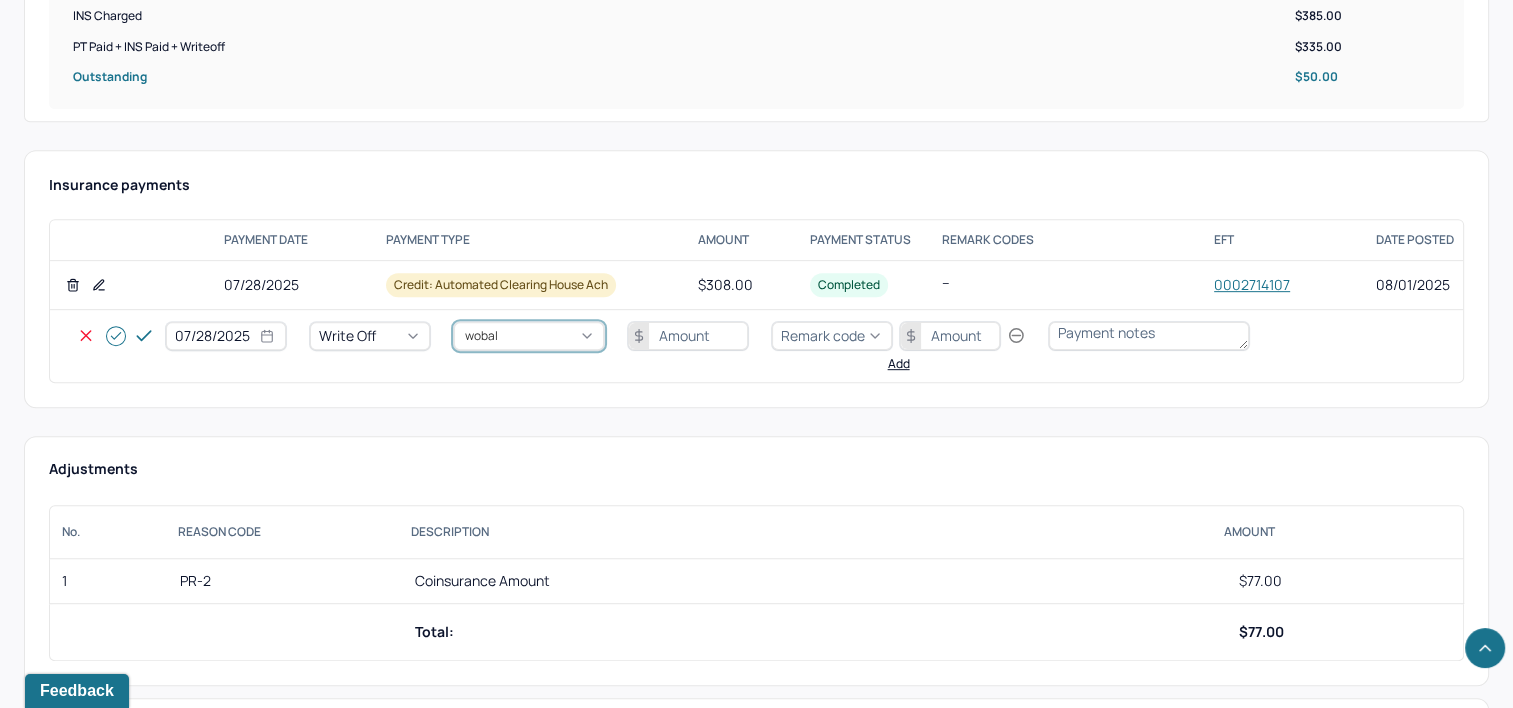 type 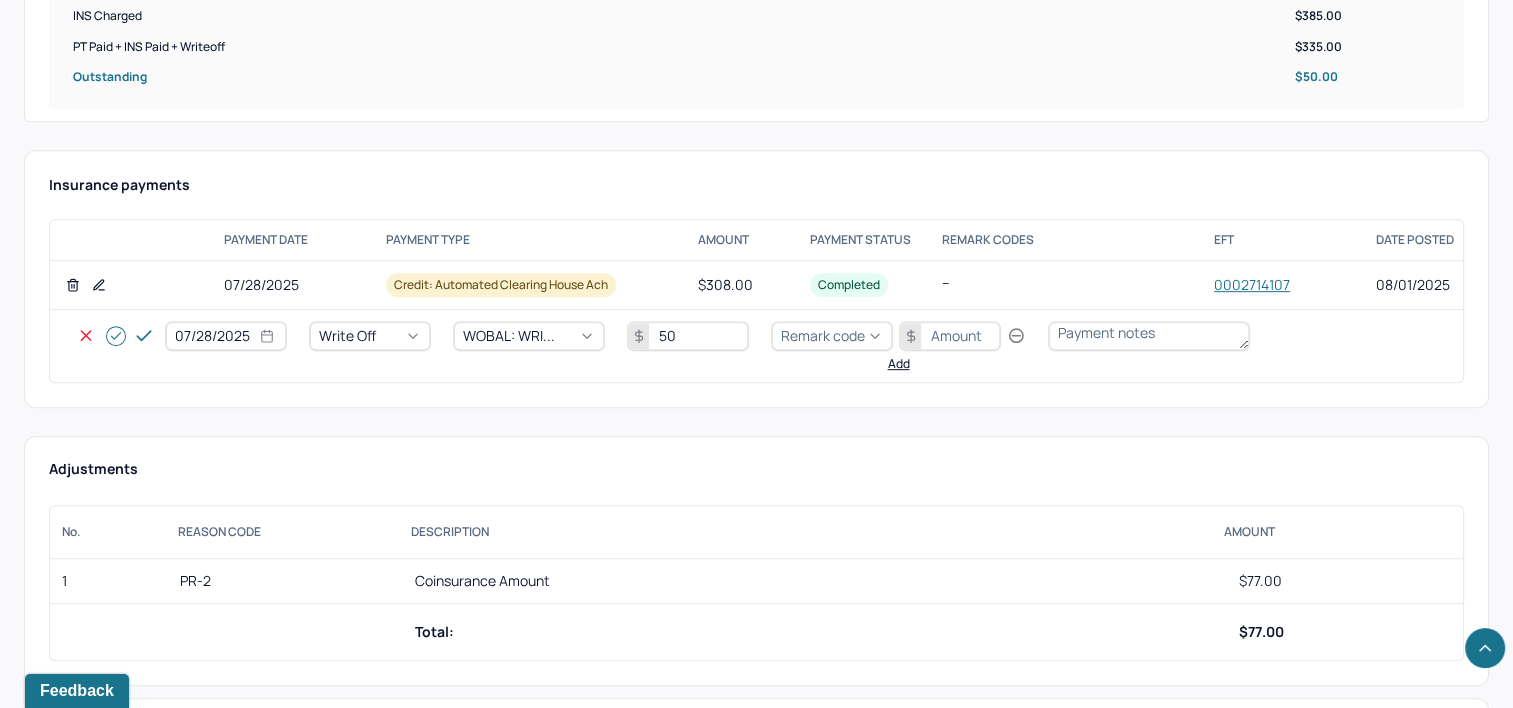type on "50" 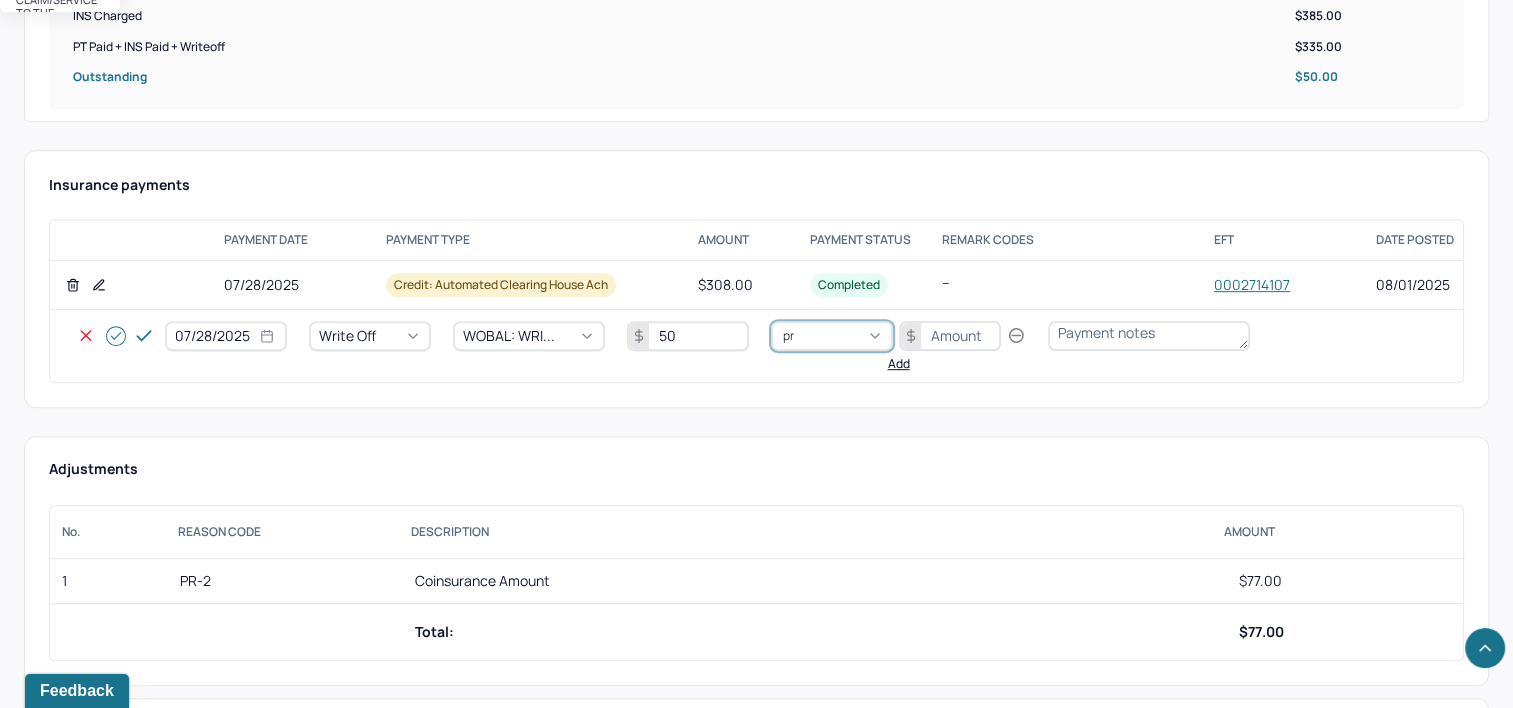 type on "pr2" 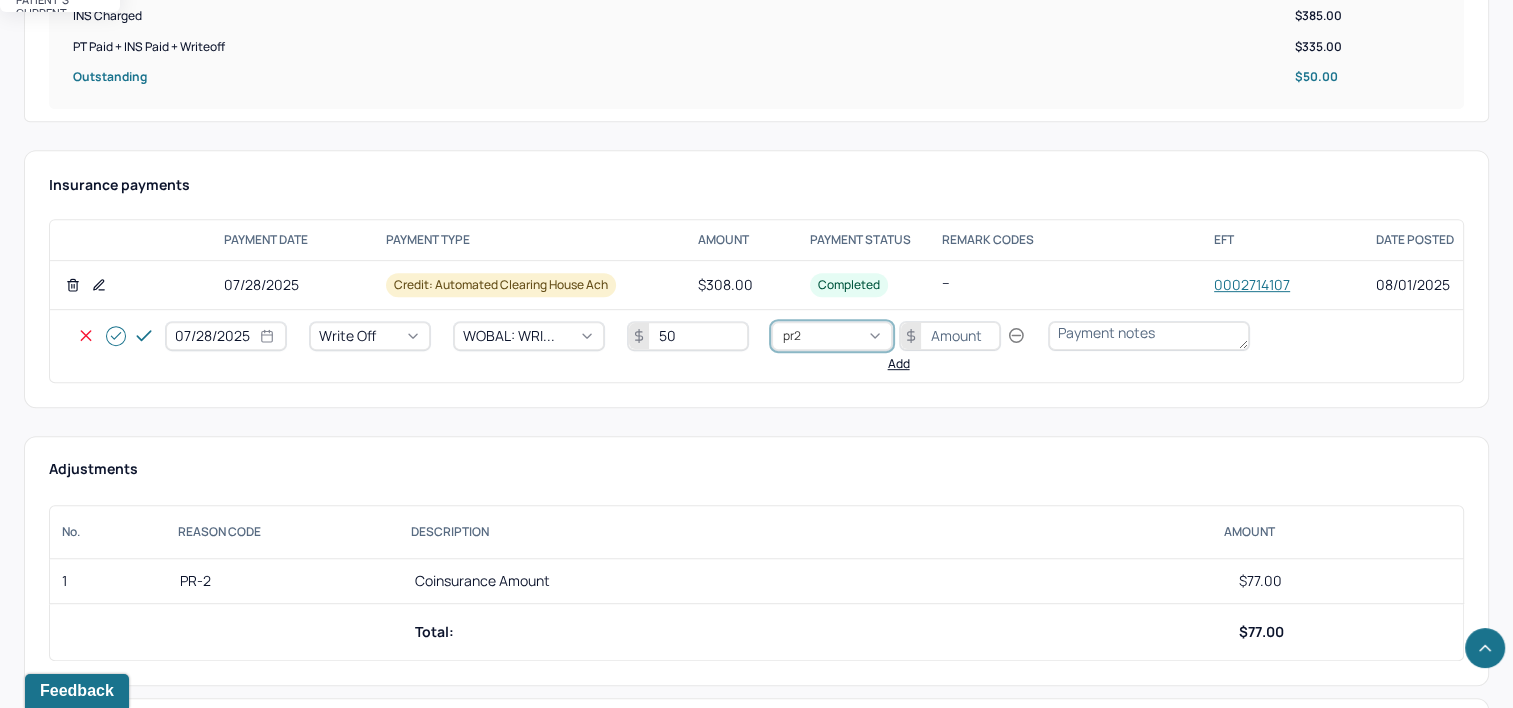type 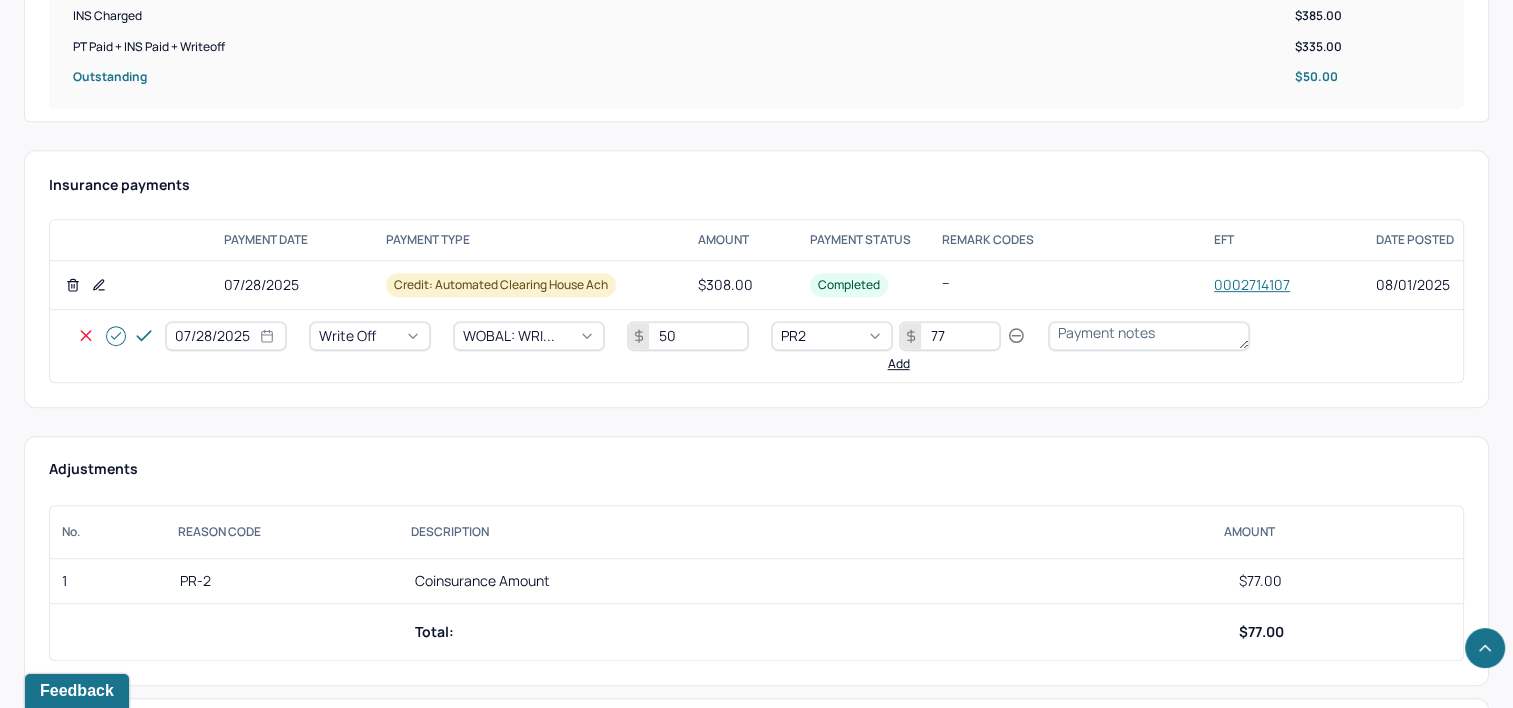 type on "77" 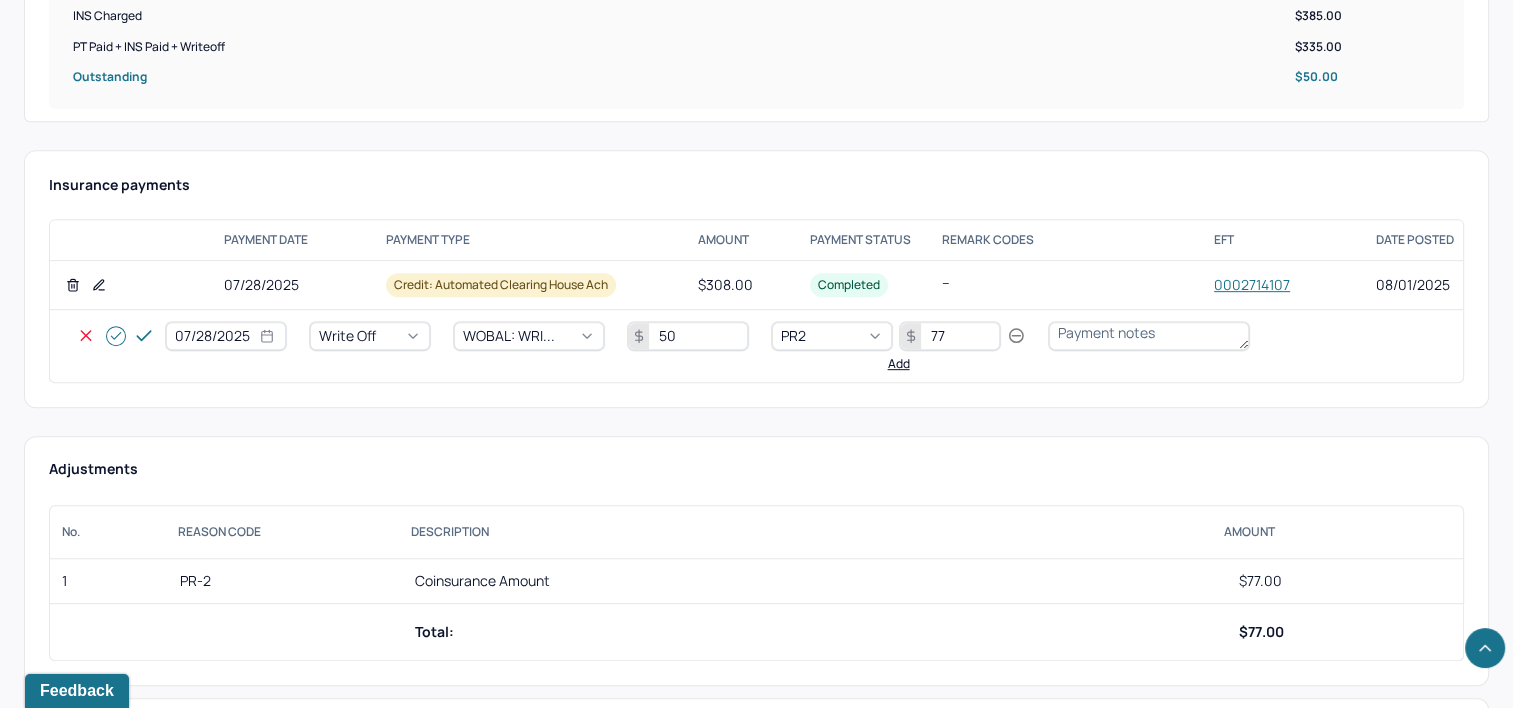 type 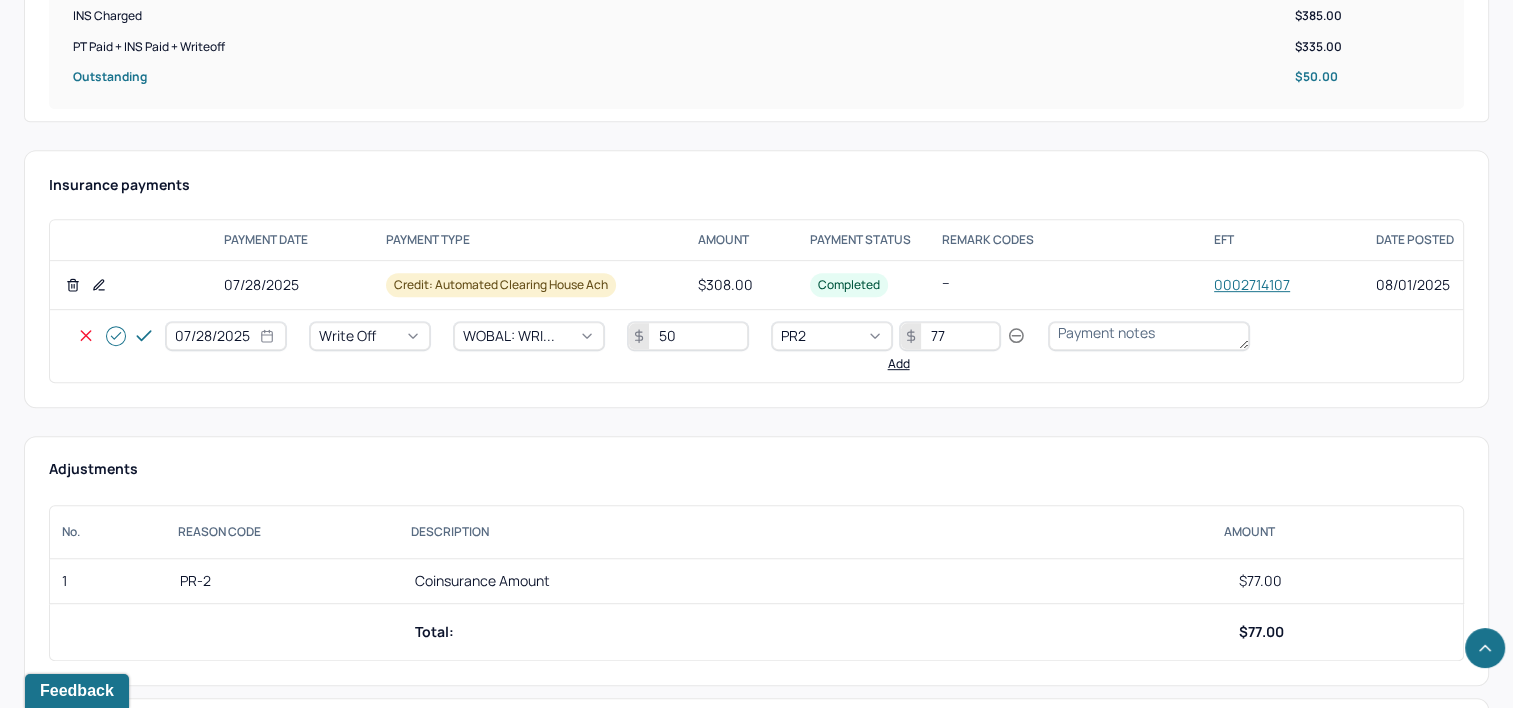 click 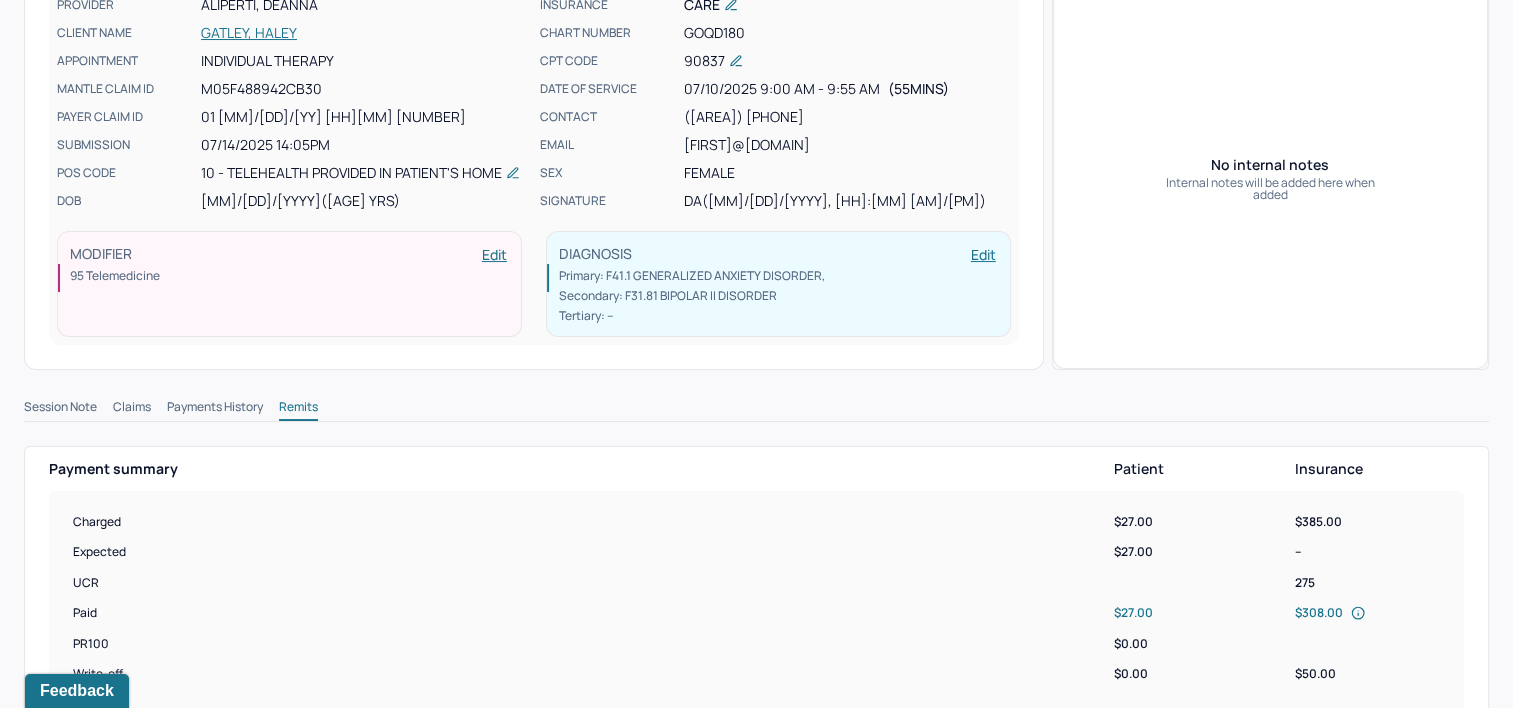 scroll, scrollTop: 0, scrollLeft: 0, axis: both 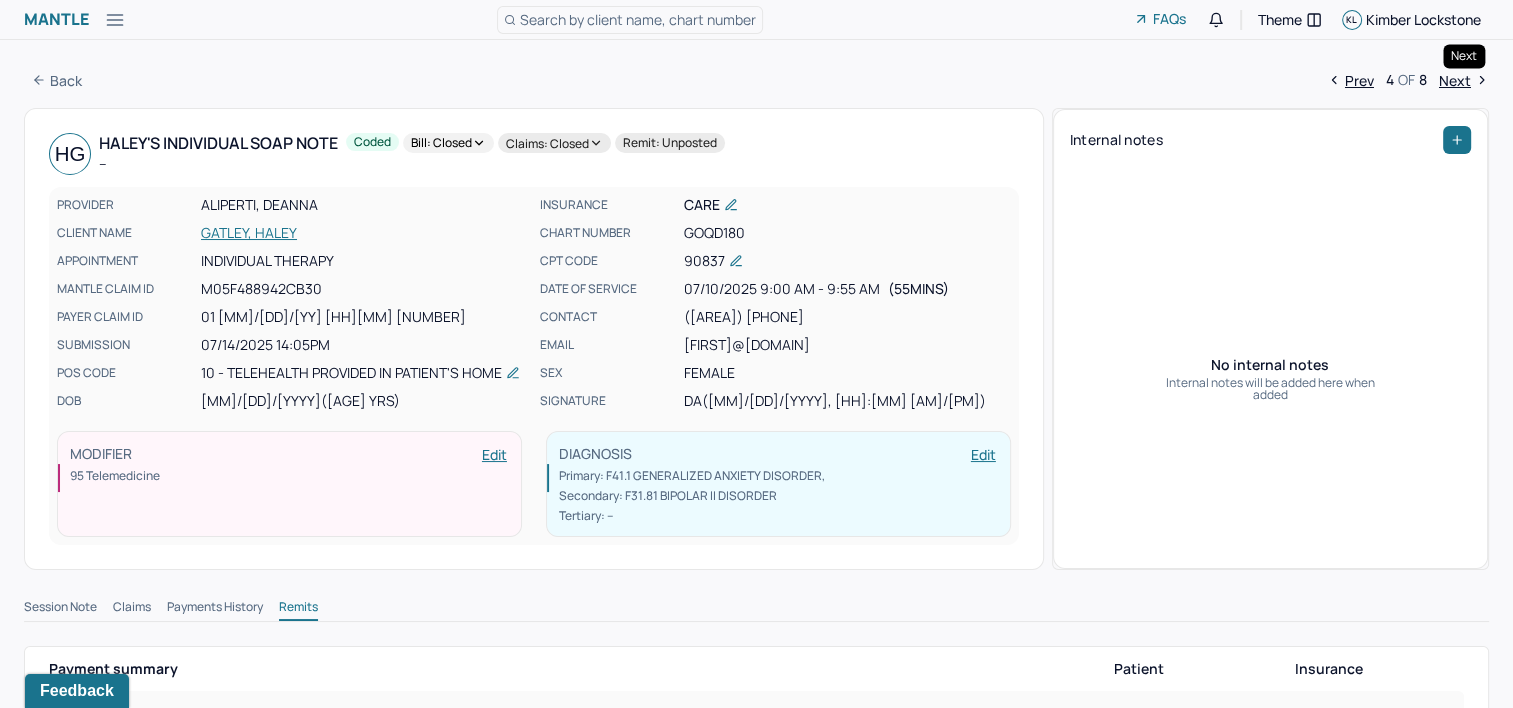 click on "Next" at bounding box center [1464, 80] 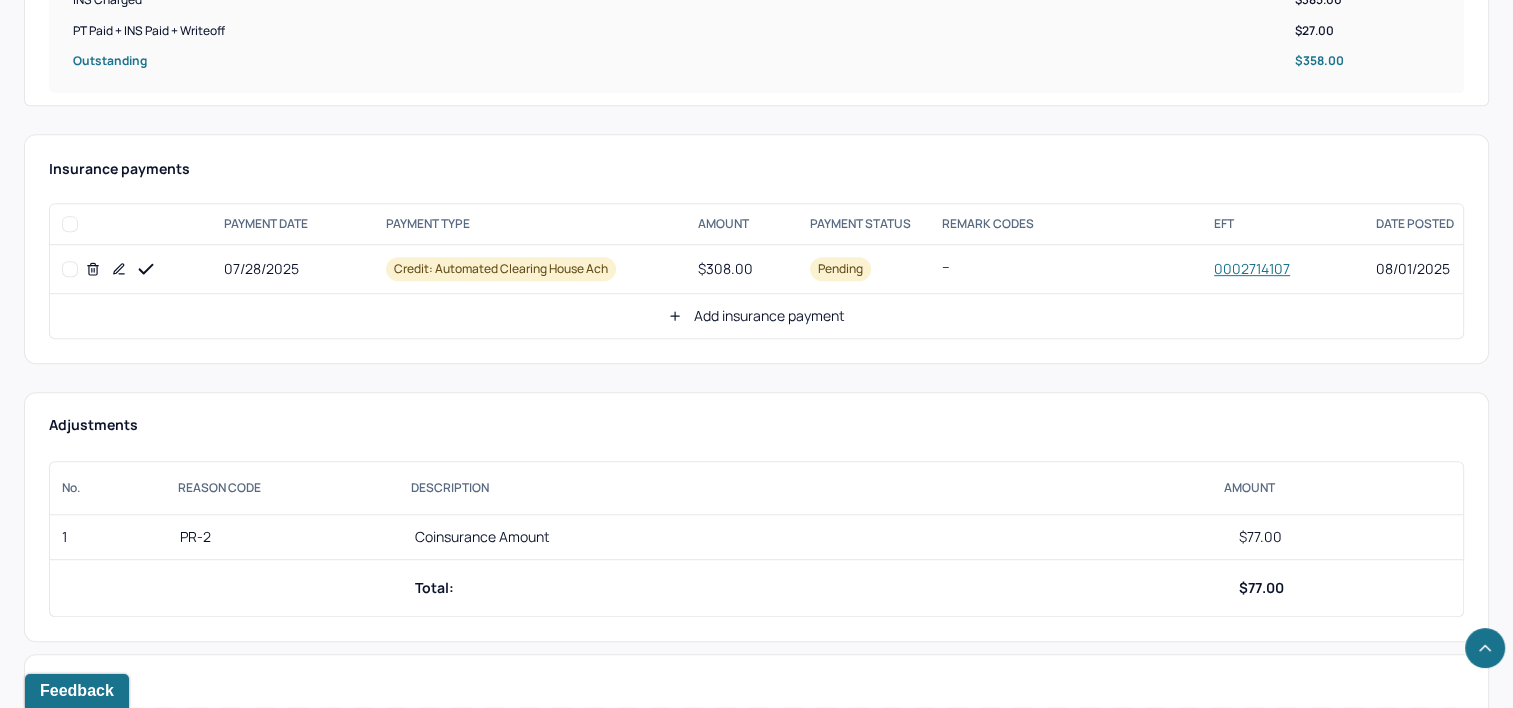 scroll, scrollTop: 800, scrollLeft: 0, axis: vertical 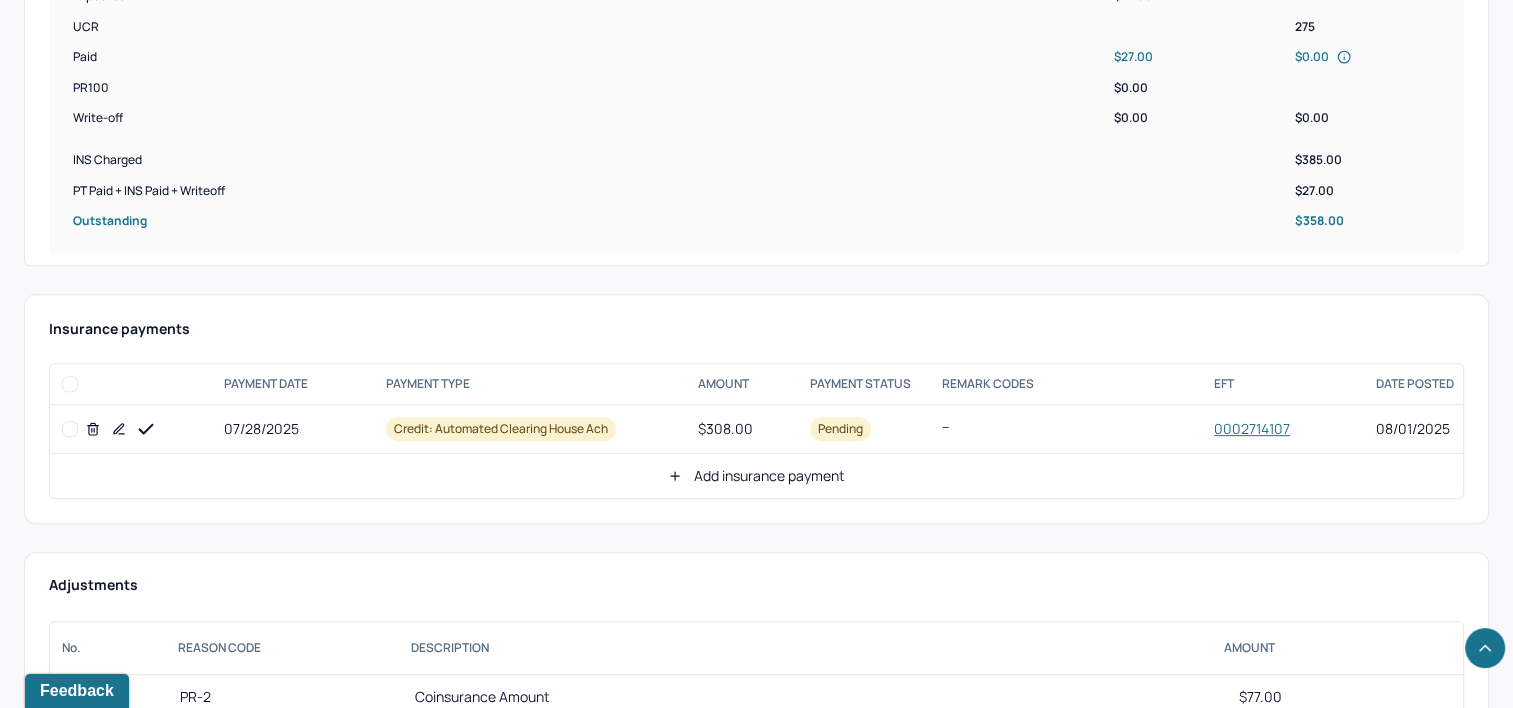 click 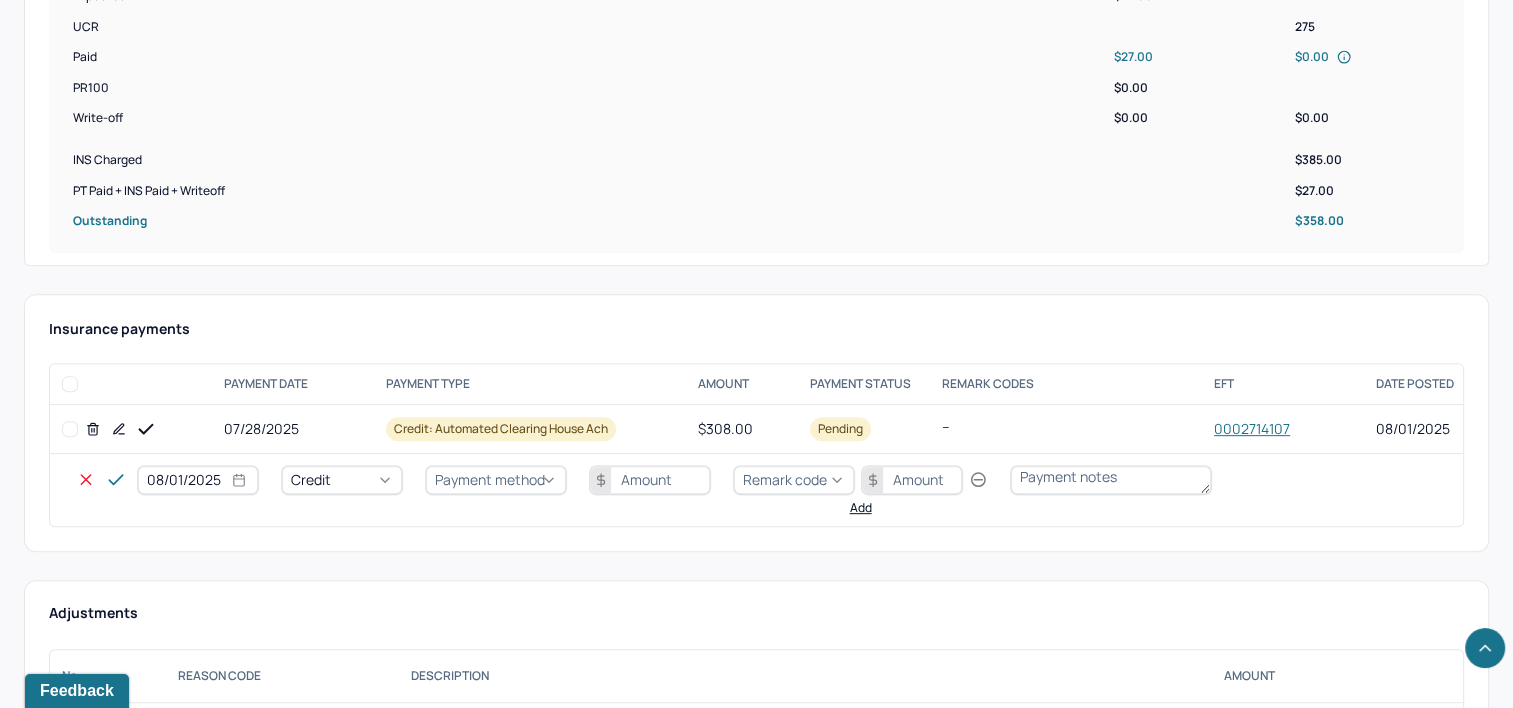 select on "7" 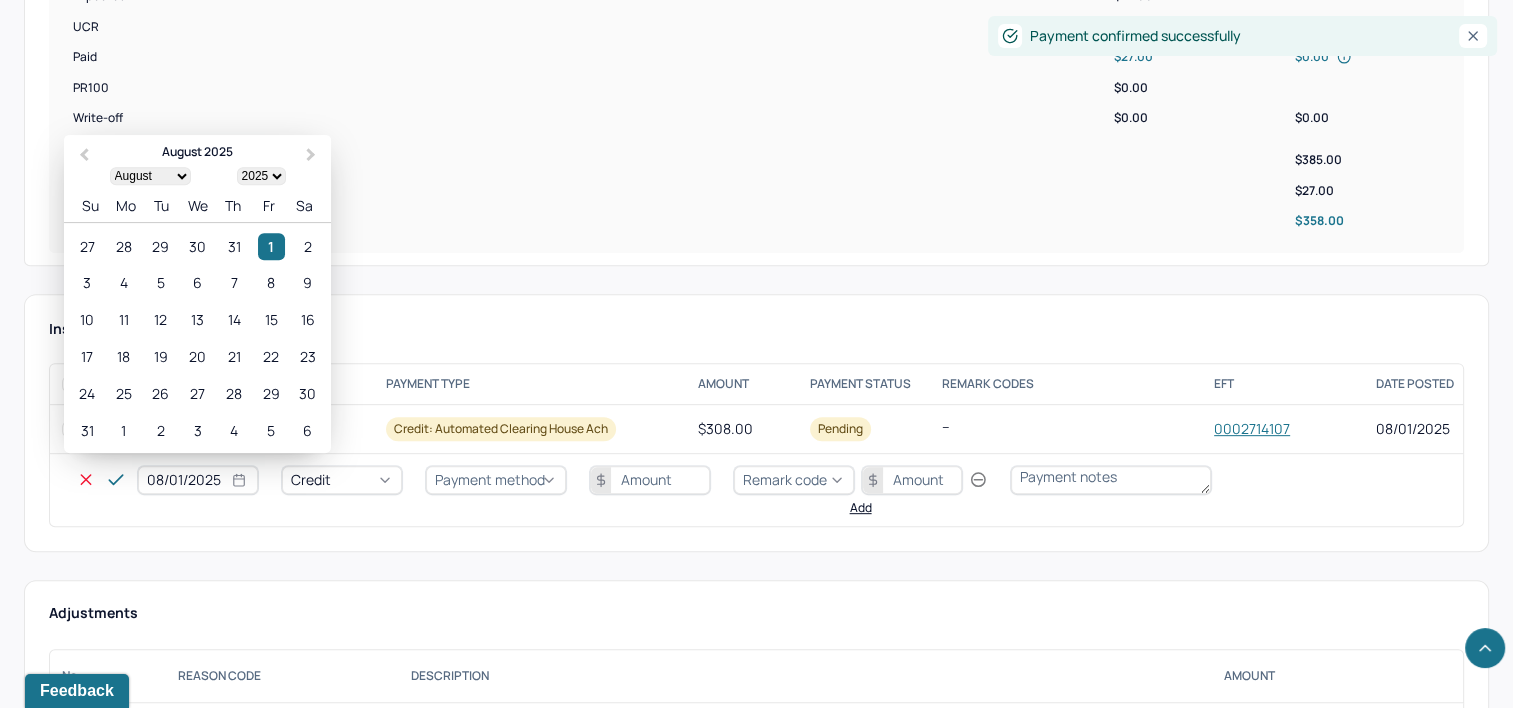 click on "08/01/2025" at bounding box center (198, 480) 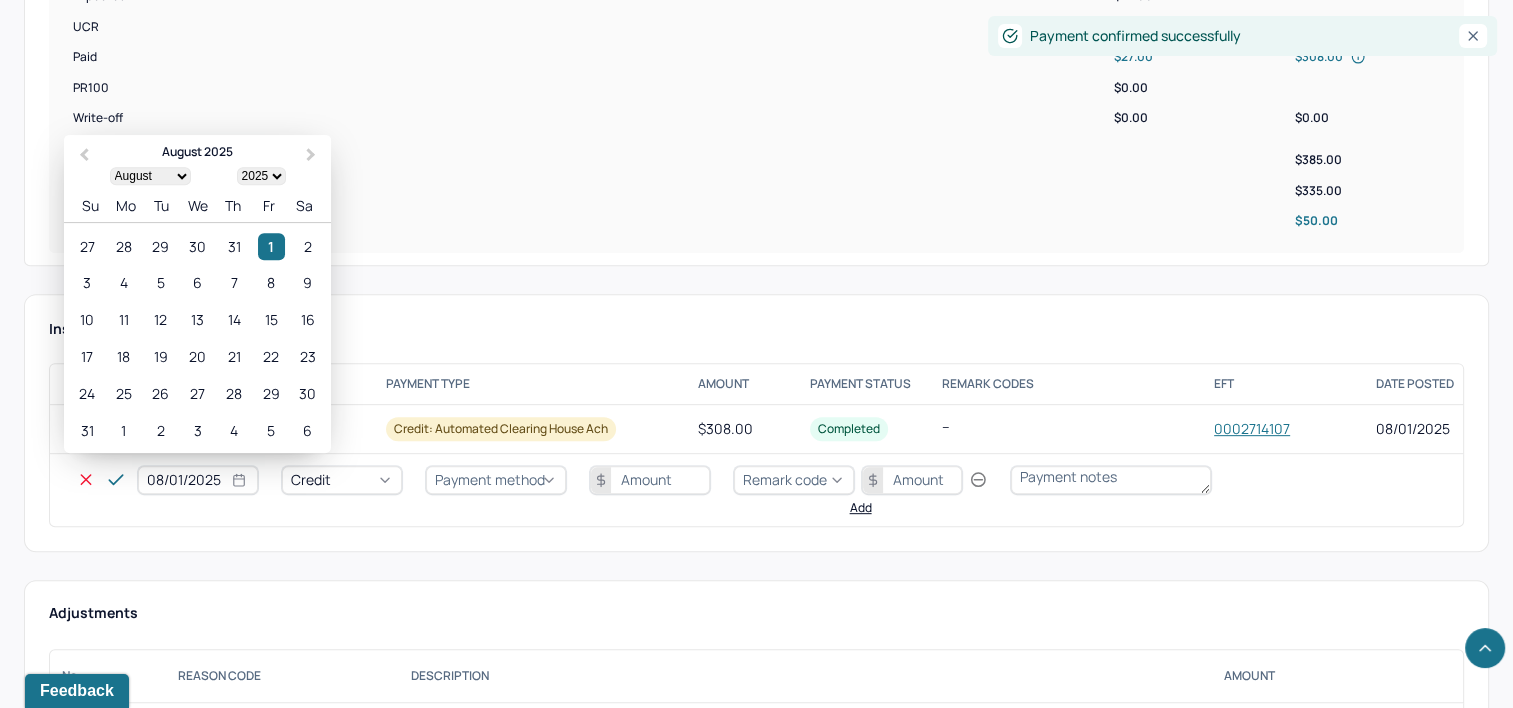 click on "28" at bounding box center [123, 246] 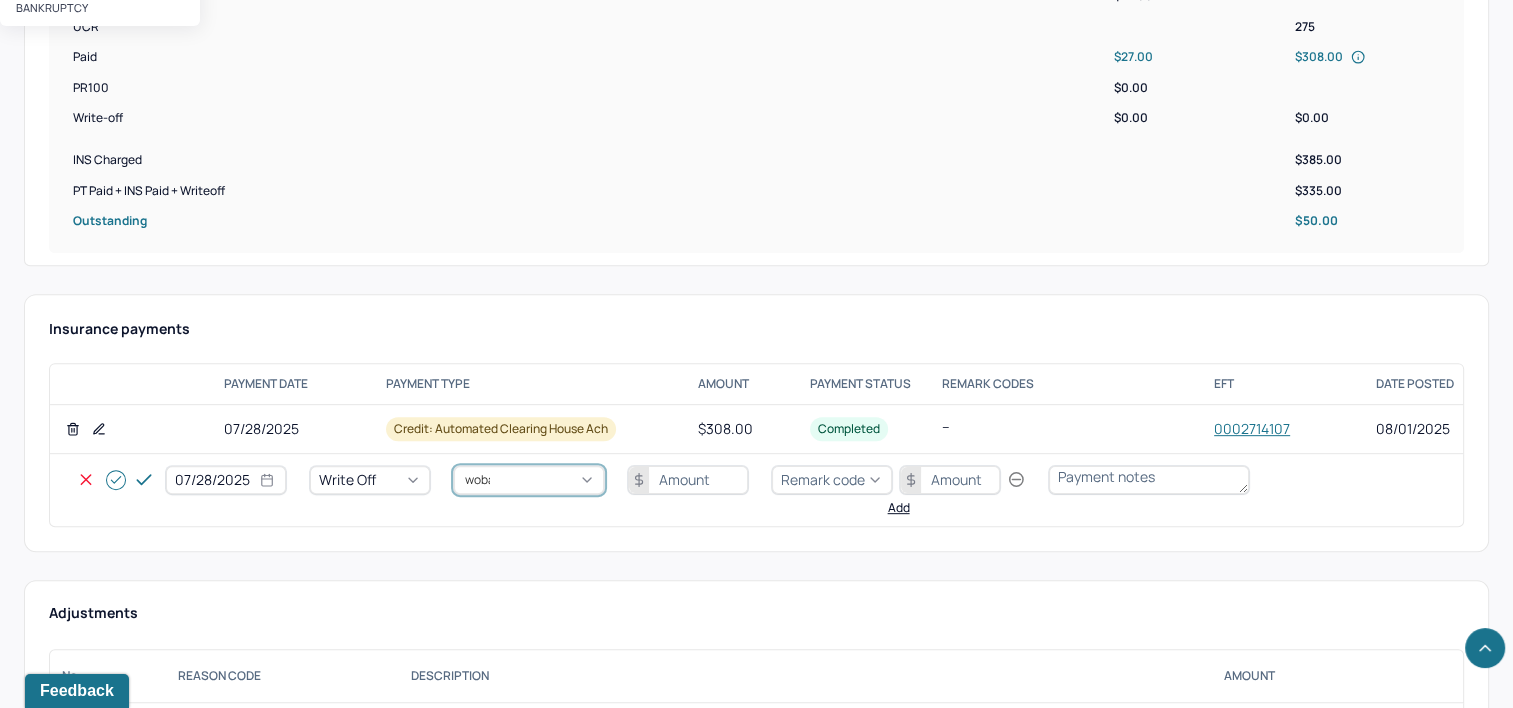 type on "wobal" 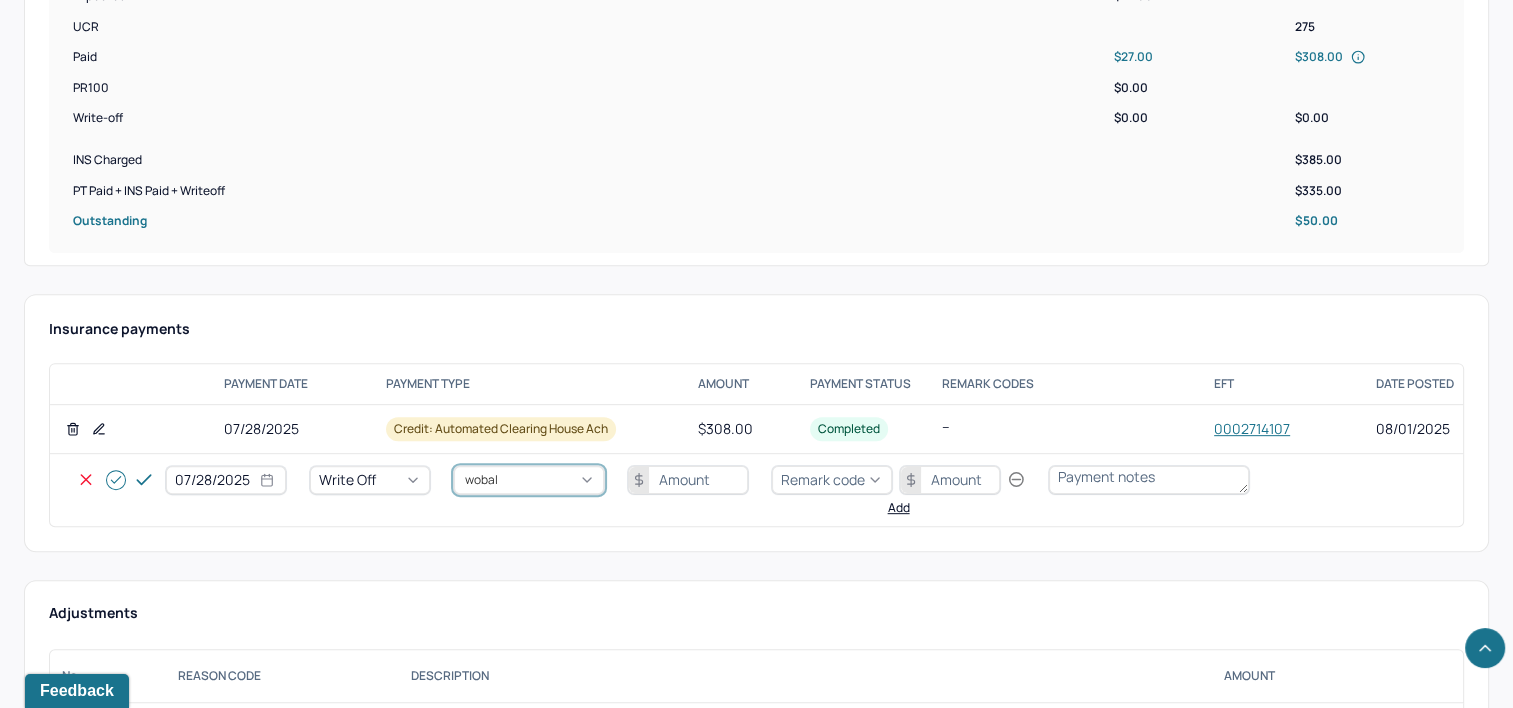 type 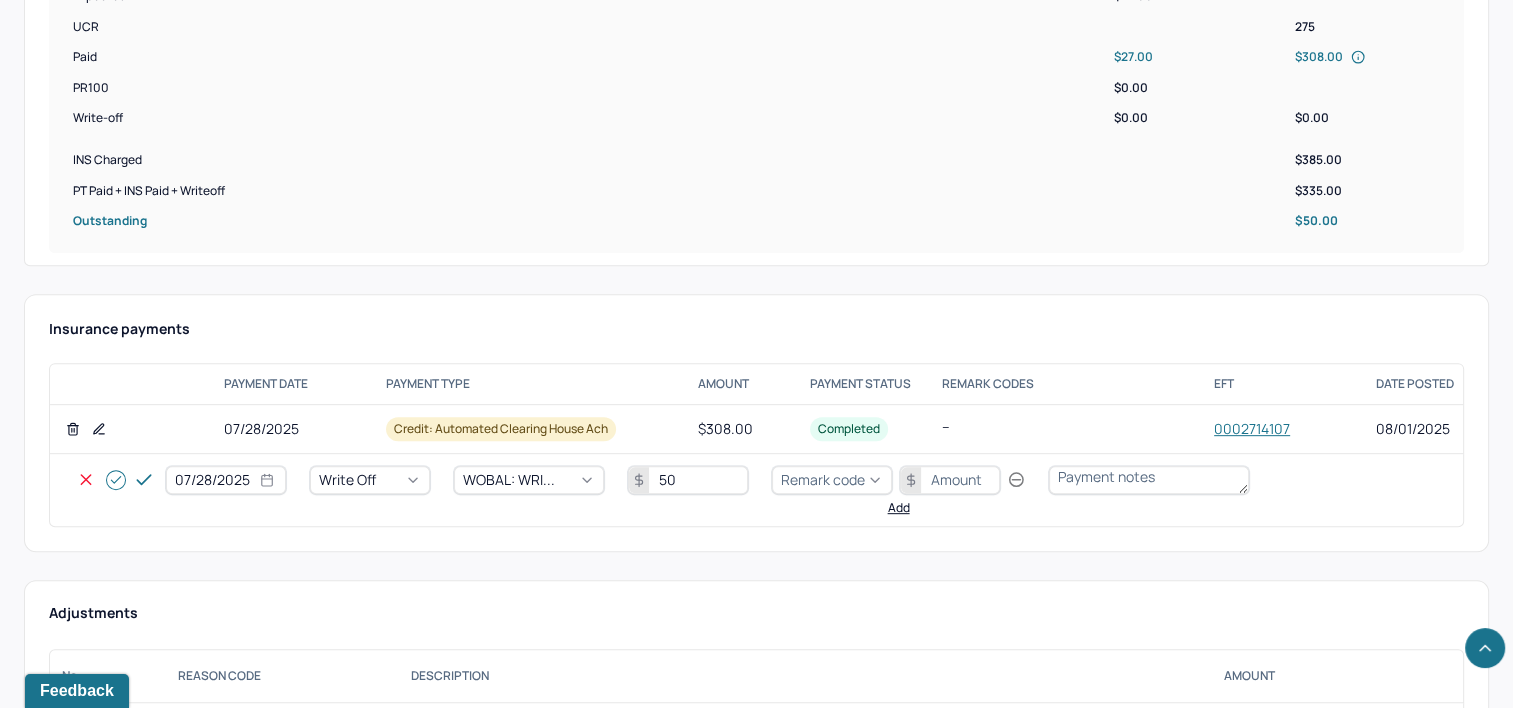 type on "50" 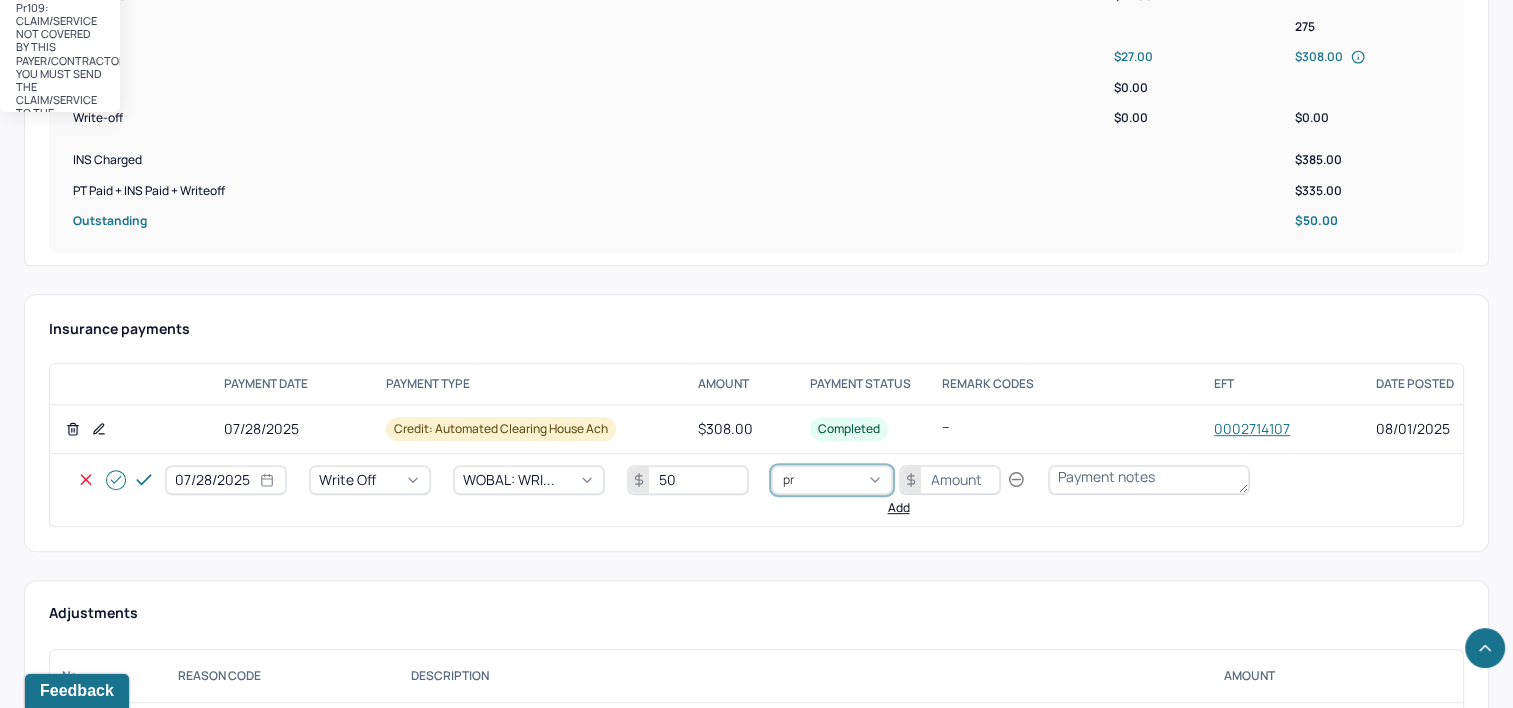 type on "pr2" 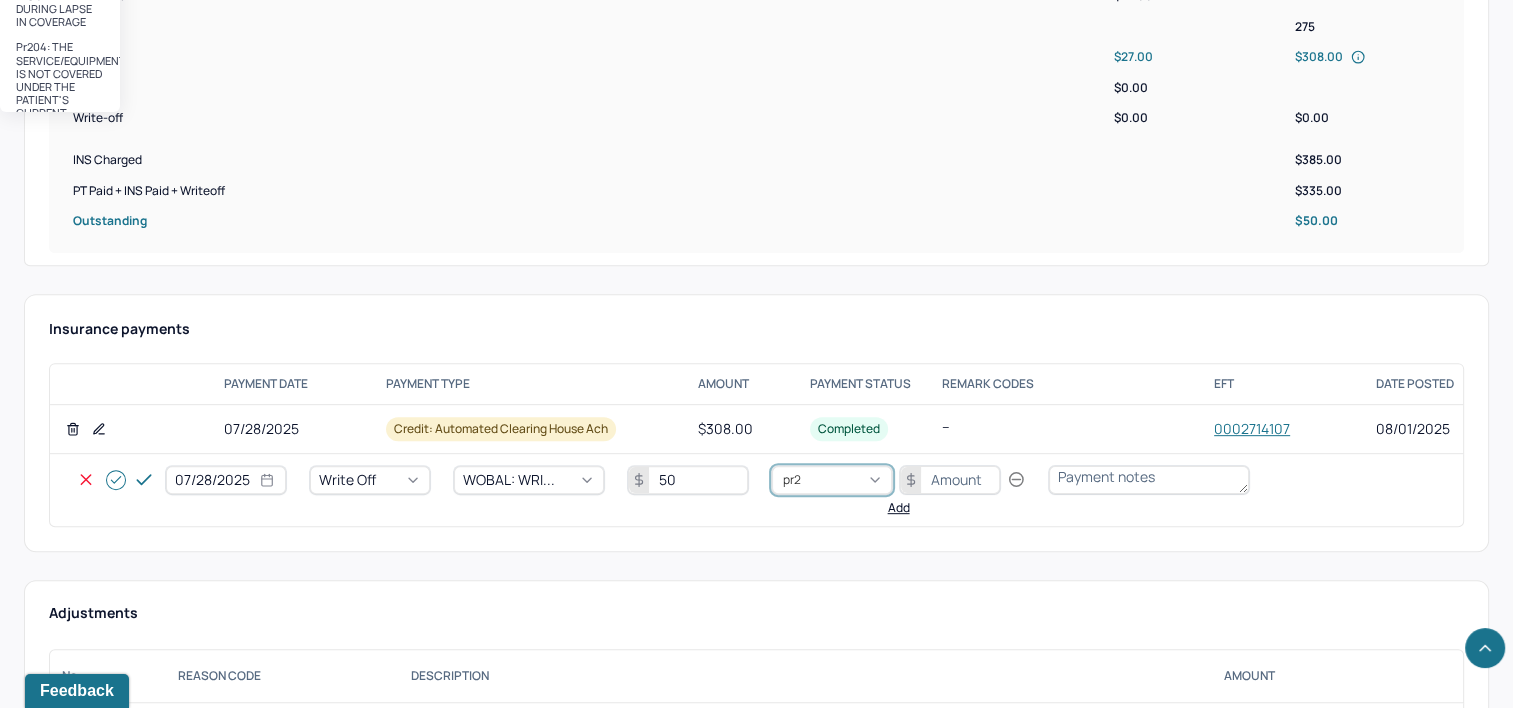 type 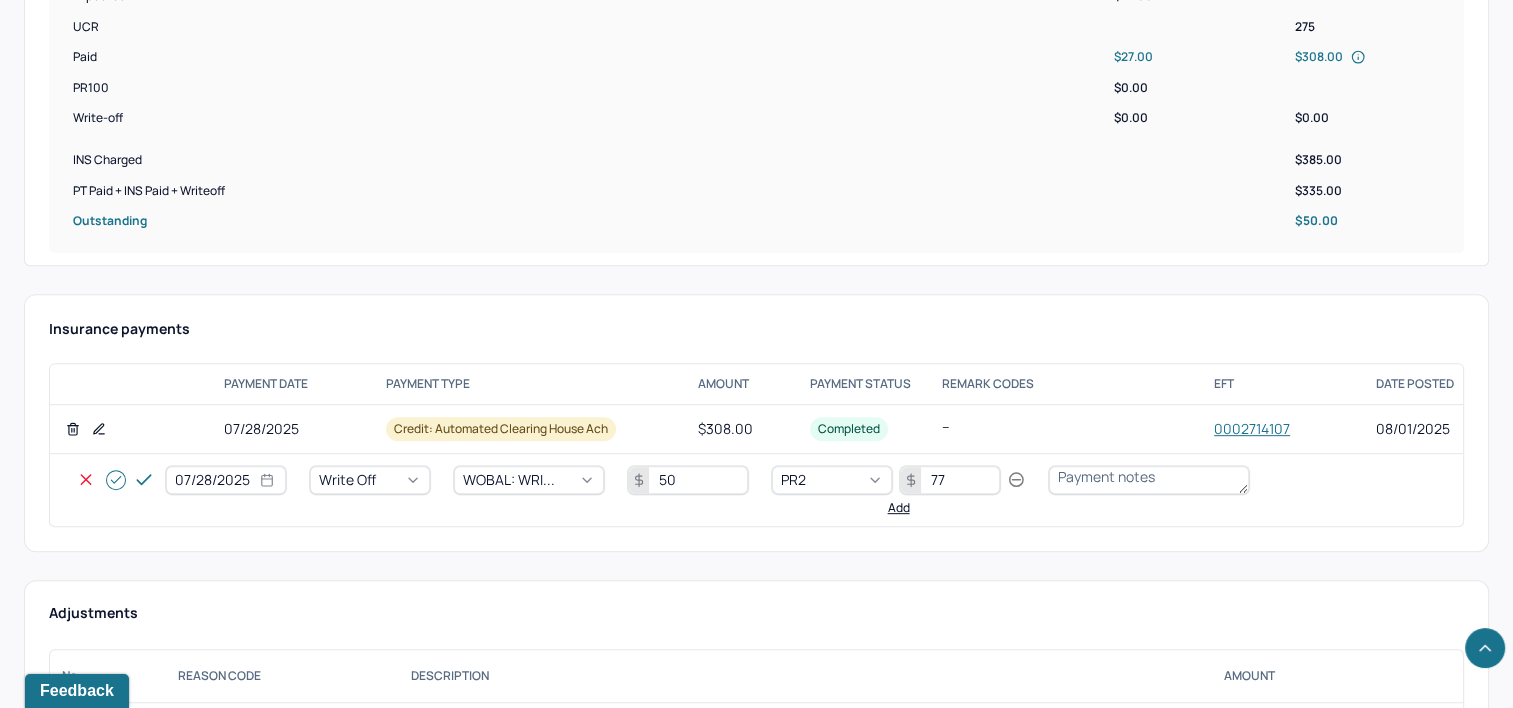 type on "77" 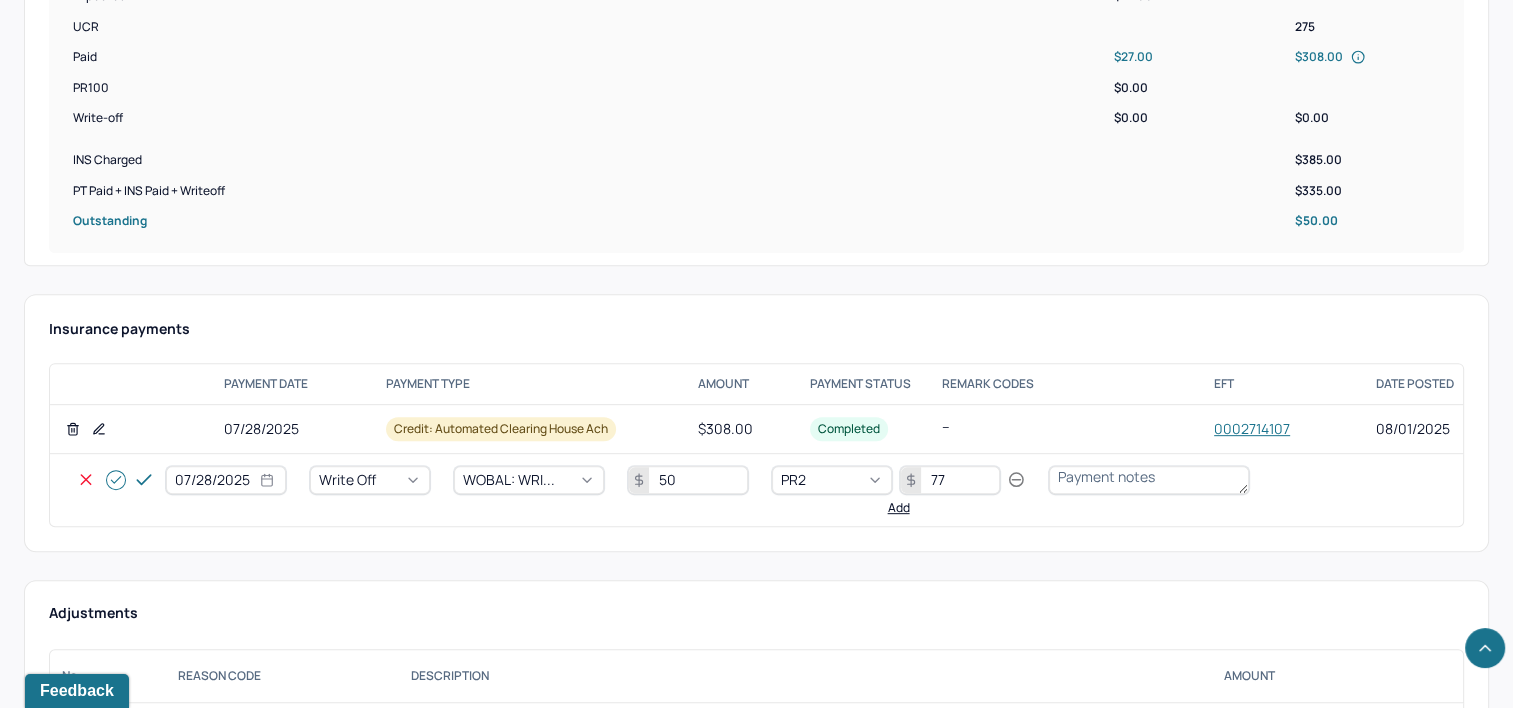 click 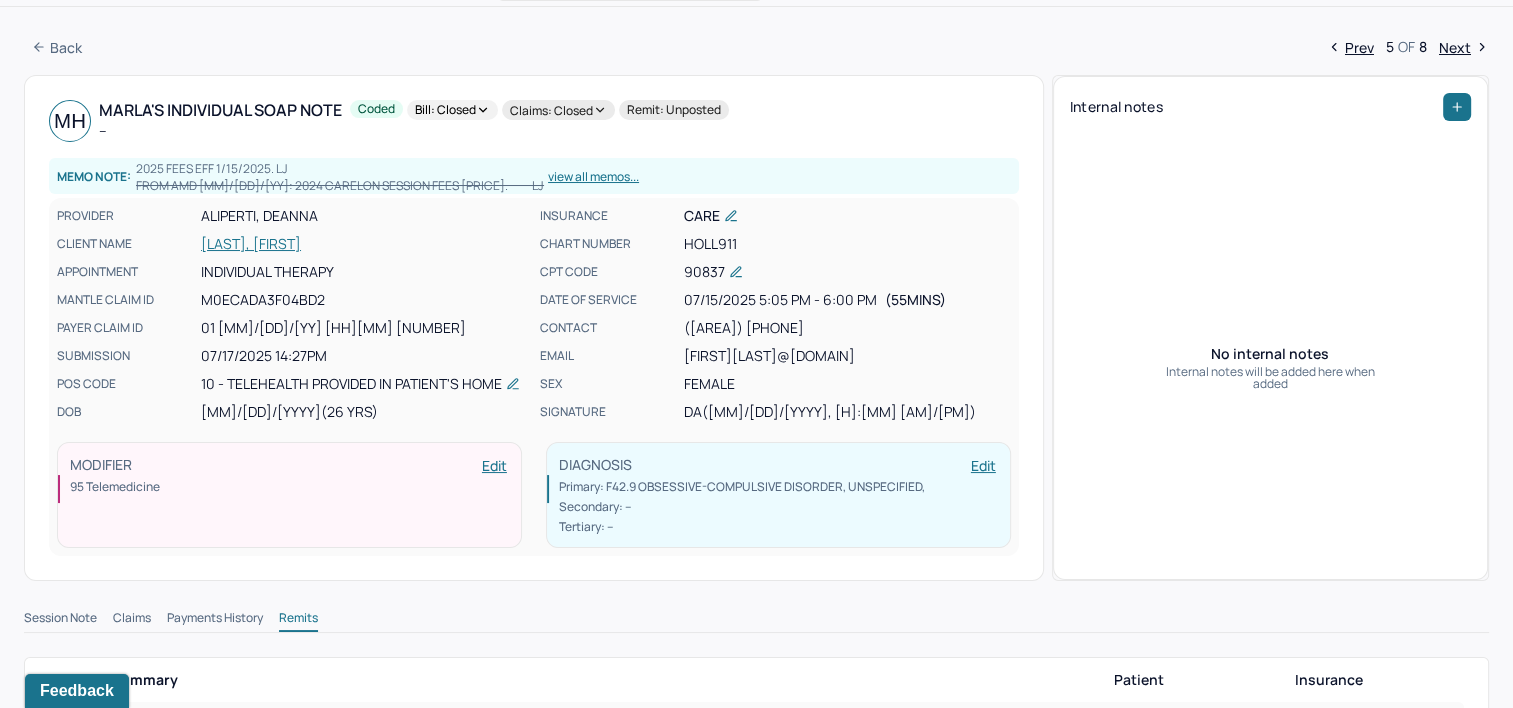 scroll, scrollTop: 0, scrollLeft: 0, axis: both 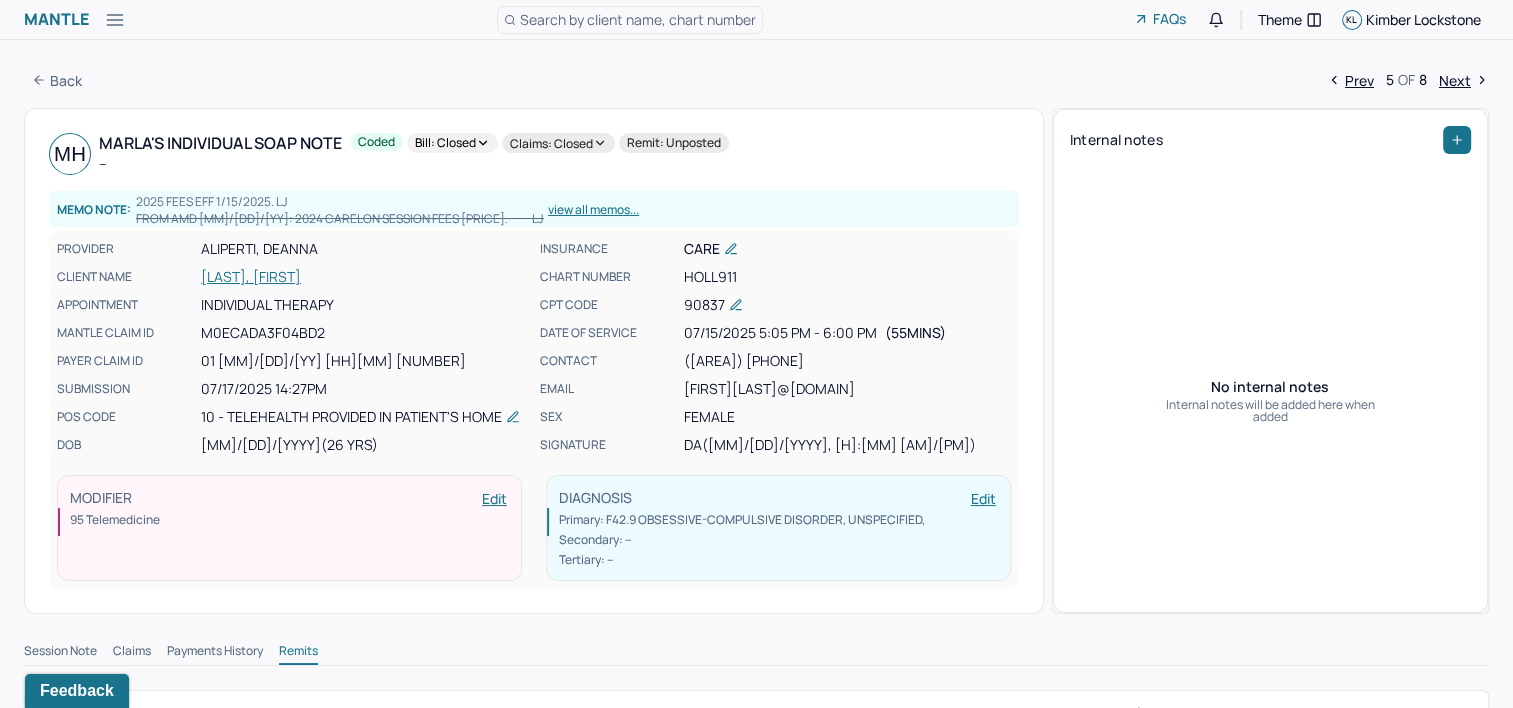 click on "Next" at bounding box center (1464, 80) 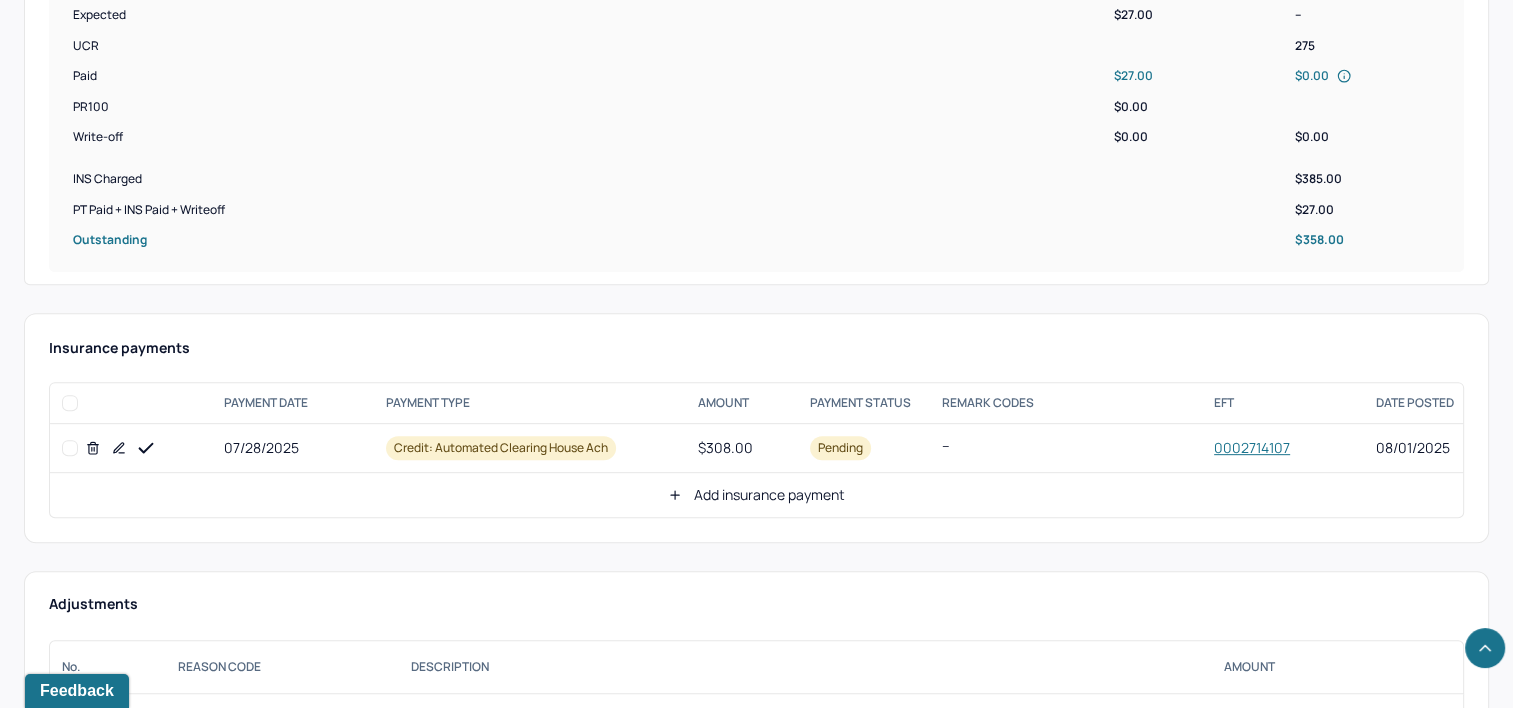 scroll, scrollTop: 800, scrollLeft: 0, axis: vertical 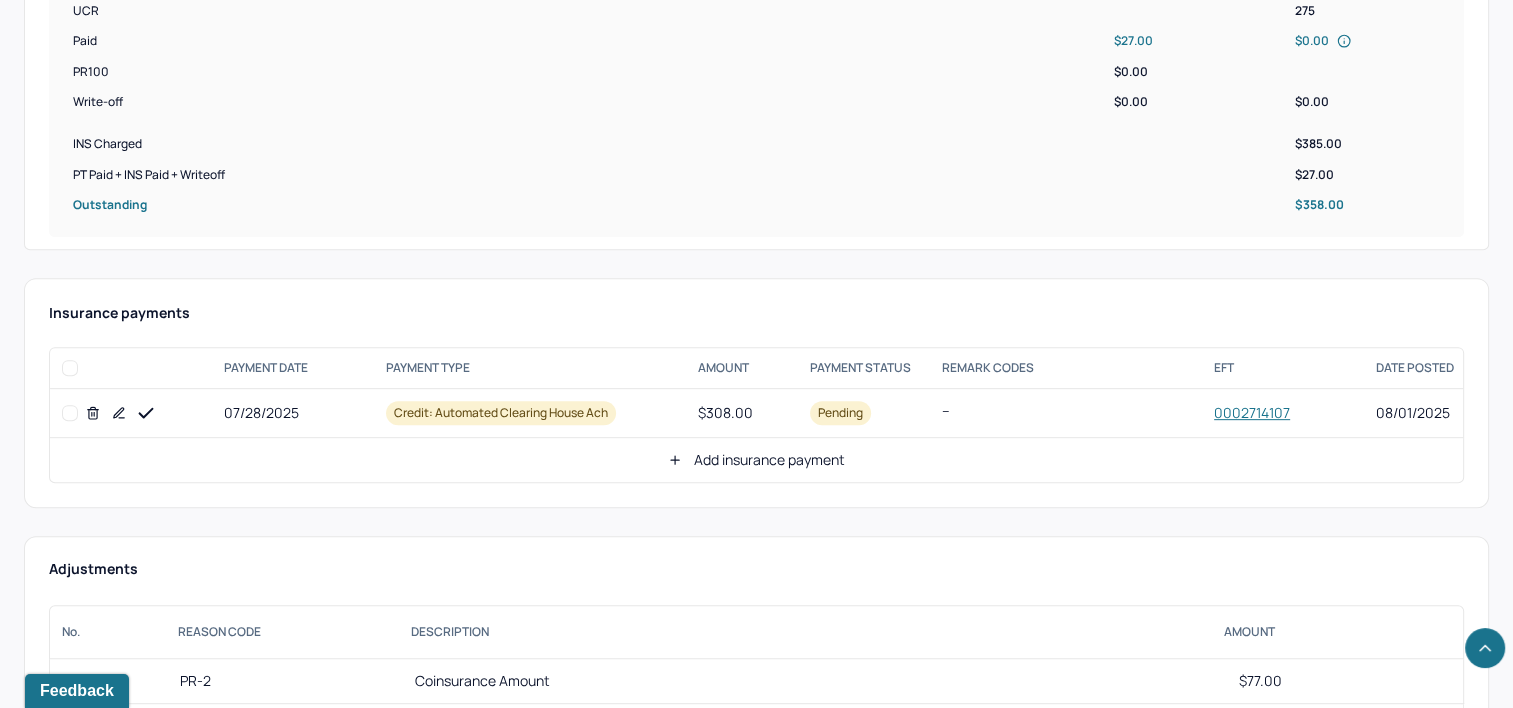 click 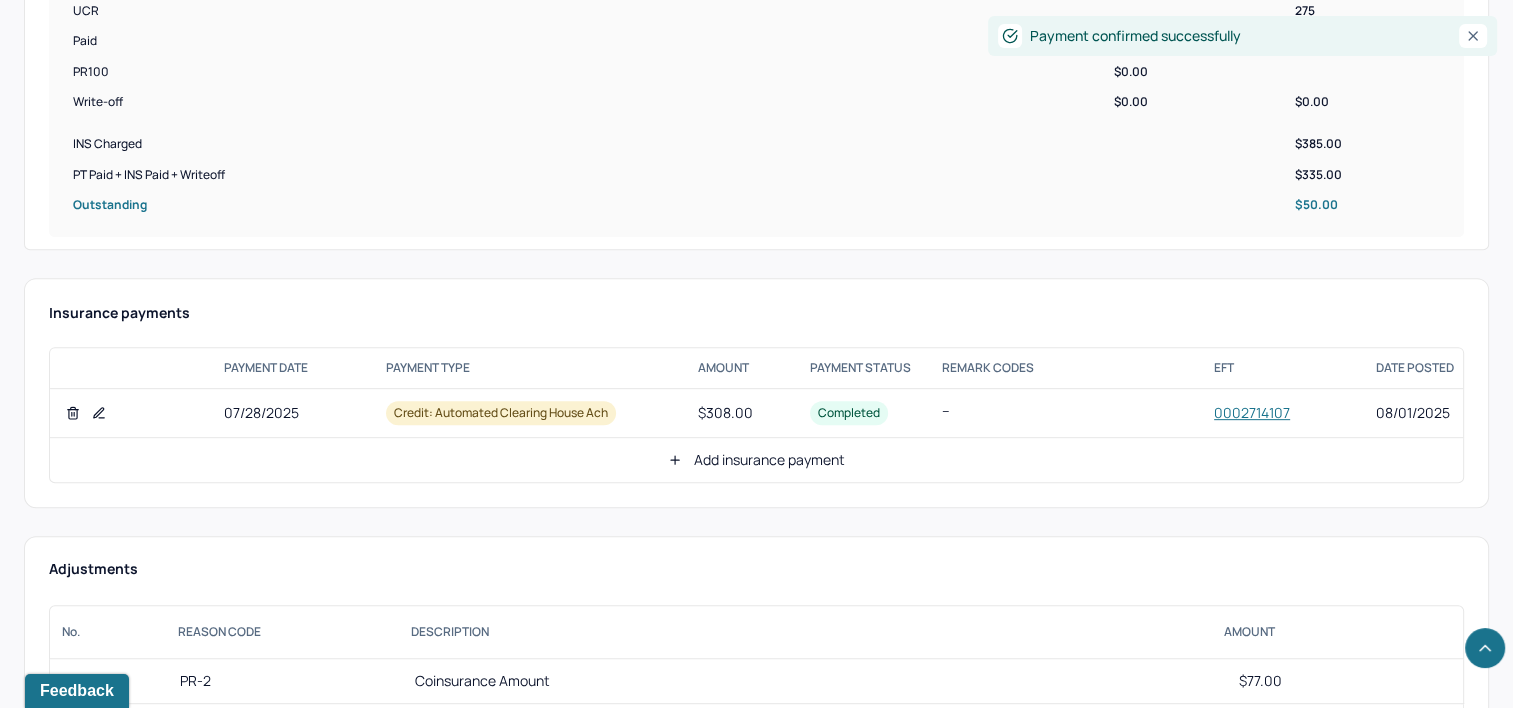 click on "Add insurance payment" at bounding box center (756, 460) 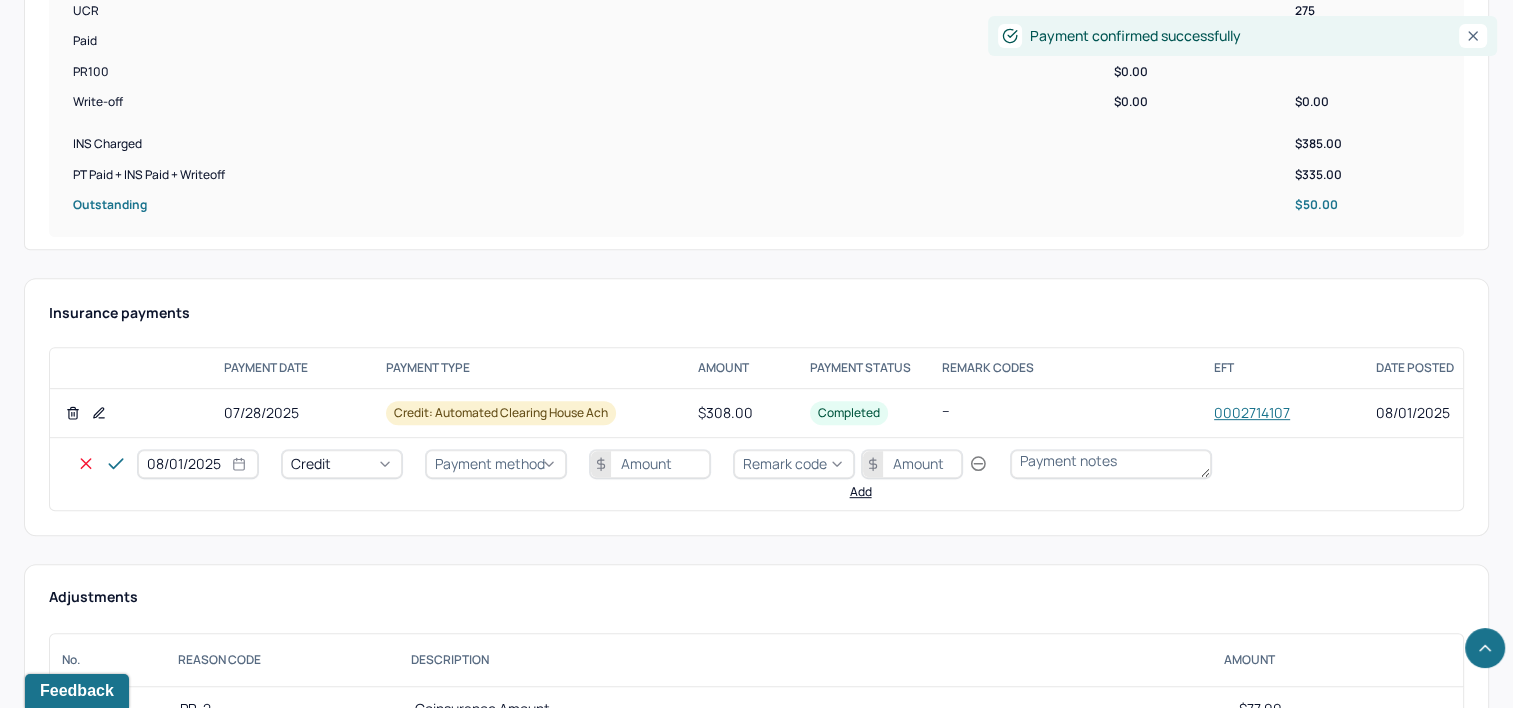select on "7" 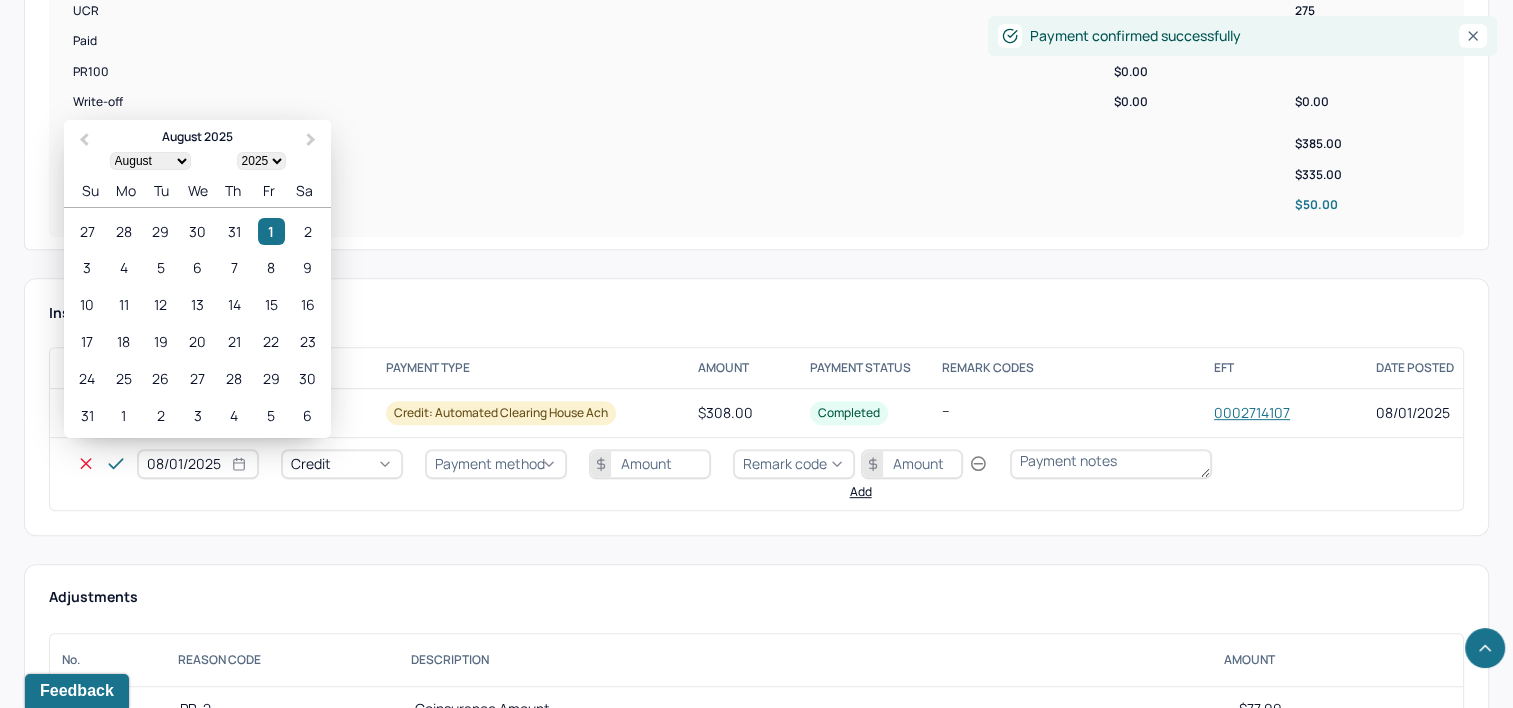 click on "08/01/2025" at bounding box center (198, 464) 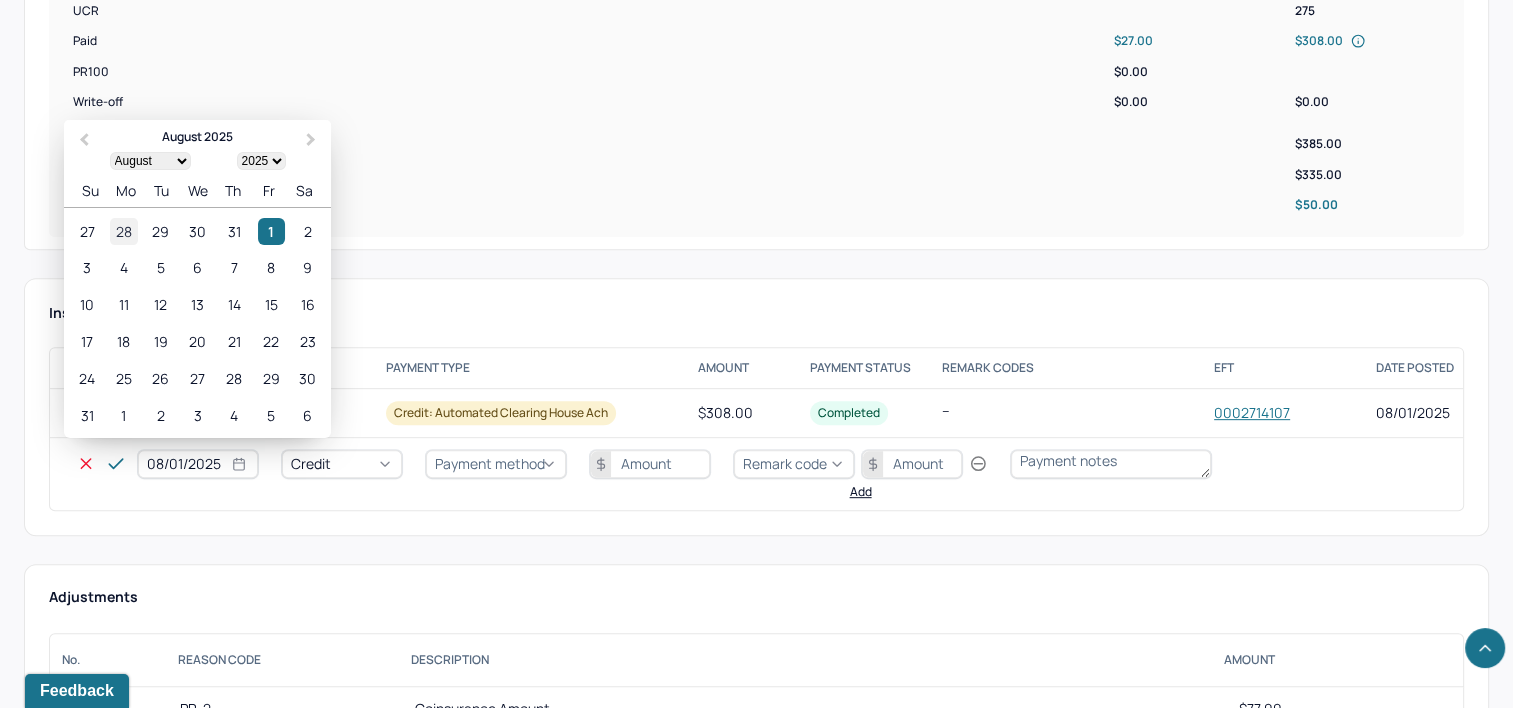 click on "28" at bounding box center (123, 231) 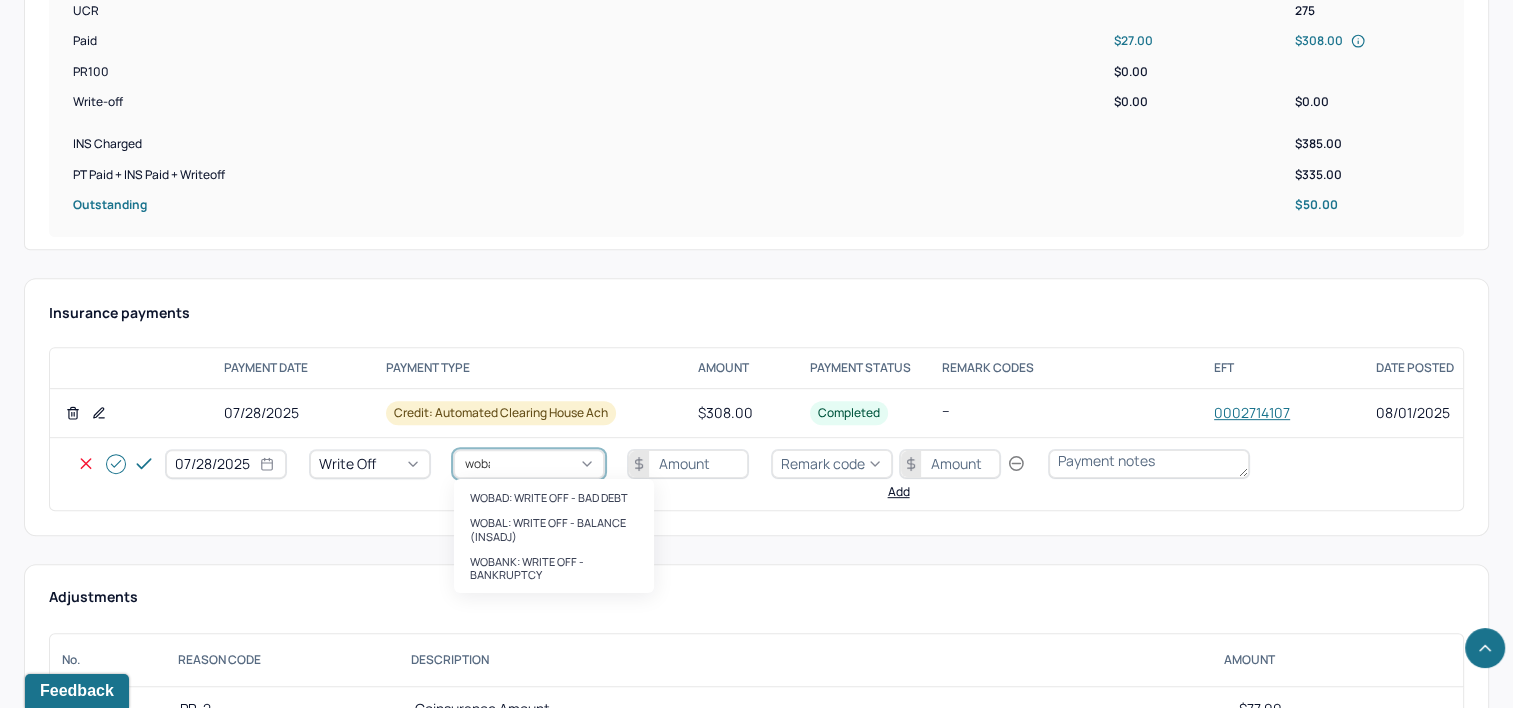 type on "wobal" 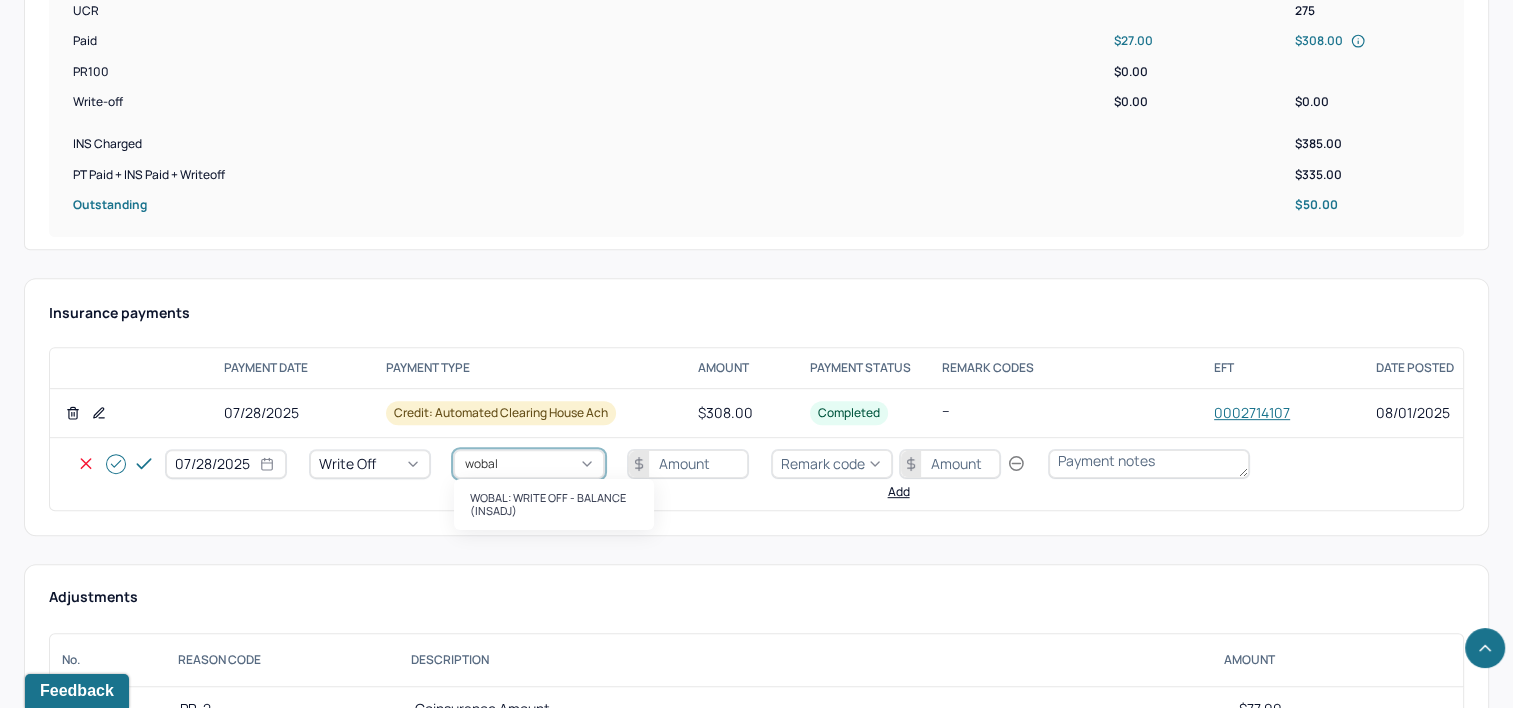 type 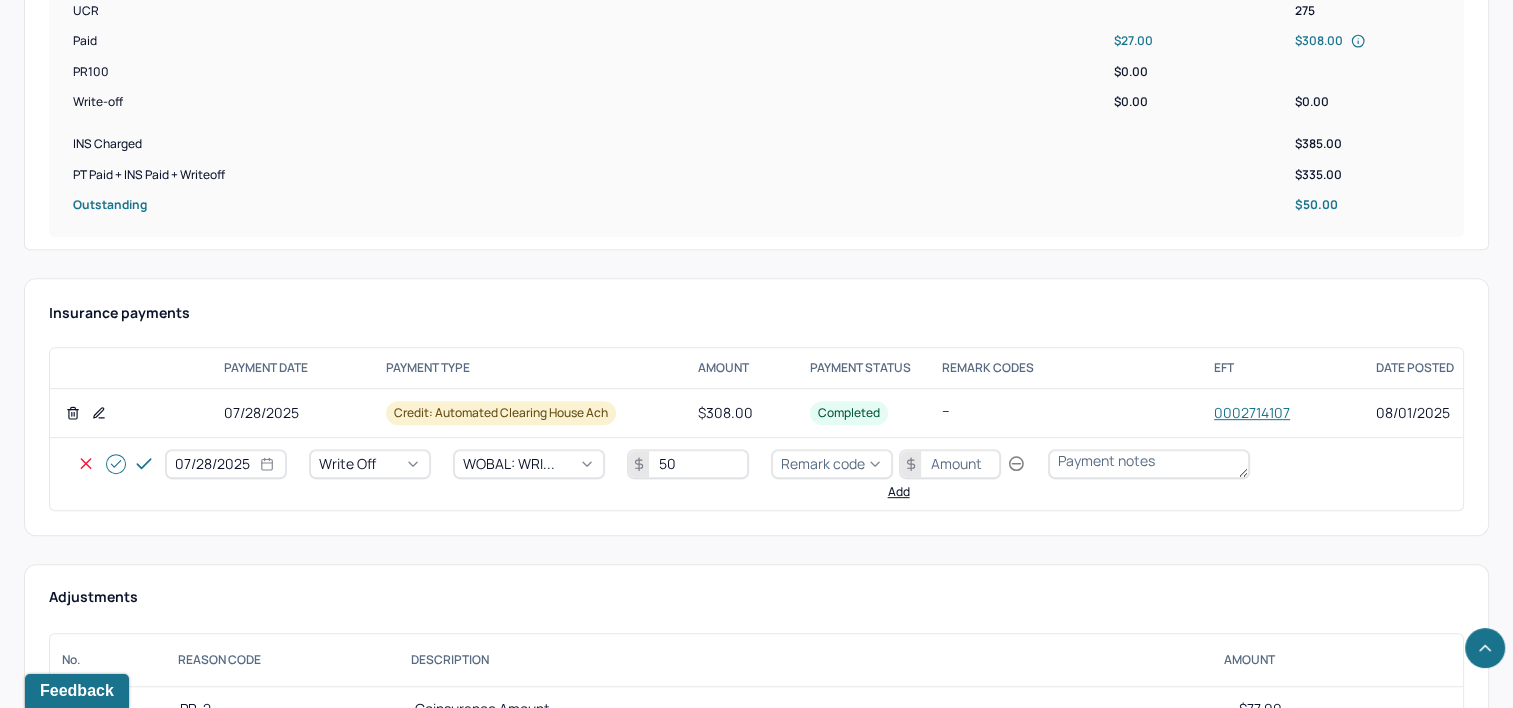 type on "50" 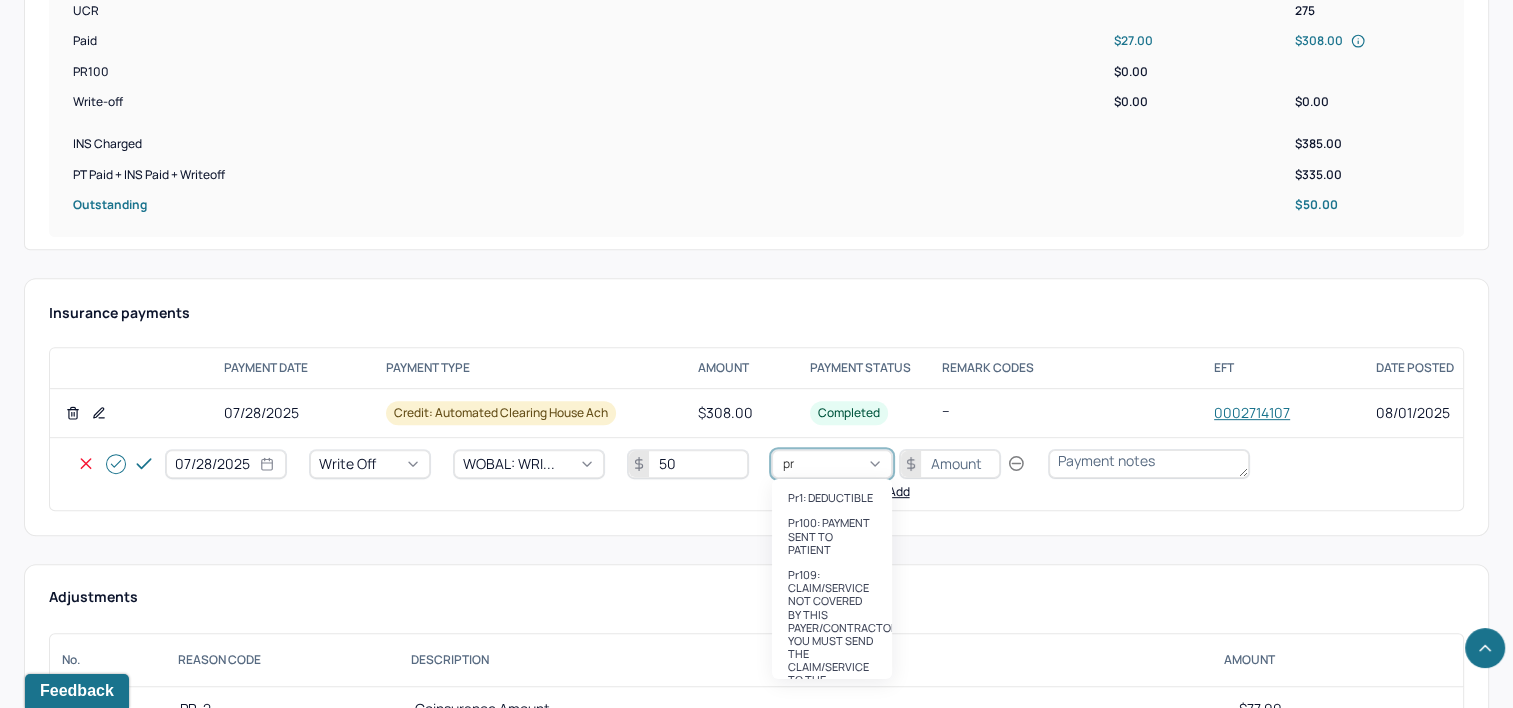 type on "pr2" 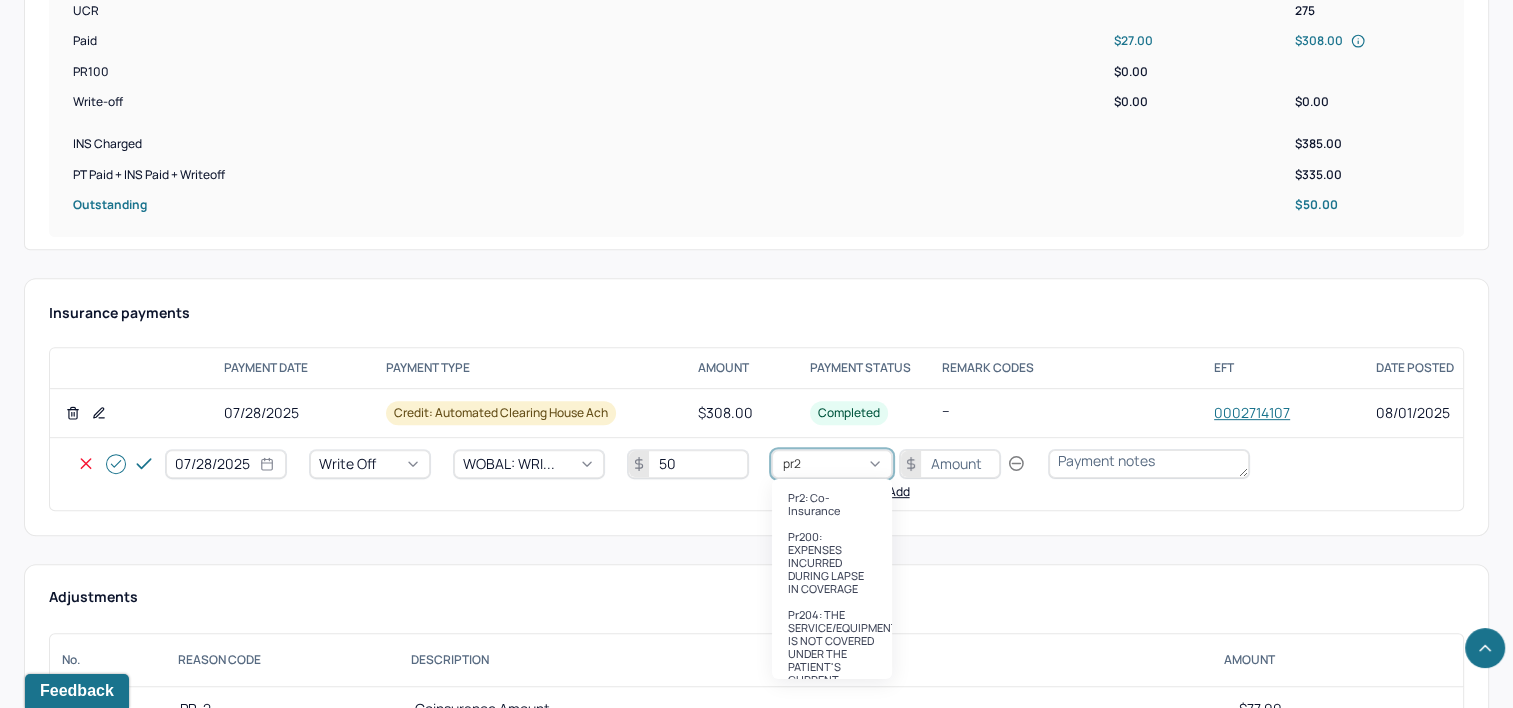 type 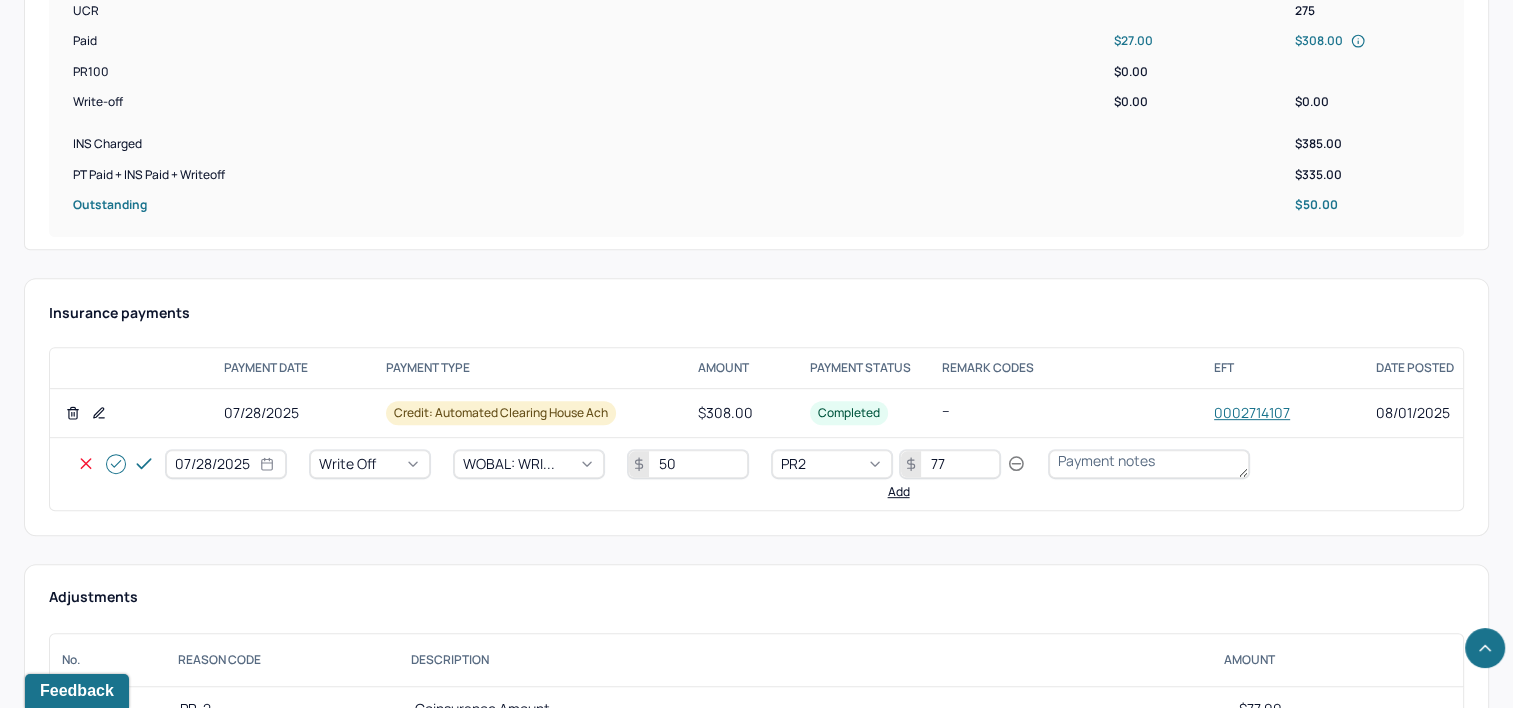 type on "77" 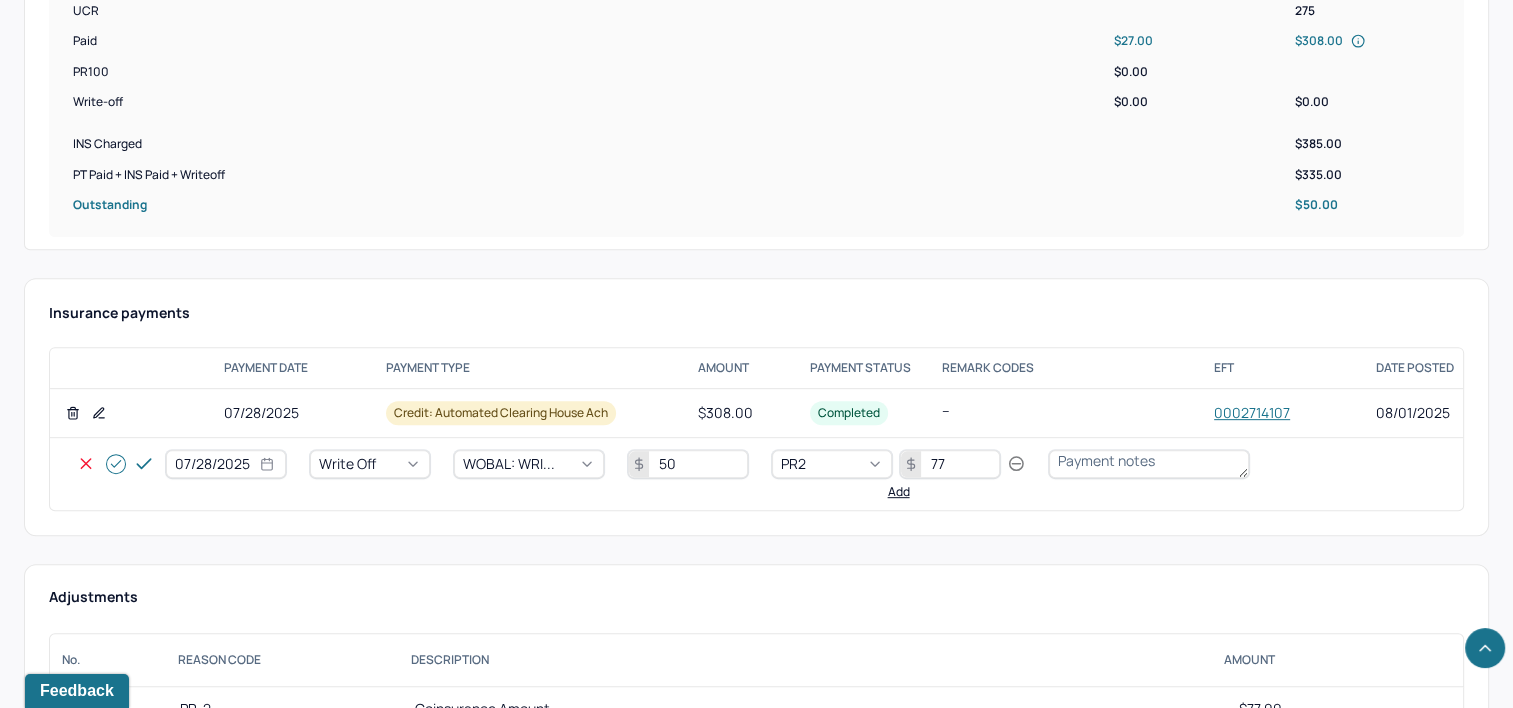 click 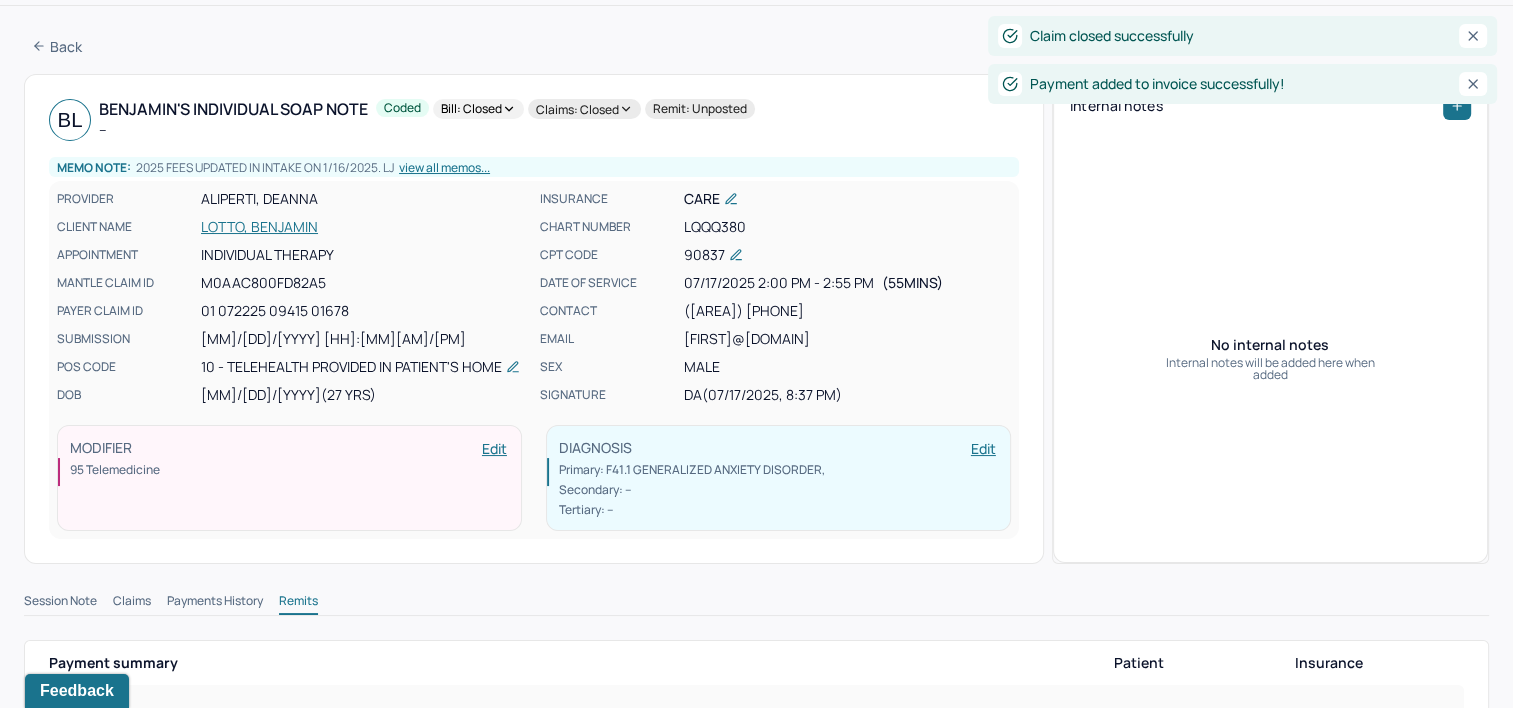 scroll, scrollTop: 0, scrollLeft: 0, axis: both 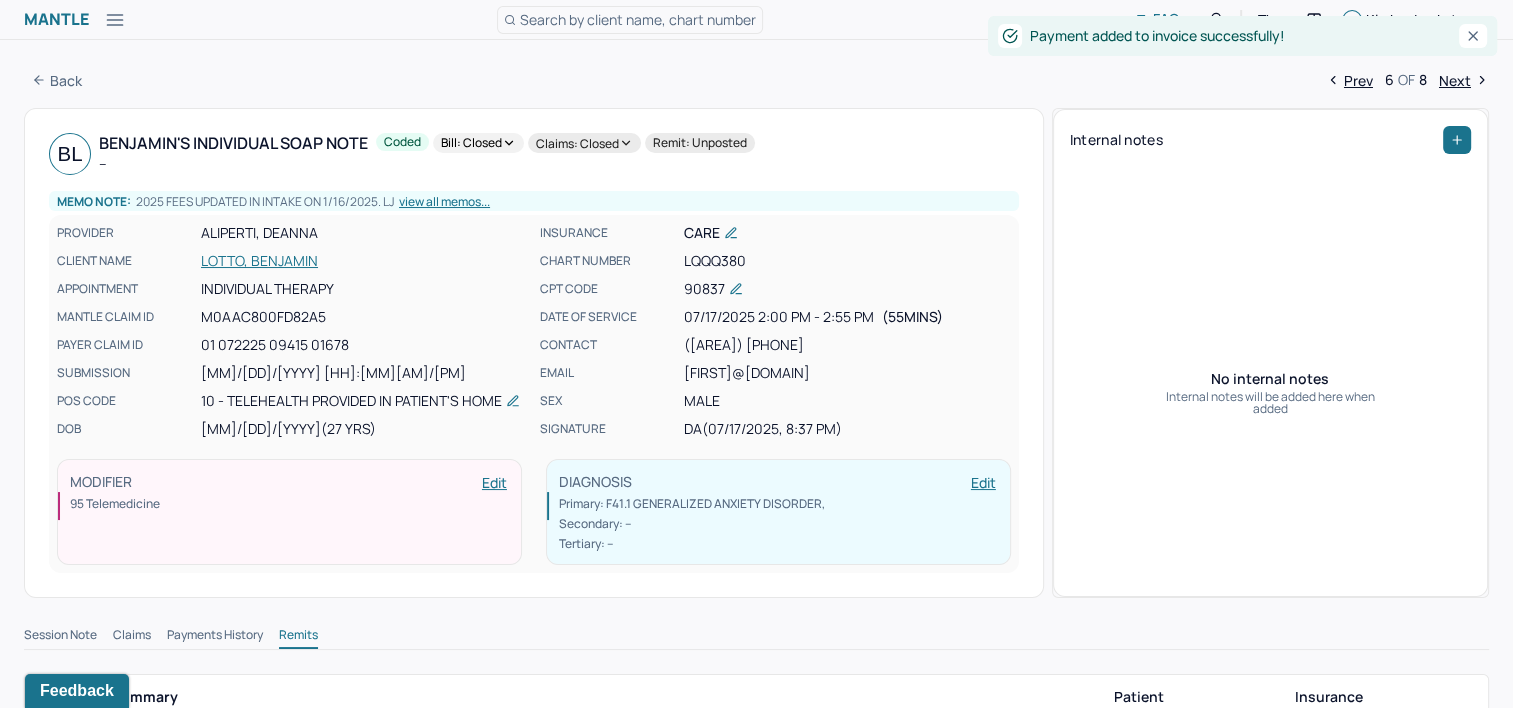 click on "Next" at bounding box center [1464, 80] 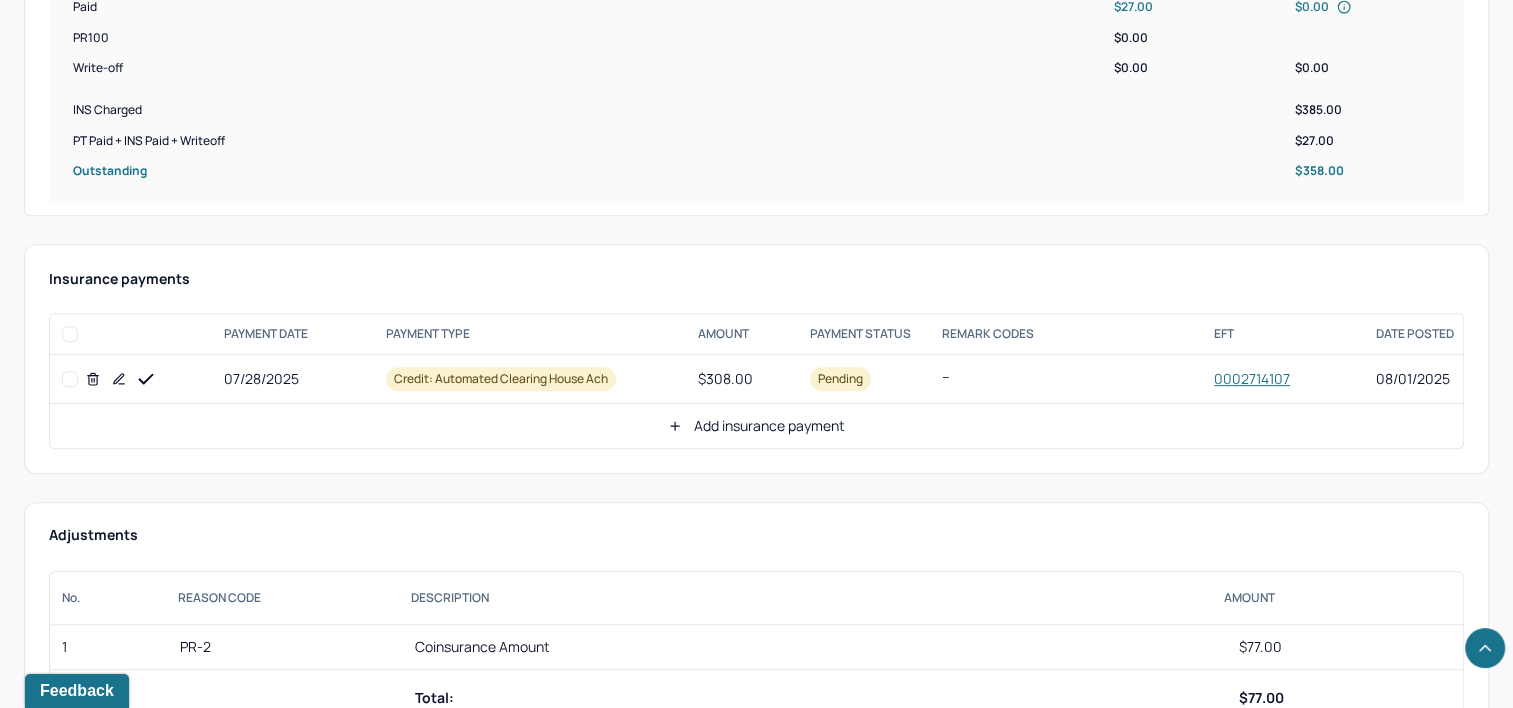 scroll, scrollTop: 800, scrollLeft: 0, axis: vertical 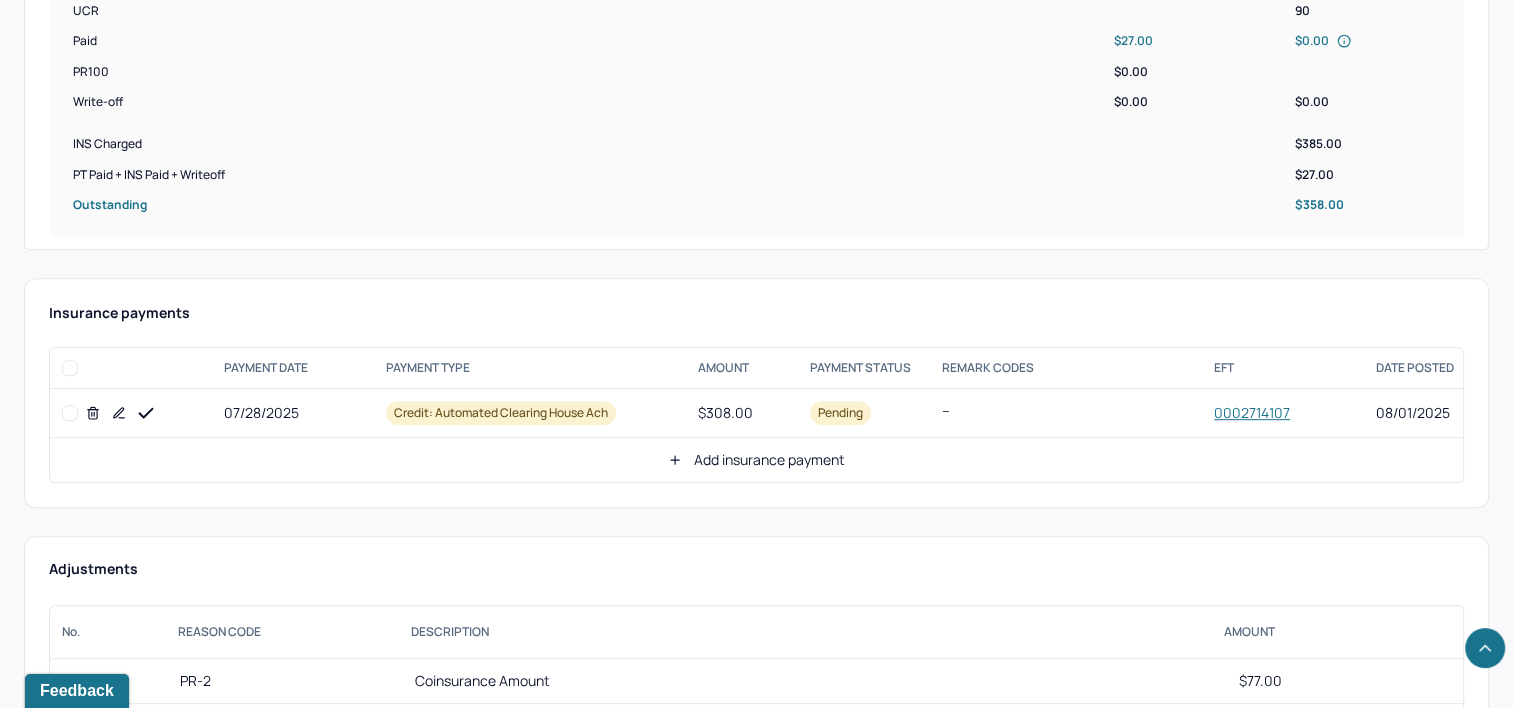 drag, startPoint x: 144, startPoint y: 408, endPoint x: 159, endPoint y: 403, distance: 15.811388 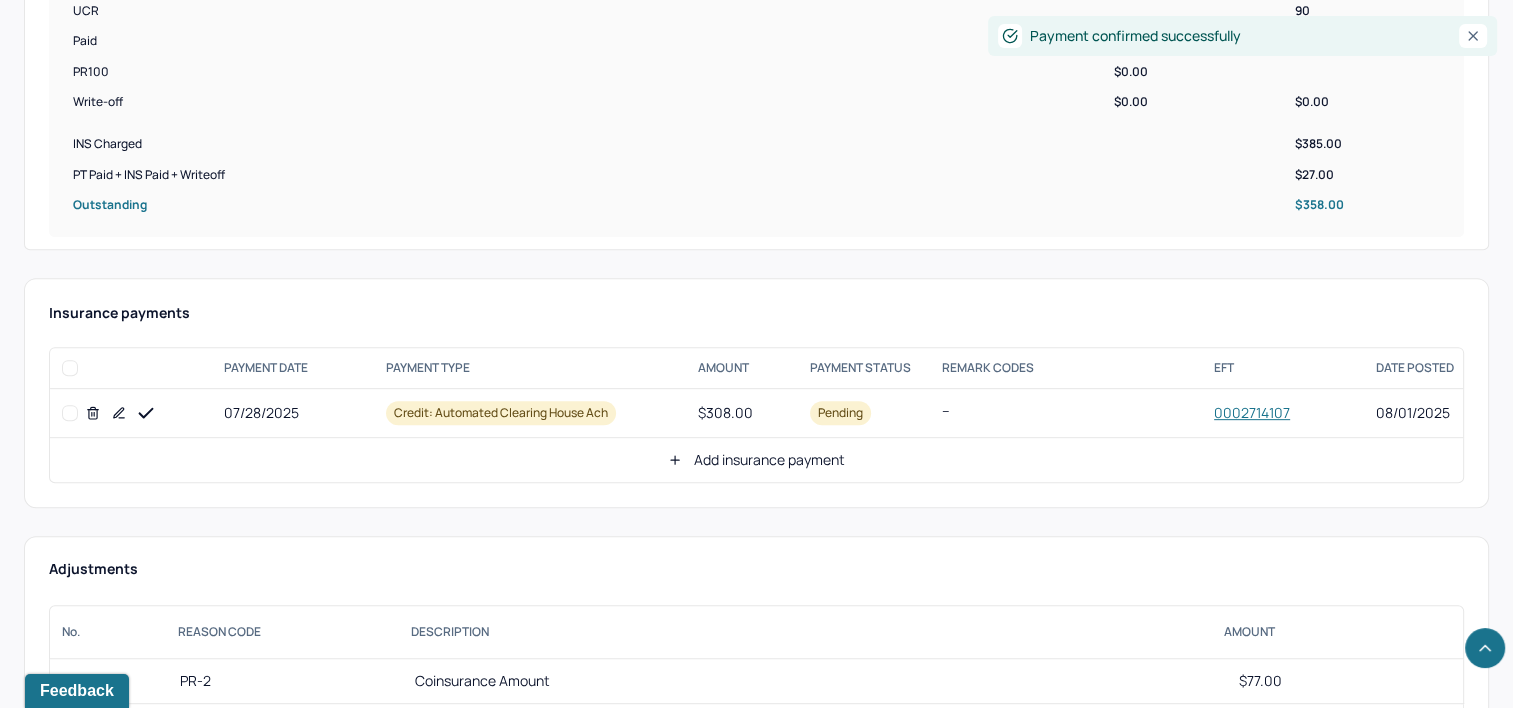 click on "Add insurance payment" at bounding box center [756, 460] 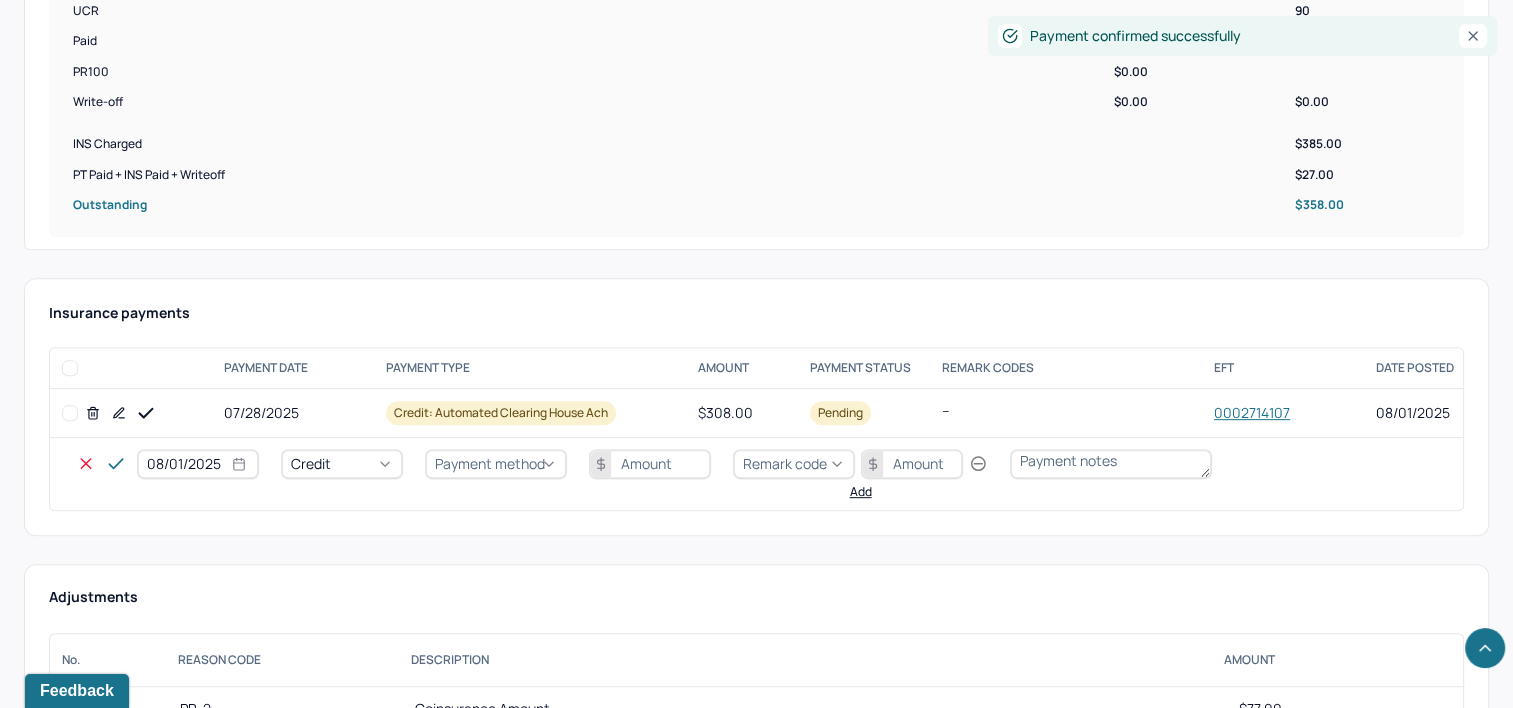click on "08/01/2025" at bounding box center (198, 464) 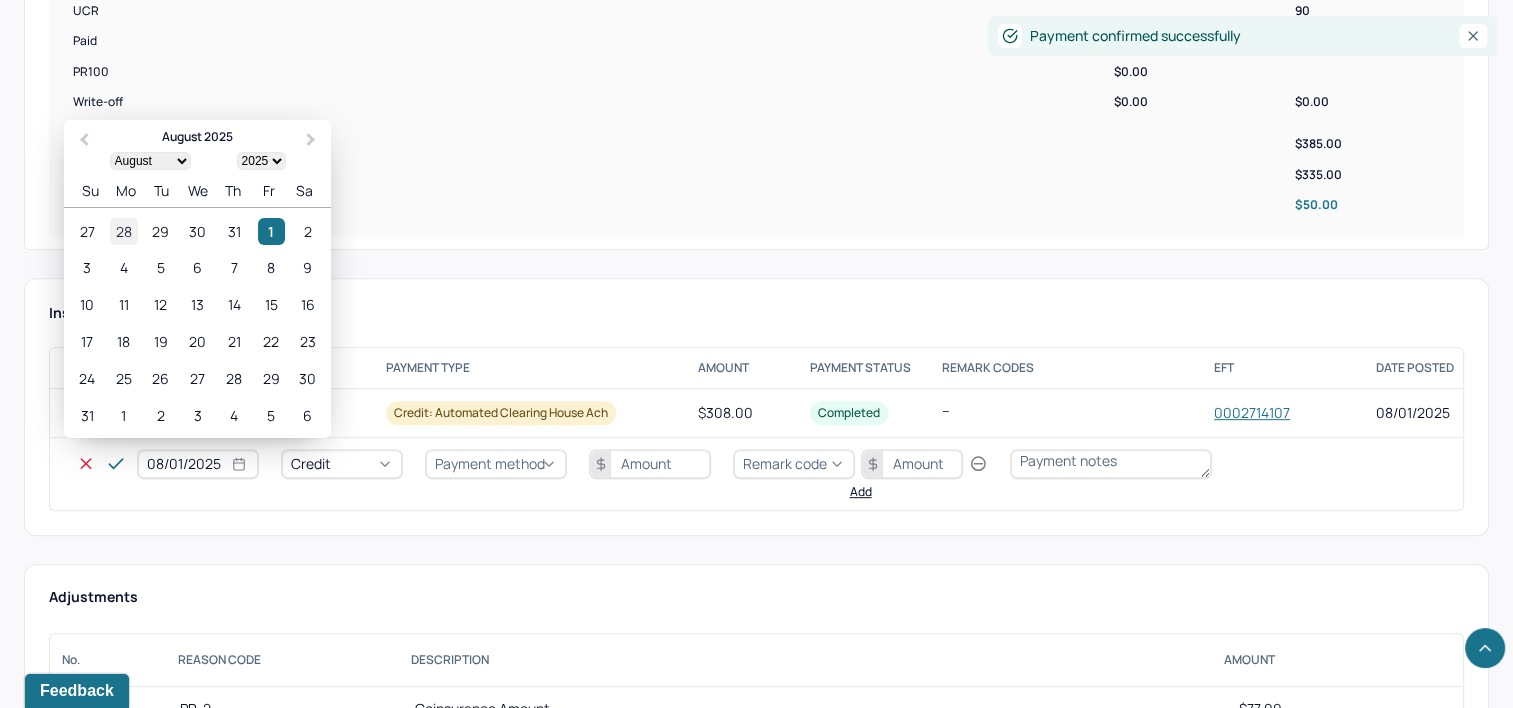 click on "28" at bounding box center [123, 231] 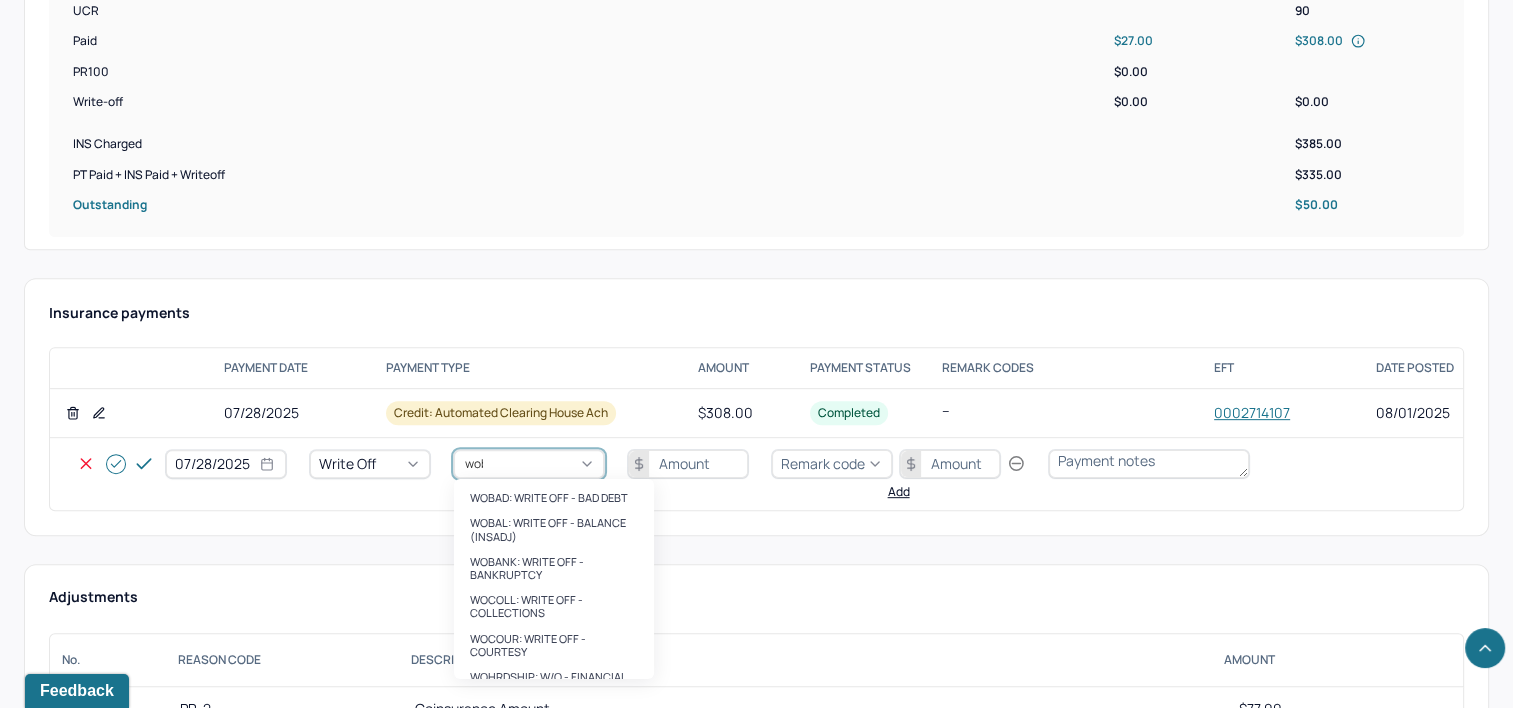 type on "wobal" 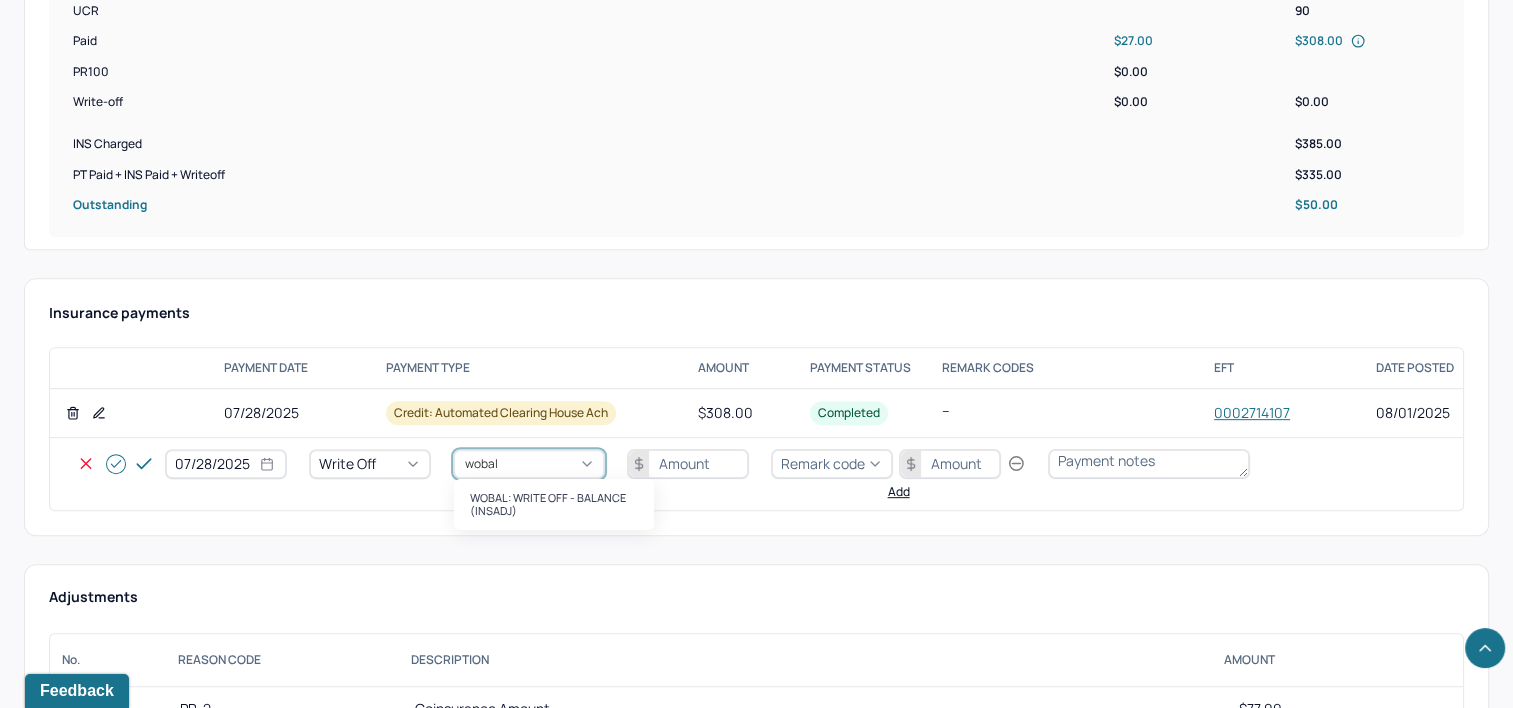 type 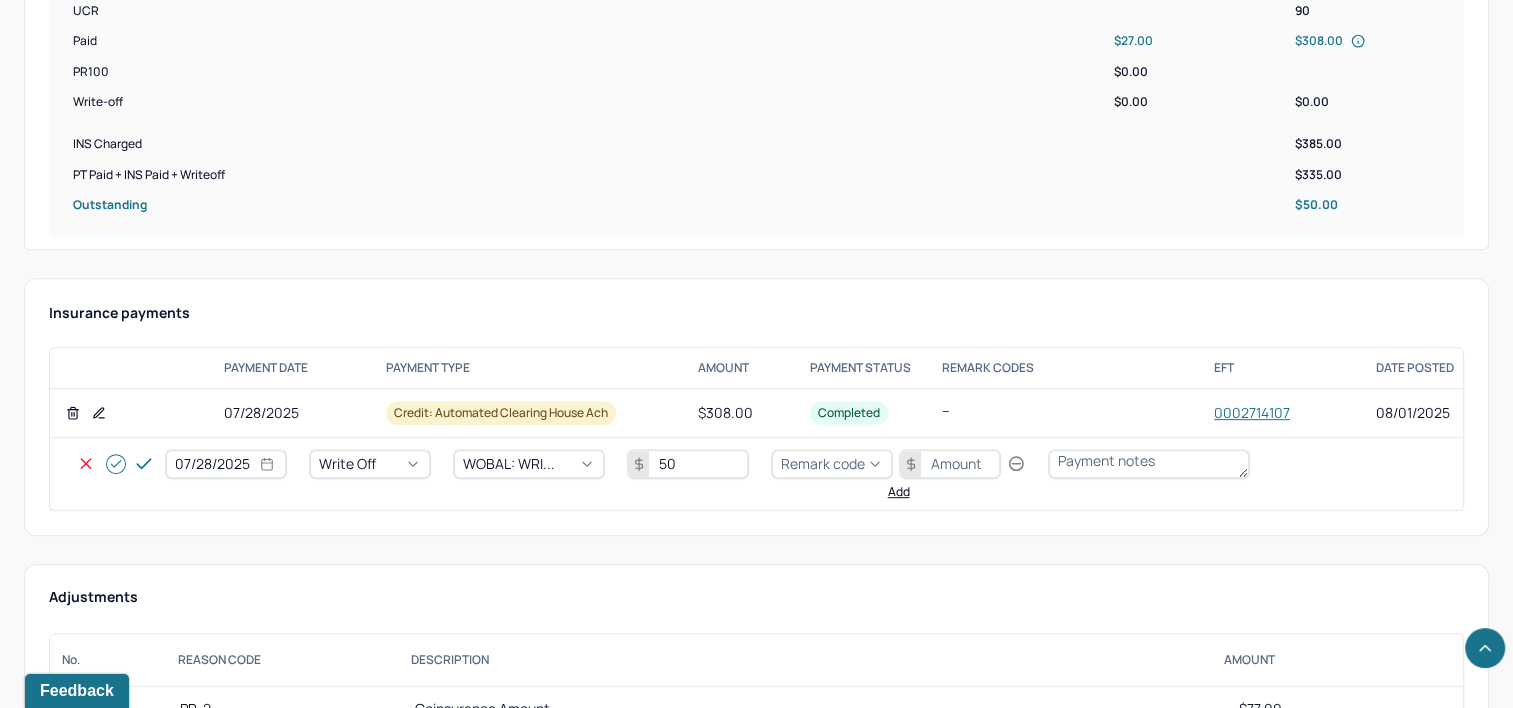 type on "50" 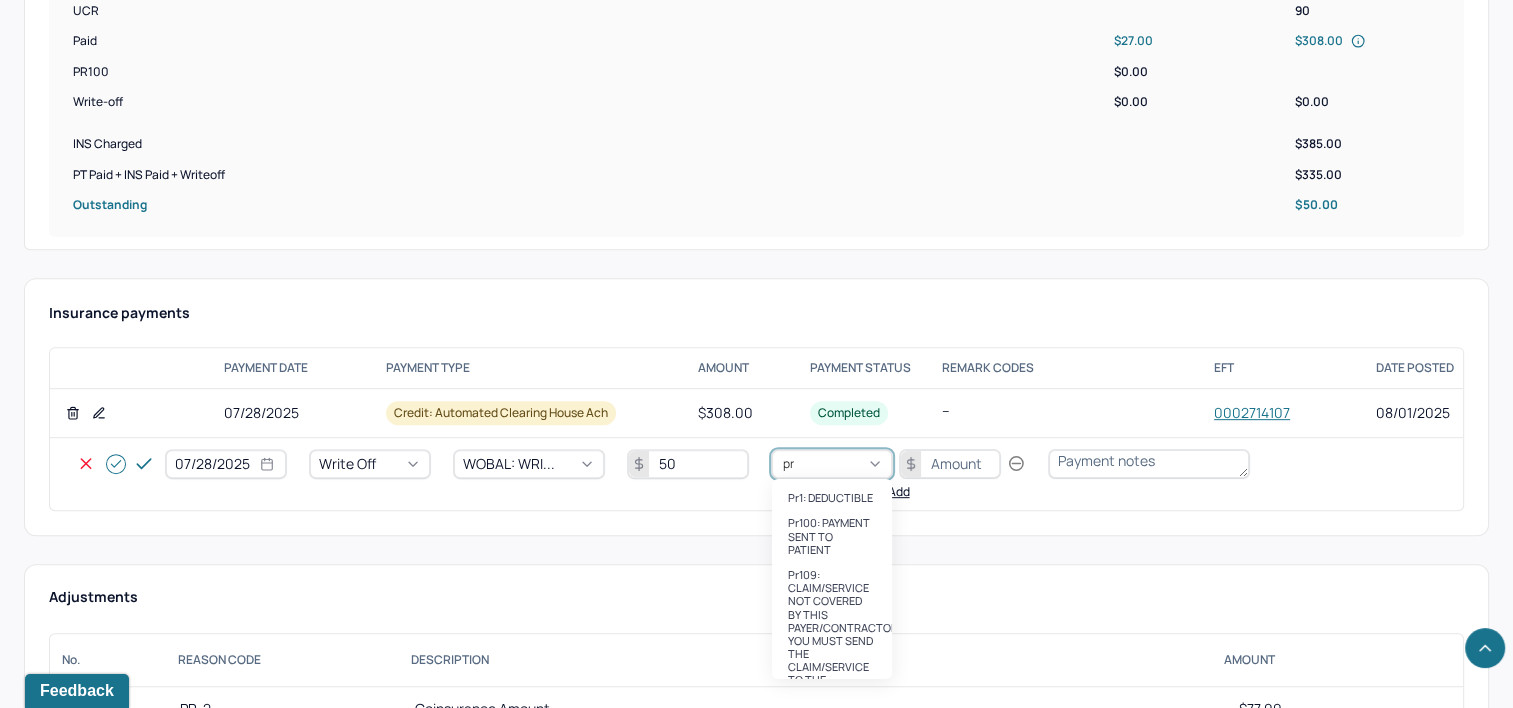 type on "pr2" 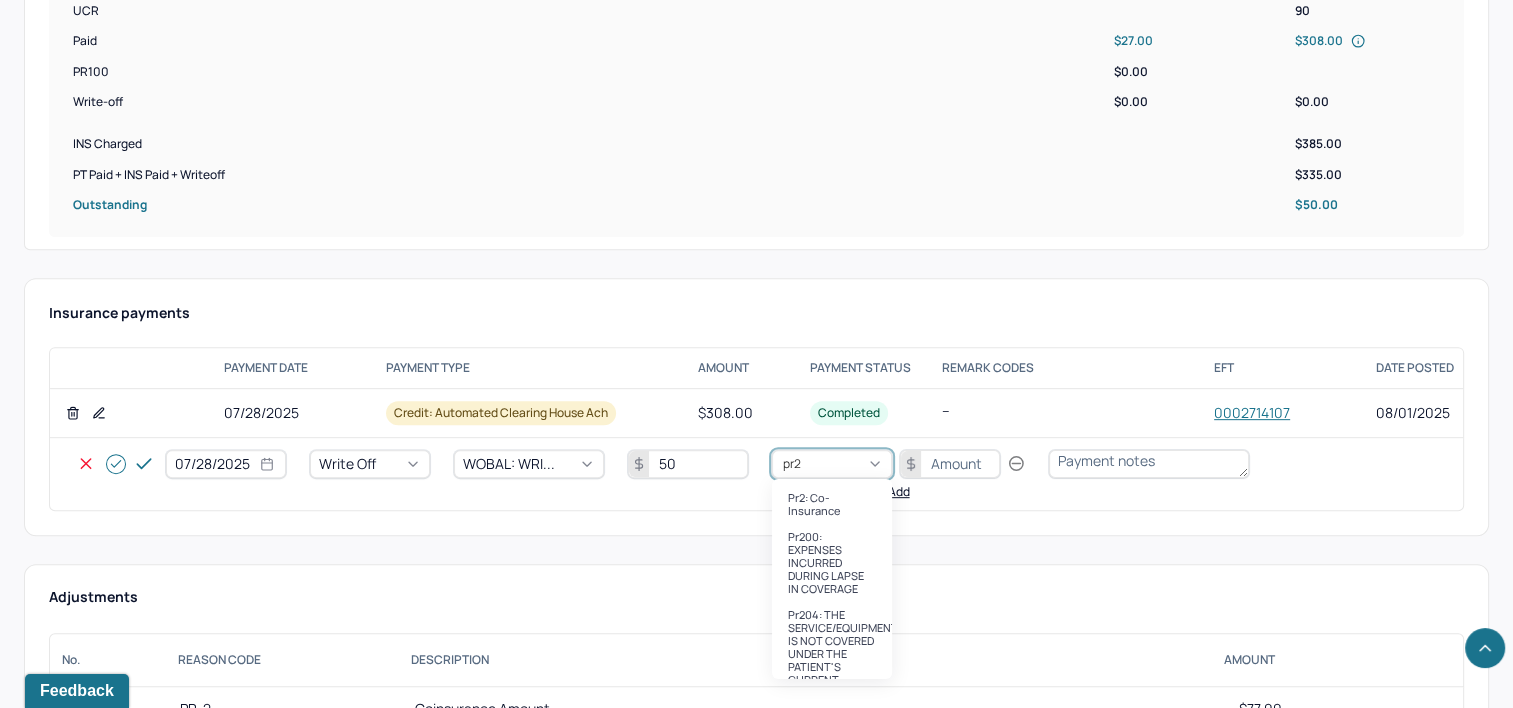 type 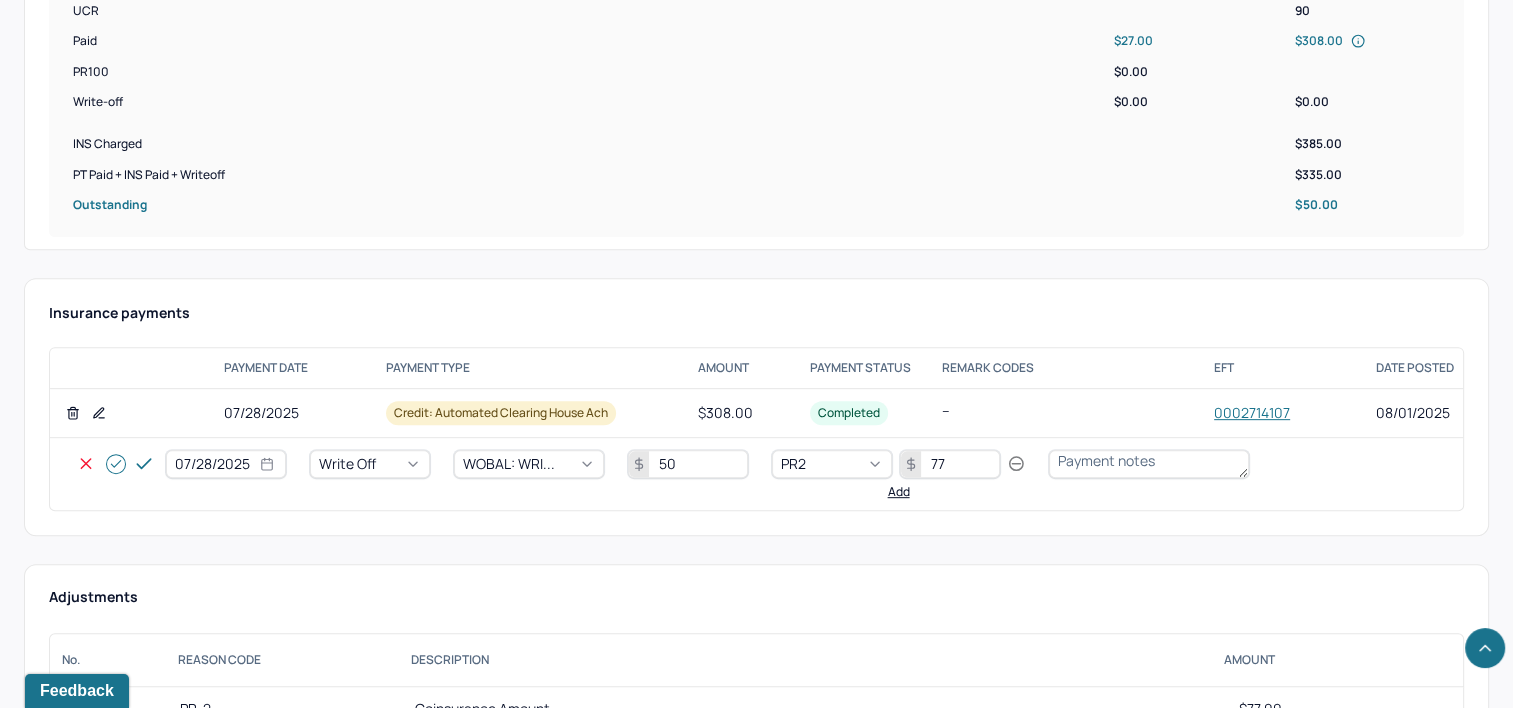 type on "77" 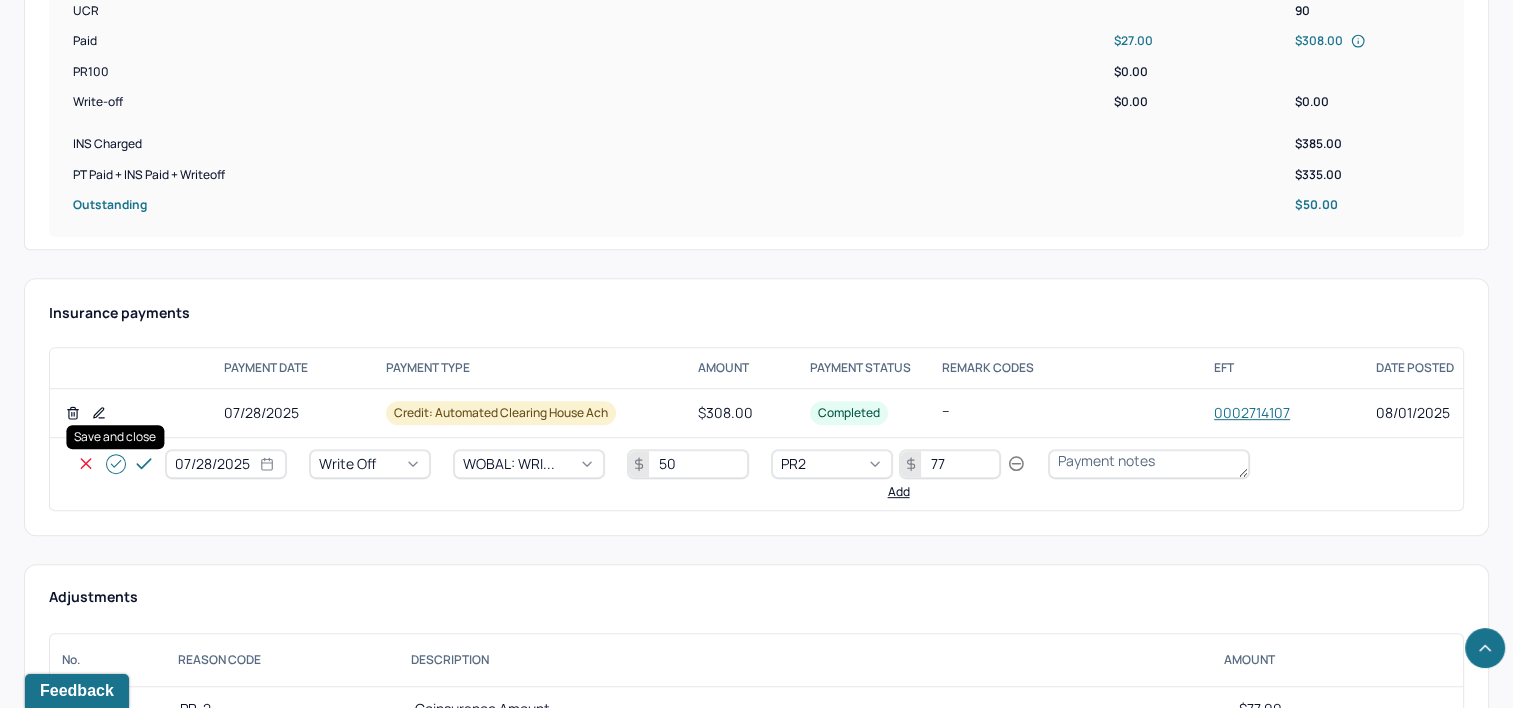 click 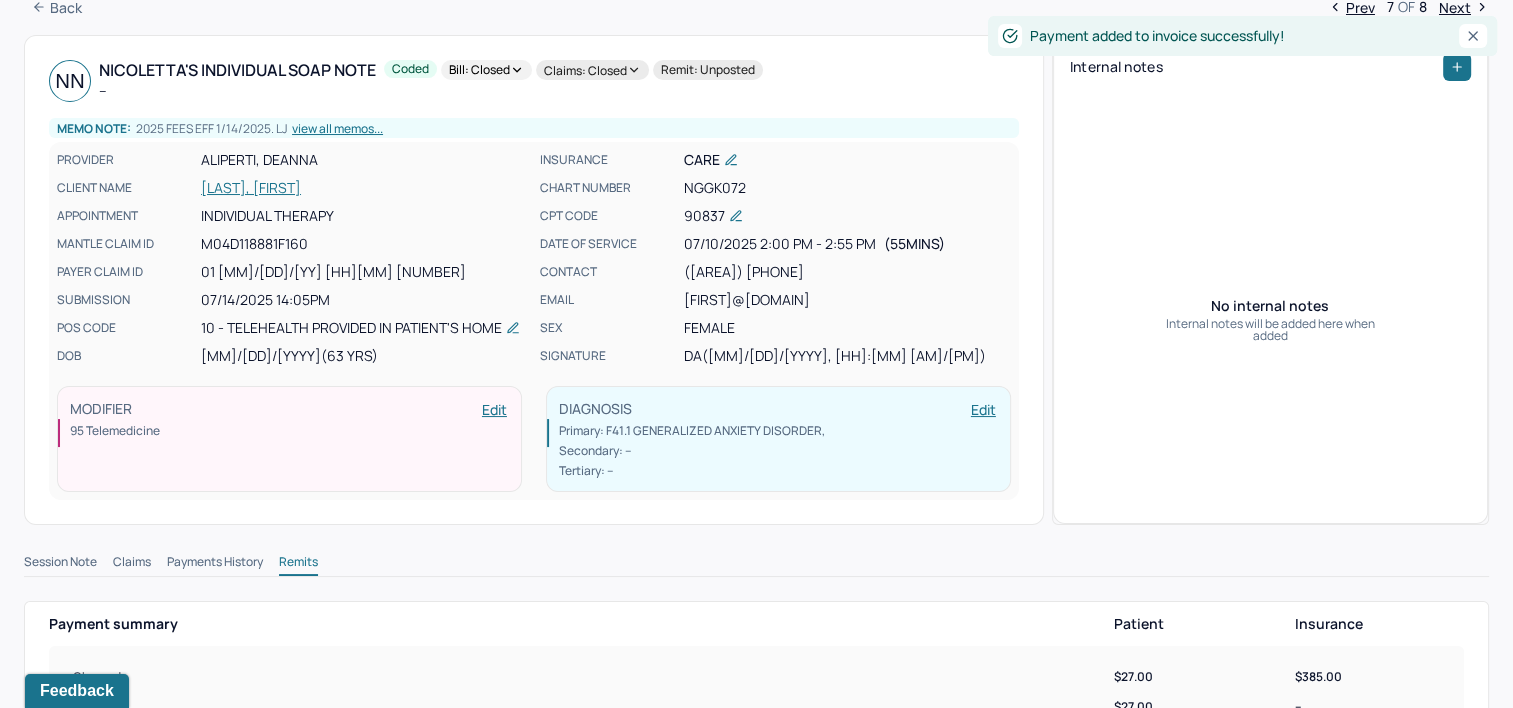 scroll, scrollTop: 0, scrollLeft: 0, axis: both 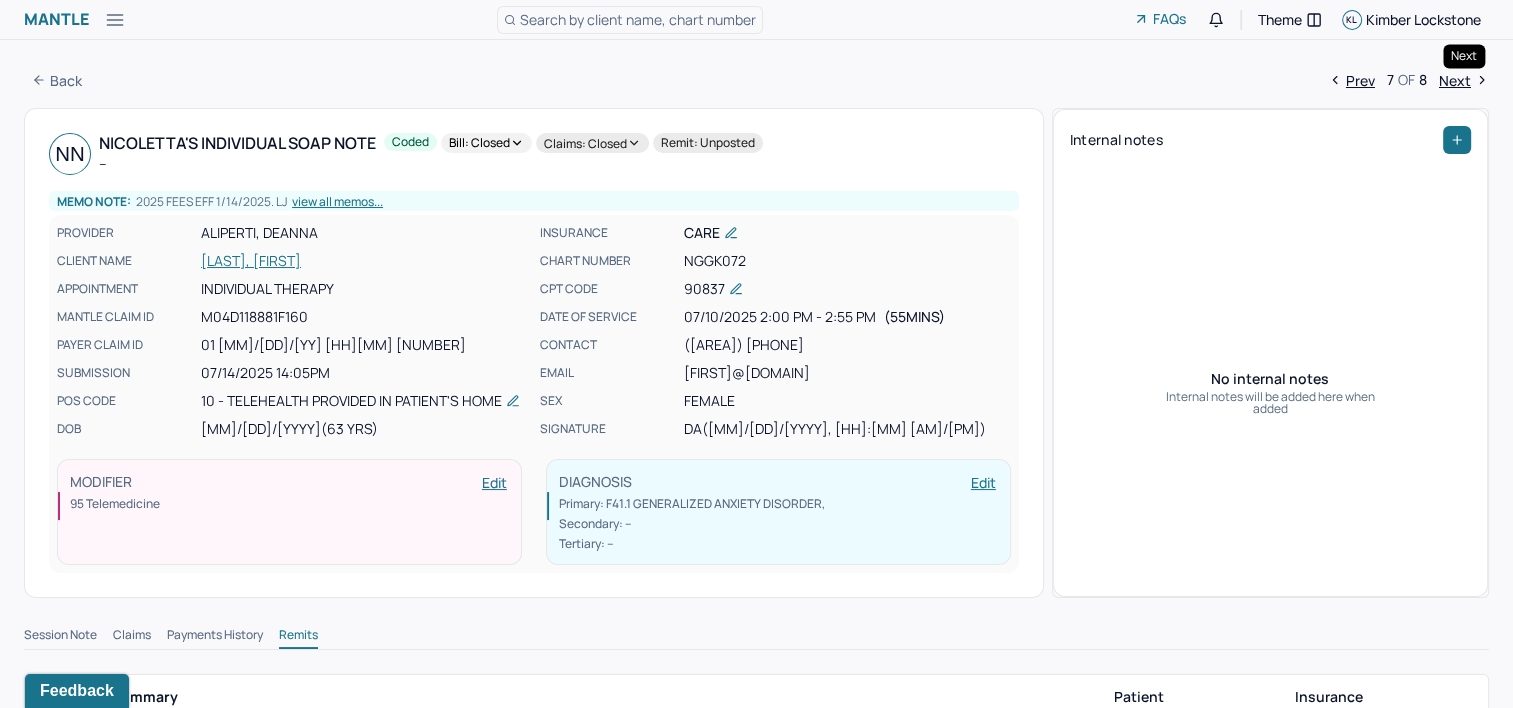 click on "Next" at bounding box center [1464, 80] 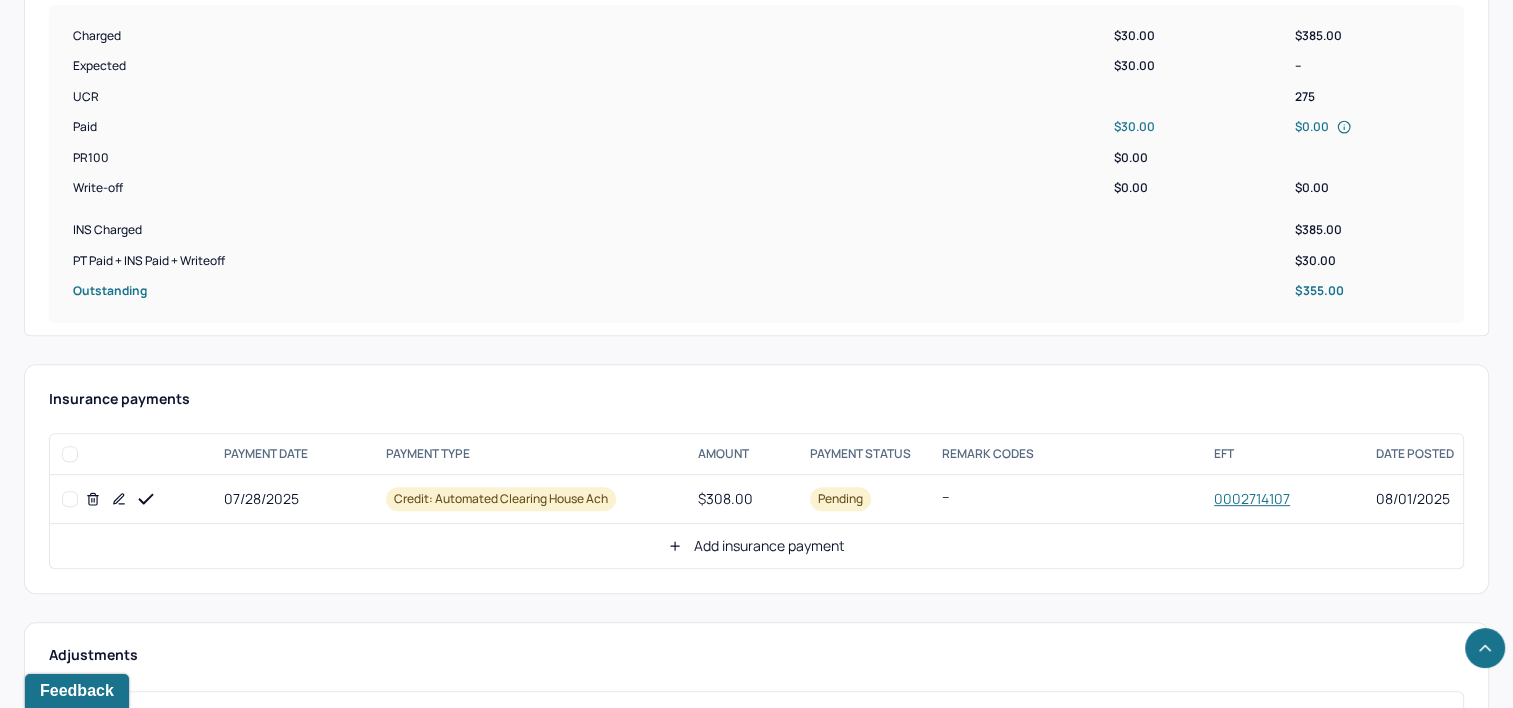 scroll, scrollTop: 700, scrollLeft: 0, axis: vertical 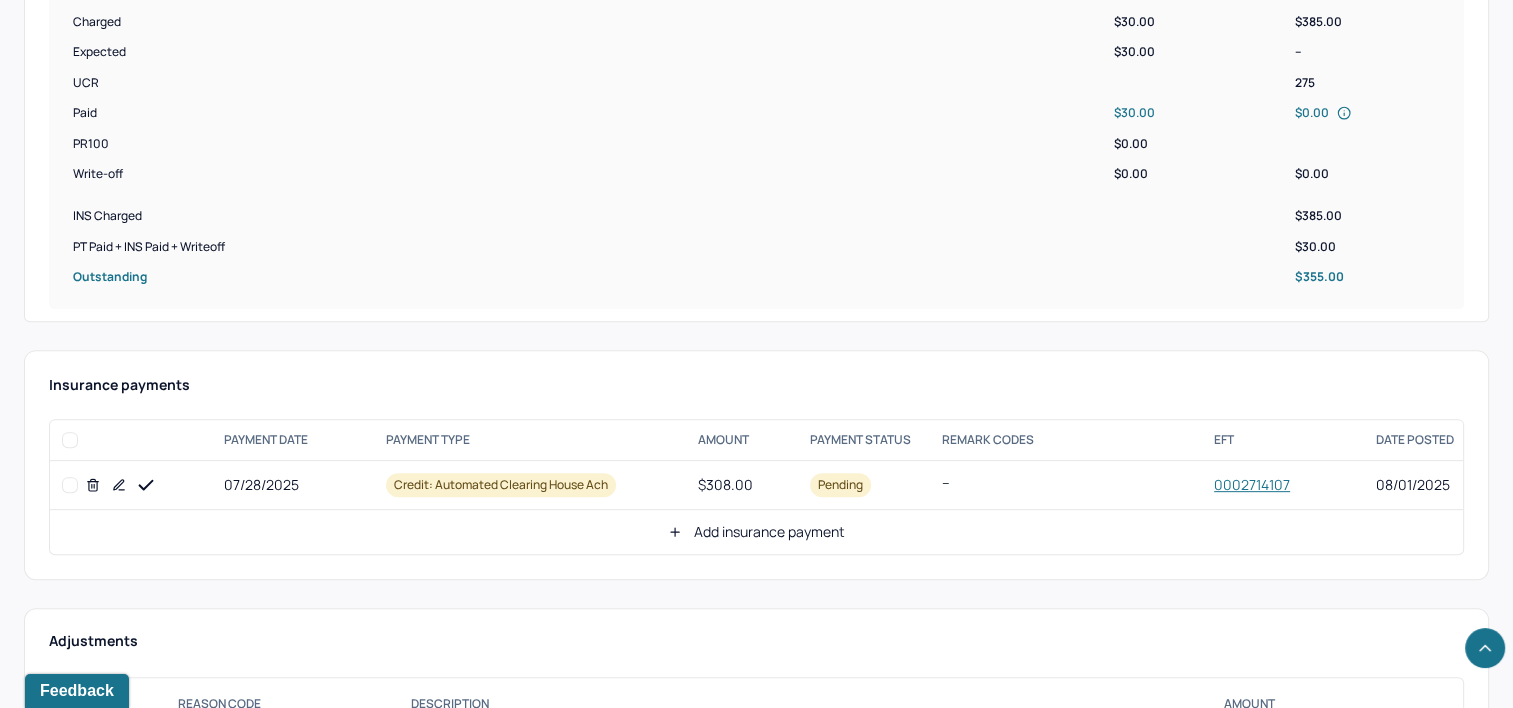 click 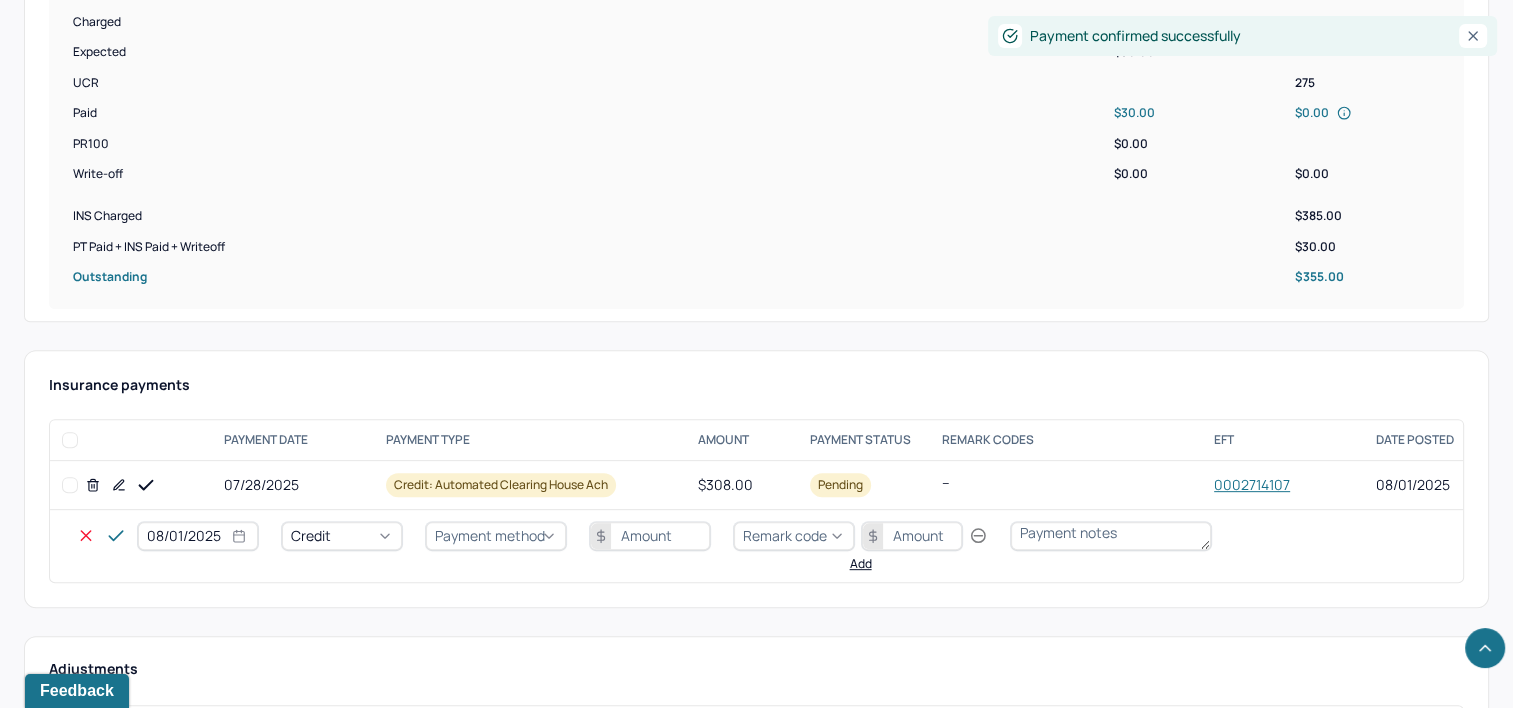 click on "08/01/2025" at bounding box center [198, 536] 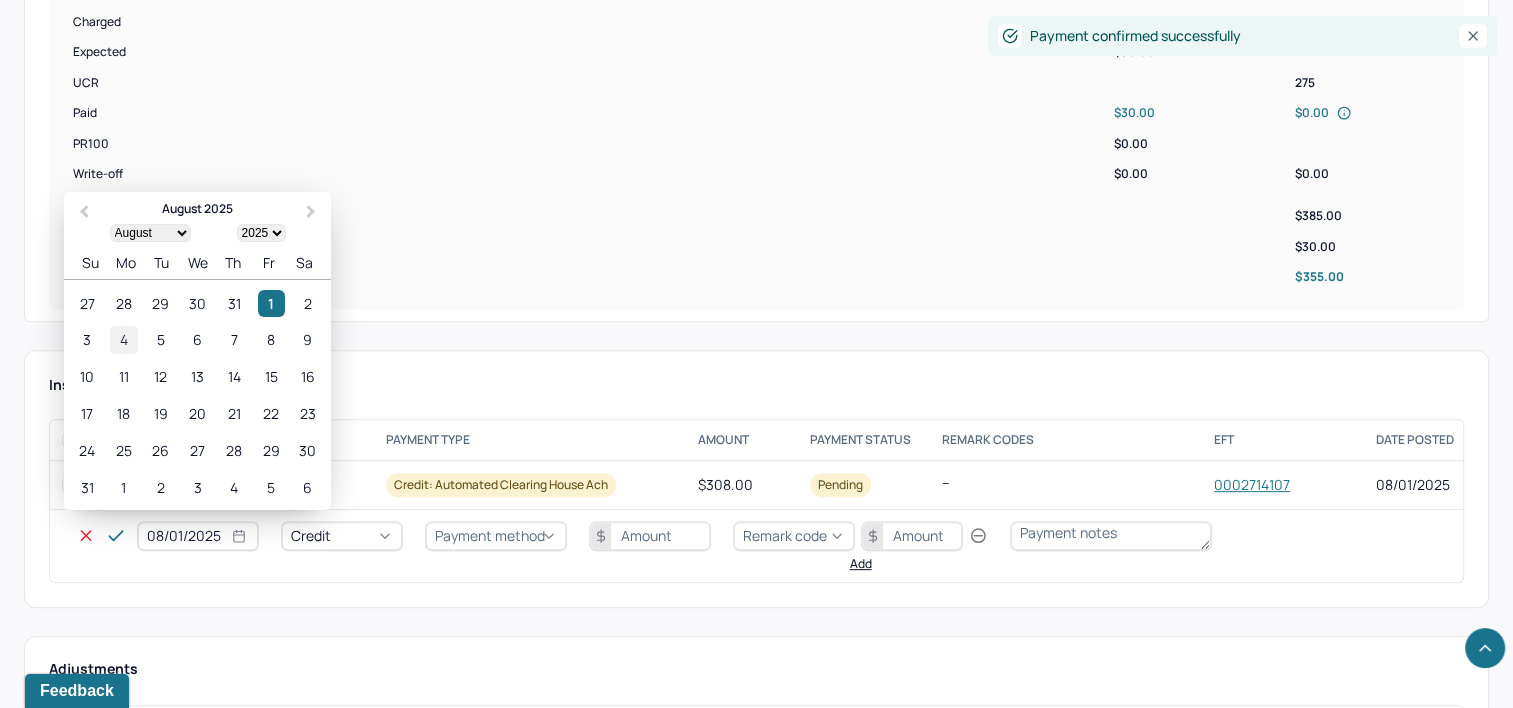 select on "7" 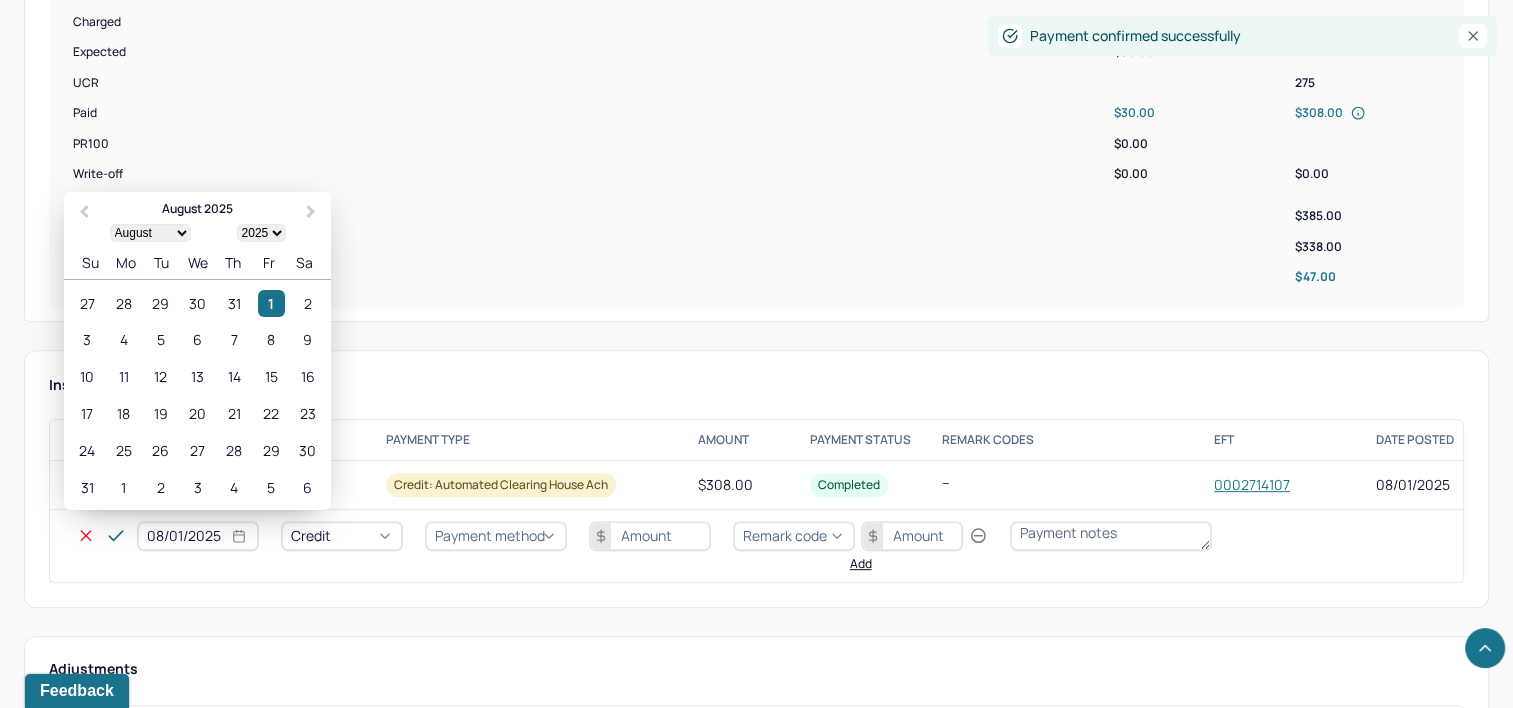 click on "28" at bounding box center (123, 303) 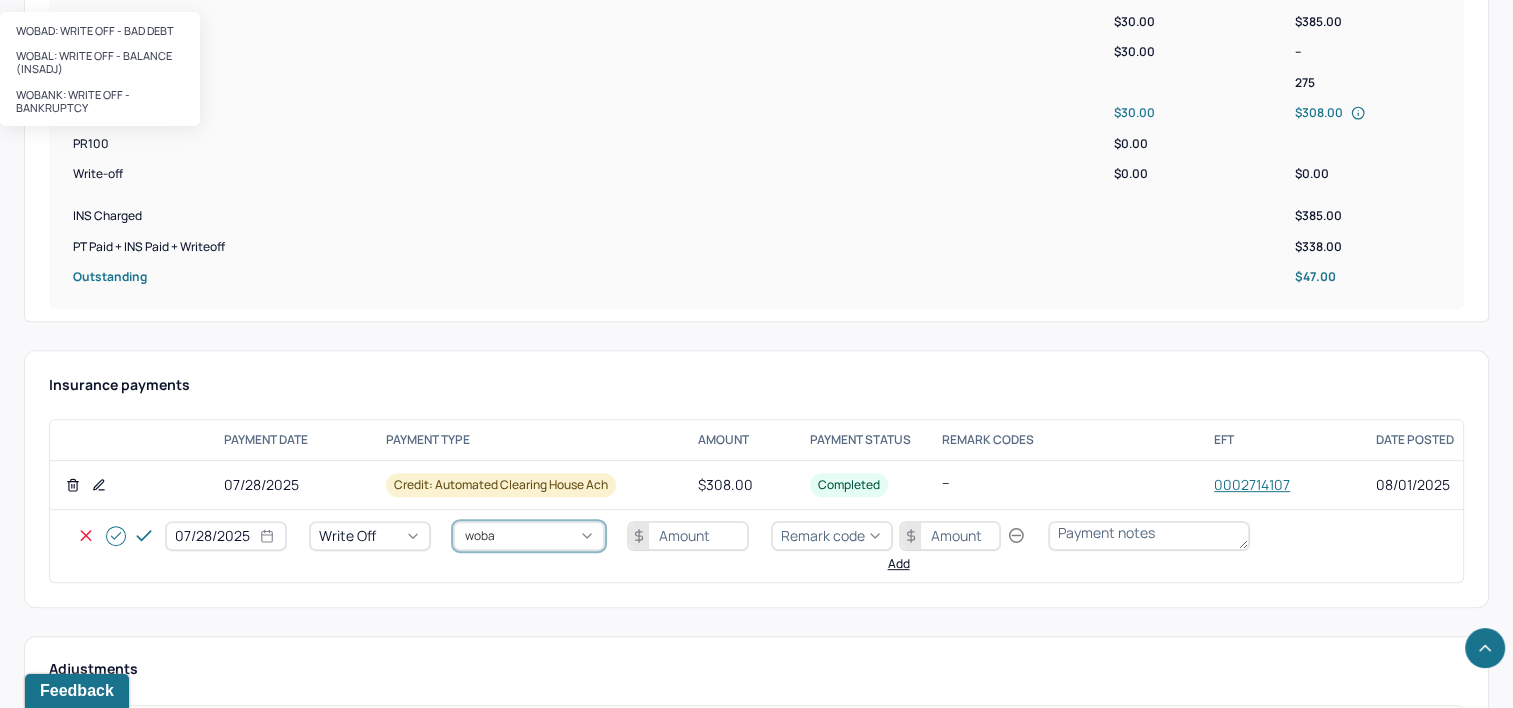 type on "wobal" 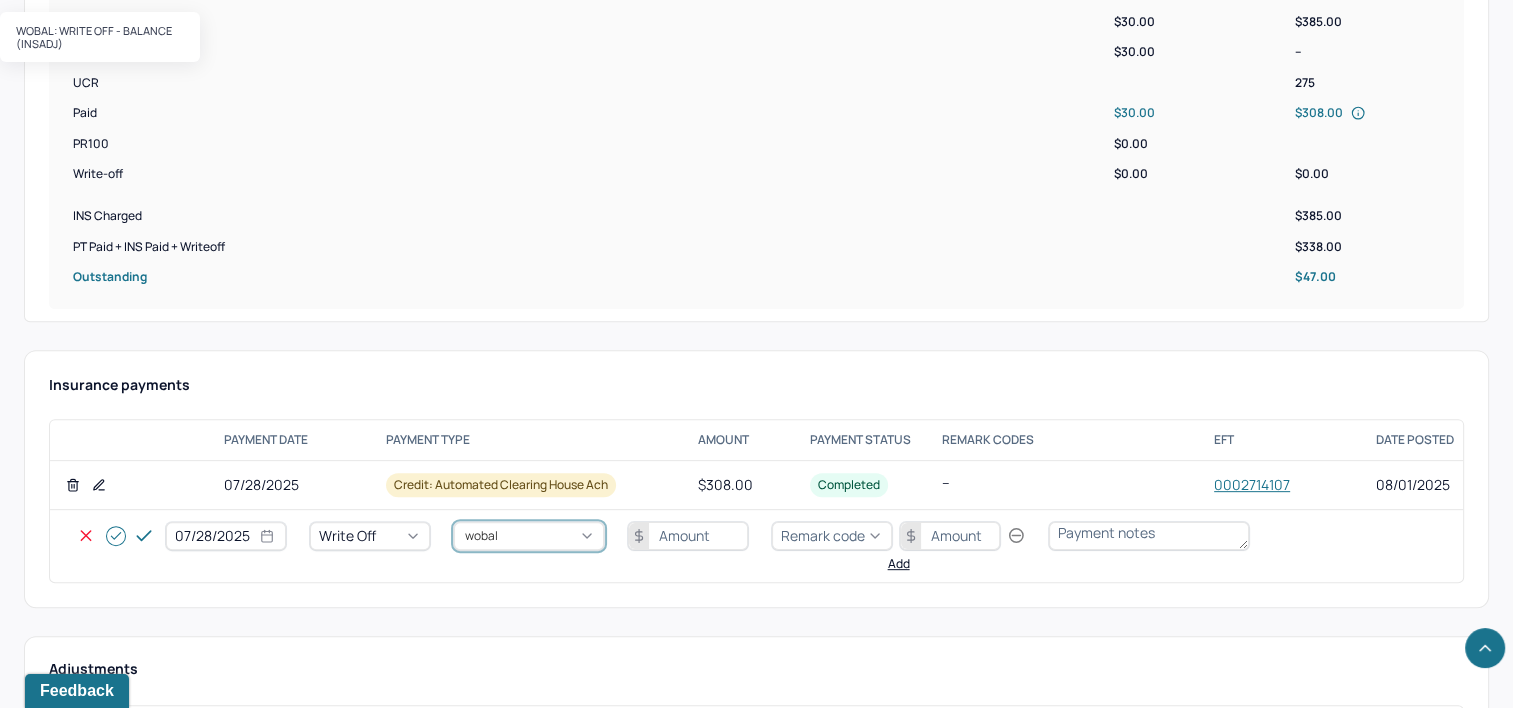 type 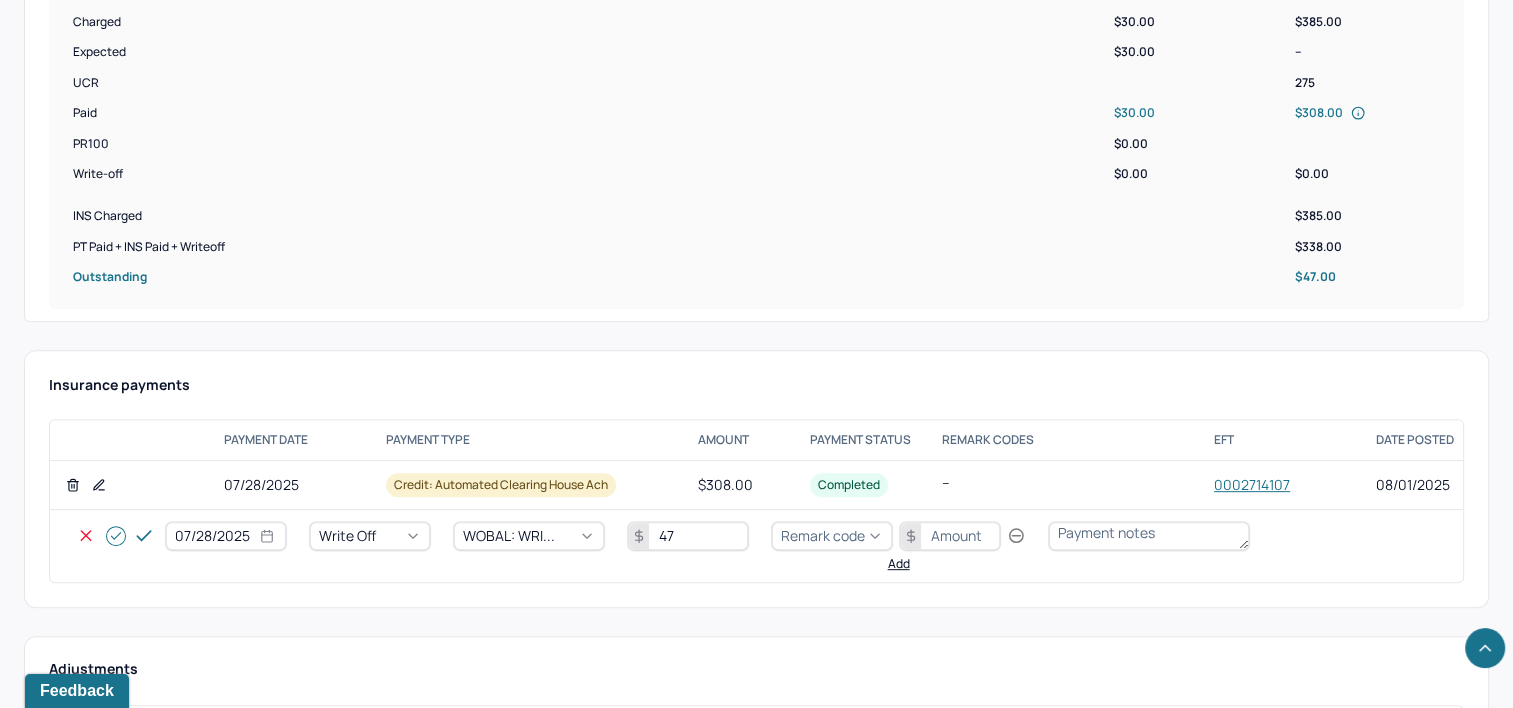 type on "47" 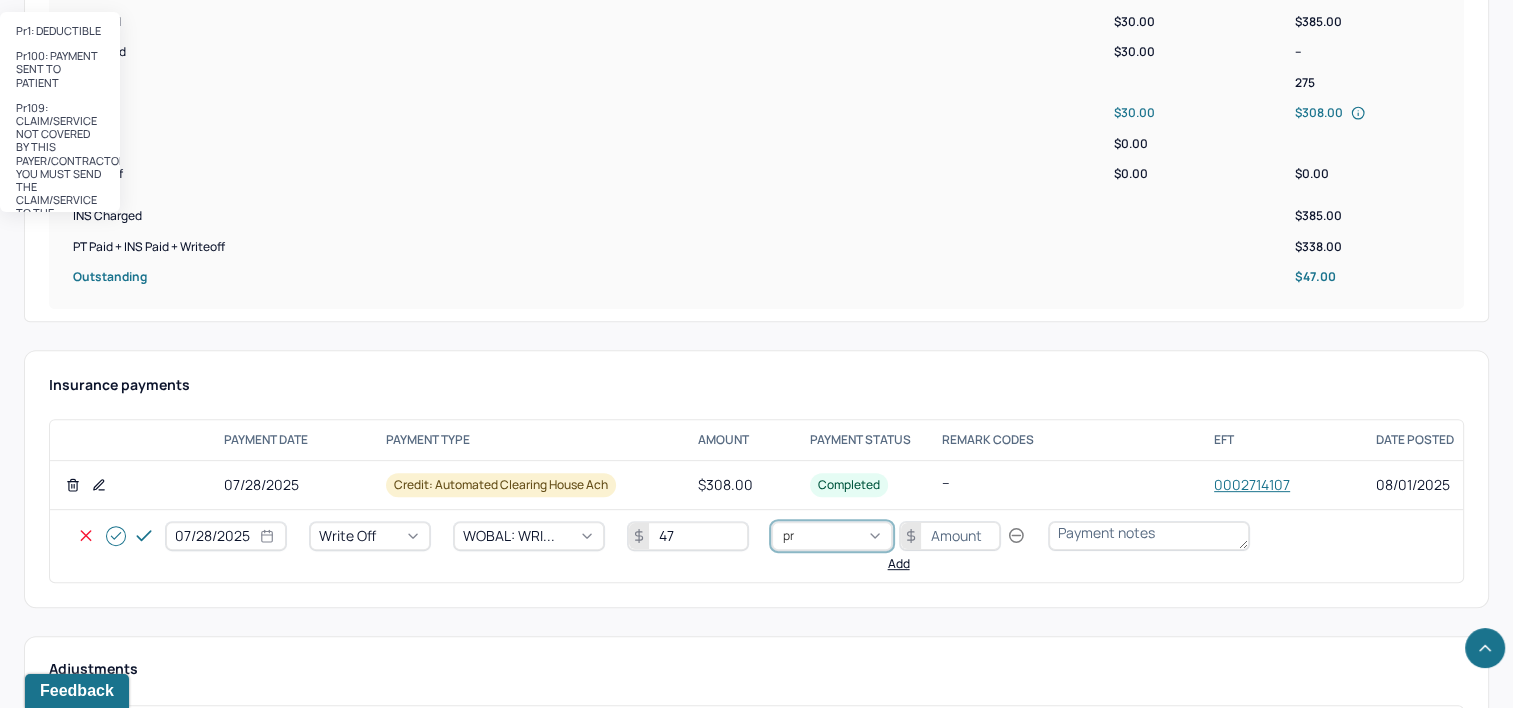 type on "pr2" 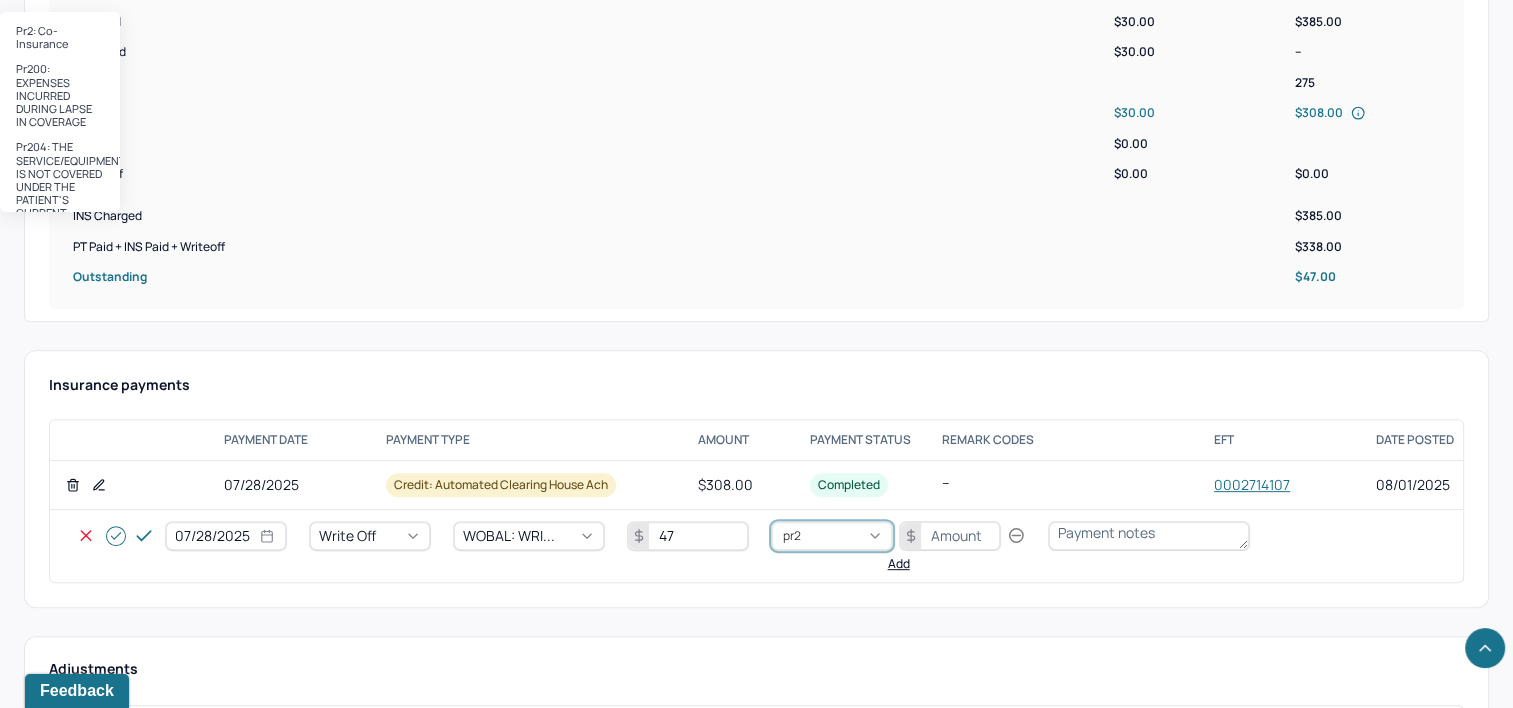 type 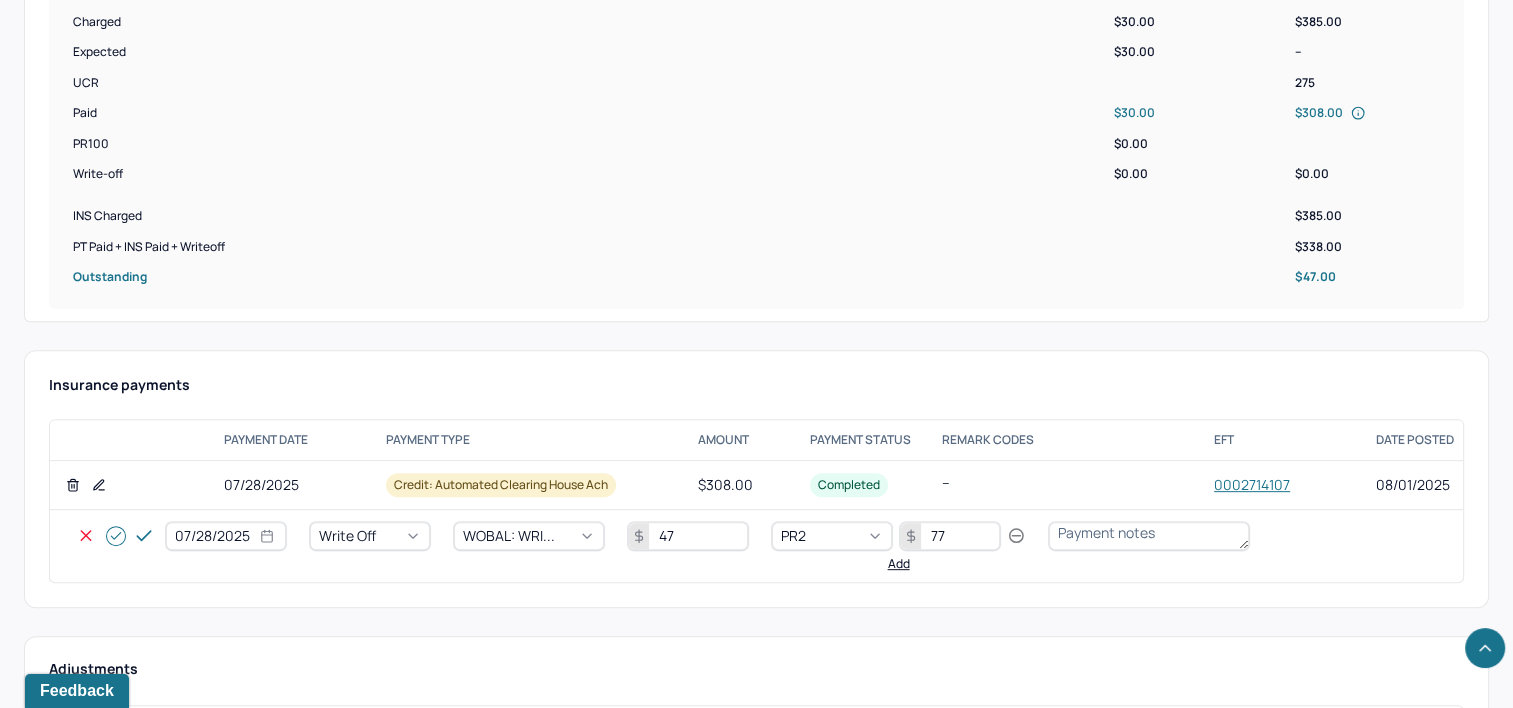 type on "77" 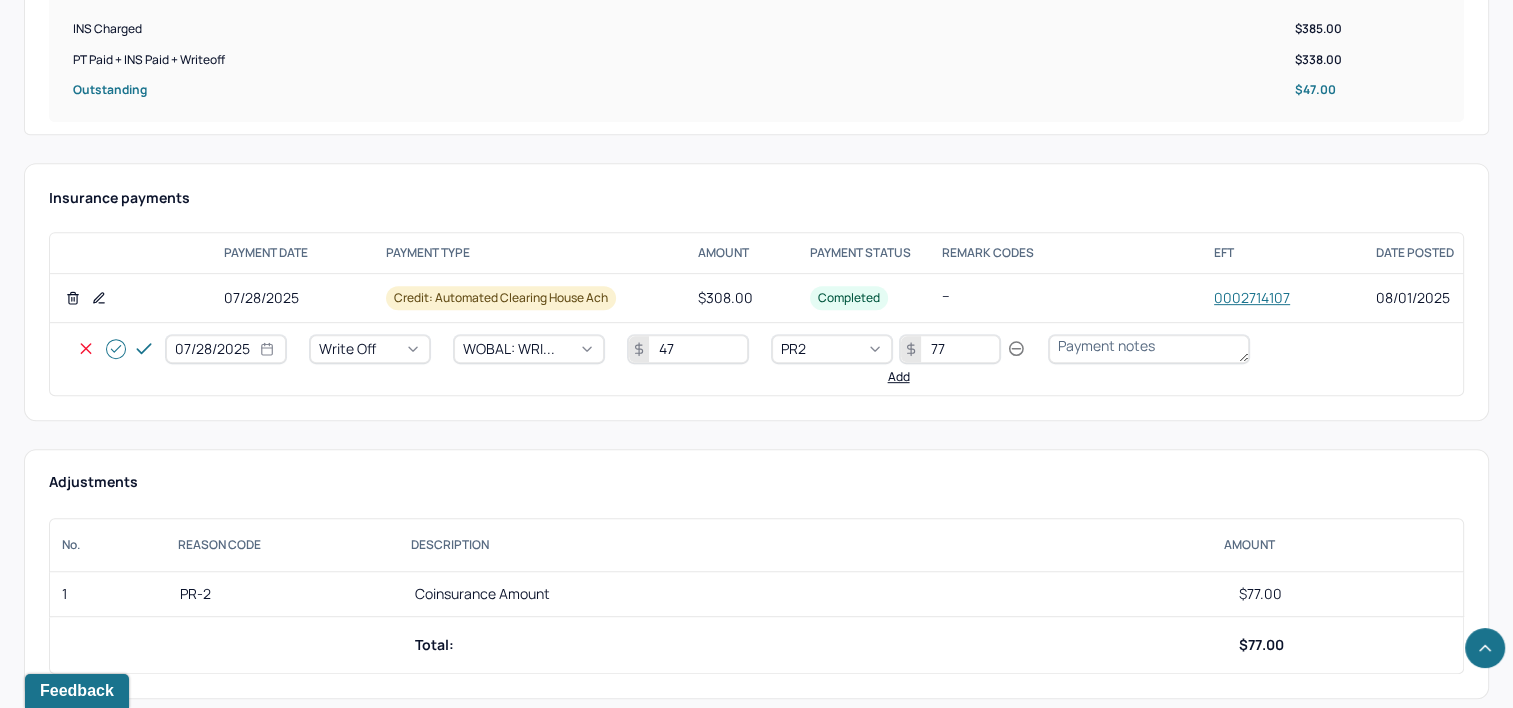 scroll, scrollTop: 900, scrollLeft: 0, axis: vertical 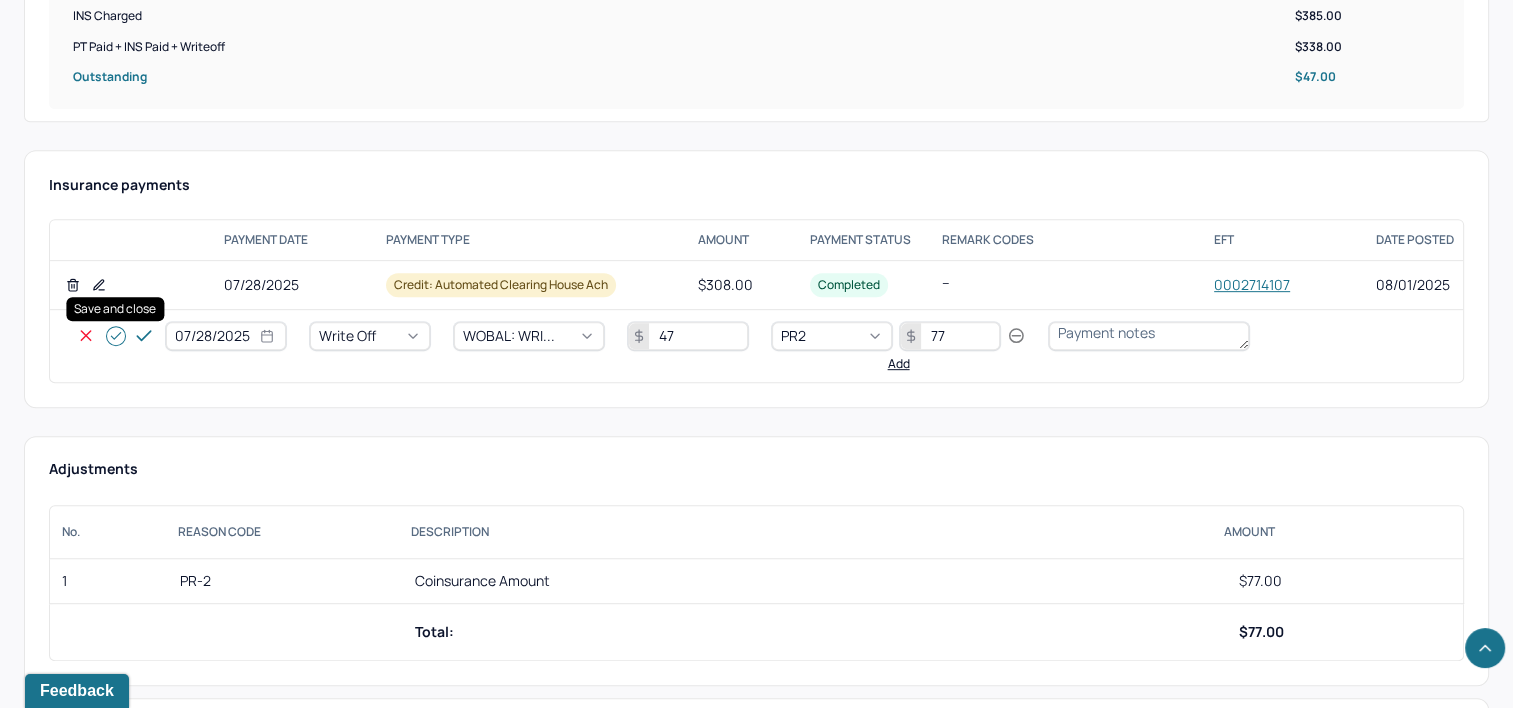 click 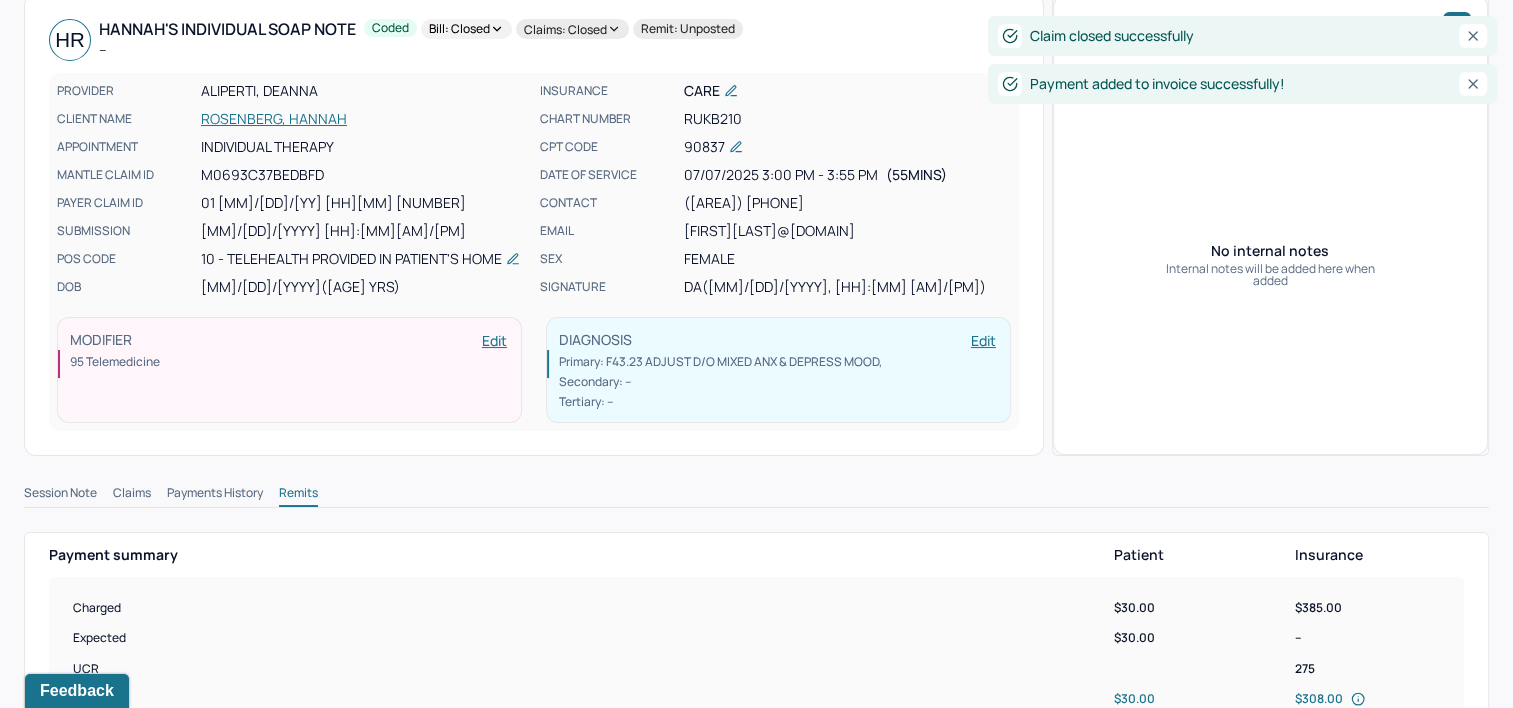 scroll, scrollTop: 0, scrollLeft: 0, axis: both 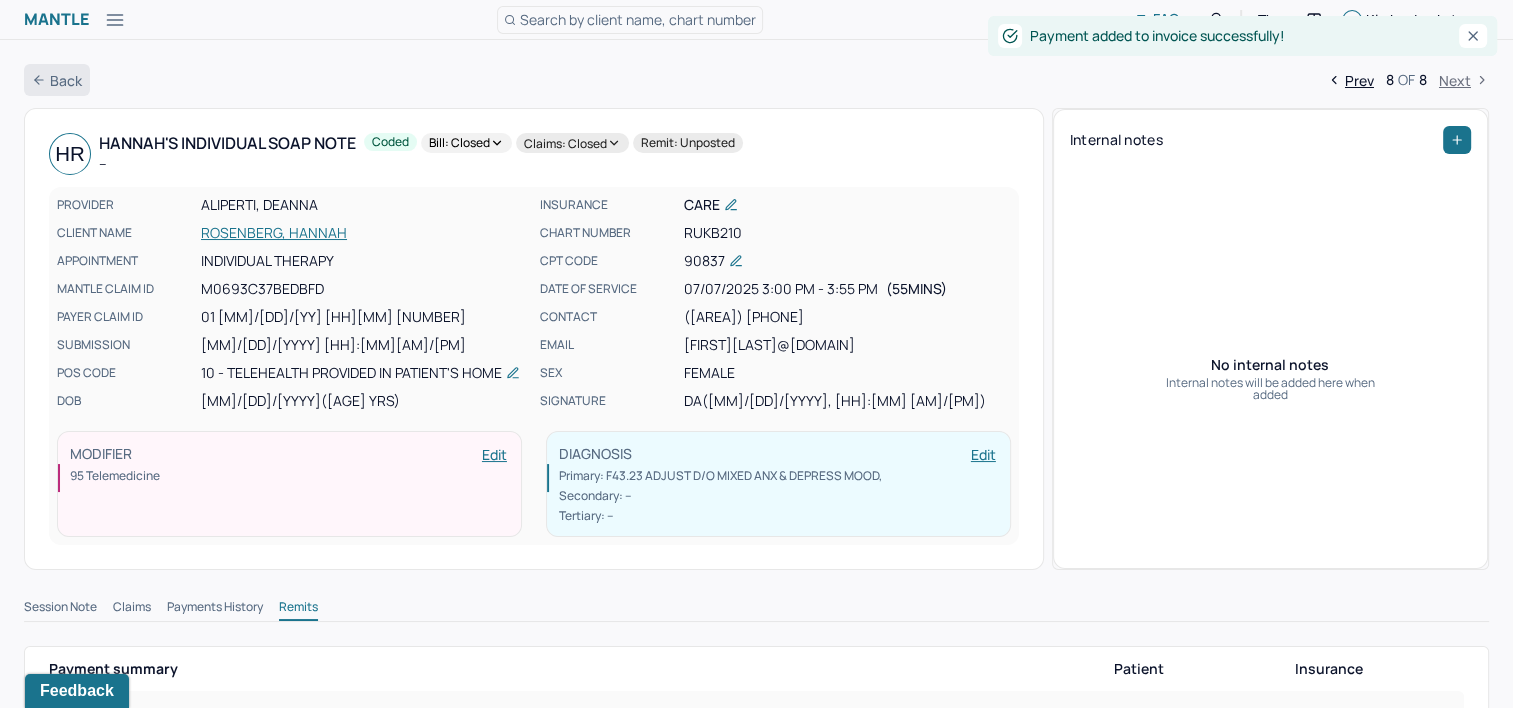 click on "Back" at bounding box center [57, 80] 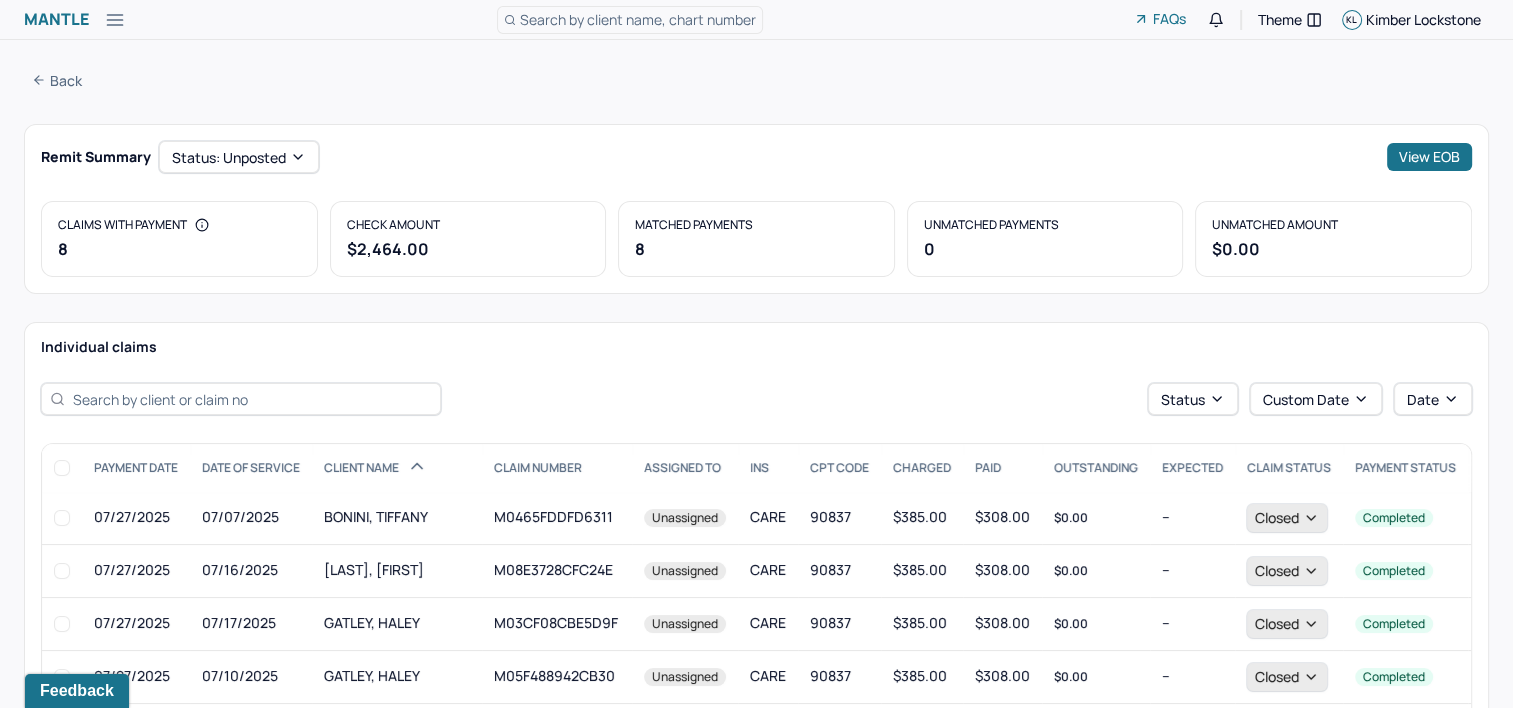 click on "Back" at bounding box center (57, 80) 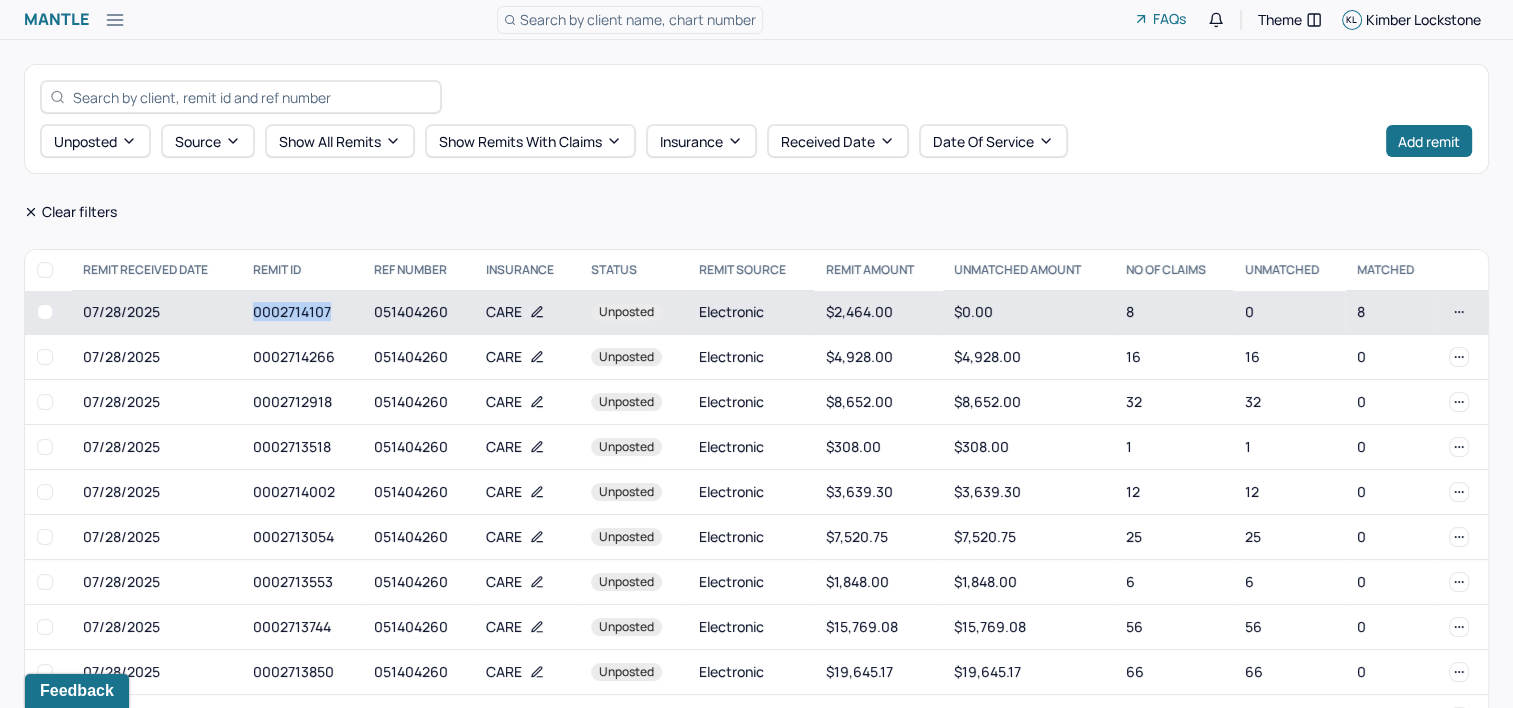 drag, startPoint x: 252, startPoint y: 316, endPoint x: 333, endPoint y: 317, distance: 81.00617 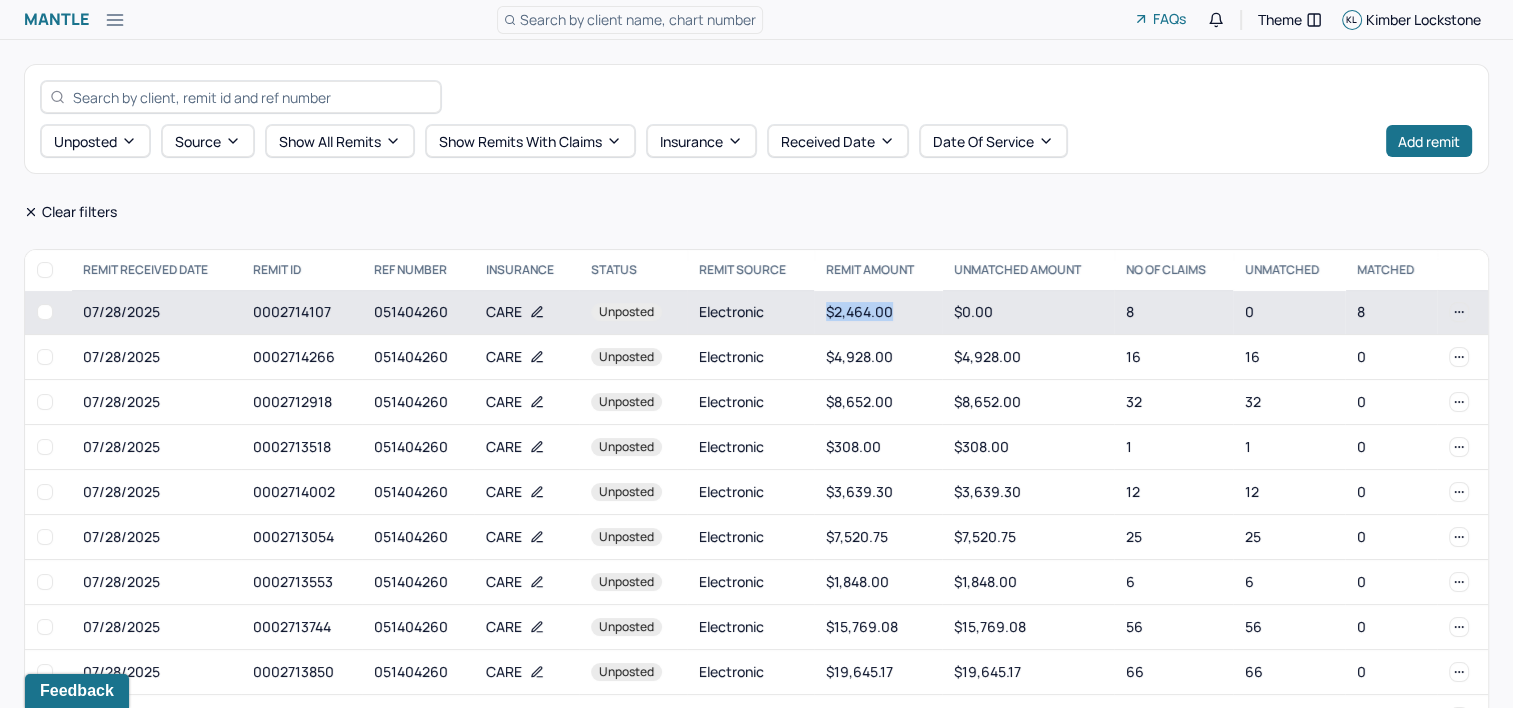 drag, startPoint x: 811, startPoint y: 313, endPoint x: 899, endPoint y: 318, distance: 88.14193 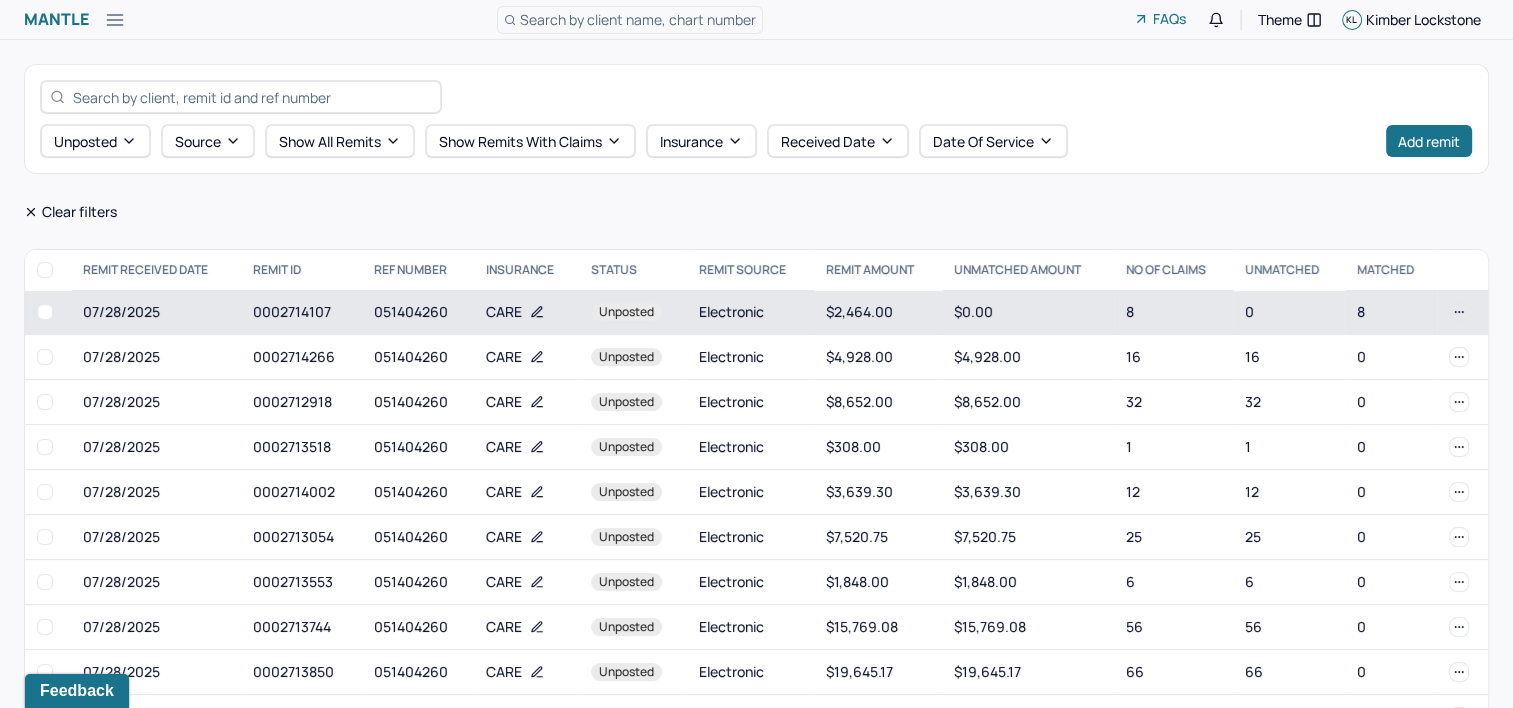 click at bounding box center (45, 312) 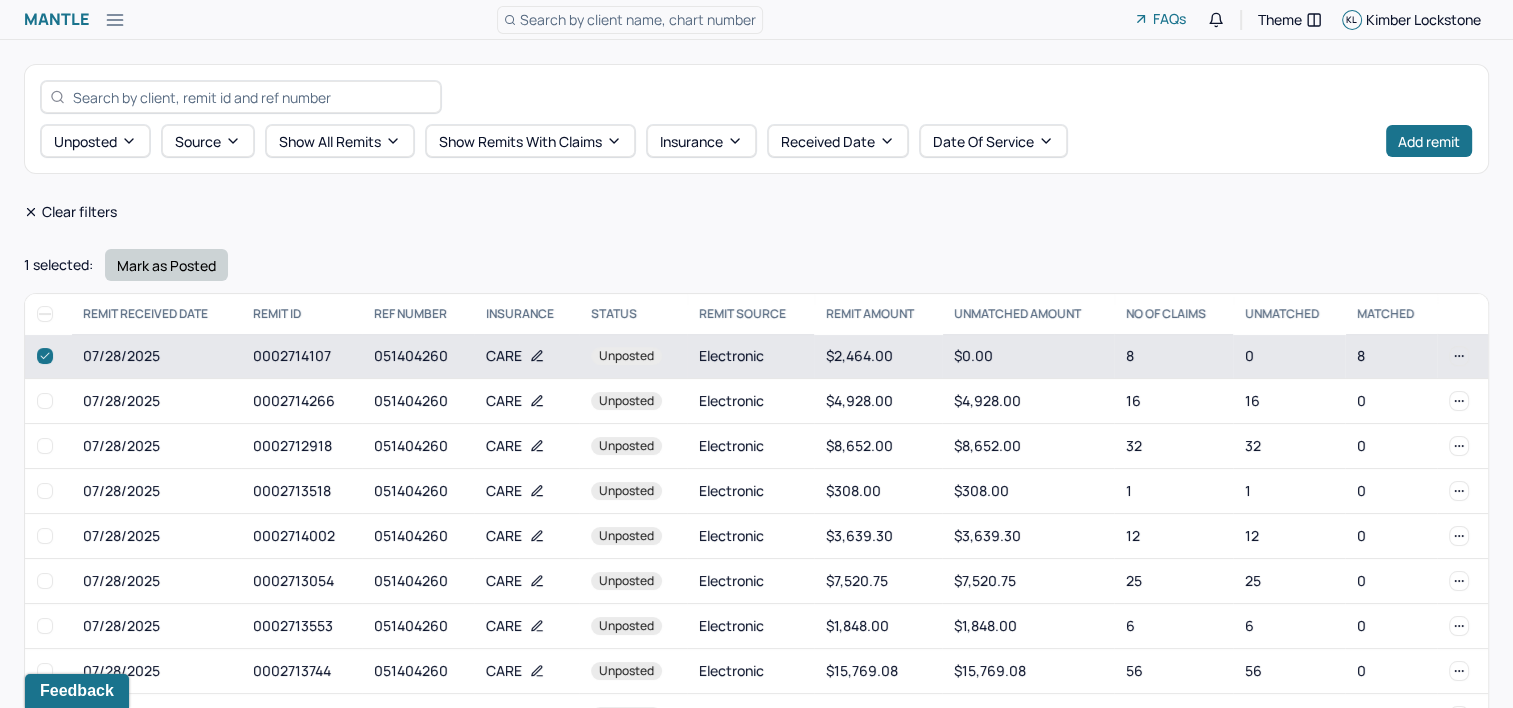 click on "Mark as Posted" at bounding box center [166, 265] 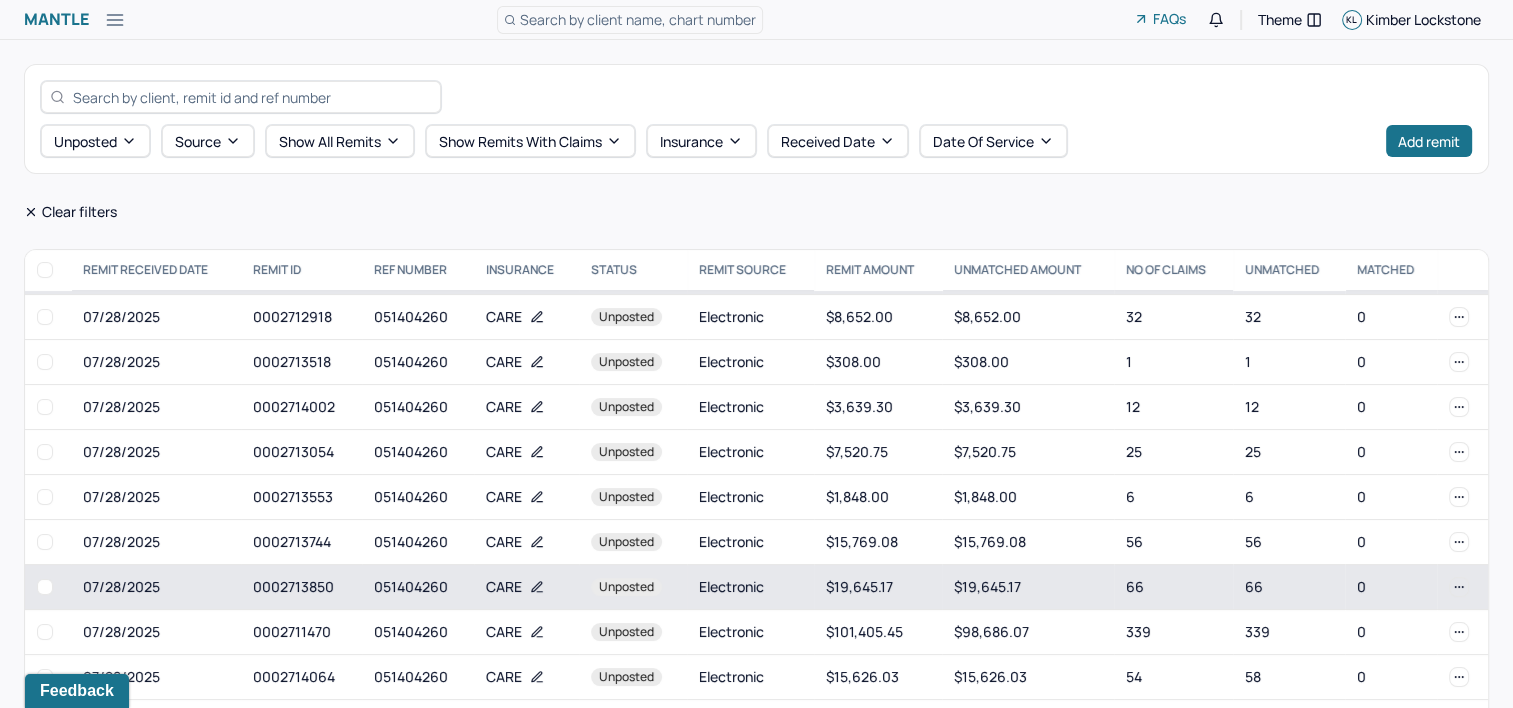 scroll, scrollTop: 57, scrollLeft: 0, axis: vertical 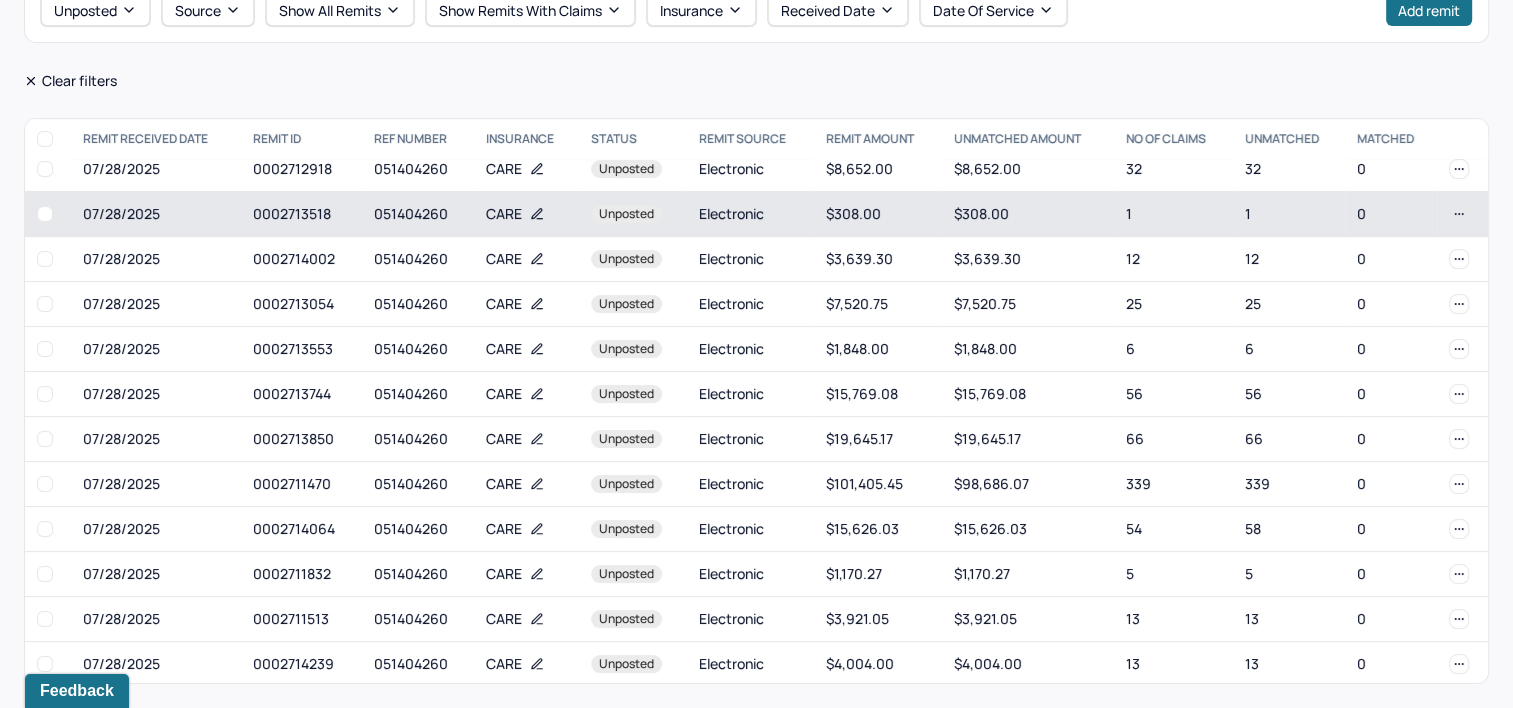 click on "Electronic" at bounding box center [750, 214] 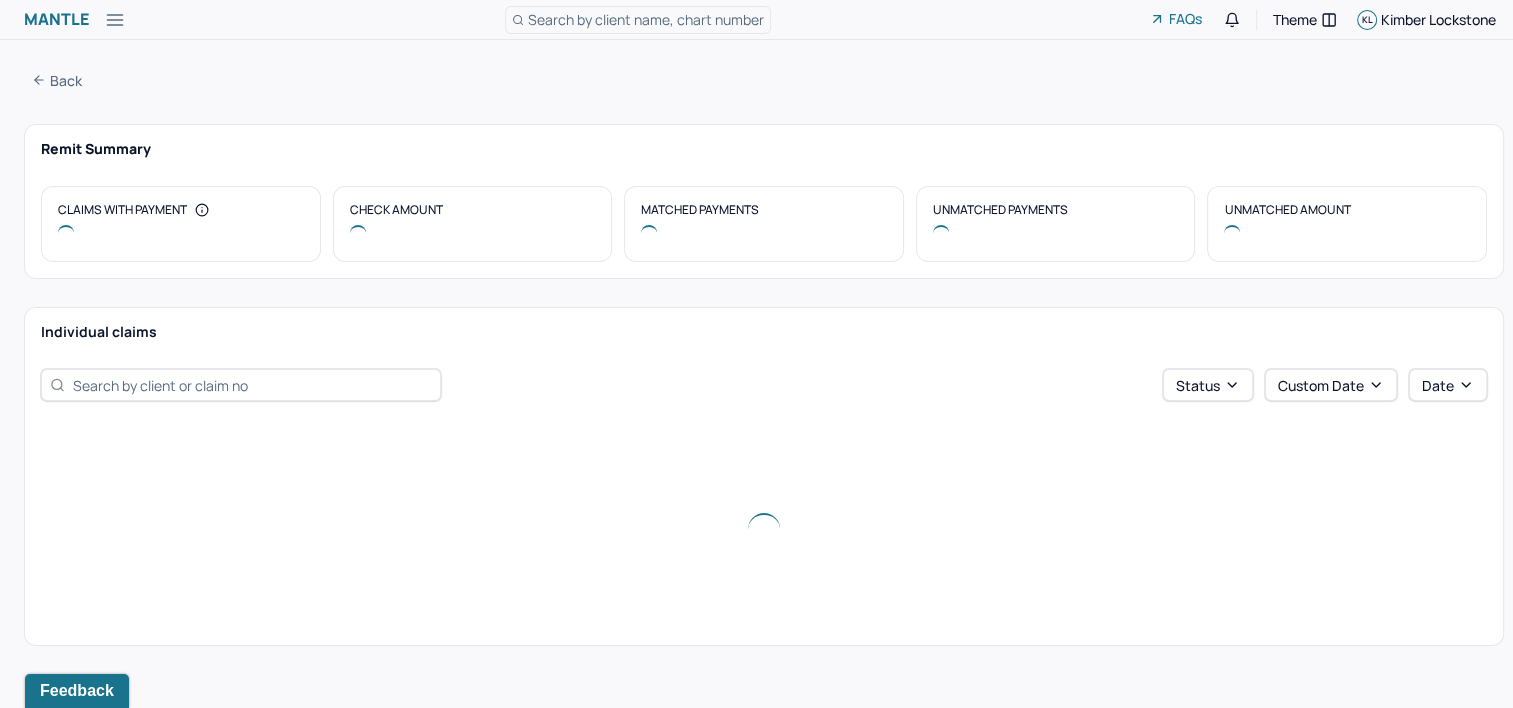 scroll, scrollTop: 0, scrollLeft: 0, axis: both 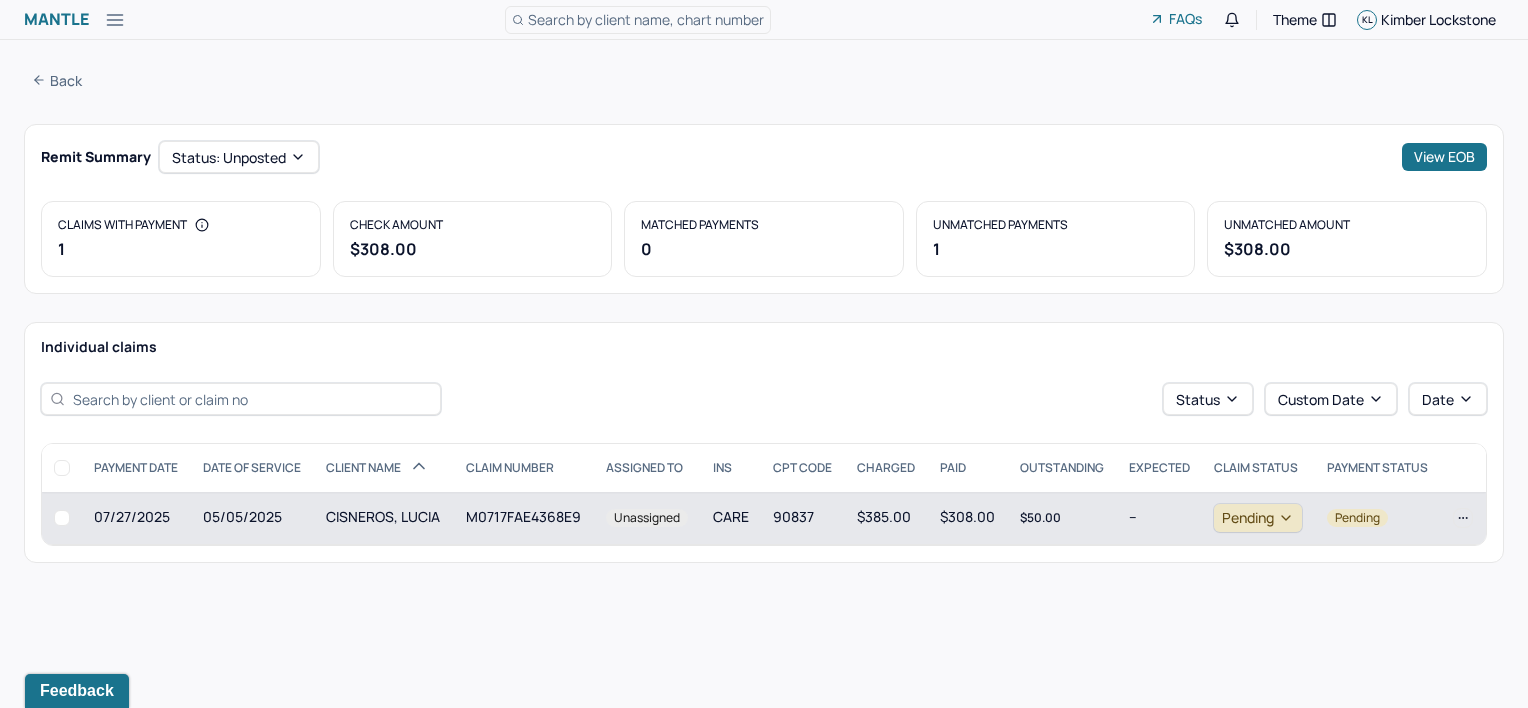 click on "CISNEROS, LUCIA" at bounding box center [383, 518] 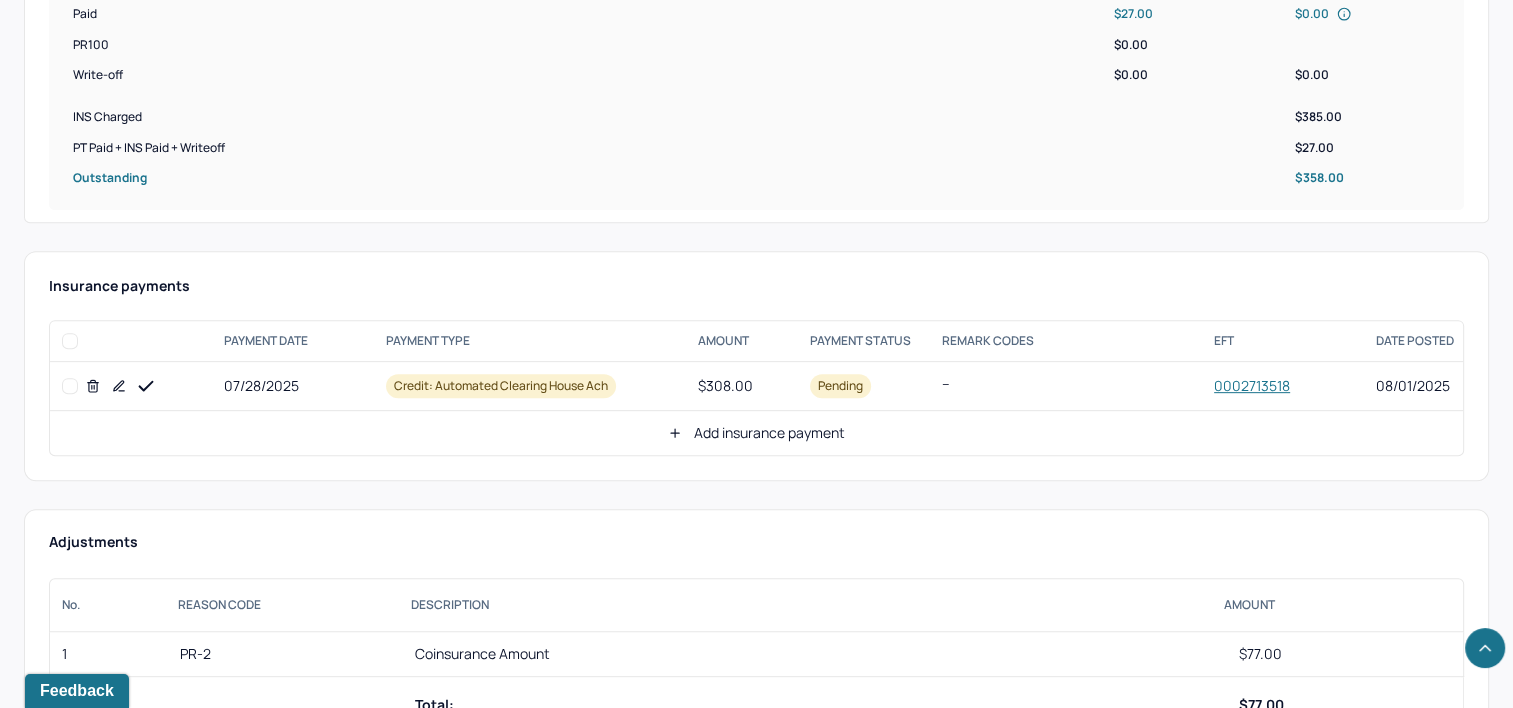scroll, scrollTop: 800, scrollLeft: 0, axis: vertical 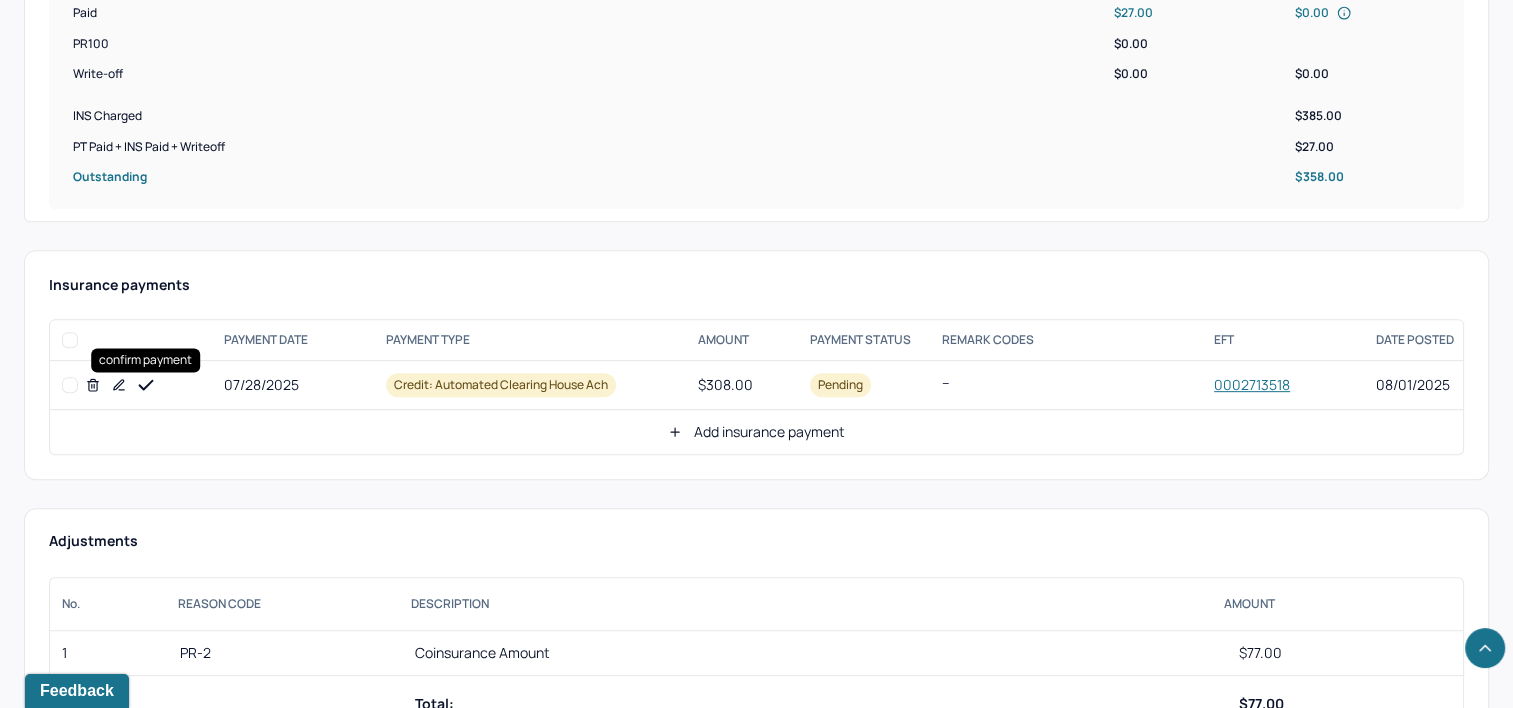click 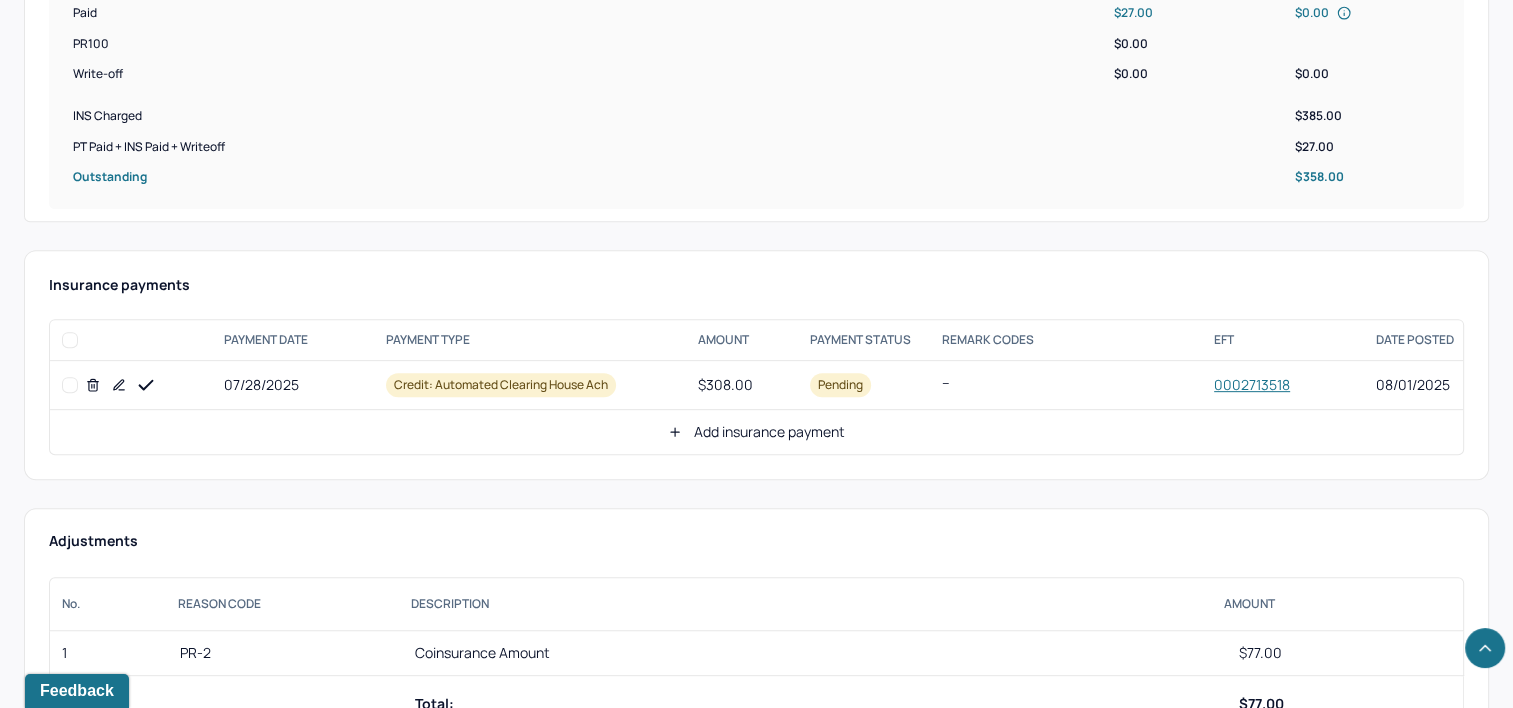 click on "Add insurance payment" at bounding box center (756, 432) 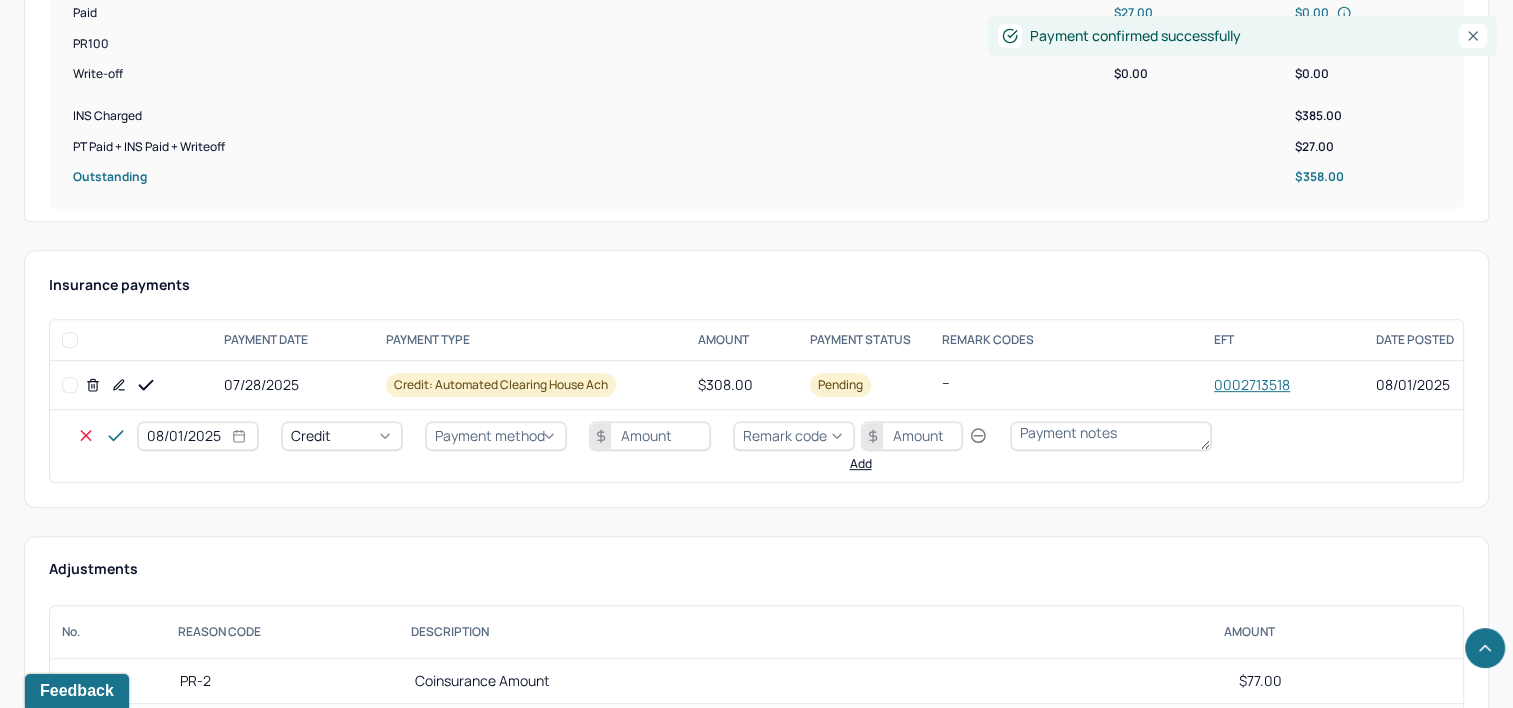 select on "7" 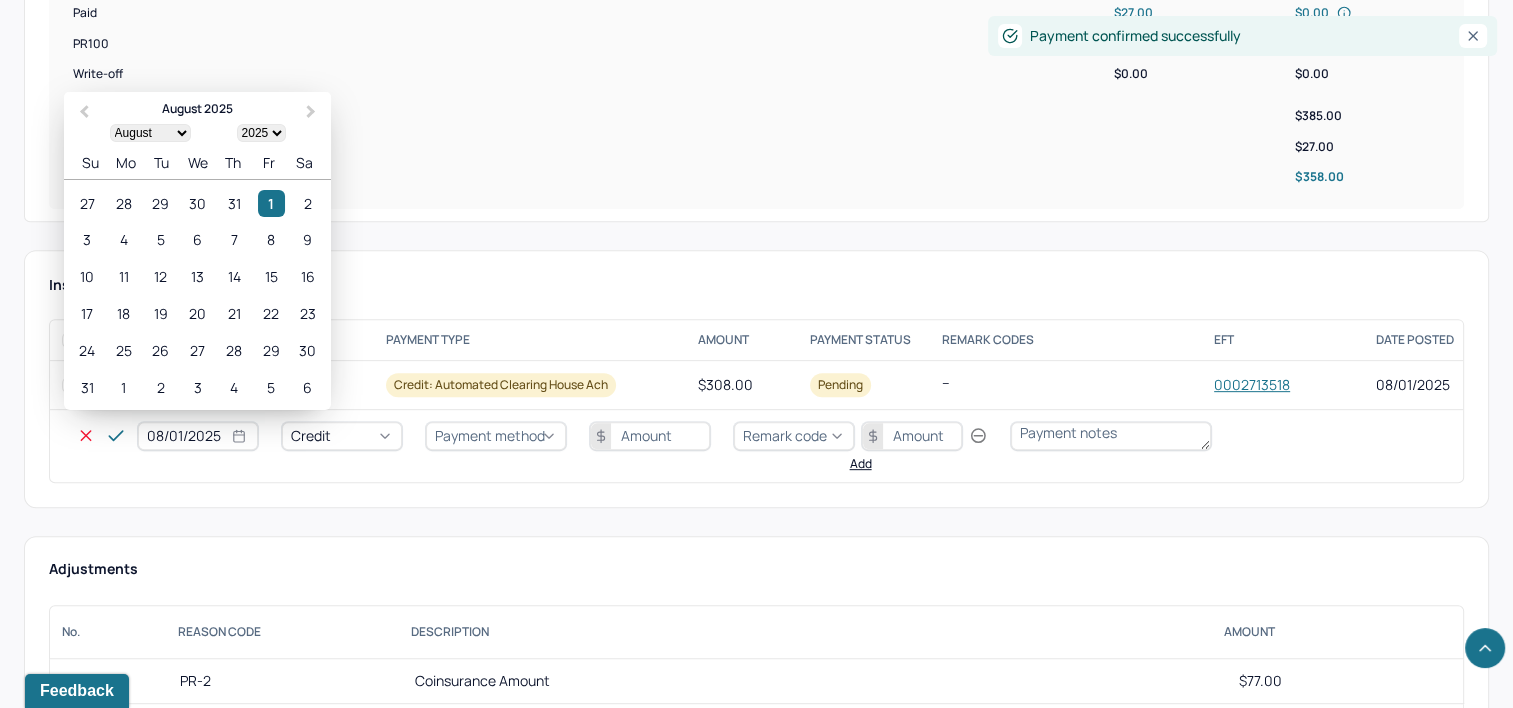 click on "08/01/2025" at bounding box center (198, 436) 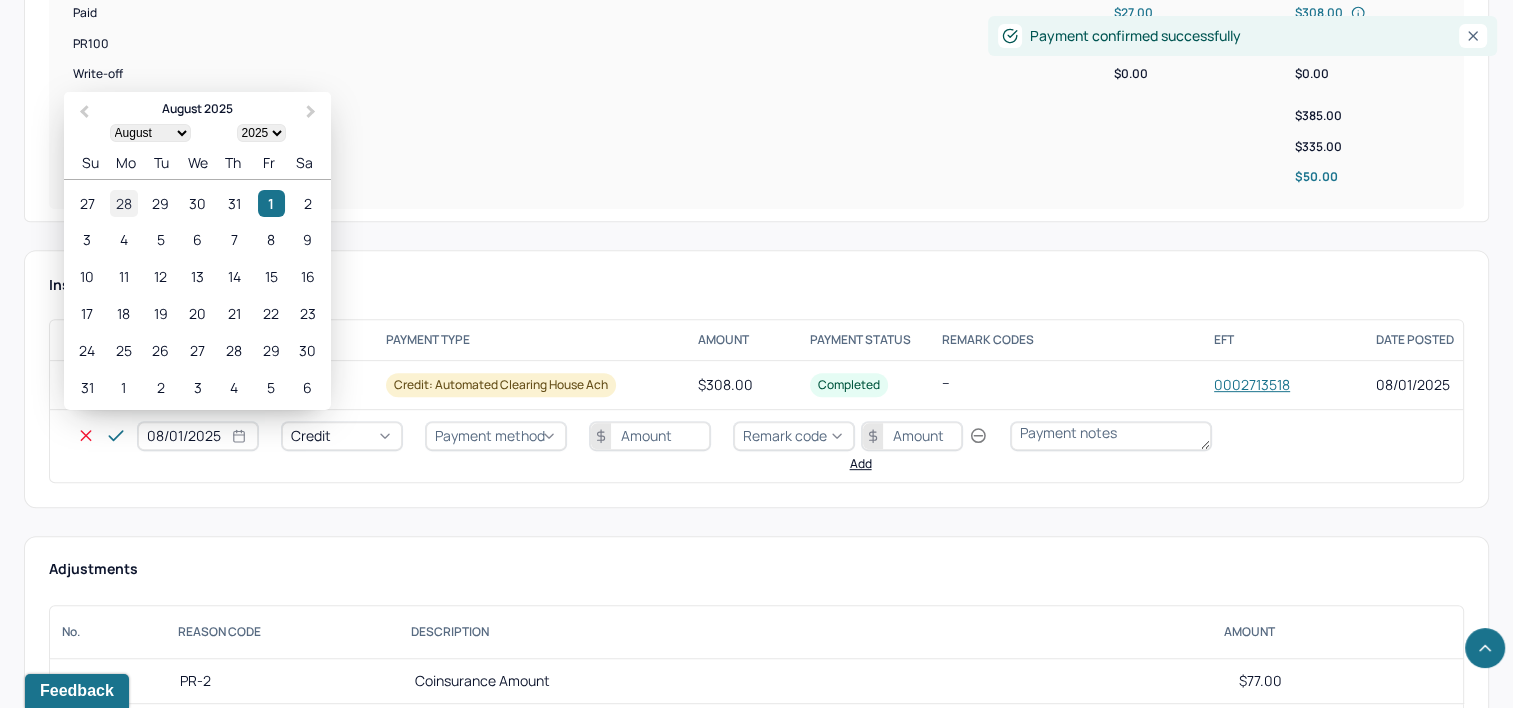 click on "28" at bounding box center (123, 203) 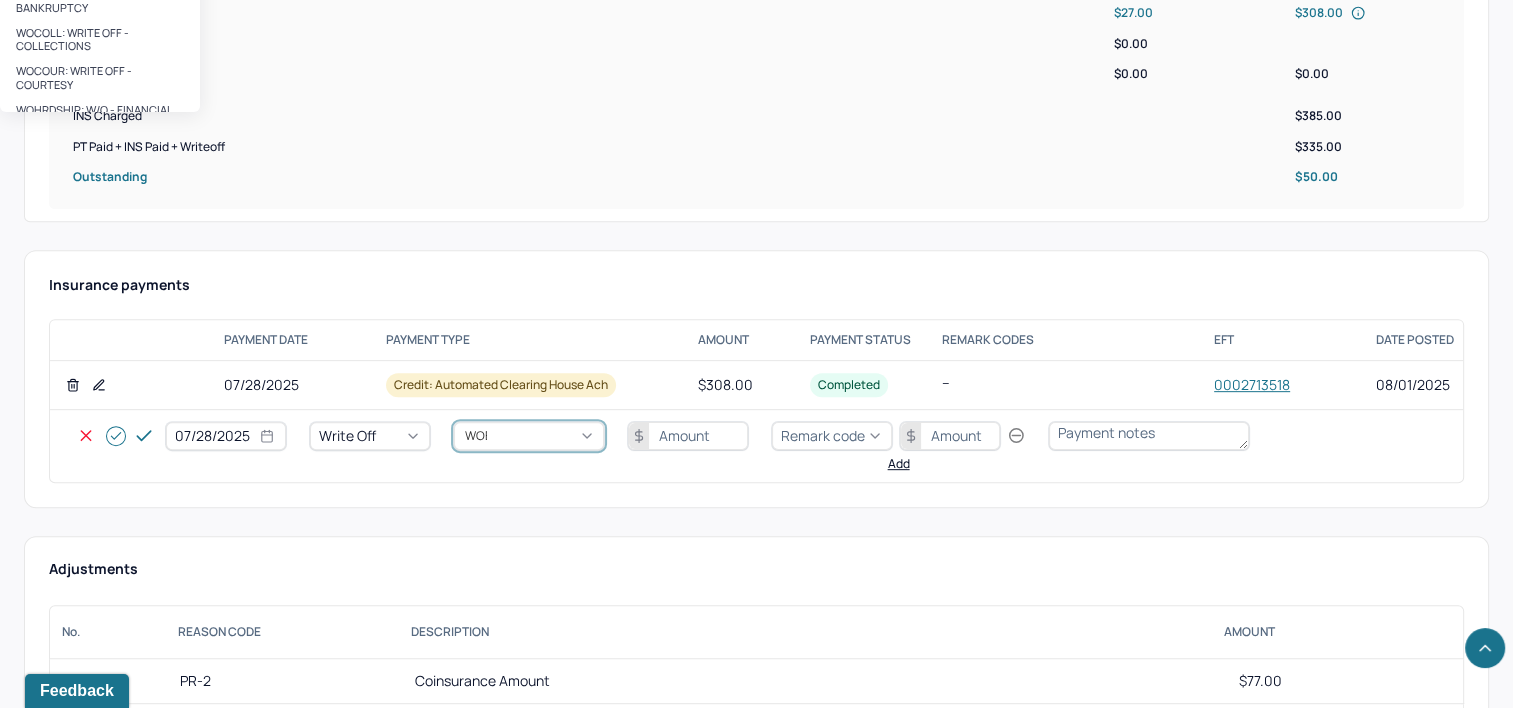 type on "WOBAL" 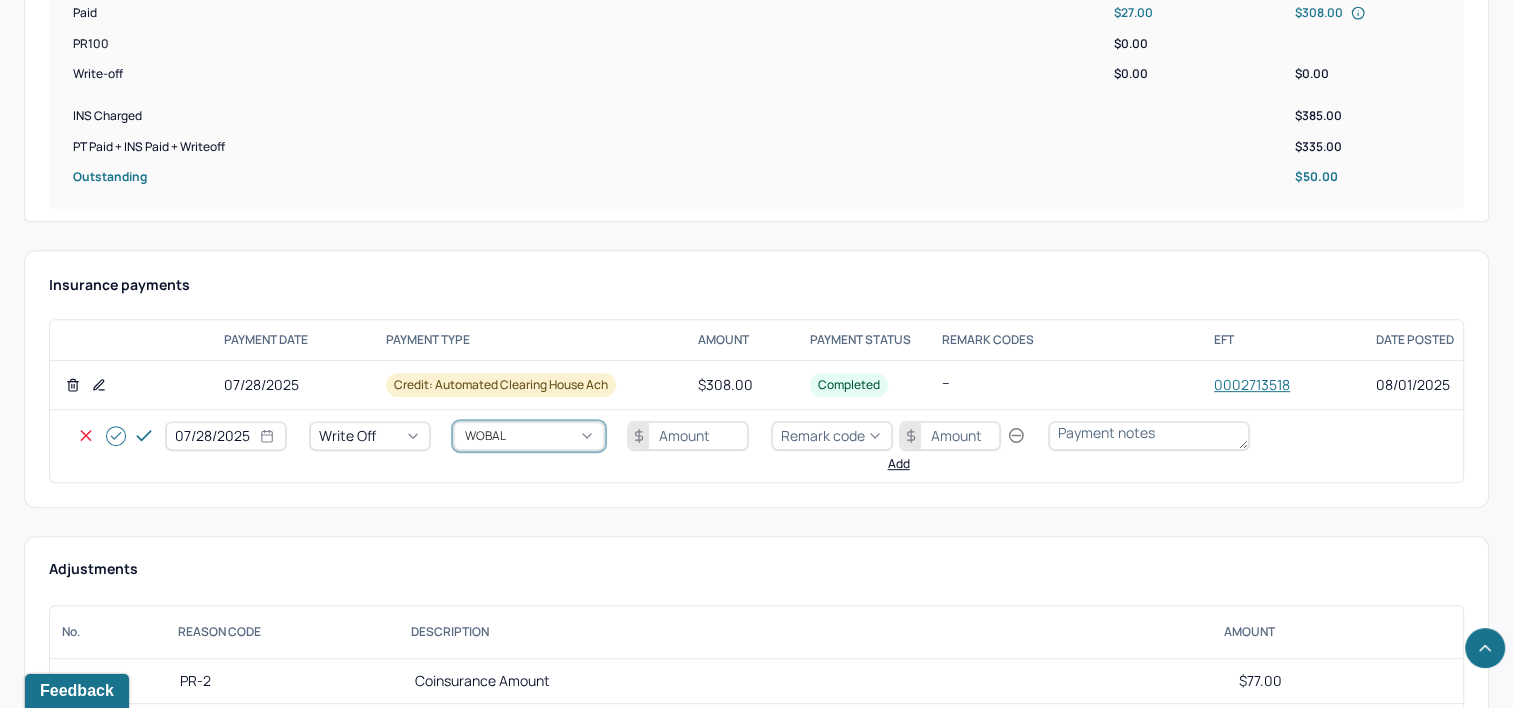 type 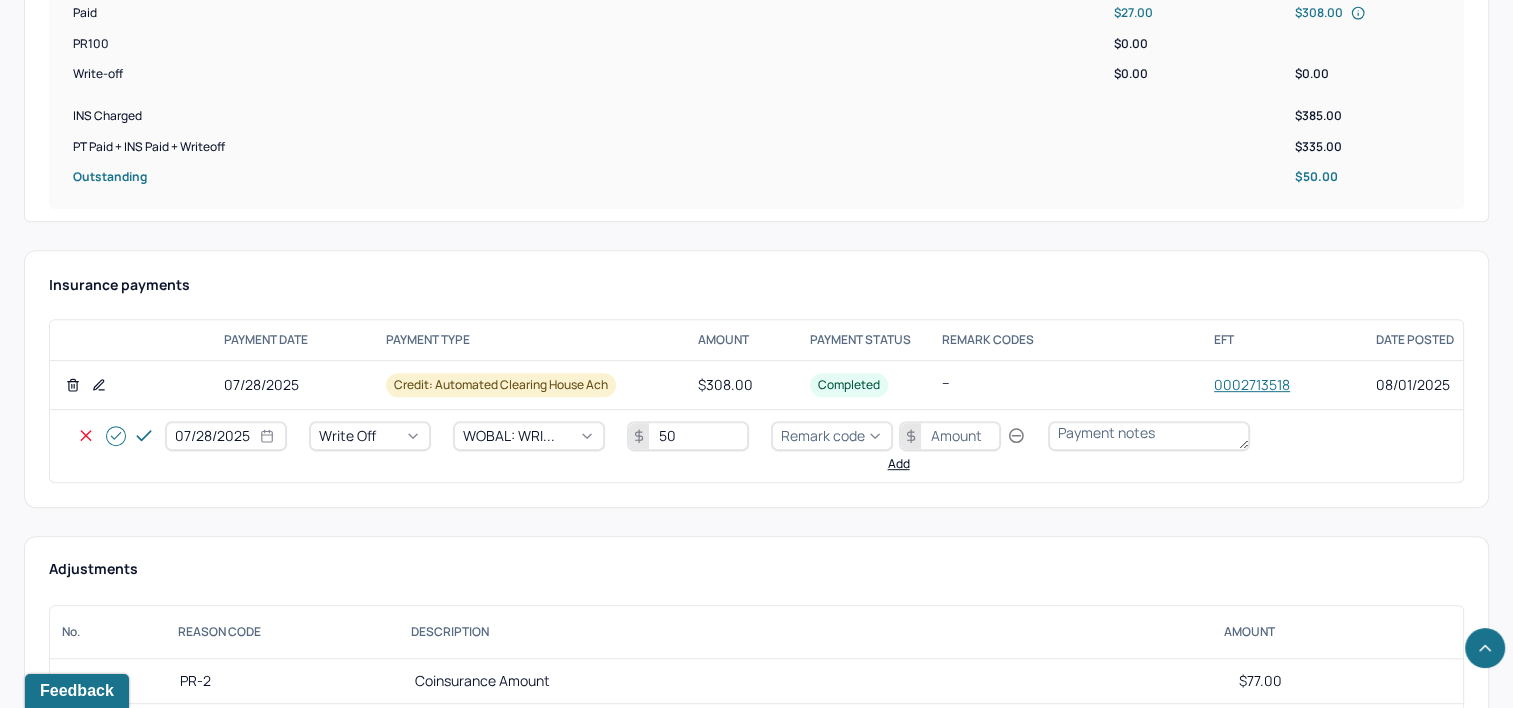 type on "50" 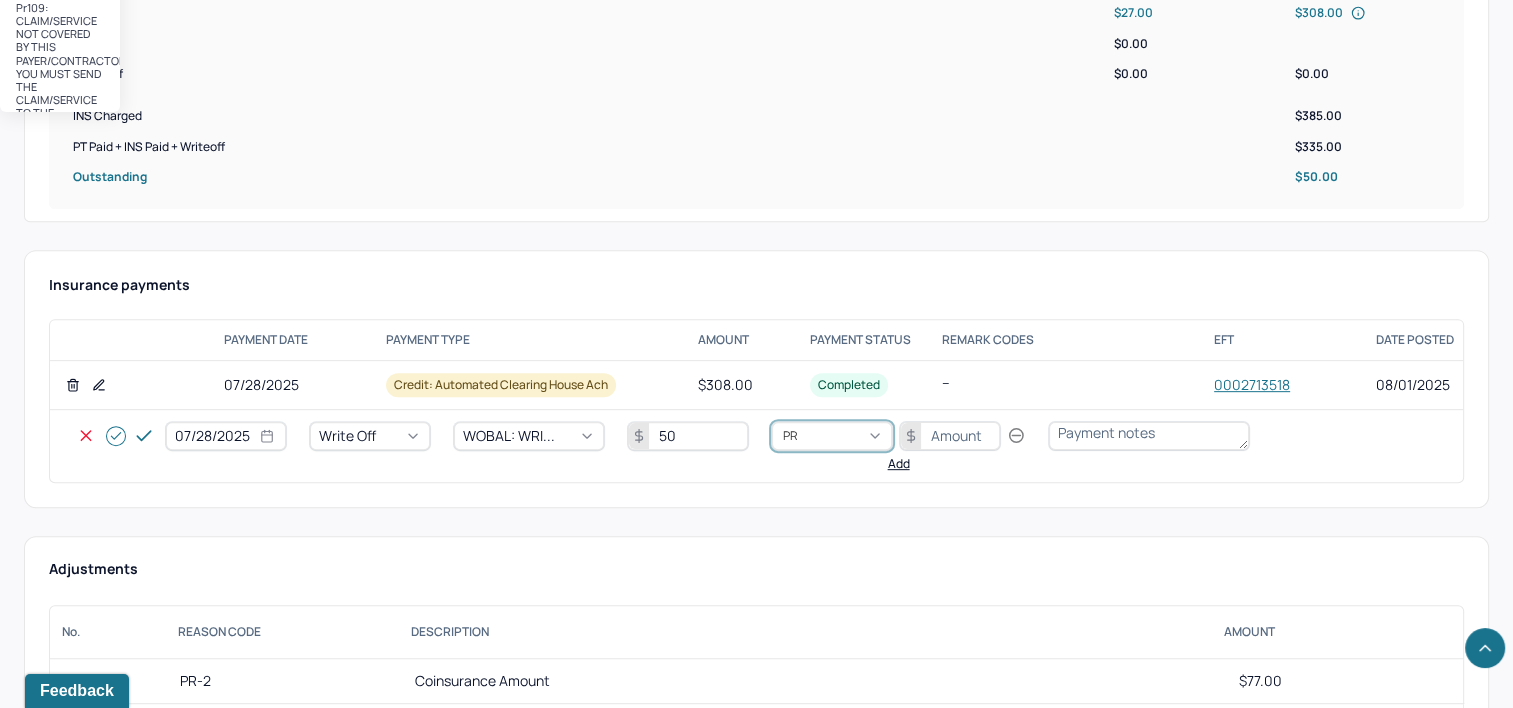 type on "PR2" 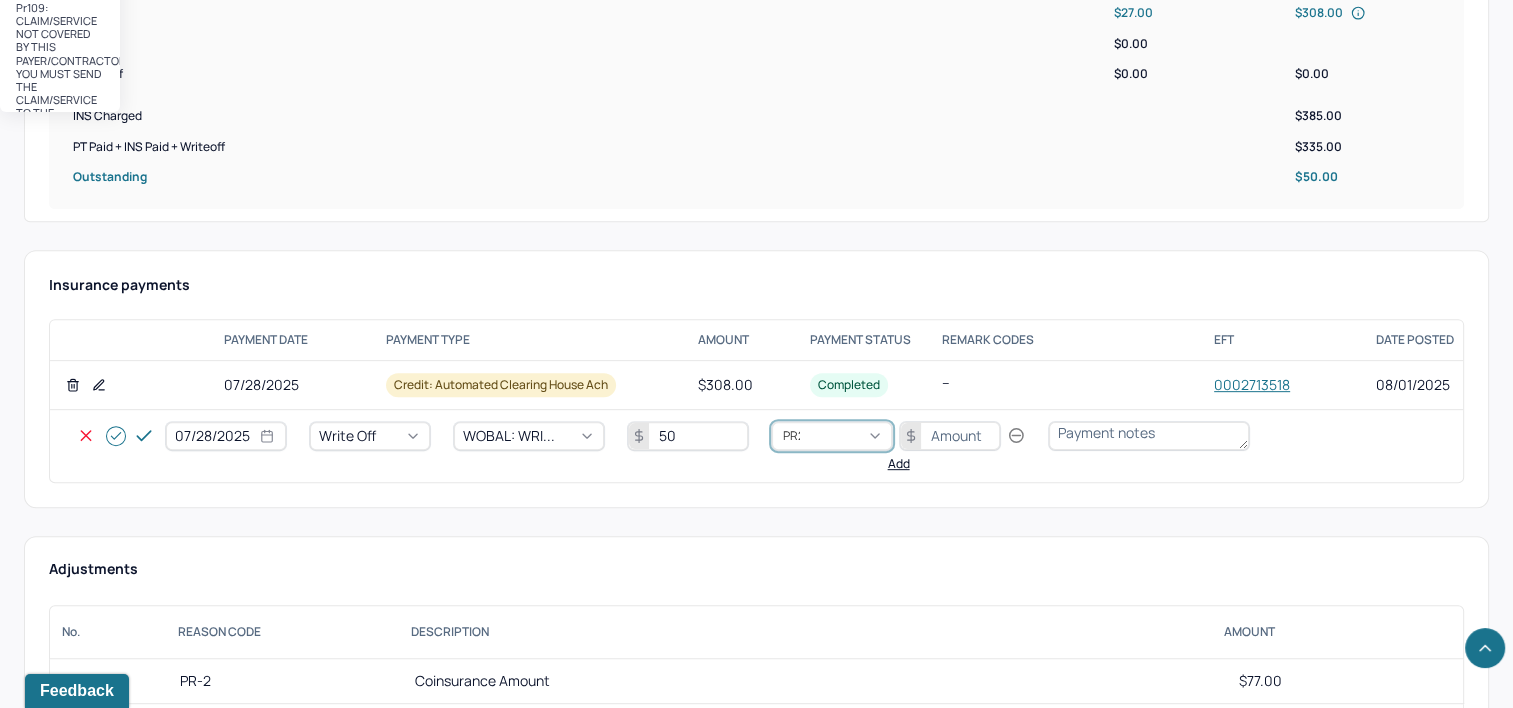 type 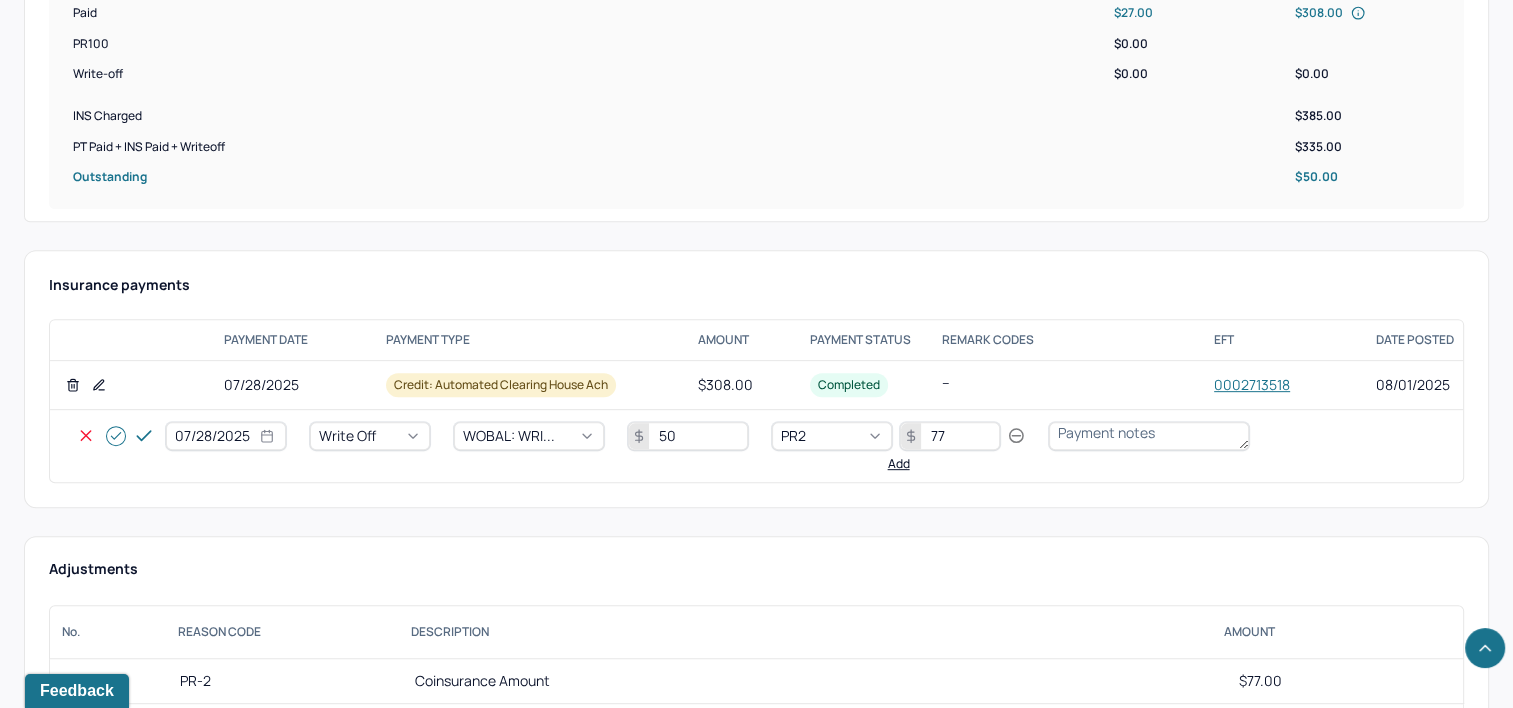 type on "77" 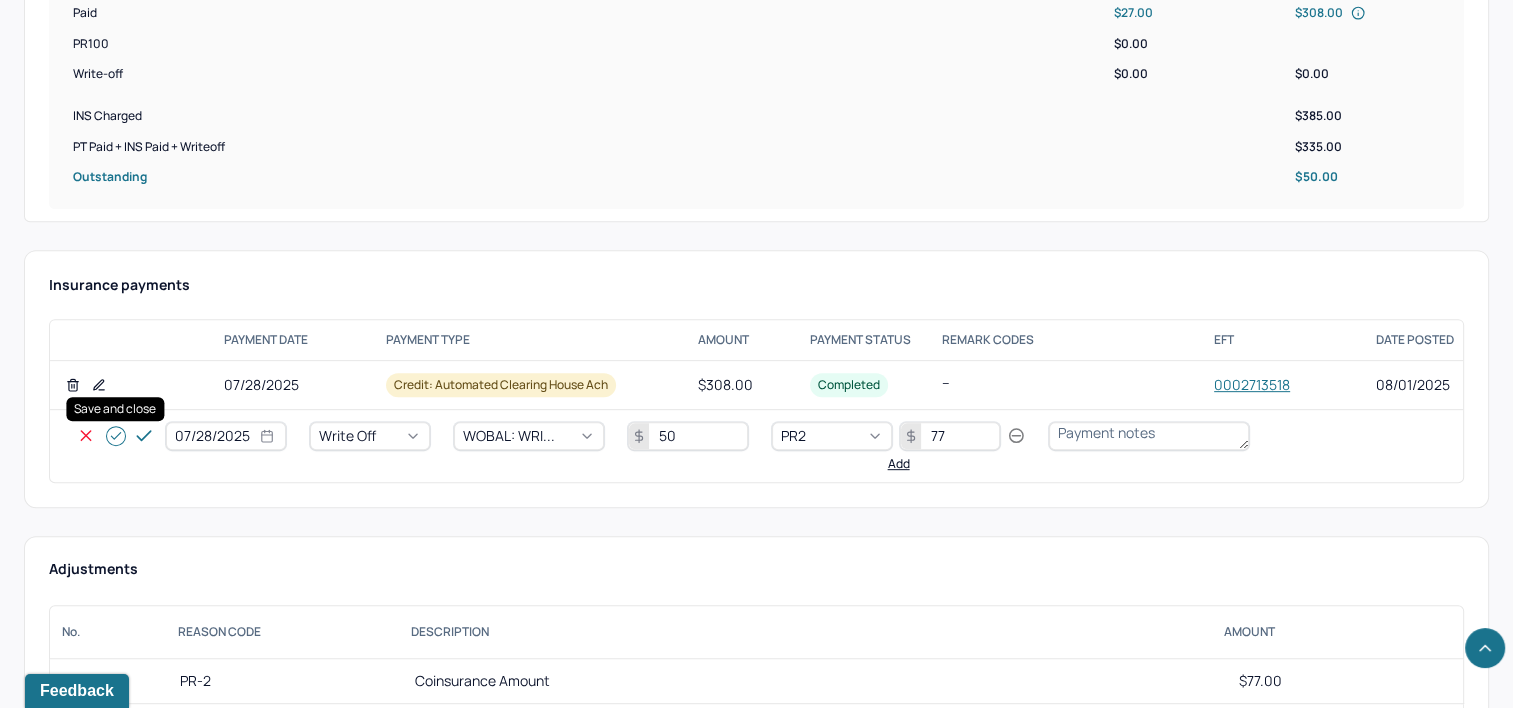 click 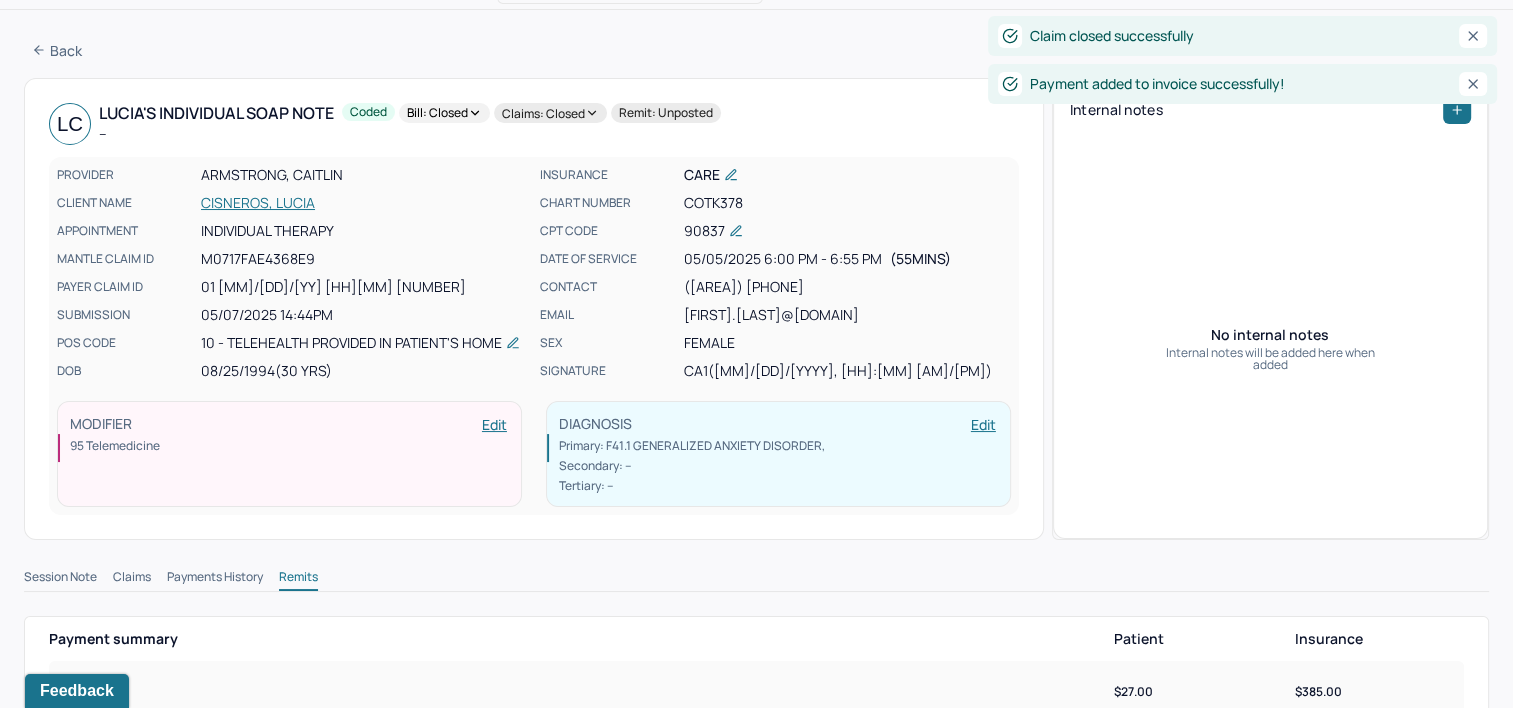 scroll, scrollTop: 0, scrollLeft: 0, axis: both 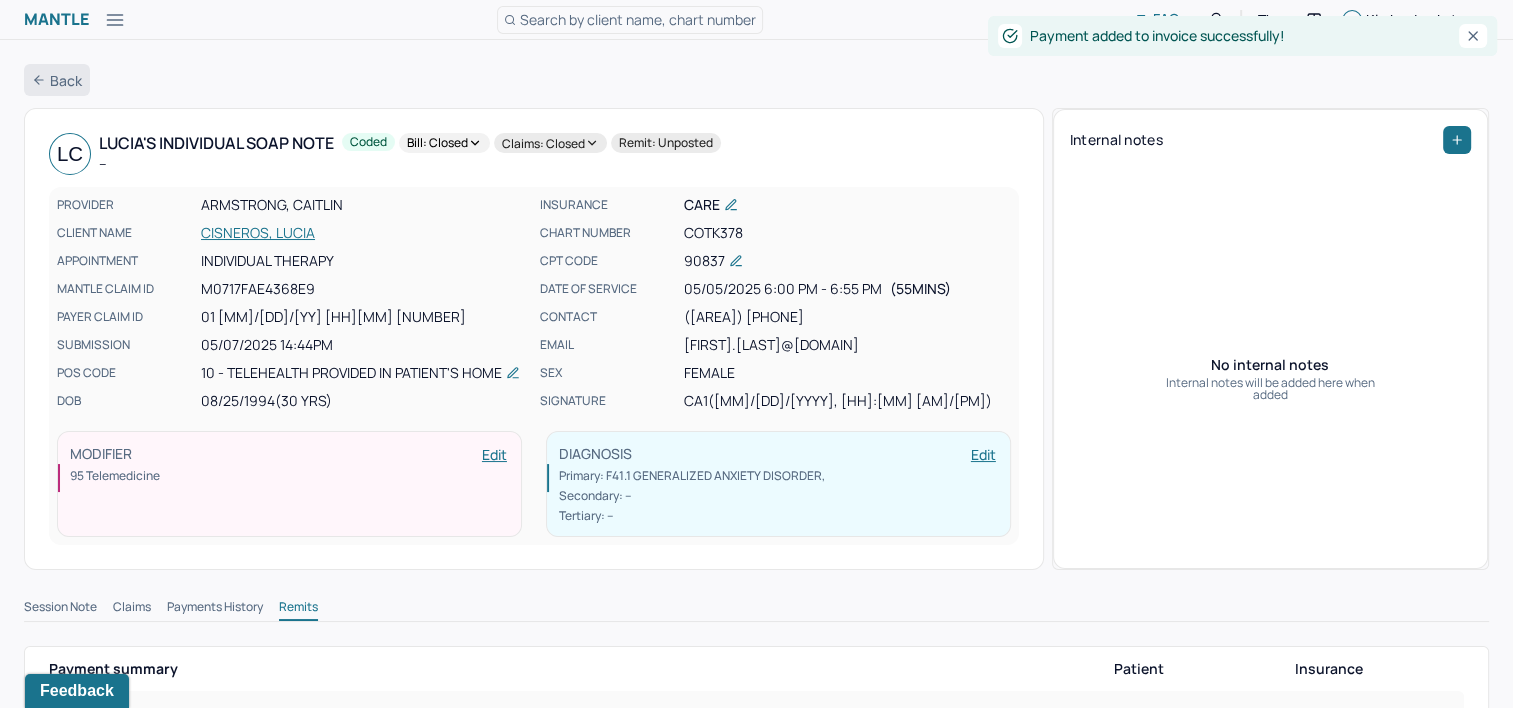 click on "Back" at bounding box center (57, 80) 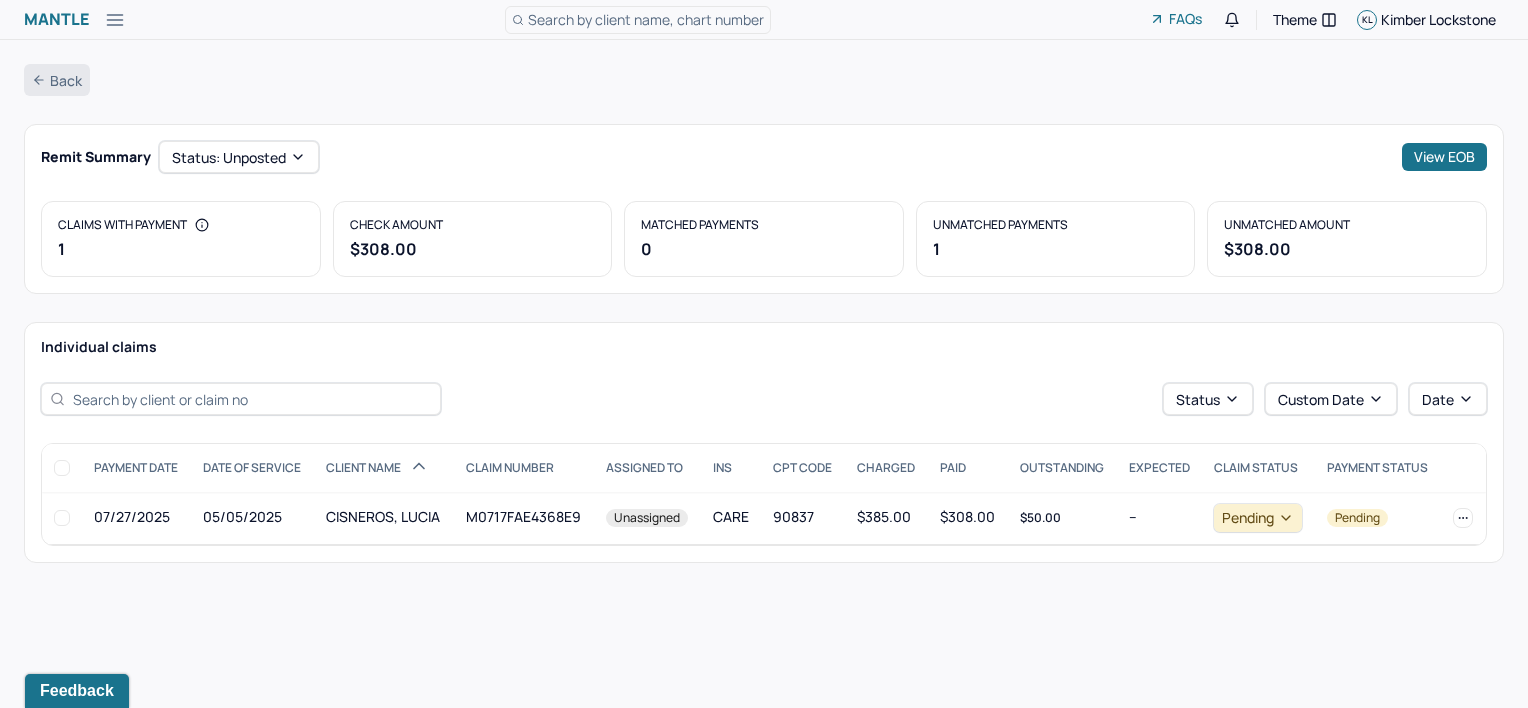 click on "Back" at bounding box center (57, 80) 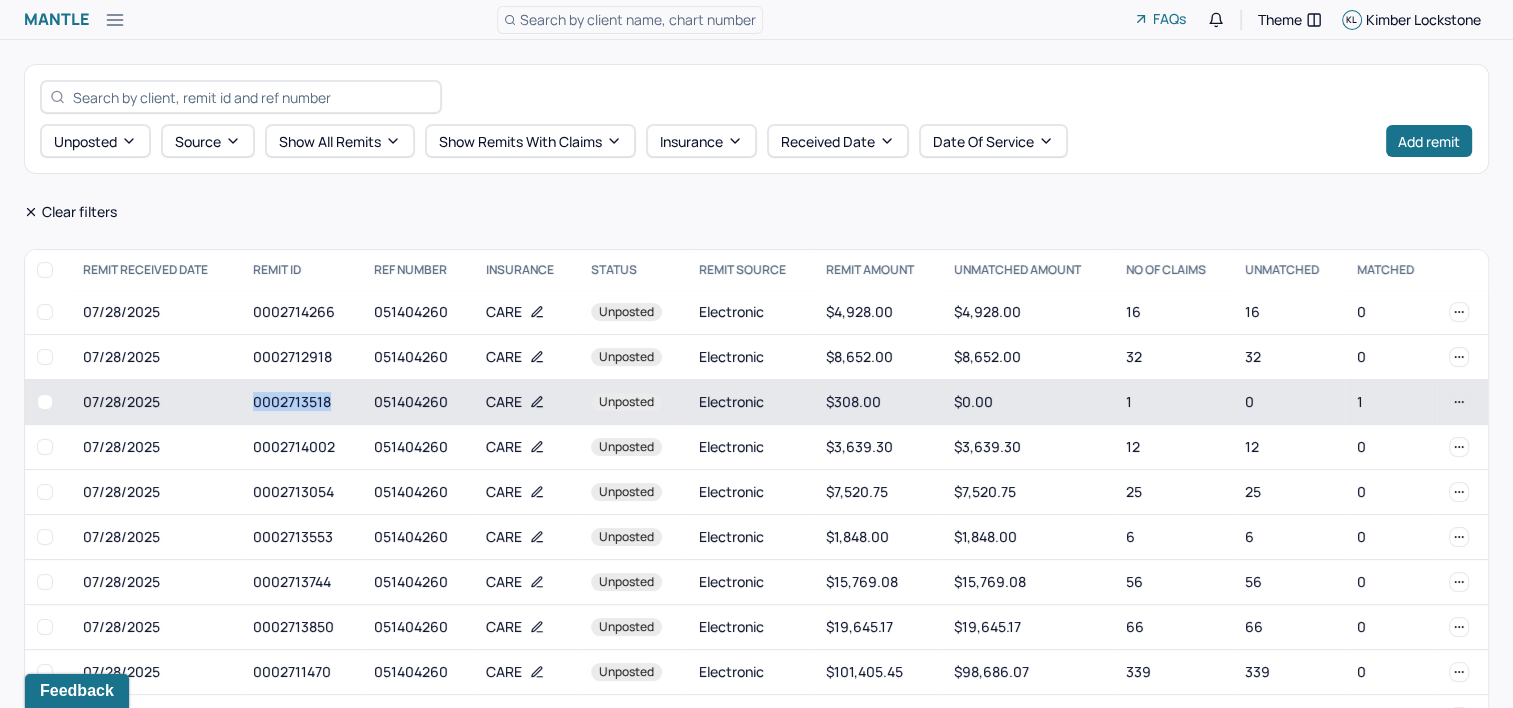 drag, startPoint x: 252, startPoint y: 401, endPoint x: 327, endPoint y: 404, distance: 75.059975 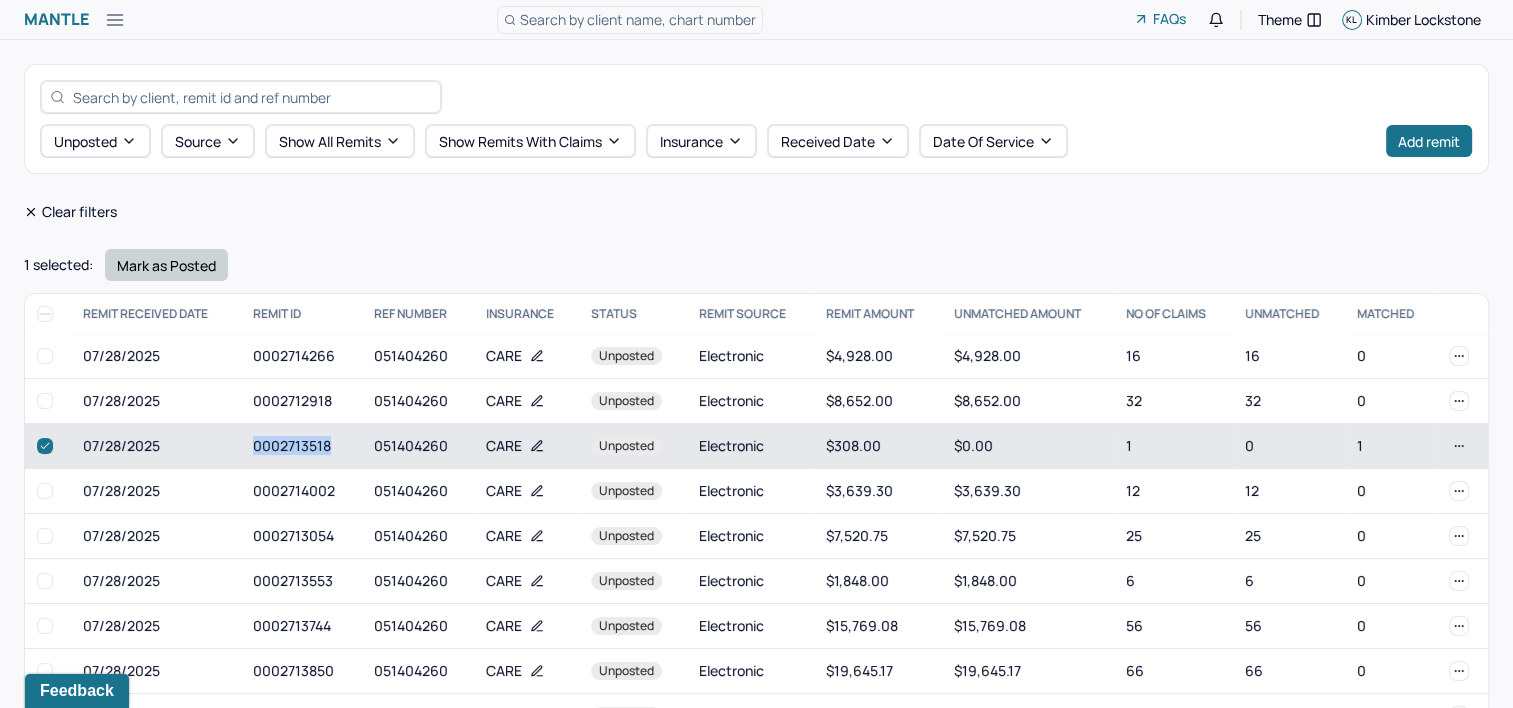 click on "Mark as Posted" at bounding box center [166, 265] 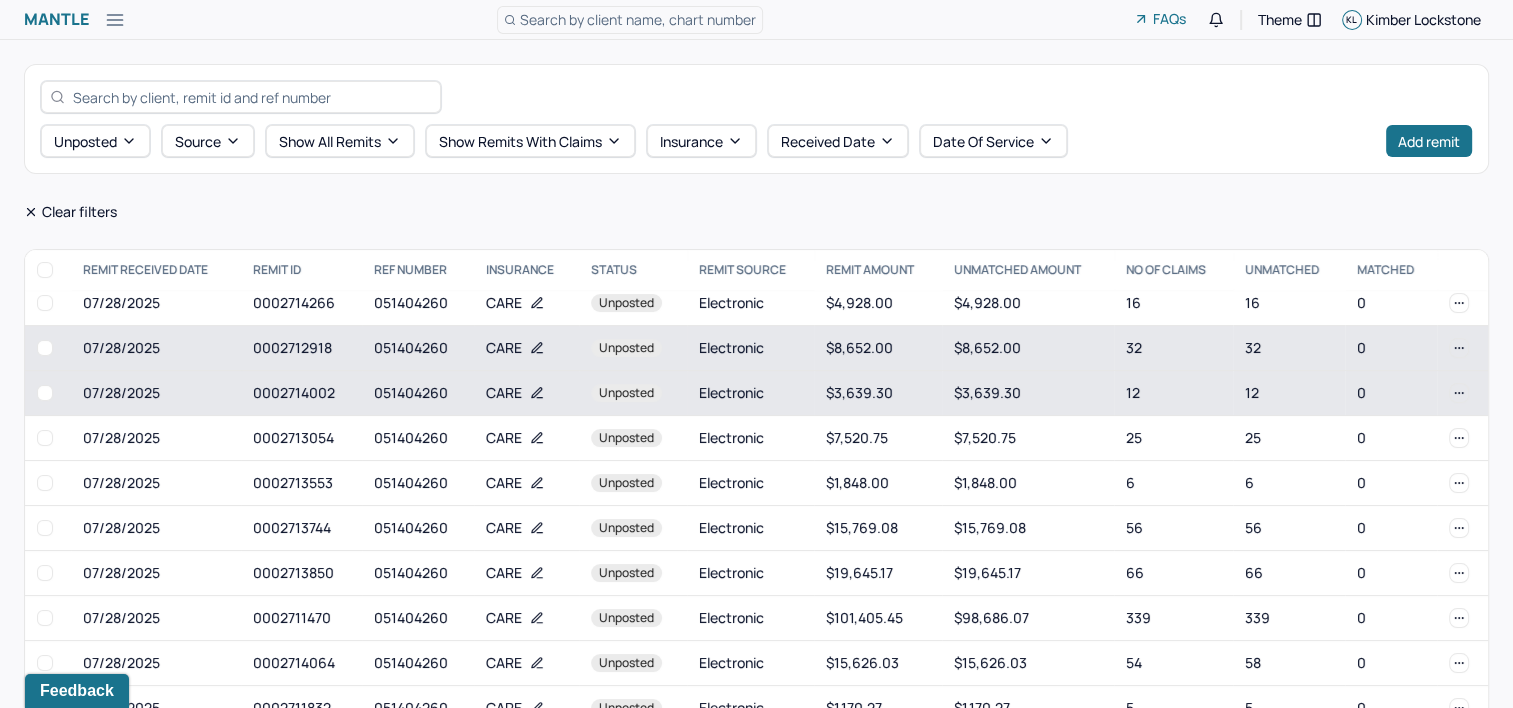 scroll, scrollTop: 12, scrollLeft: 0, axis: vertical 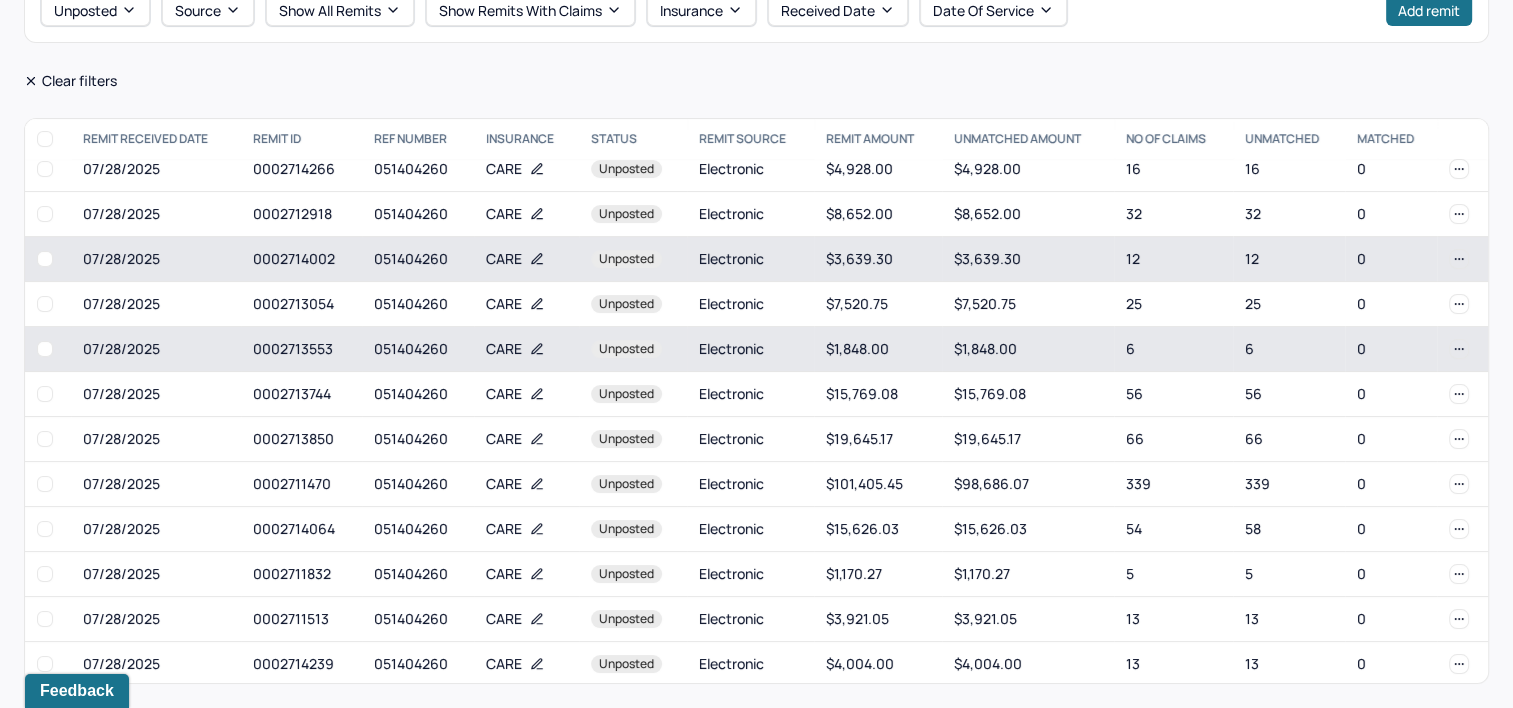 click on "CARE" at bounding box center [526, 349] 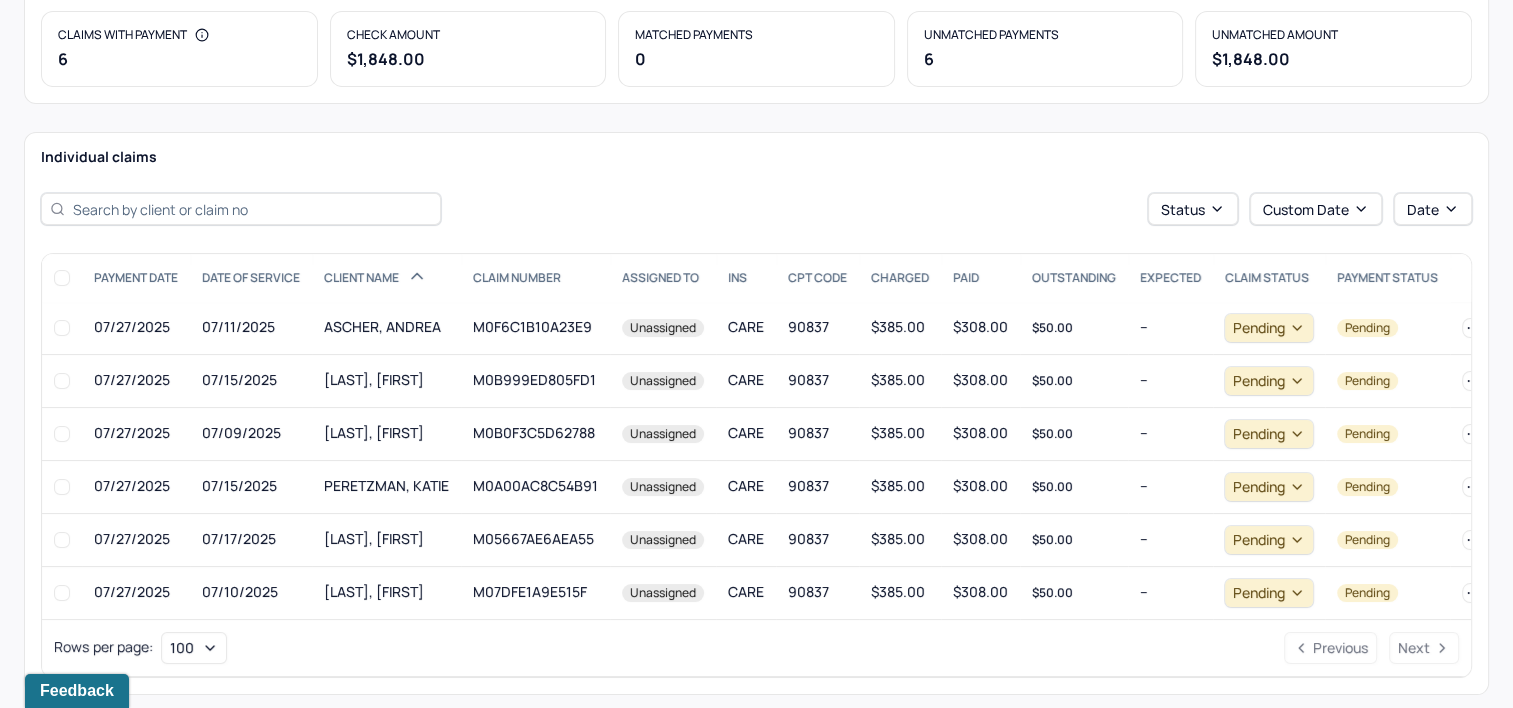 scroll, scrollTop: 212, scrollLeft: 0, axis: vertical 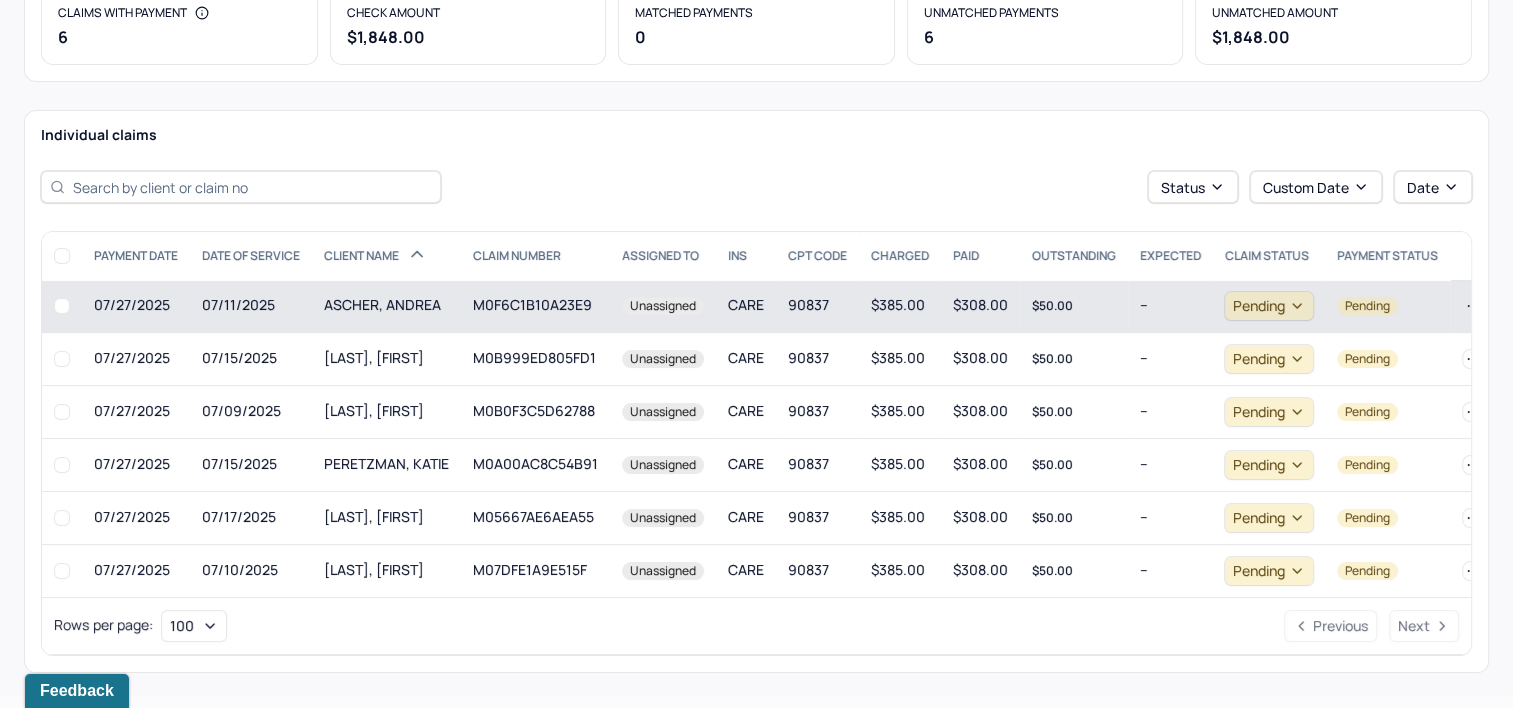 click on "M0F6C1B10A23E9" at bounding box center [535, 306] 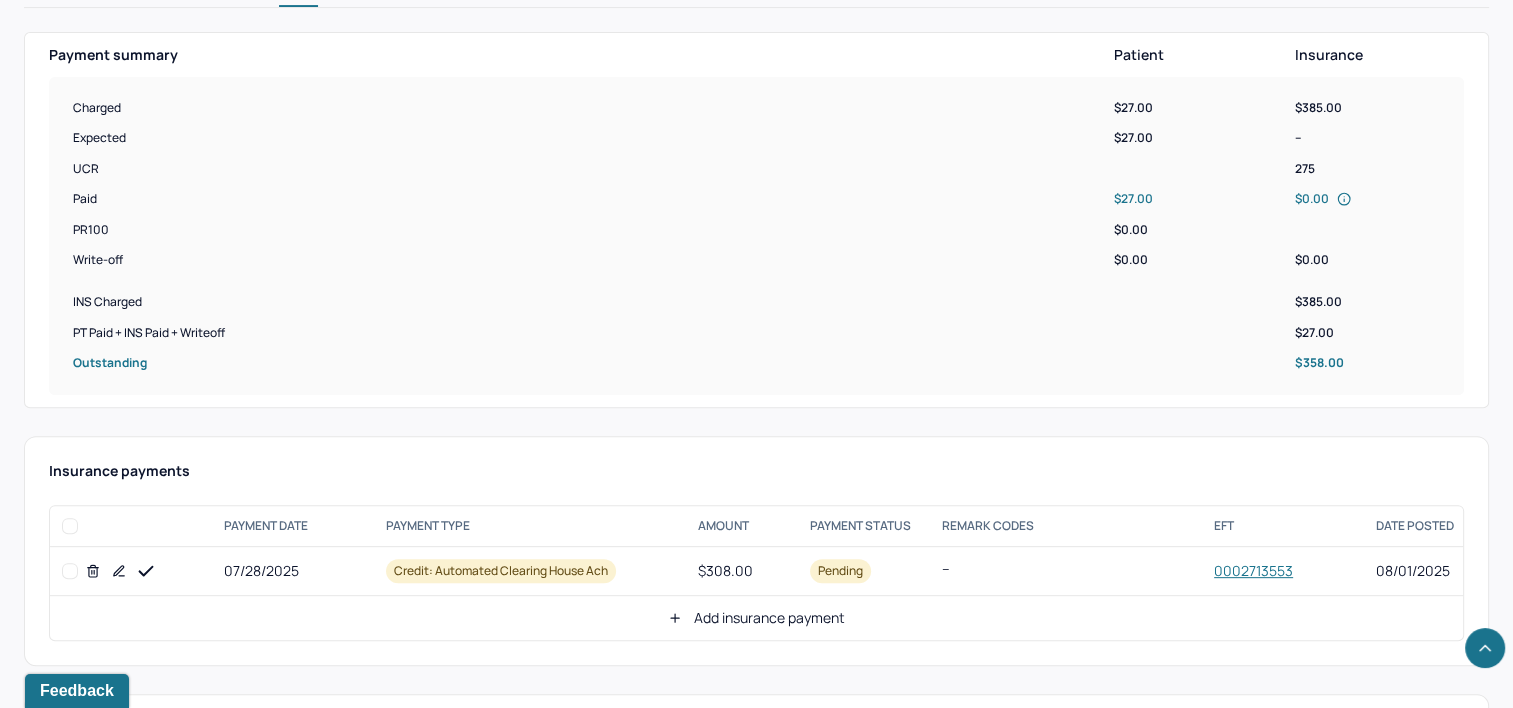 scroll, scrollTop: 700, scrollLeft: 0, axis: vertical 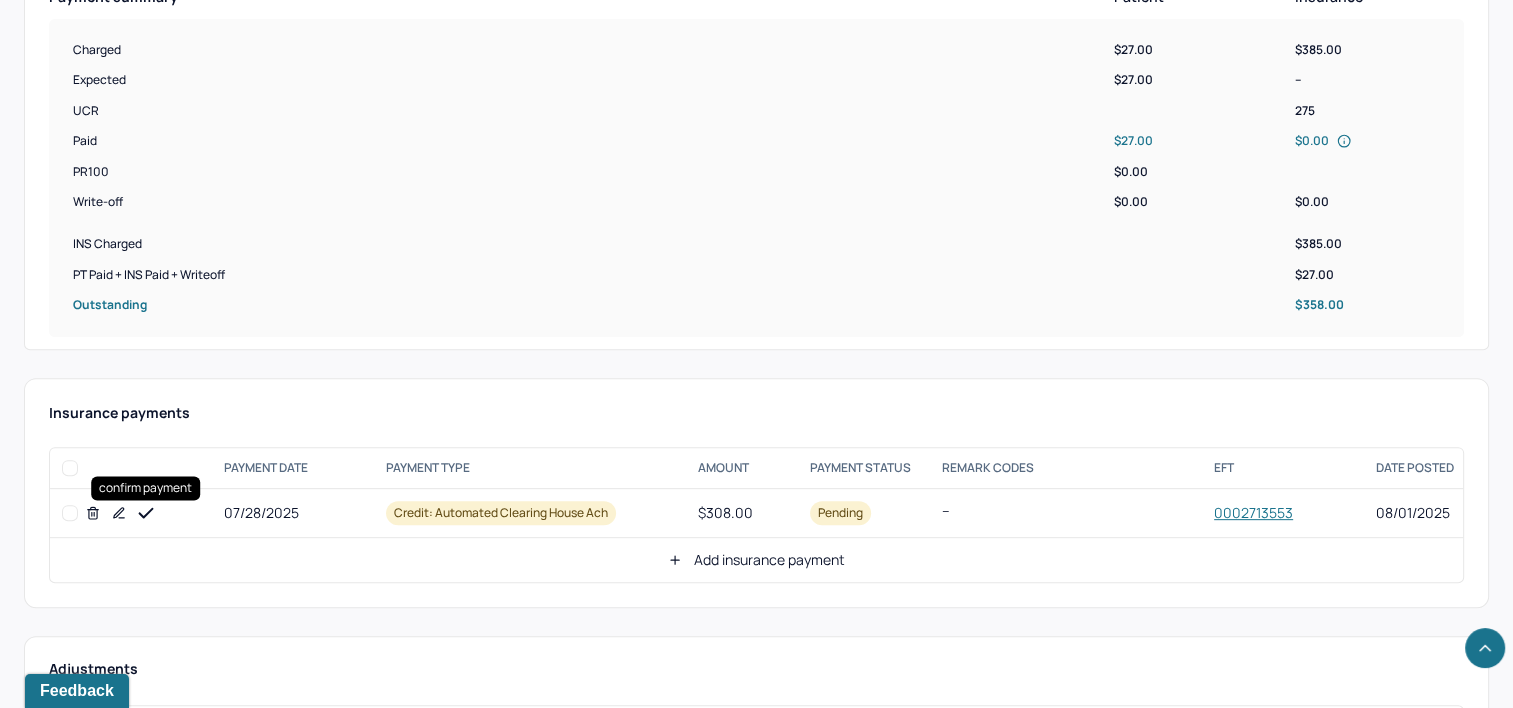 click 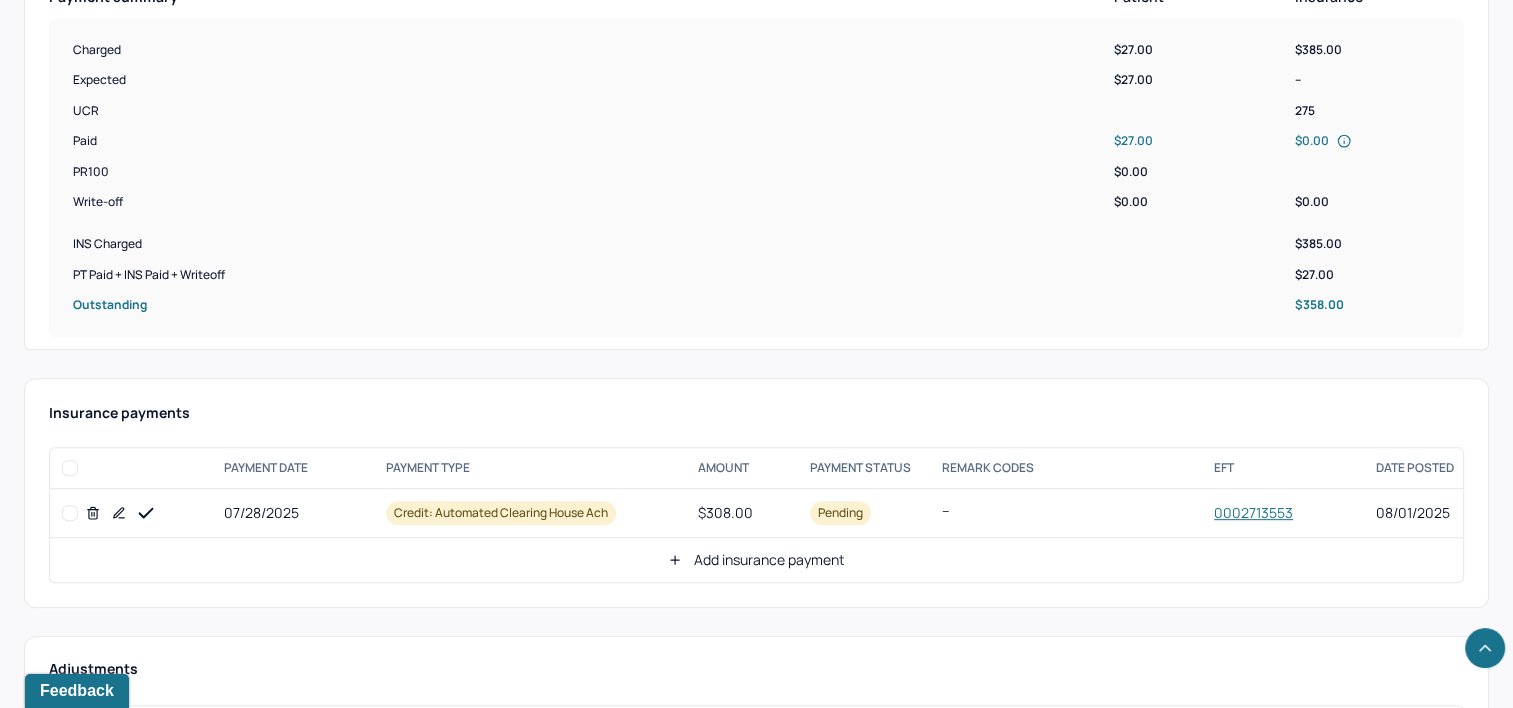 click on "Add insurance payment" at bounding box center (756, 560) 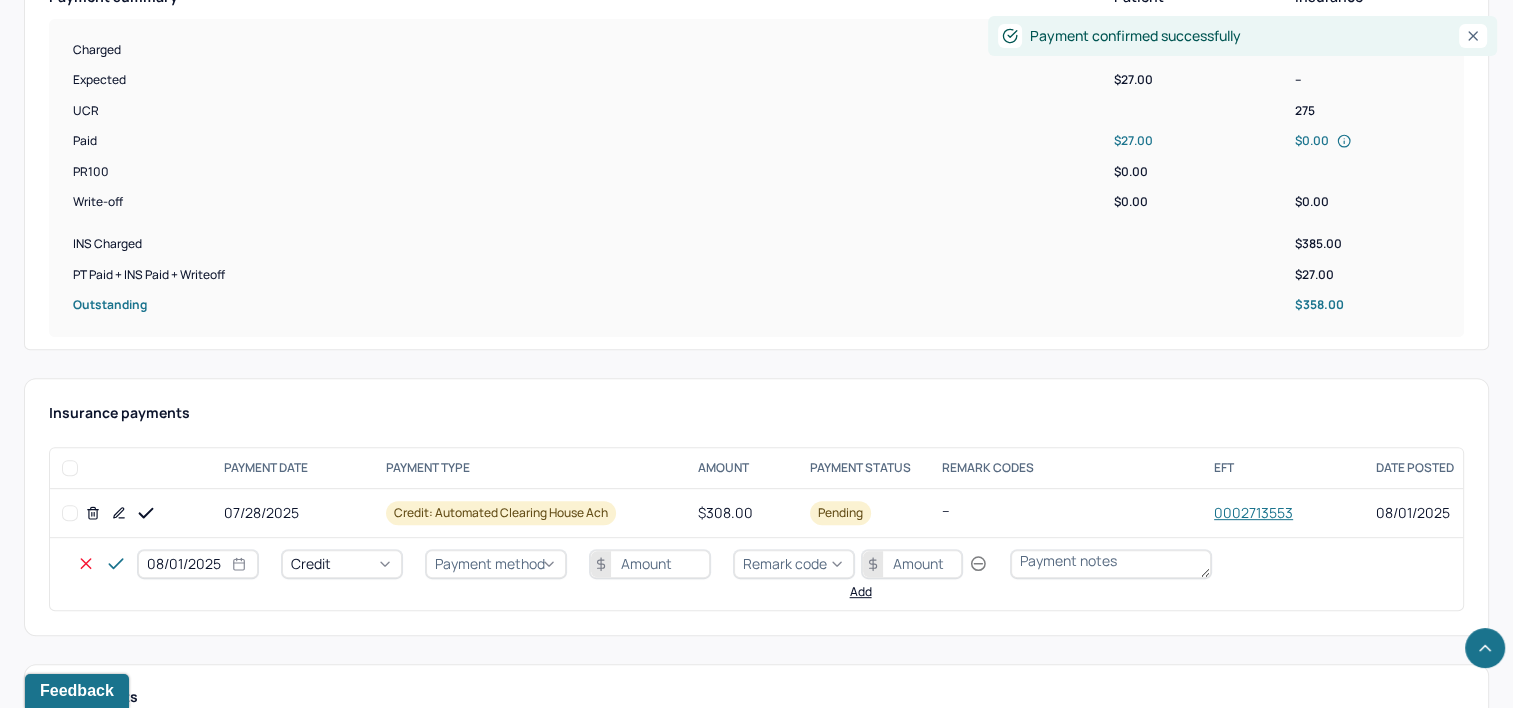 click on "08/01/2025" at bounding box center (198, 564) 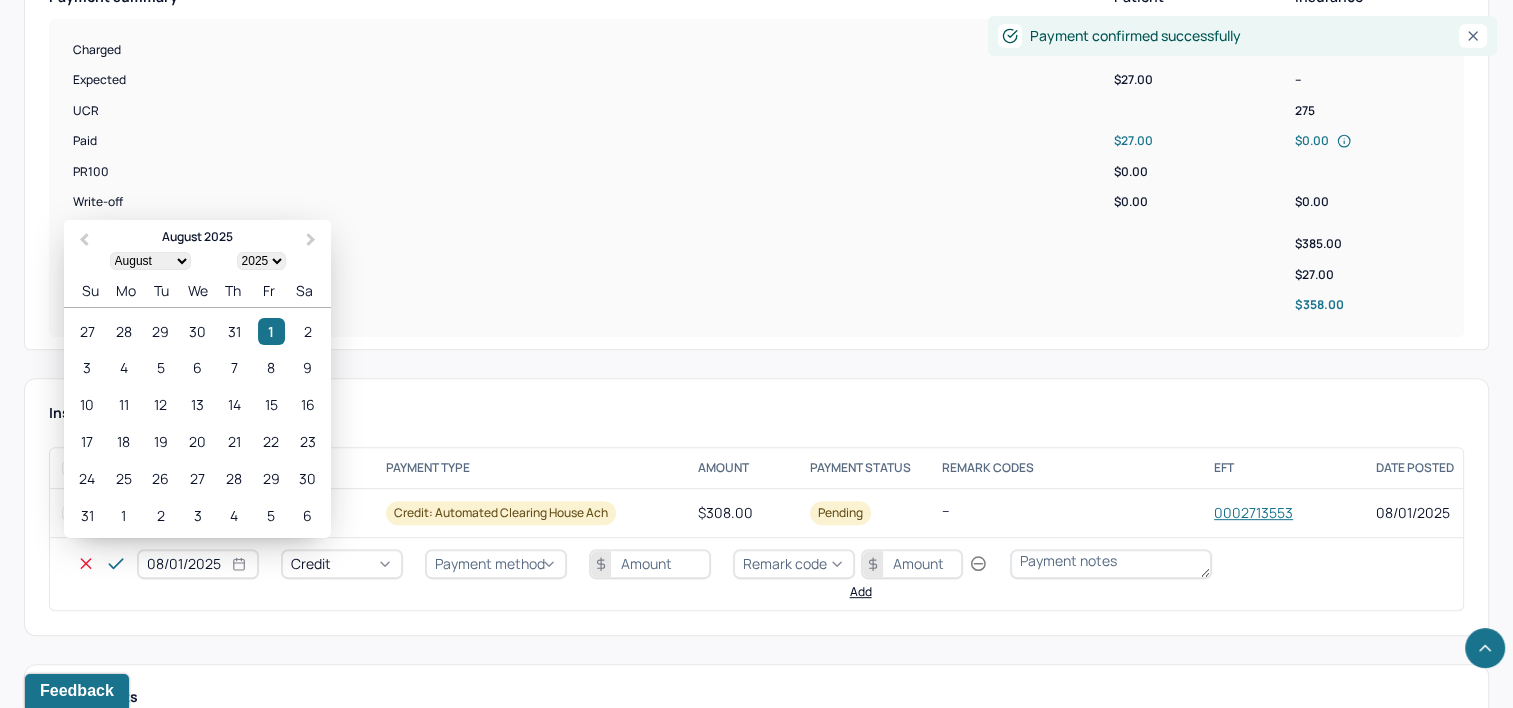 select on "7" 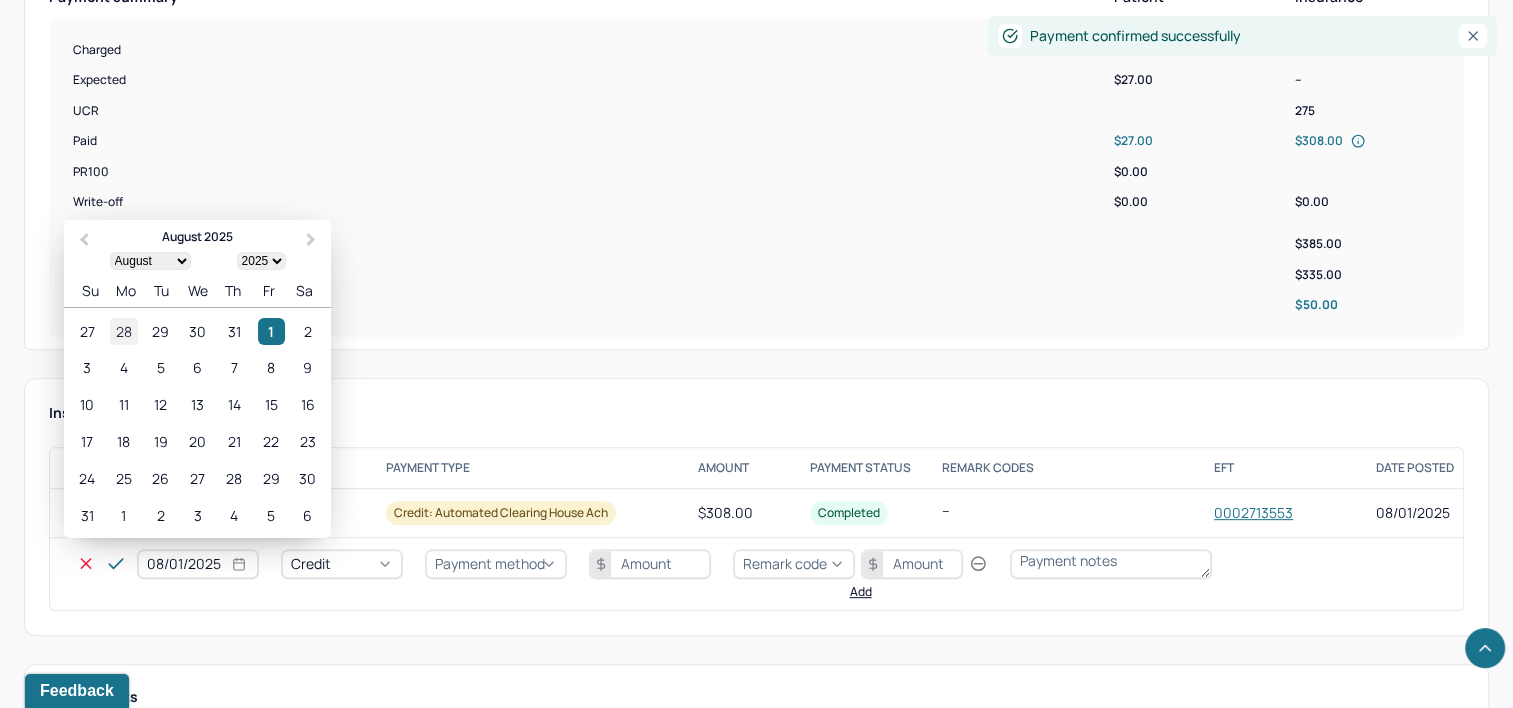 click on "28" at bounding box center (123, 331) 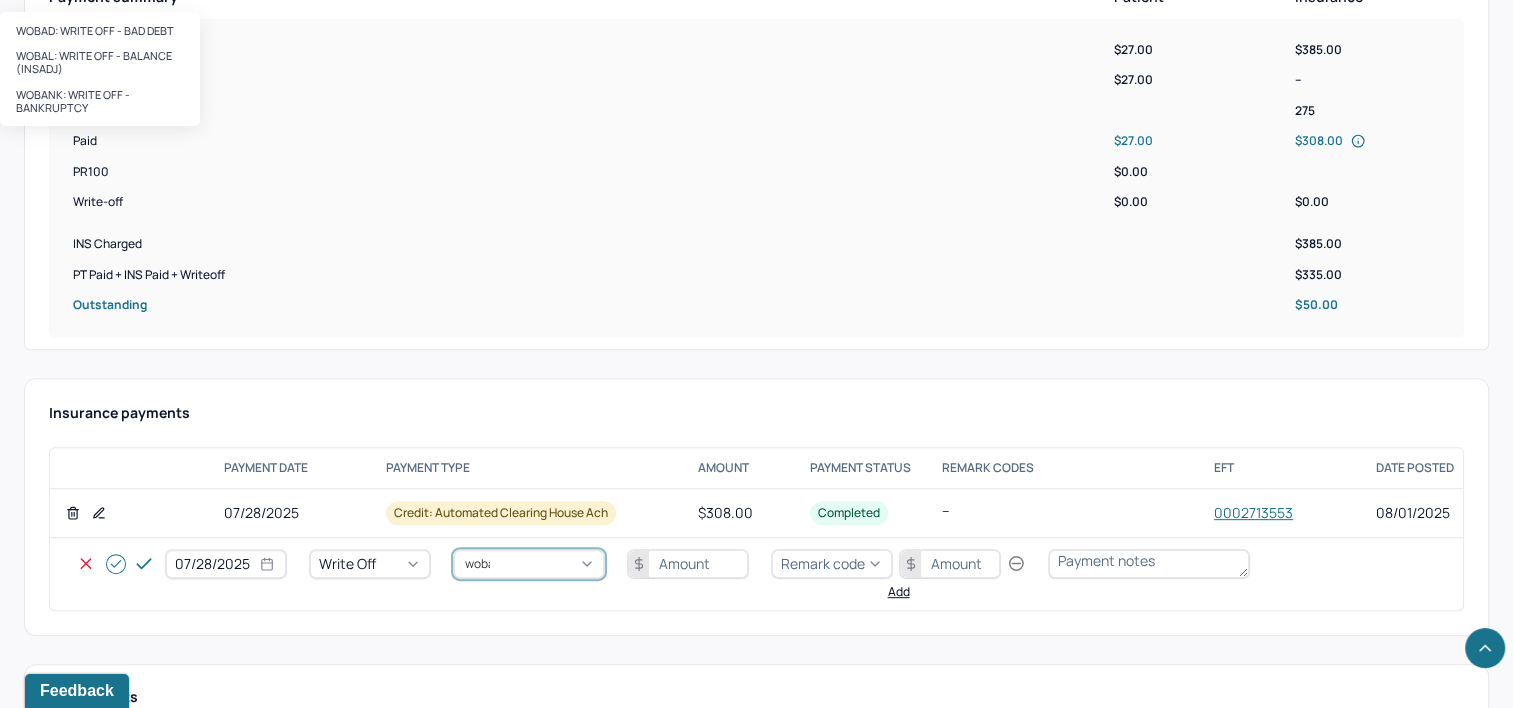 type on "wobal" 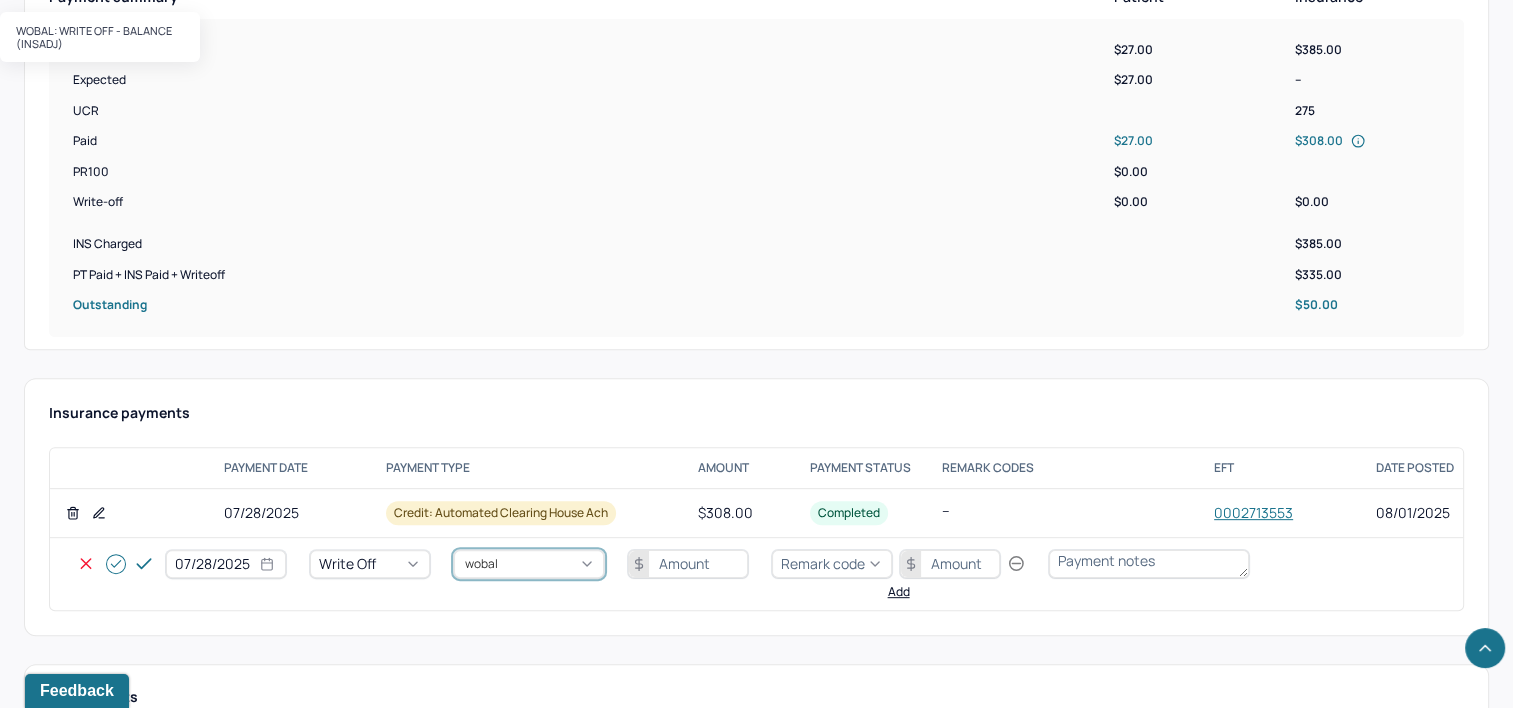 type 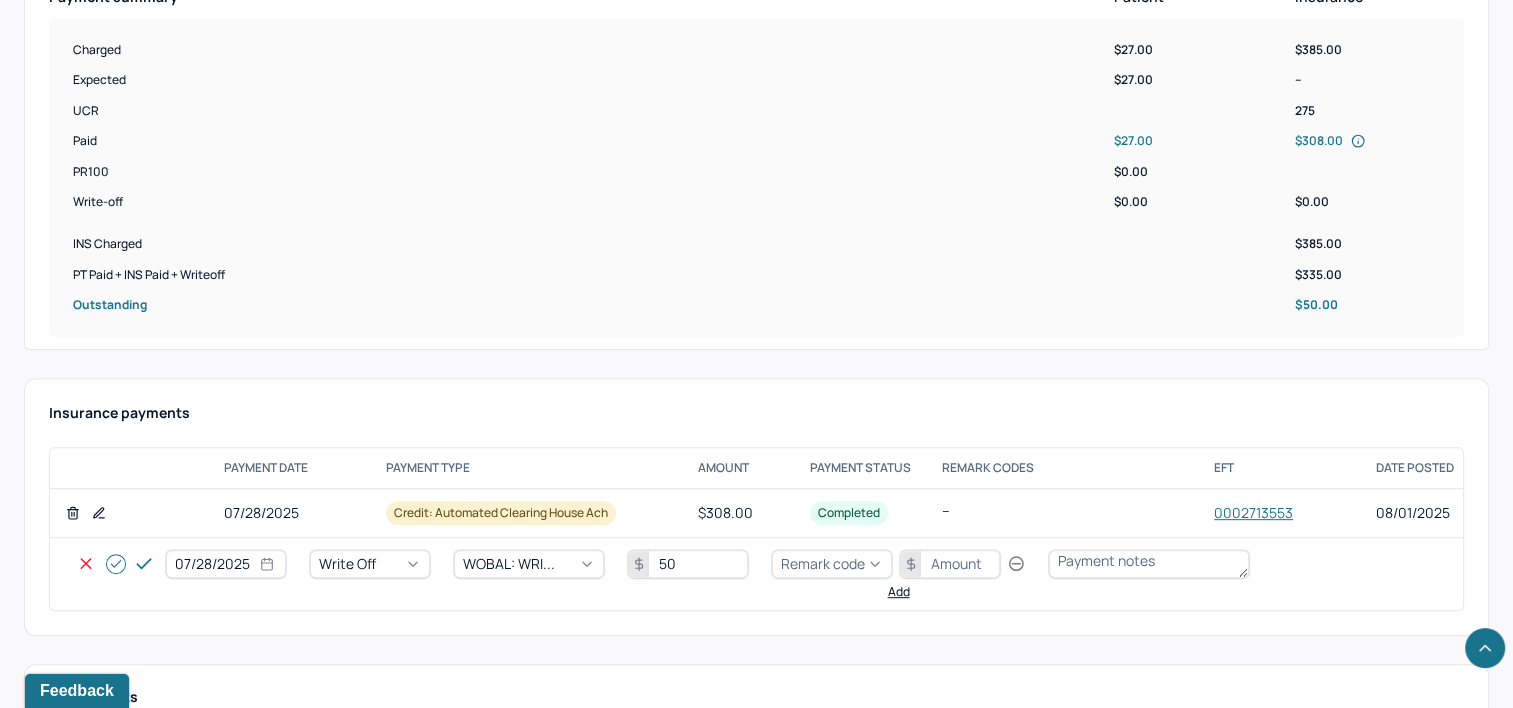 type on "50" 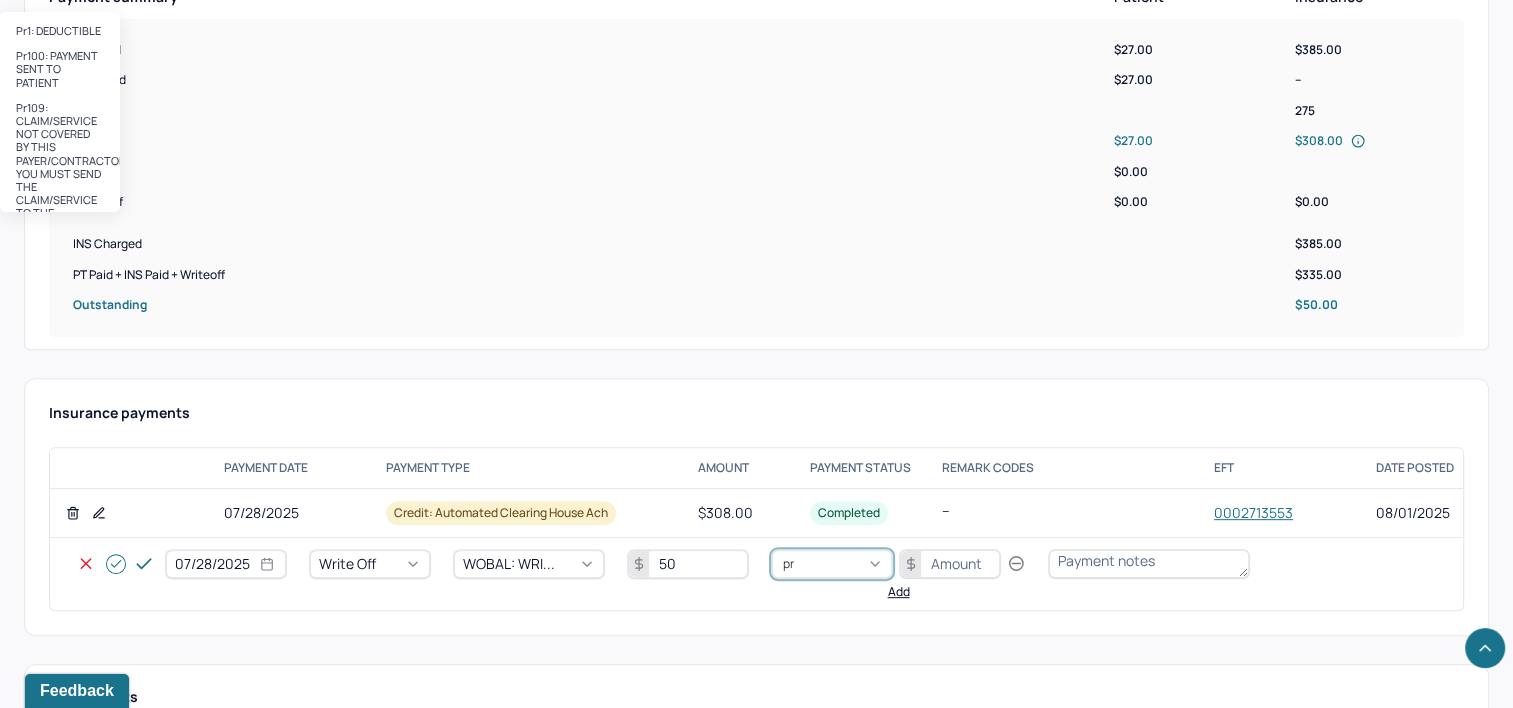 type on "pr2" 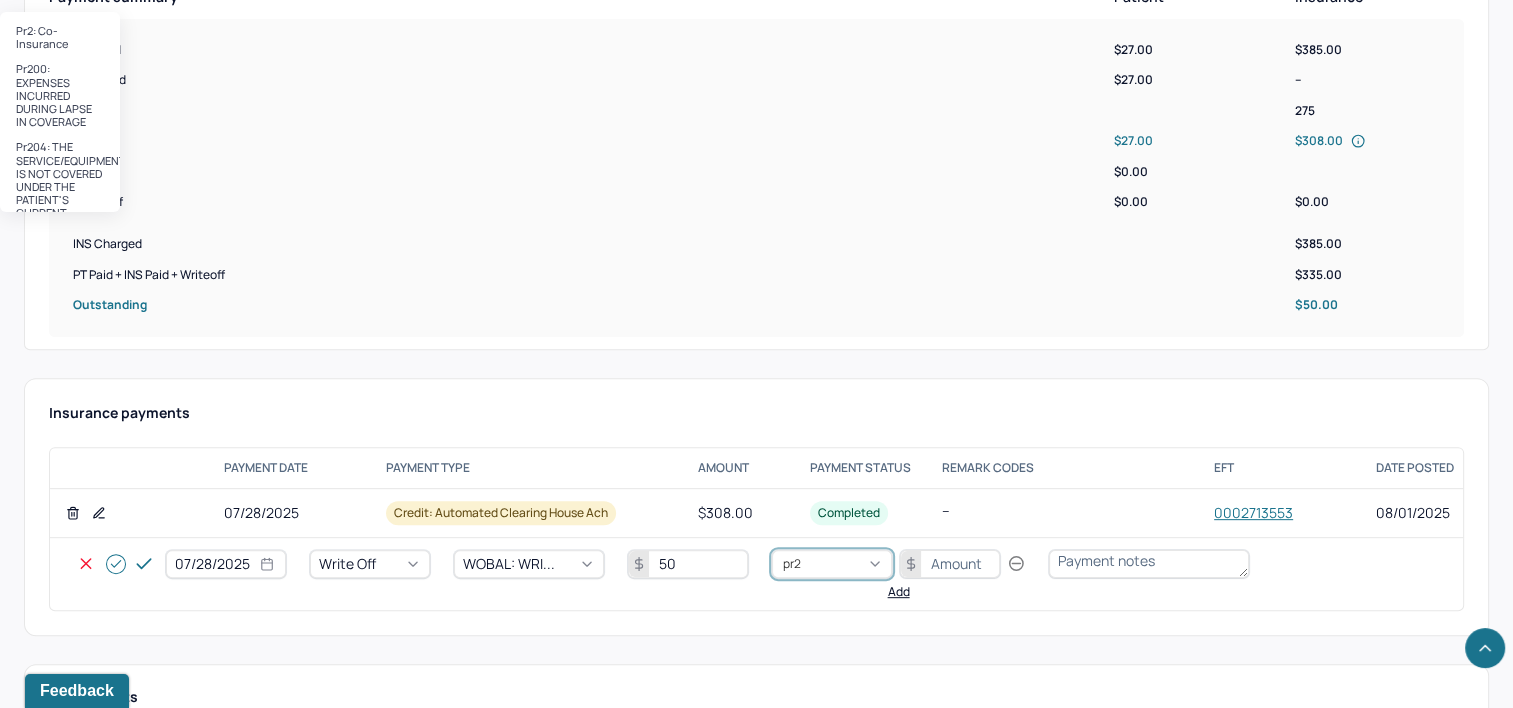 type 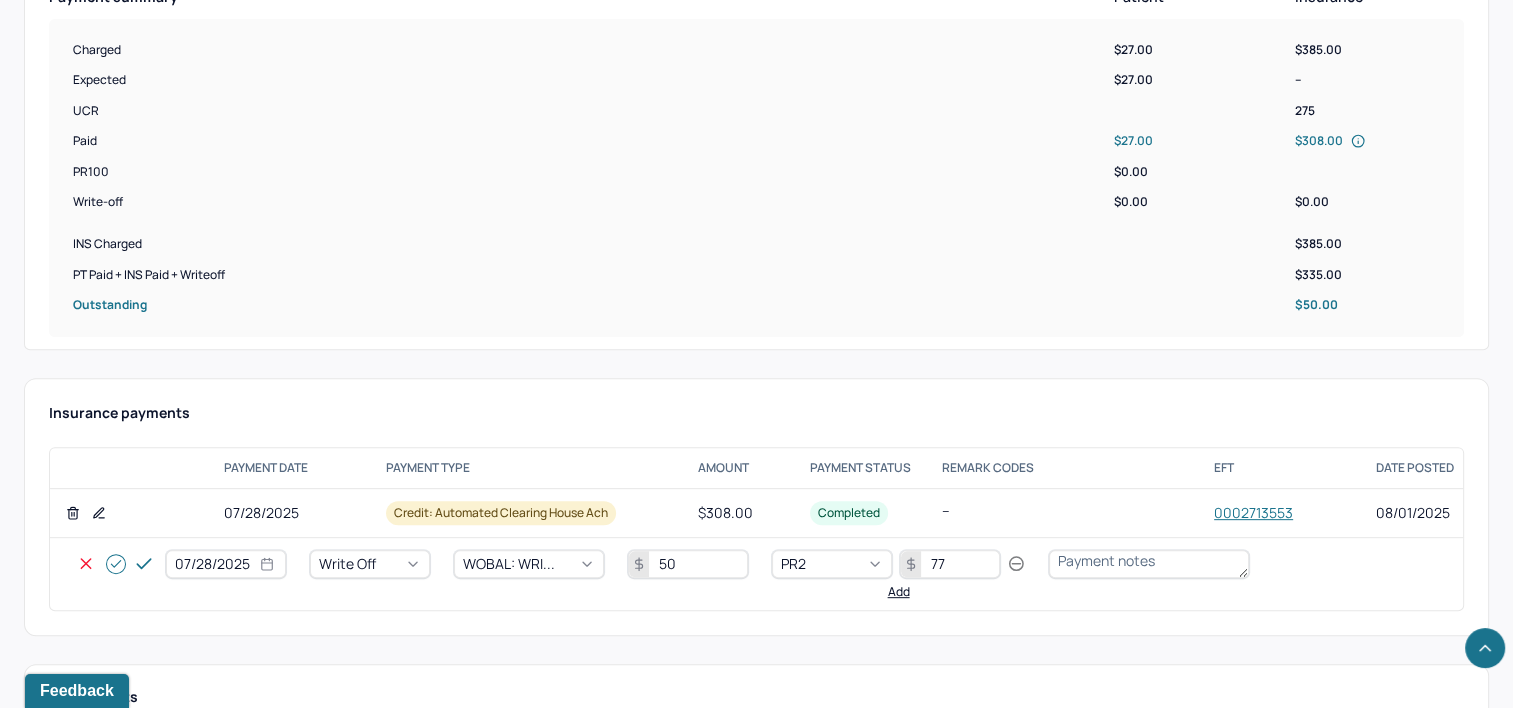 type on "77" 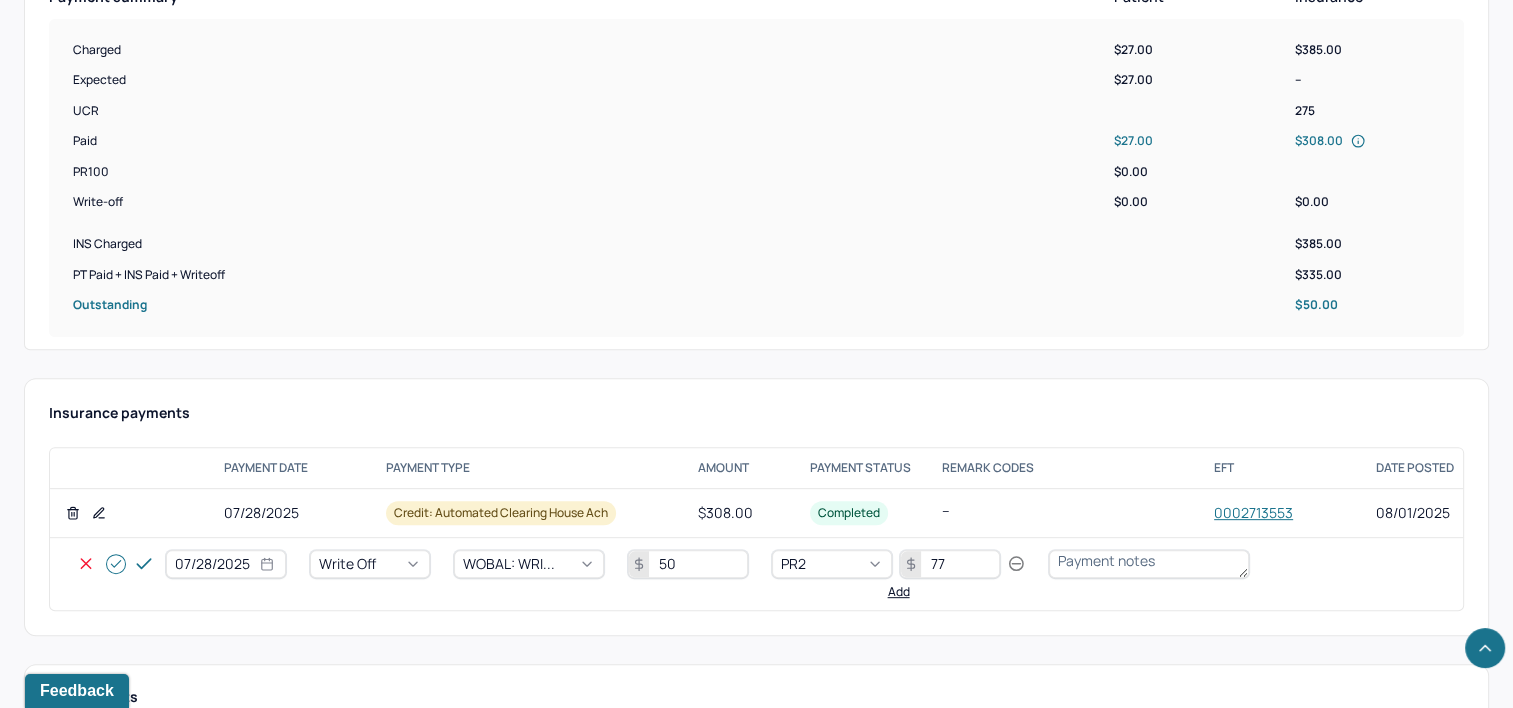 click 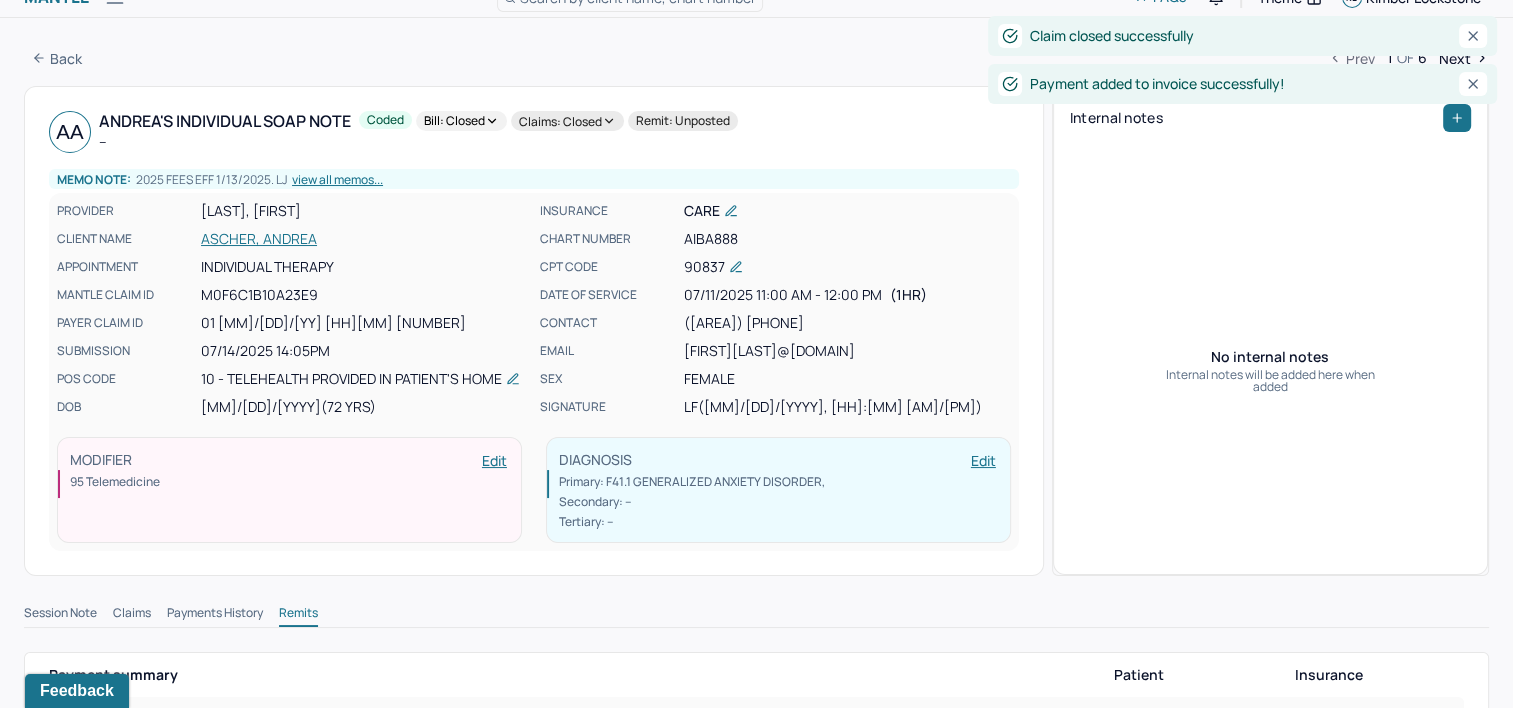 scroll, scrollTop: 0, scrollLeft: 0, axis: both 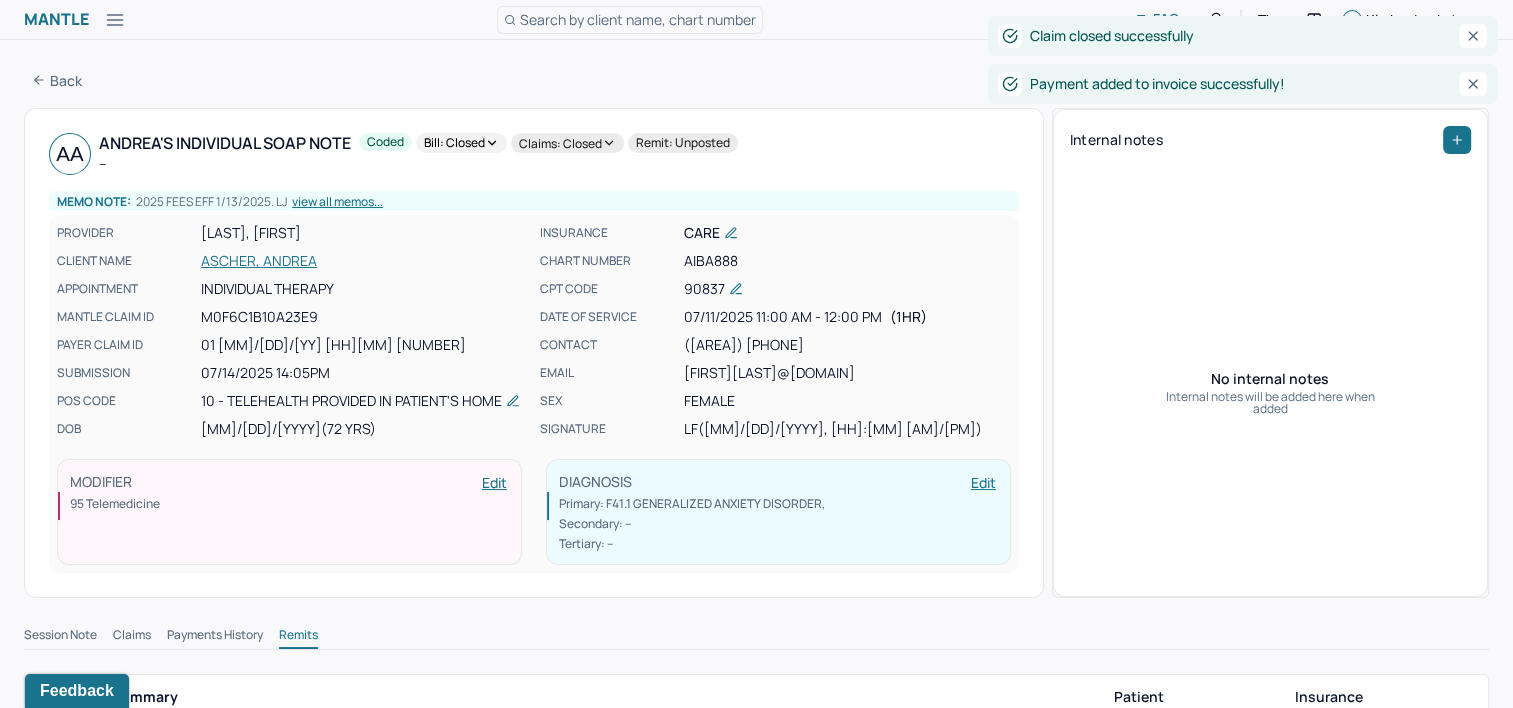 click at bounding box center [1473, 84] 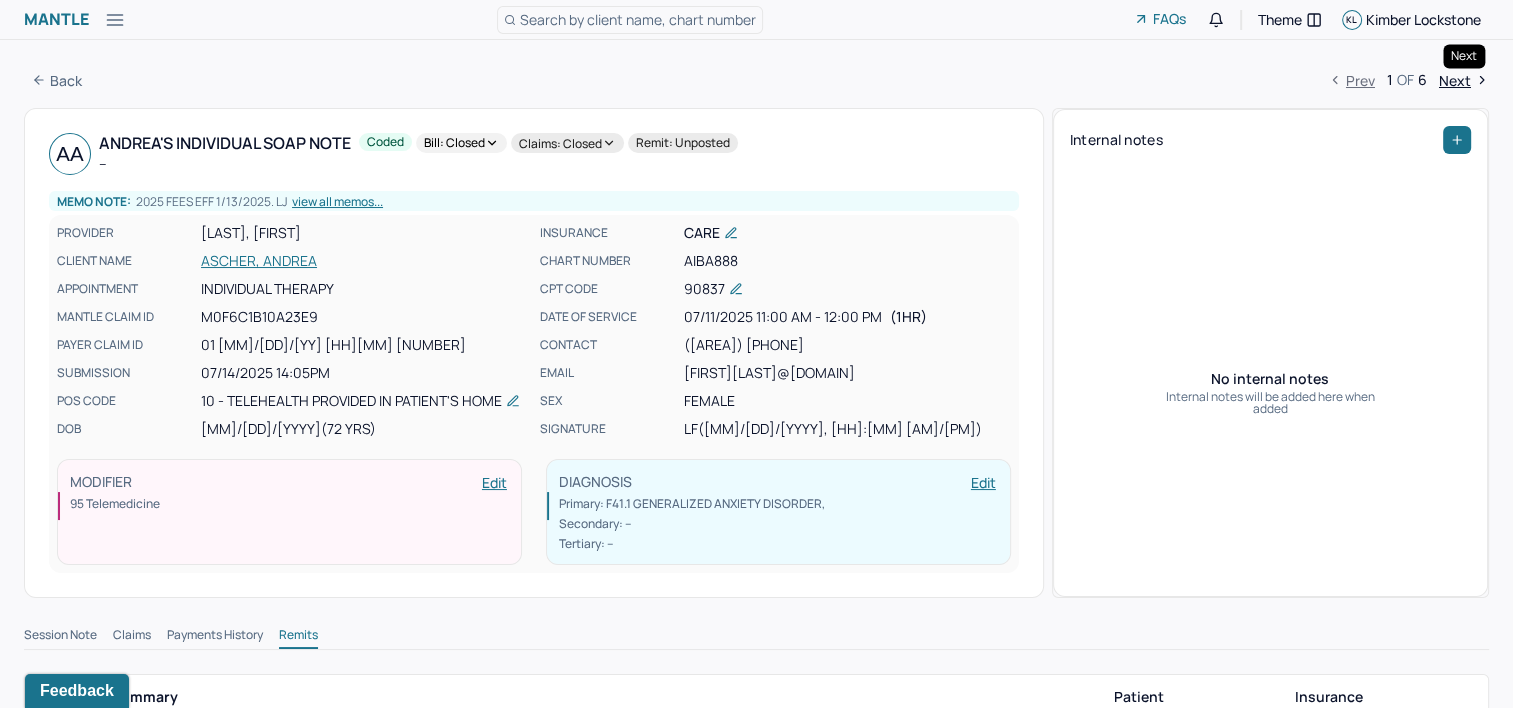 click on "Next" at bounding box center [1464, 80] 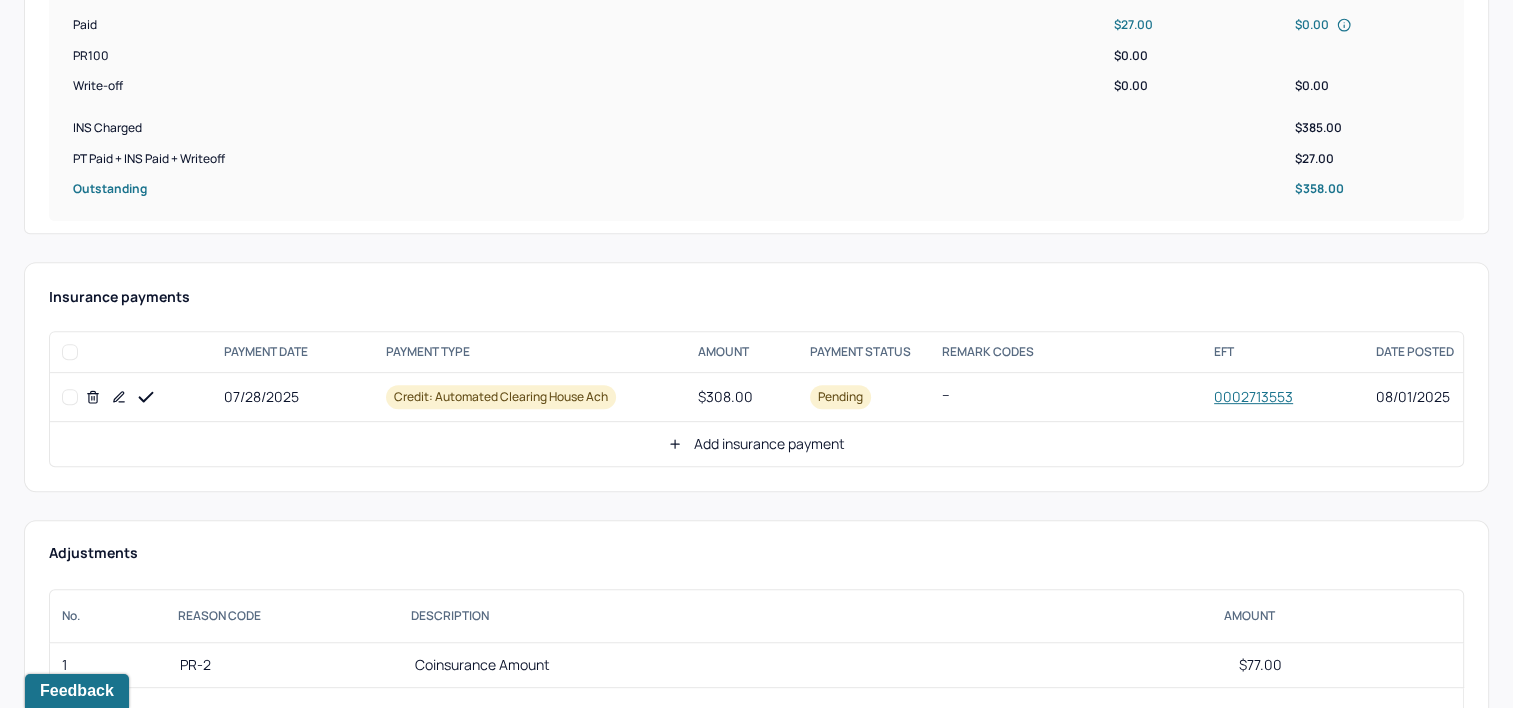 scroll, scrollTop: 900, scrollLeft: 0, axis: vertical 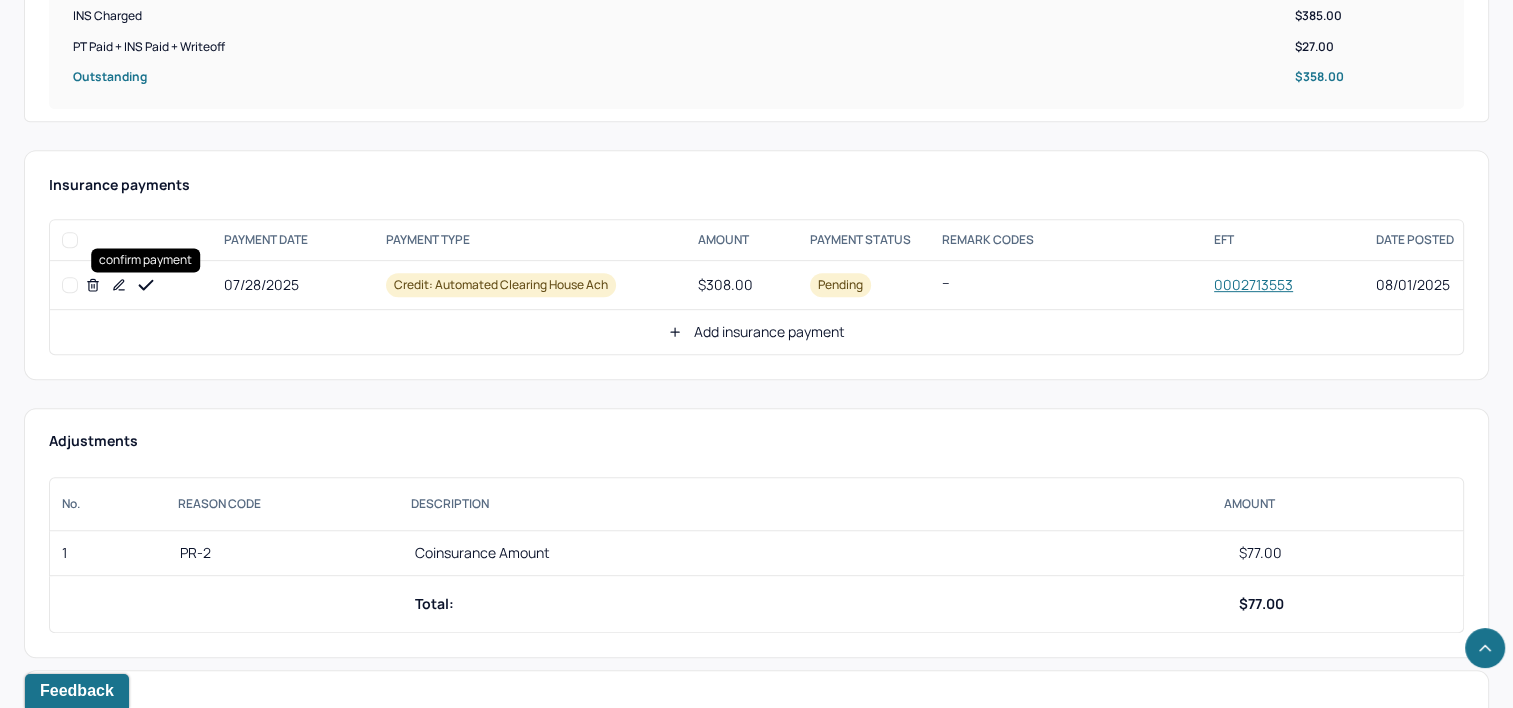click 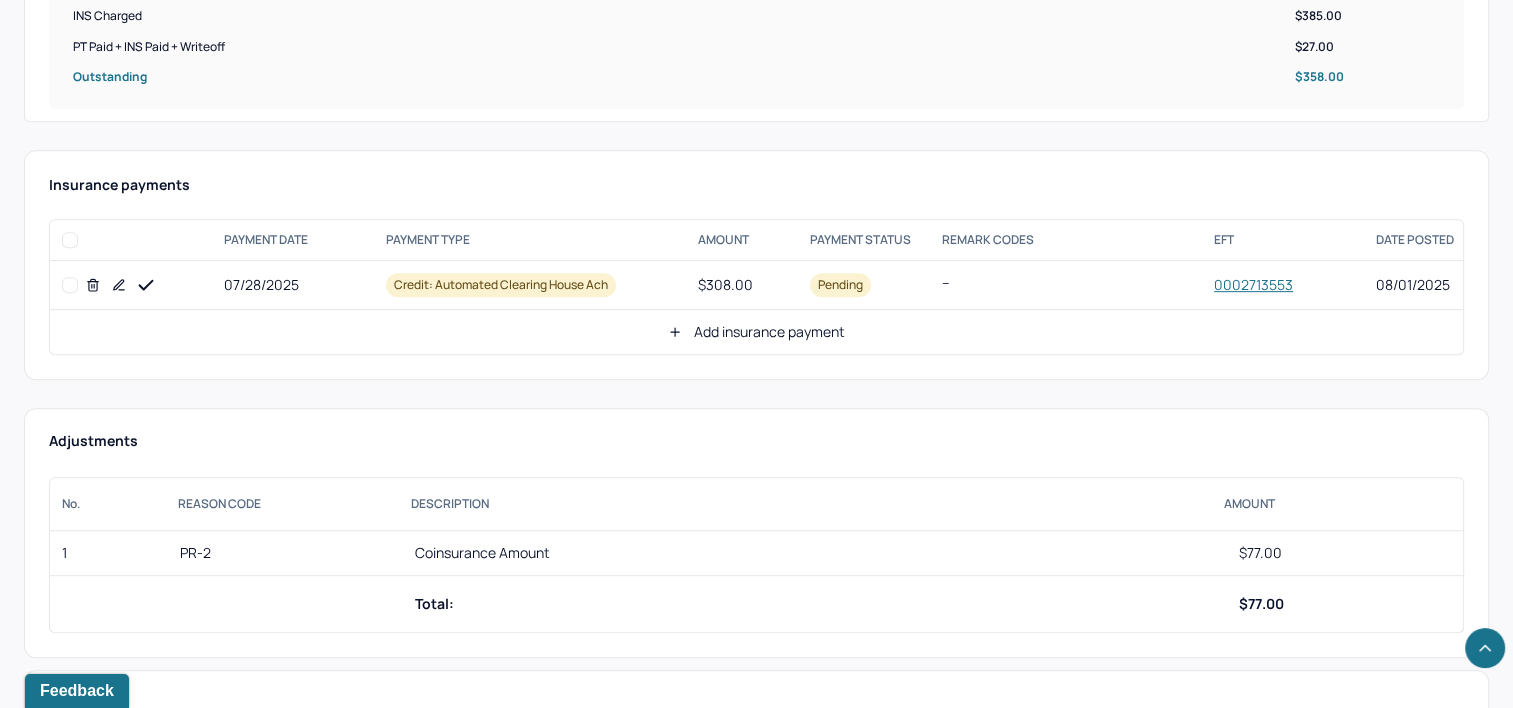 click on "Add insurance payment" at bounding box center [756, 332] 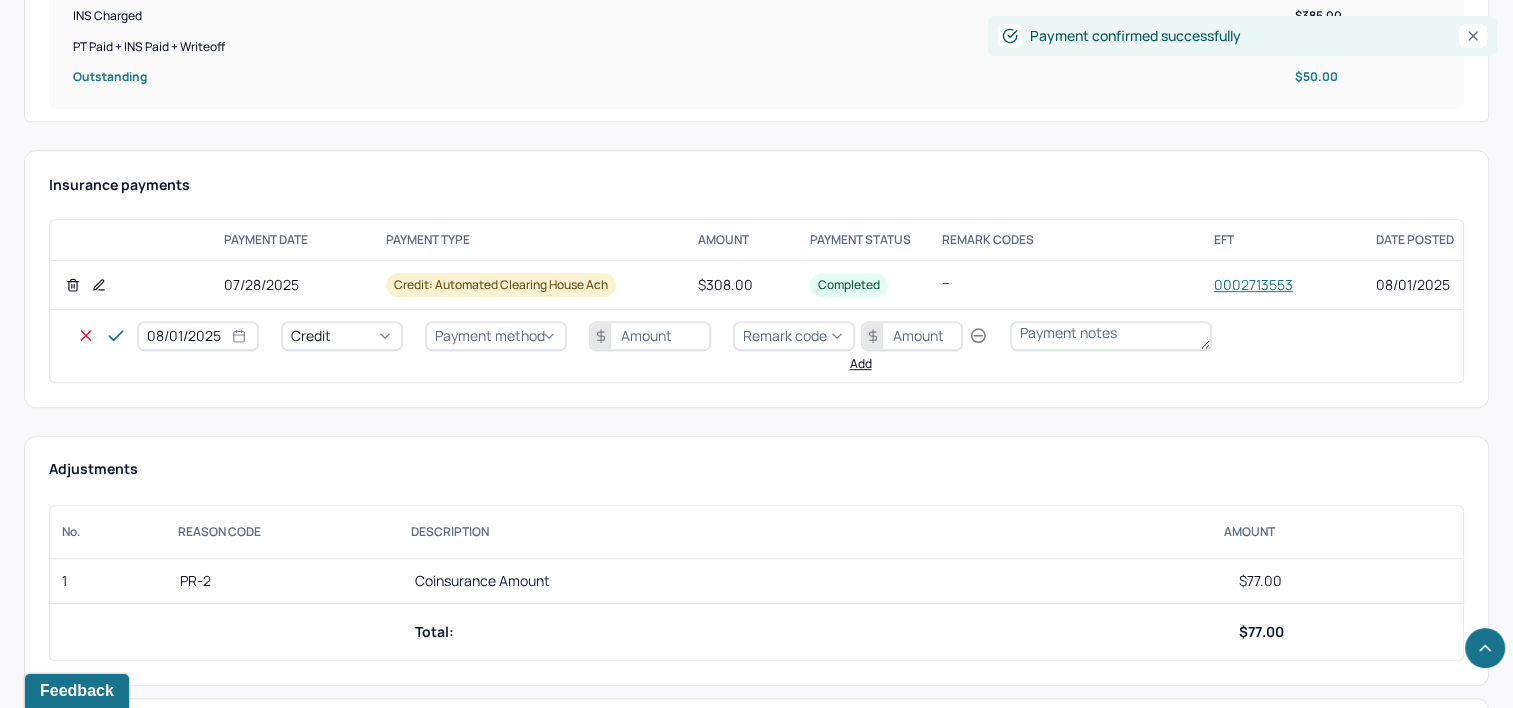 click on "08/01/2025" at bounding box center (198, 336) 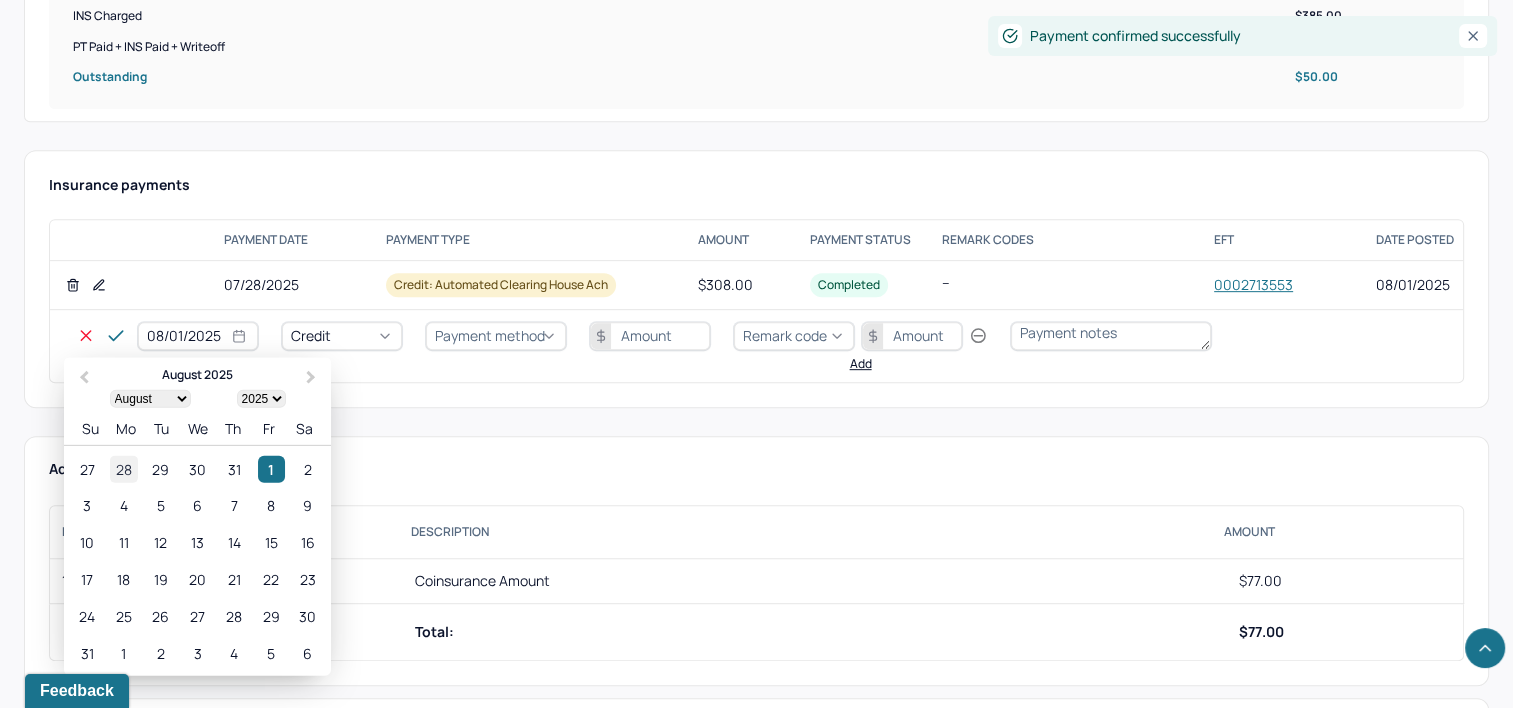 click on "28" at bounding box center (123, 468) 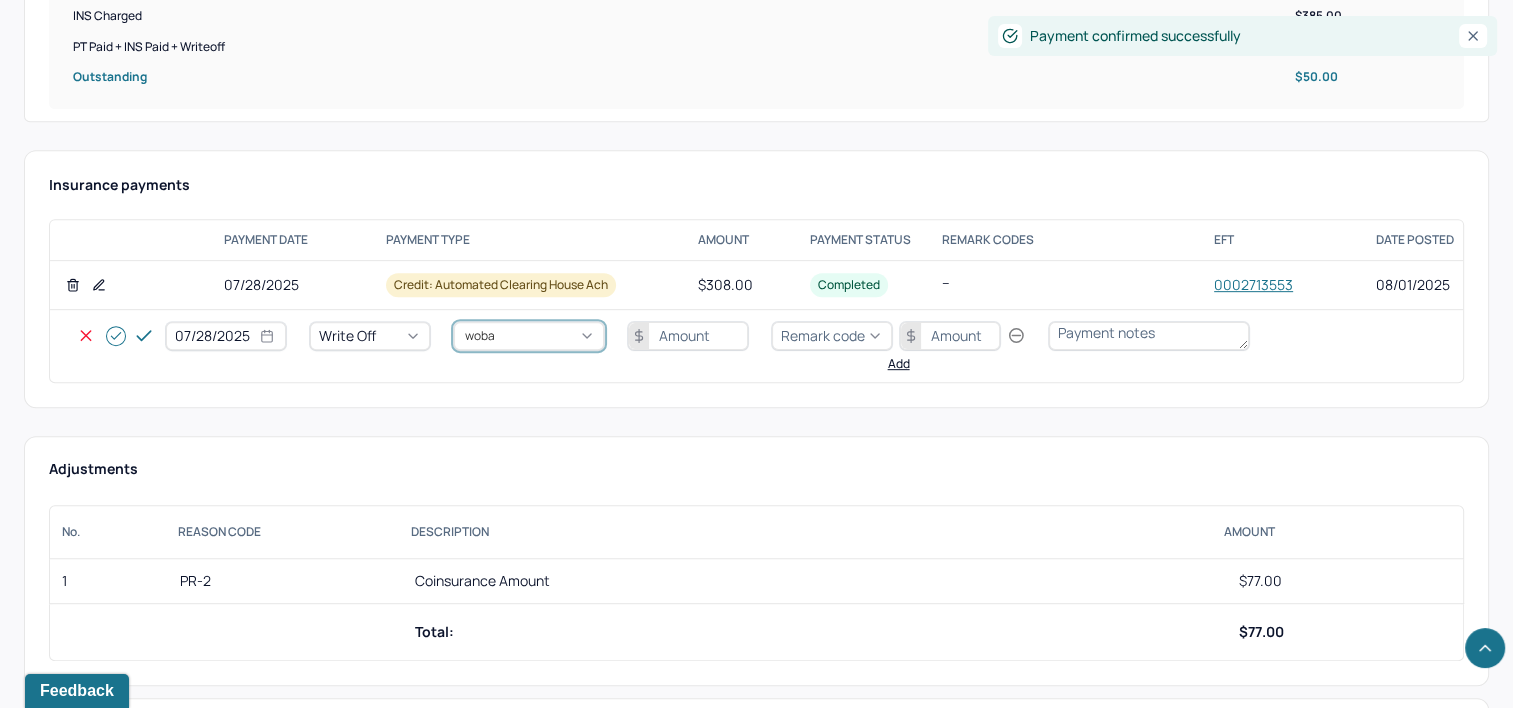 type on "wobal" 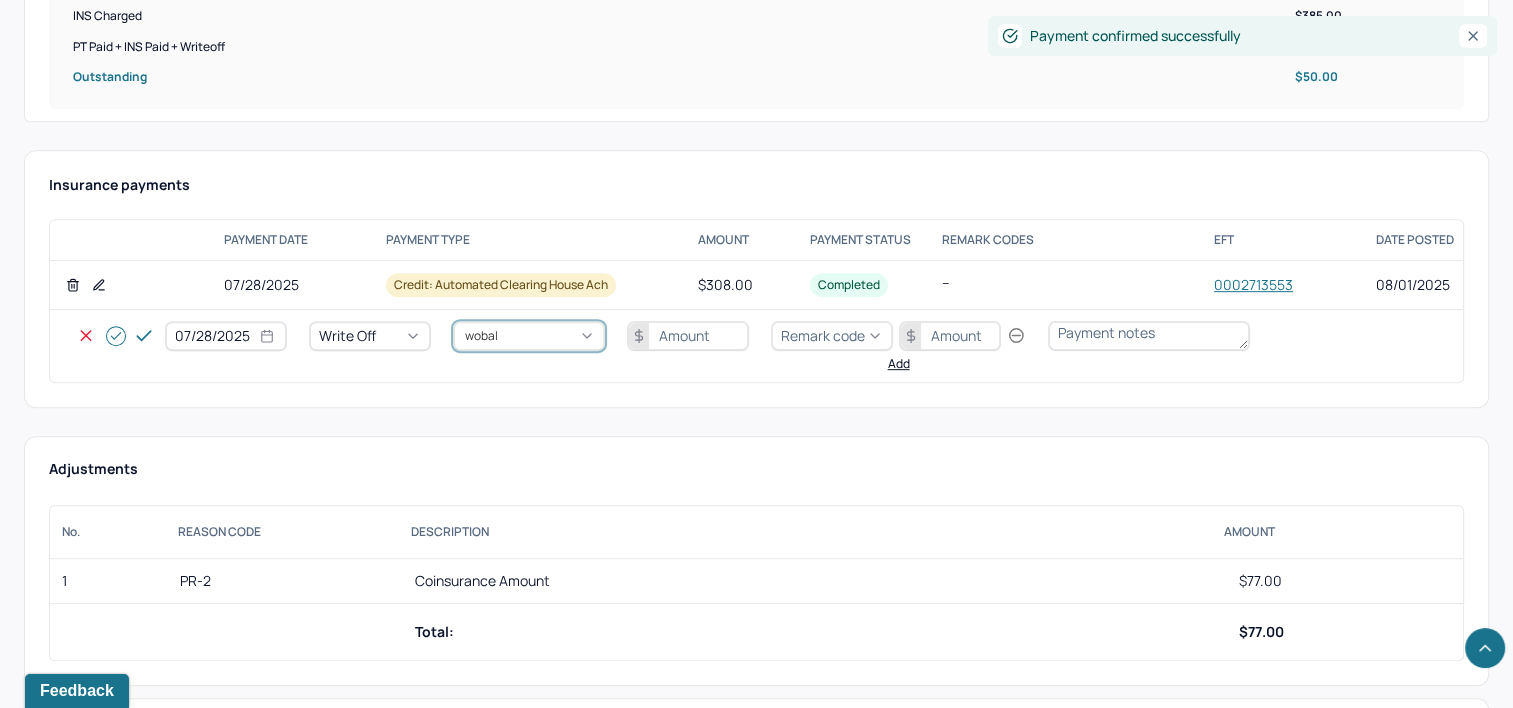 type 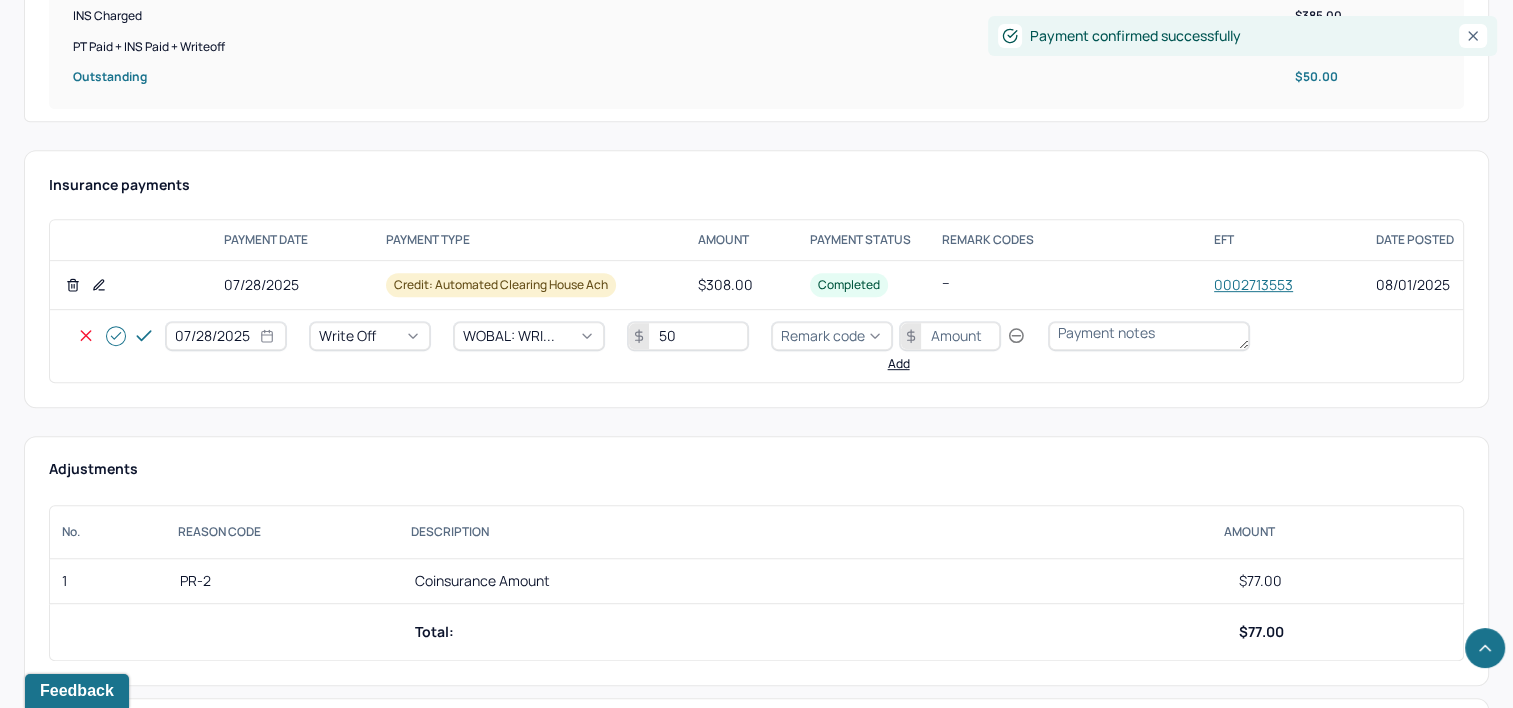 type on "50" 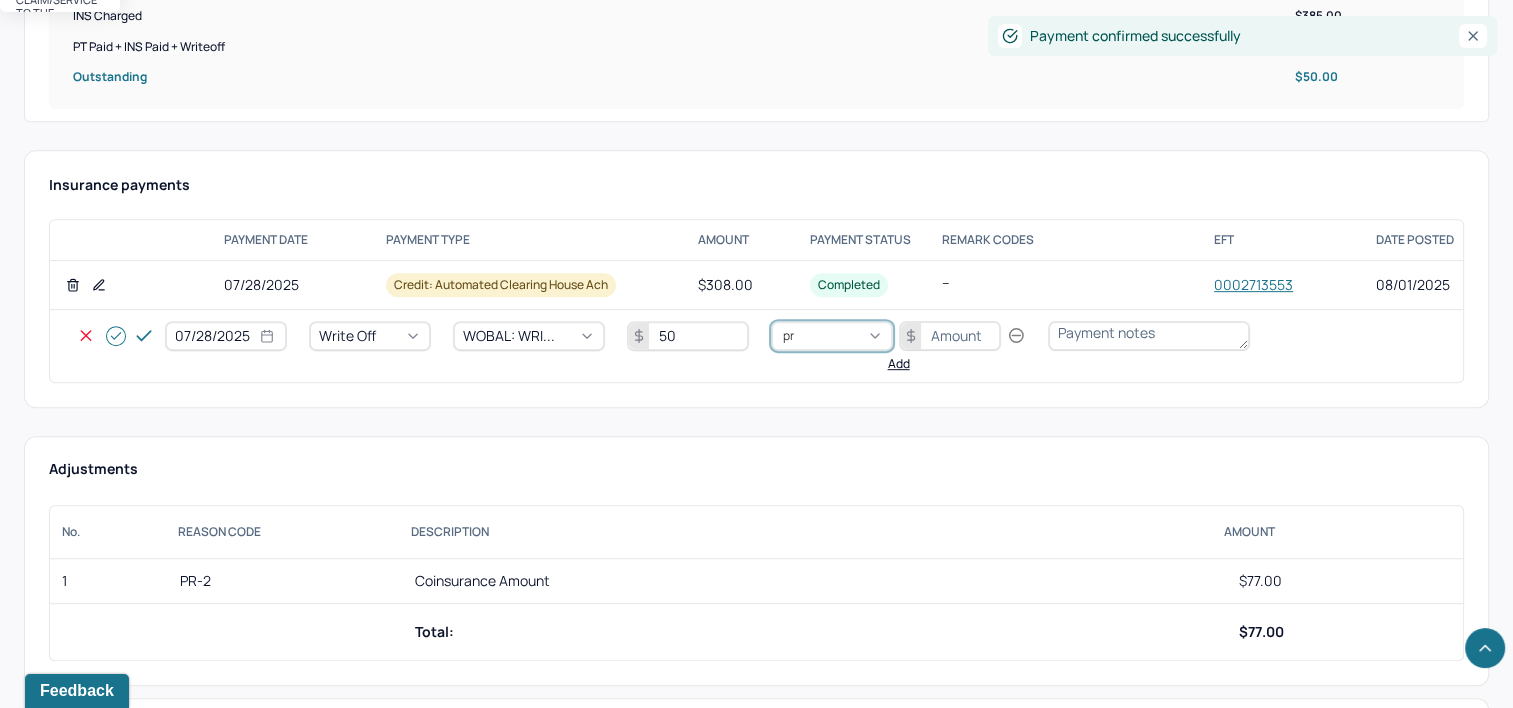 type on "pr2" 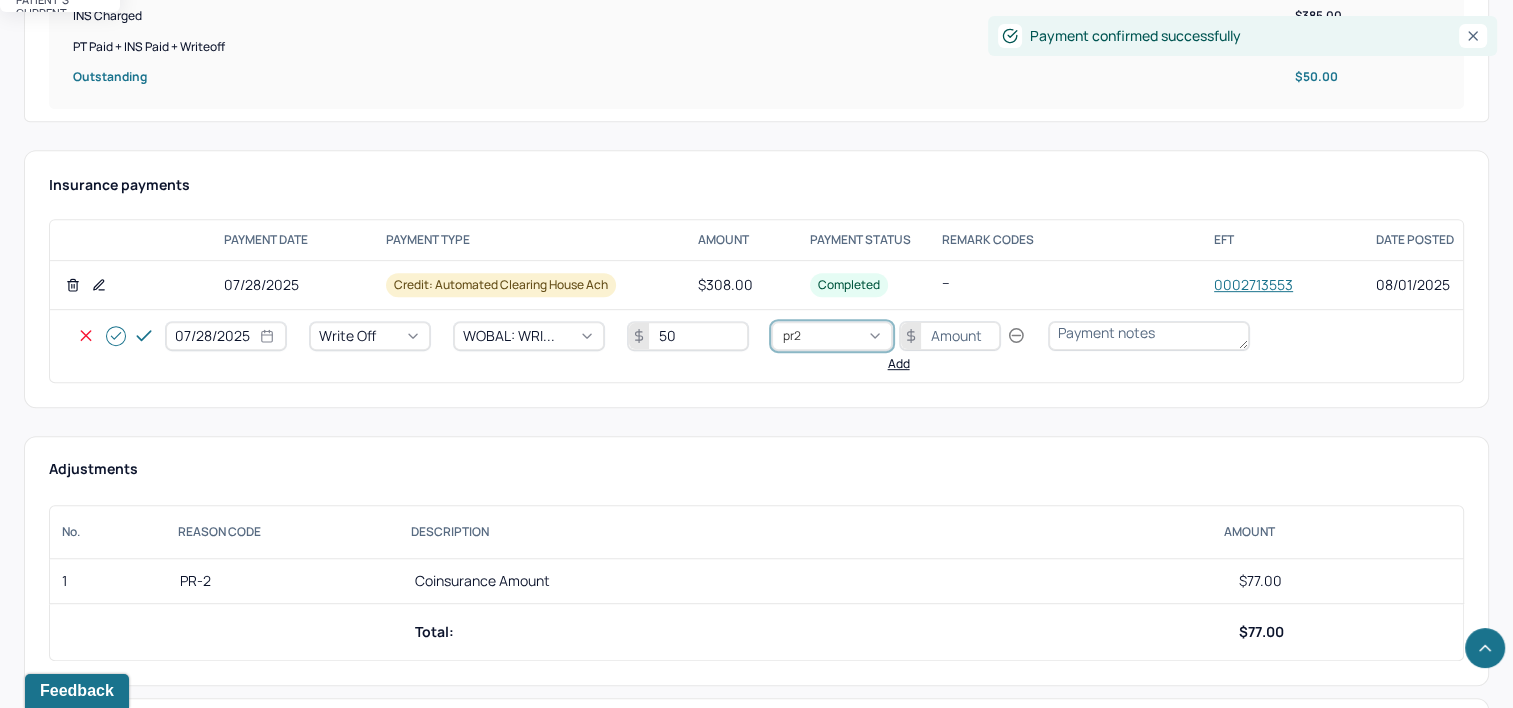 type 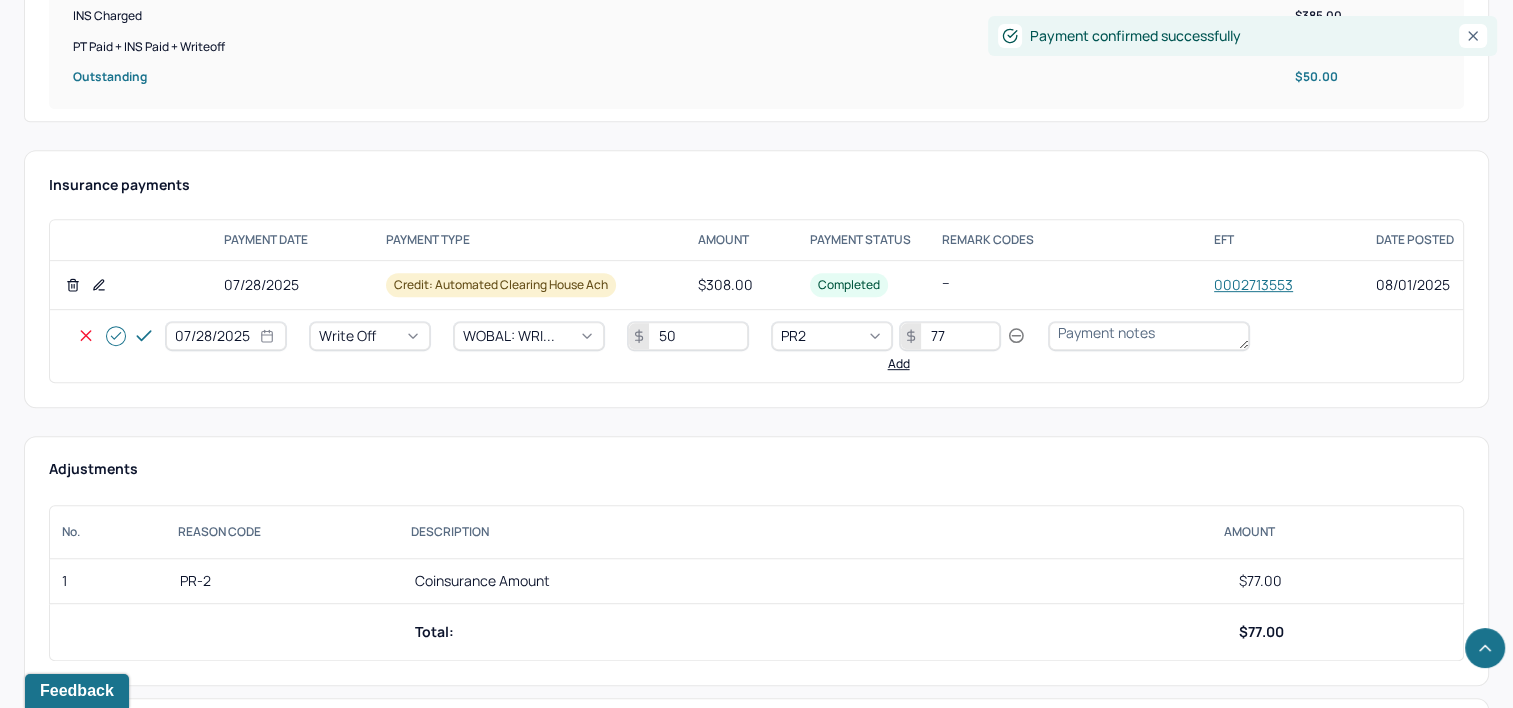 type on "77" 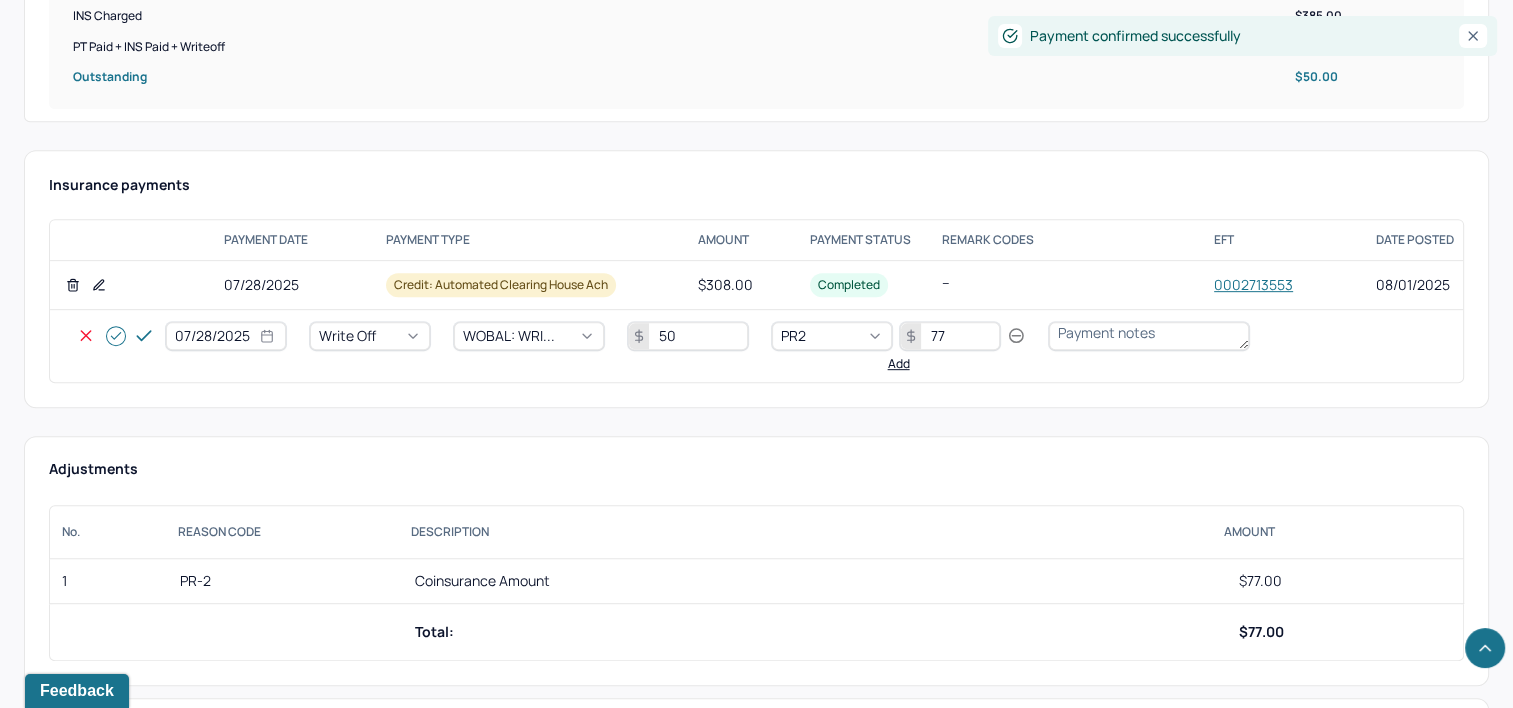 click at bounding box center (116, 336) 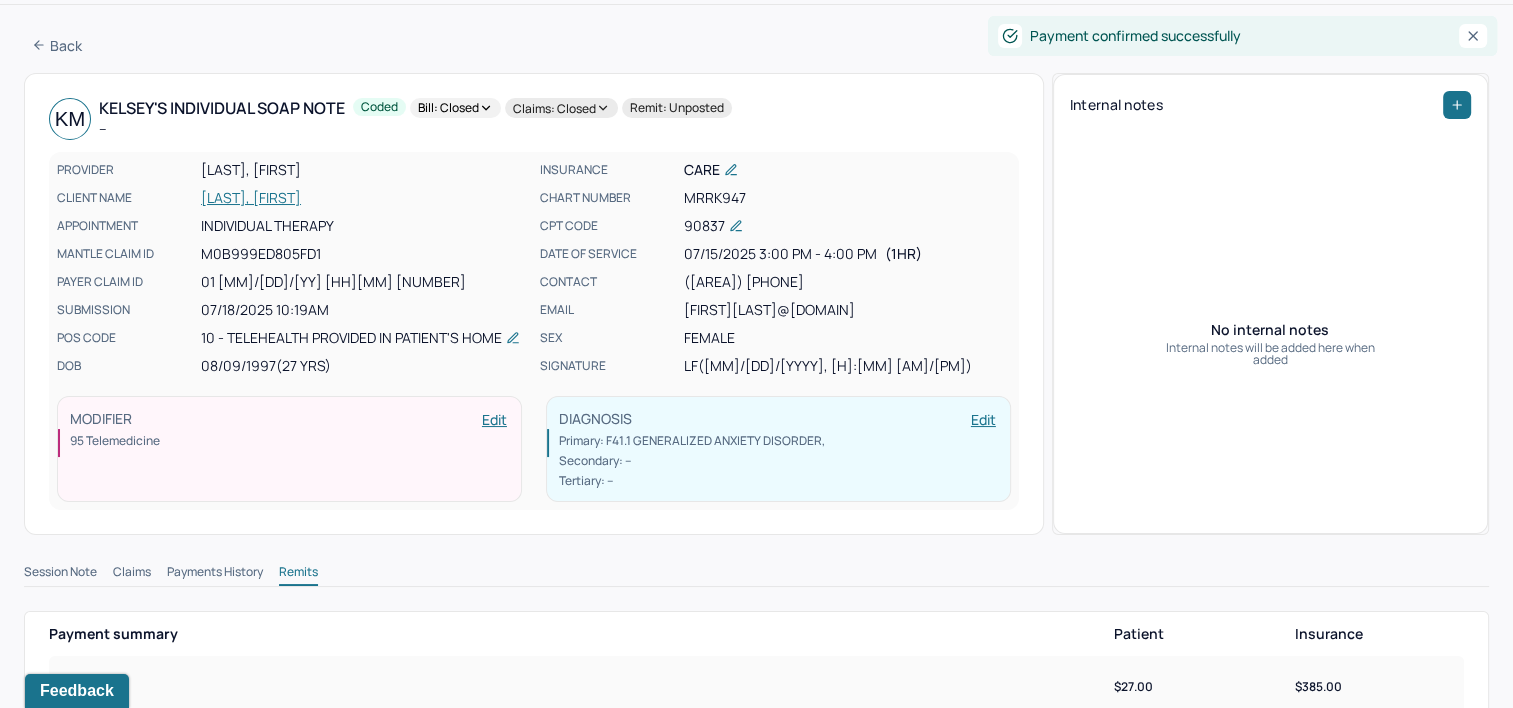 scroll, scrollTop: 0, scrollLeft: 0, axis: both 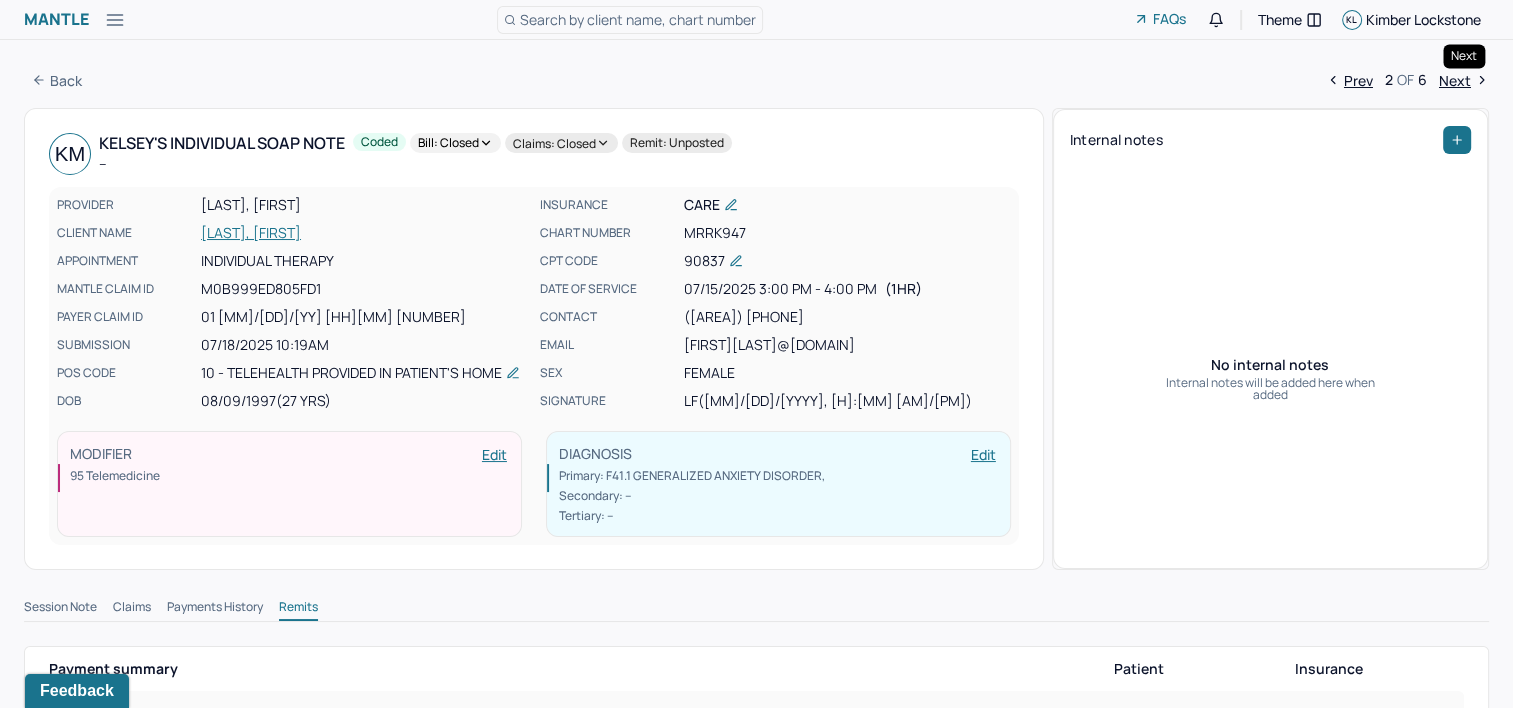 click on "Next" at bounding box center (1464, 80) 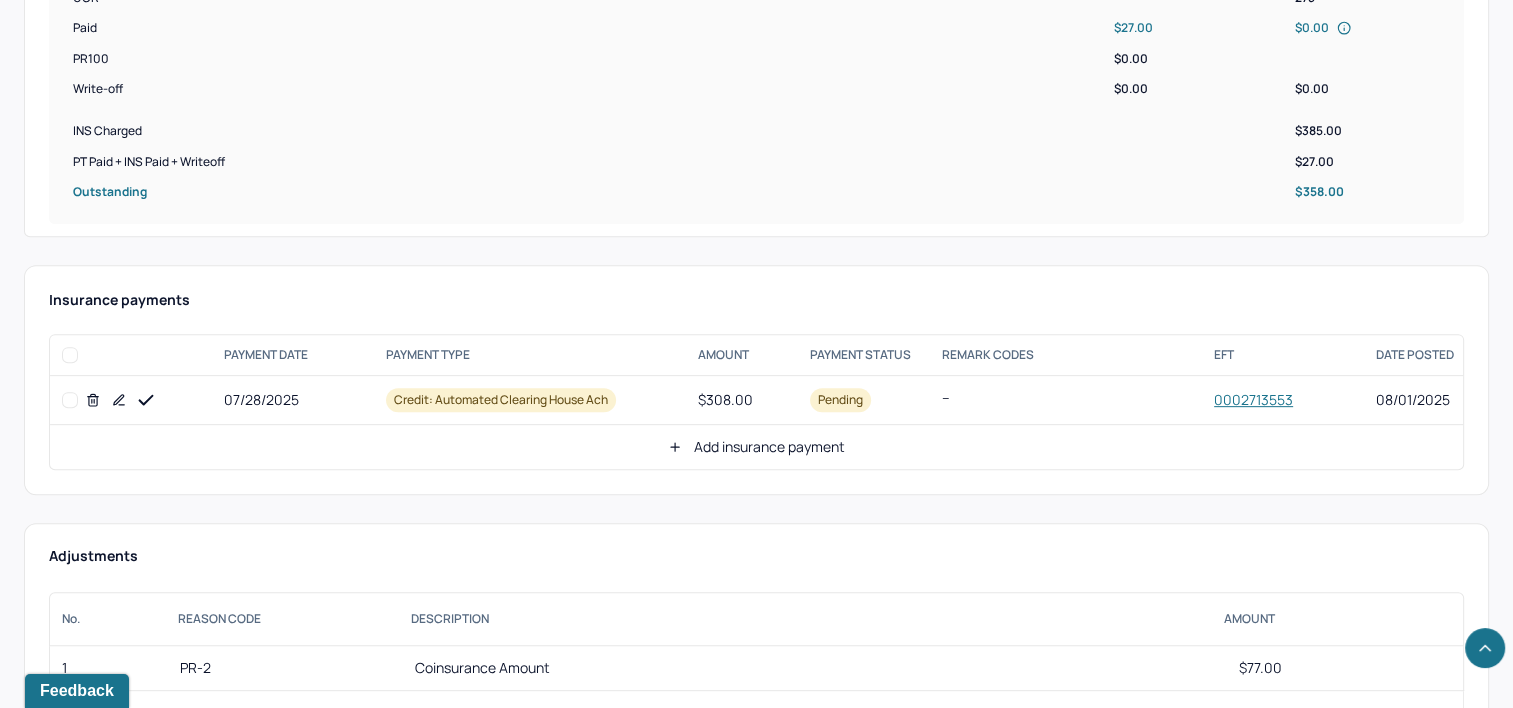 scroll, scrollTop: 800, scrollLeft: 0, axis: vertical 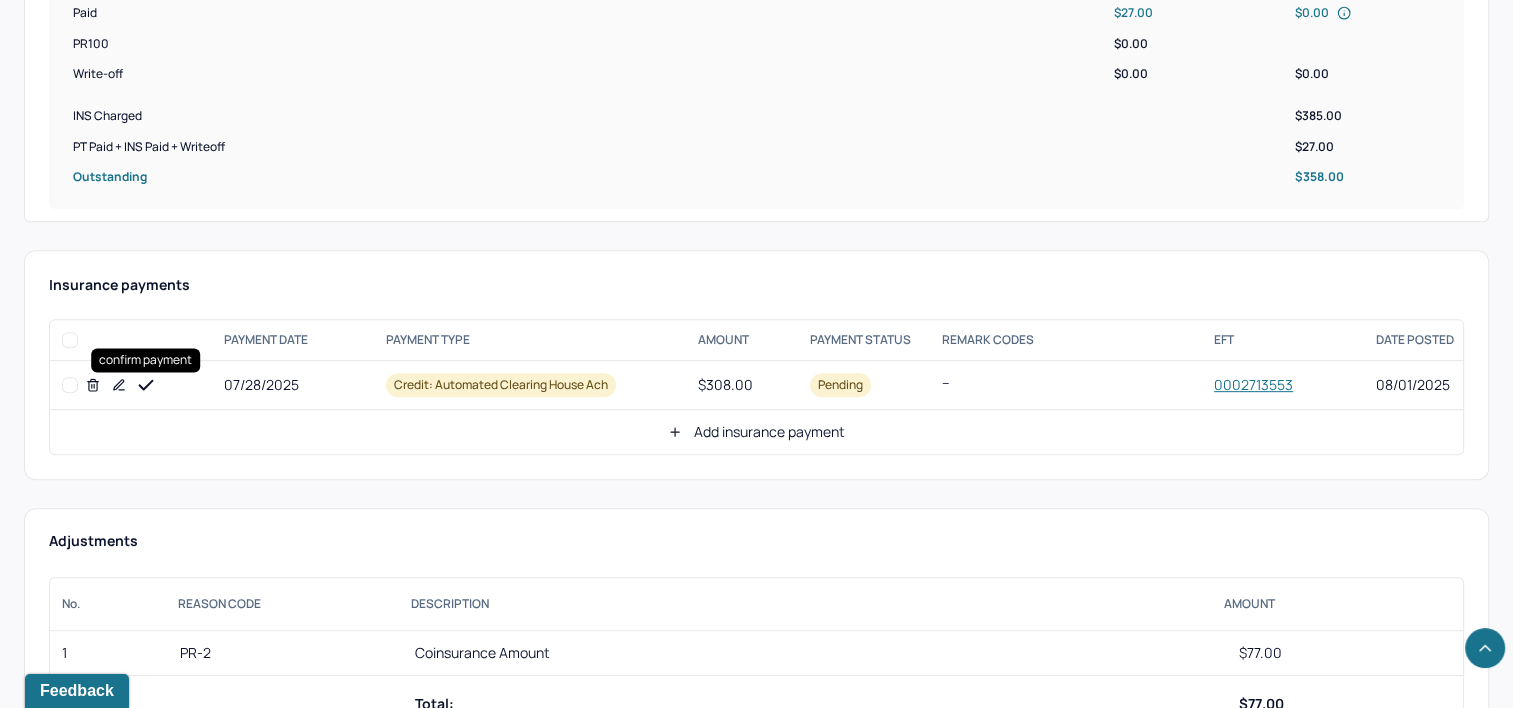 drag, startPoint x: 144, startPoint y: 380, endPoint x: 377, endPoint y: 371, distance: 233.17375 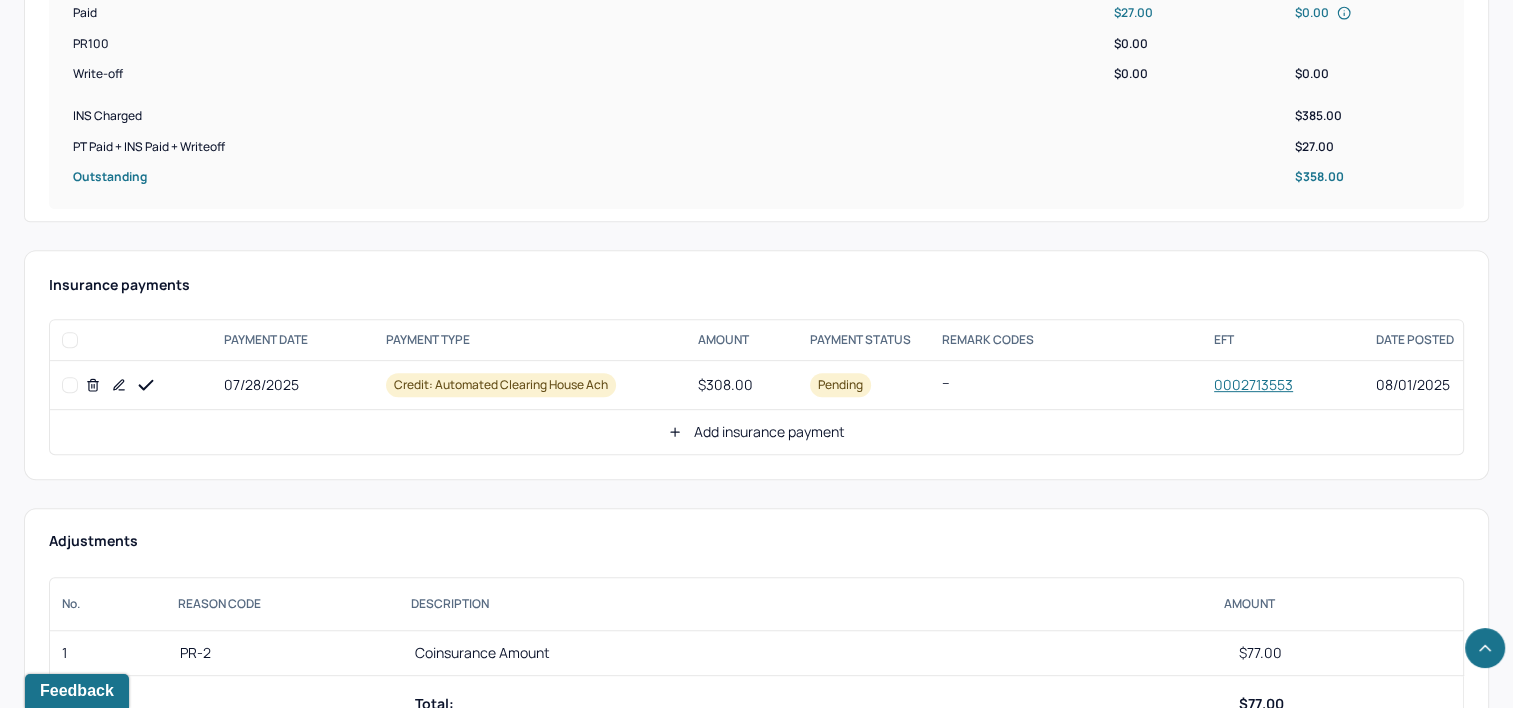click on "Add insurance payment" at bounding box center (756, 432) 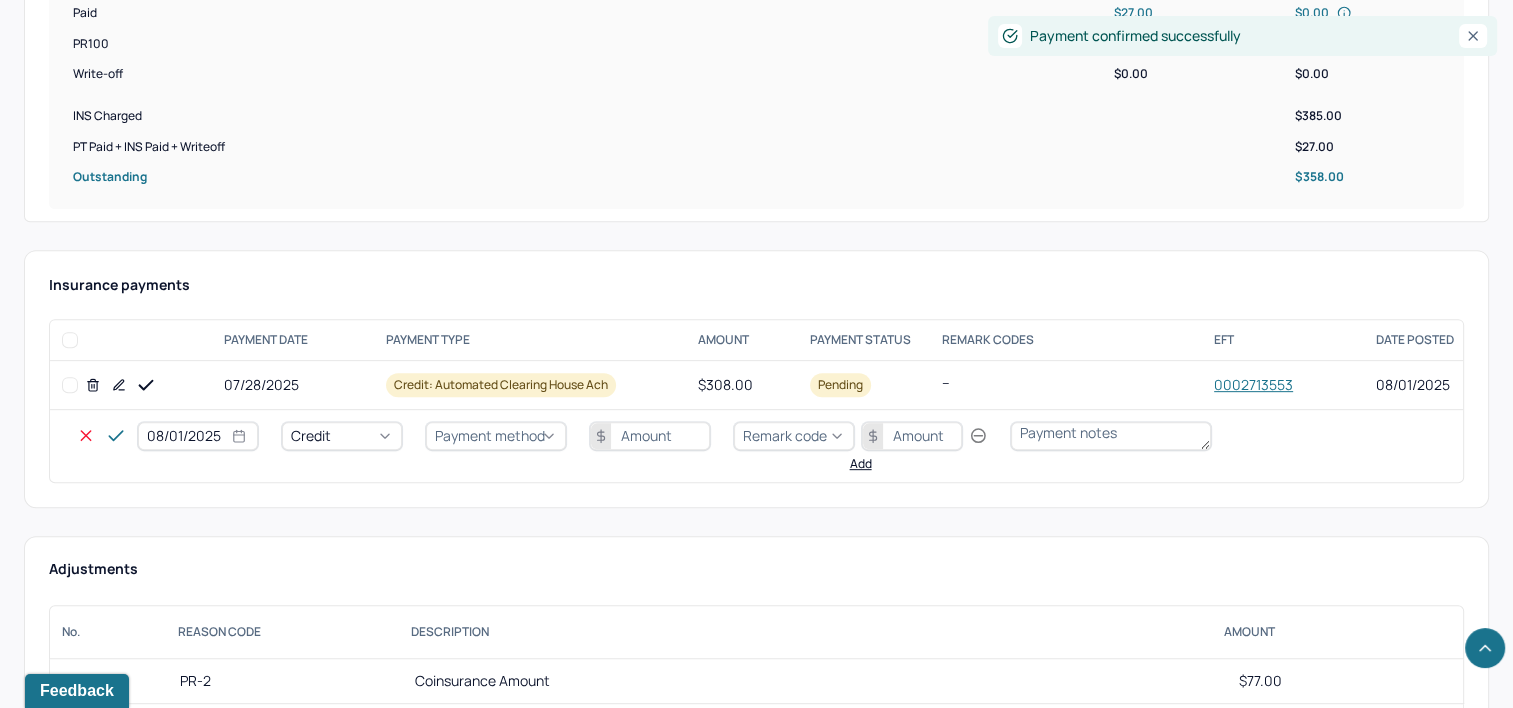 select on "7" 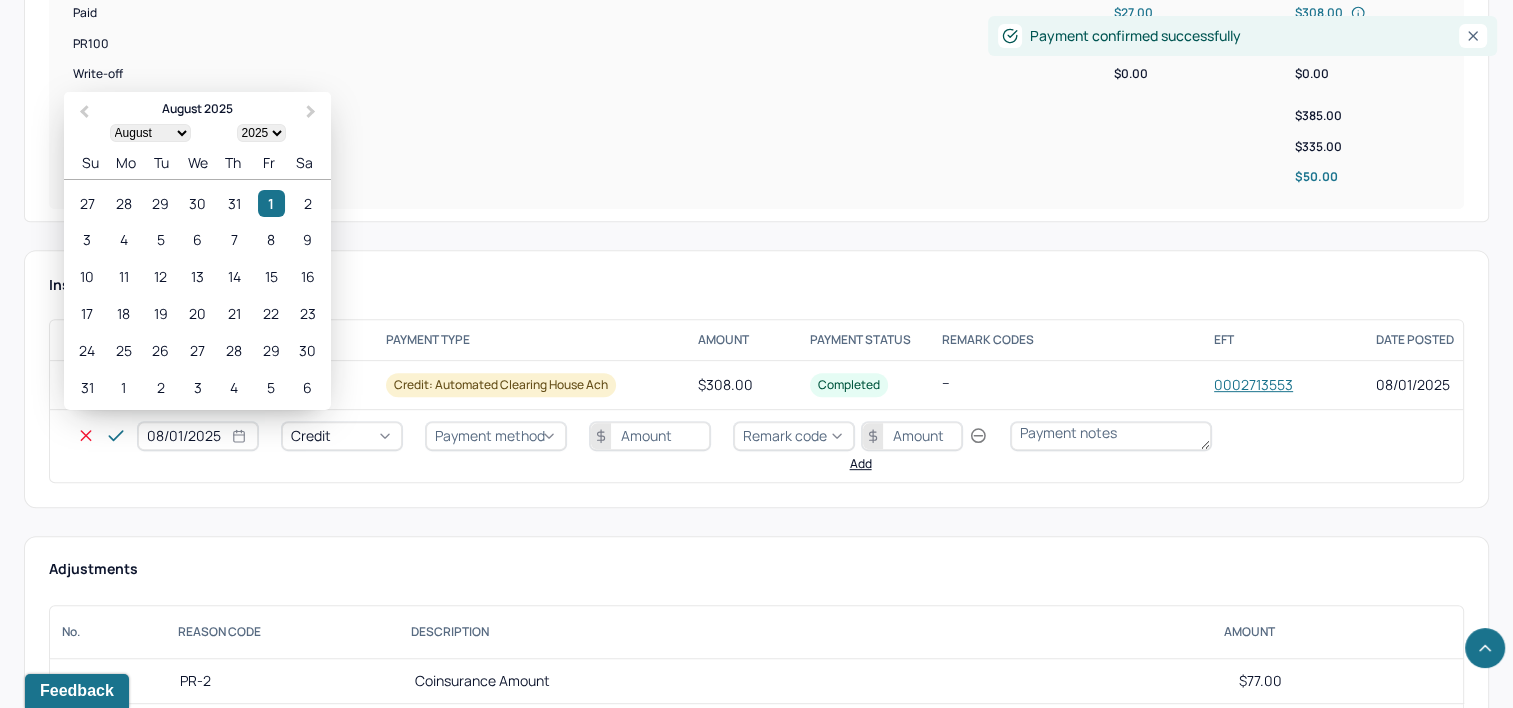 click on "08/01/2025" at bounding box center (198, 436) 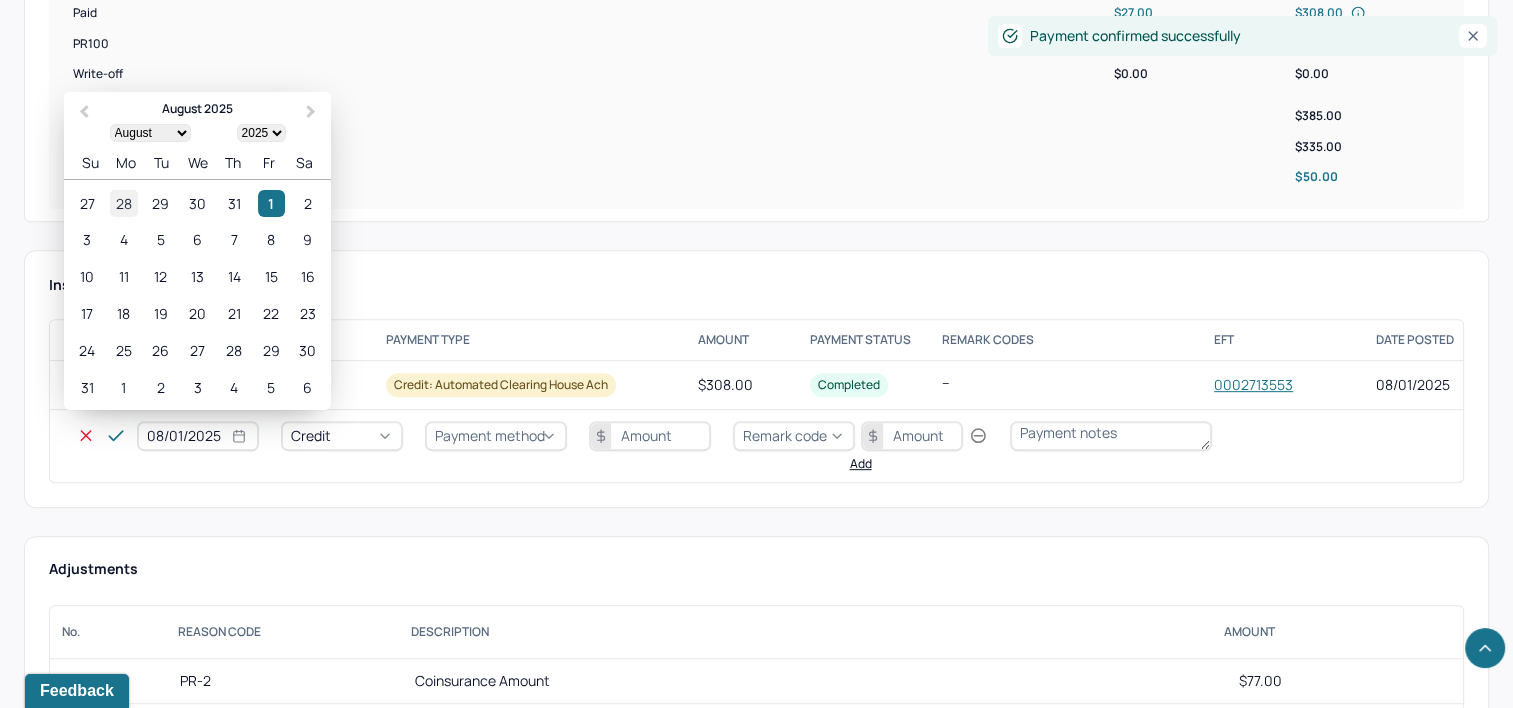 click on "28" at bounding box center (123, 203) 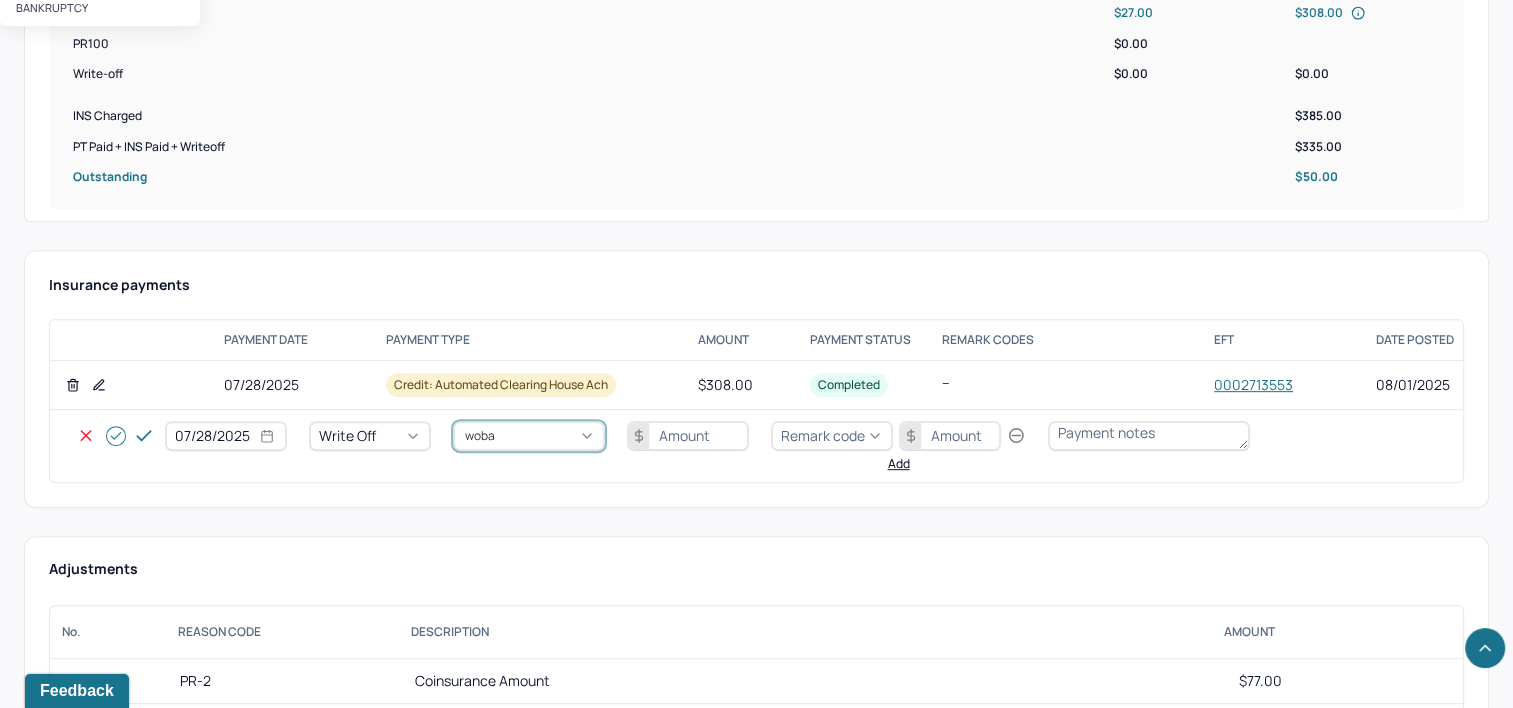 type on "wobal" 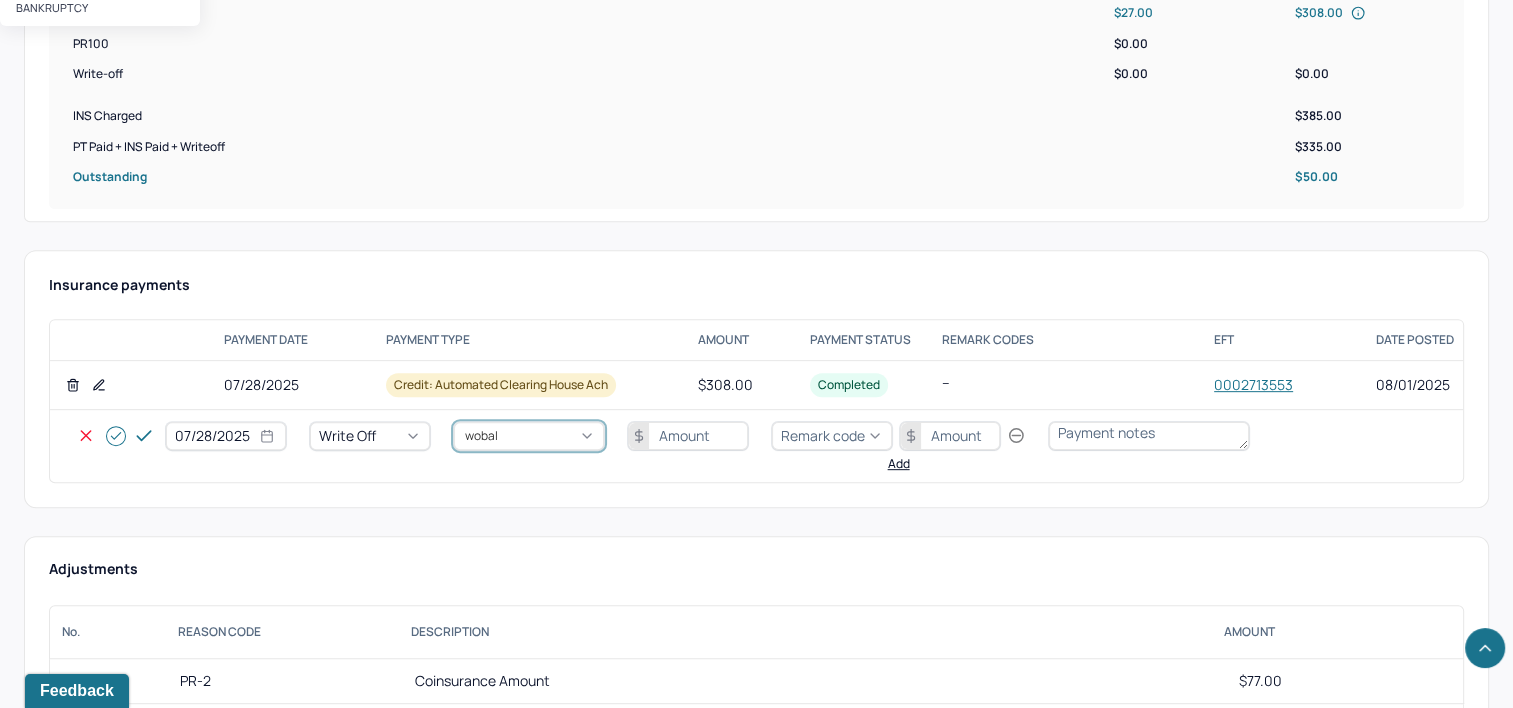 type 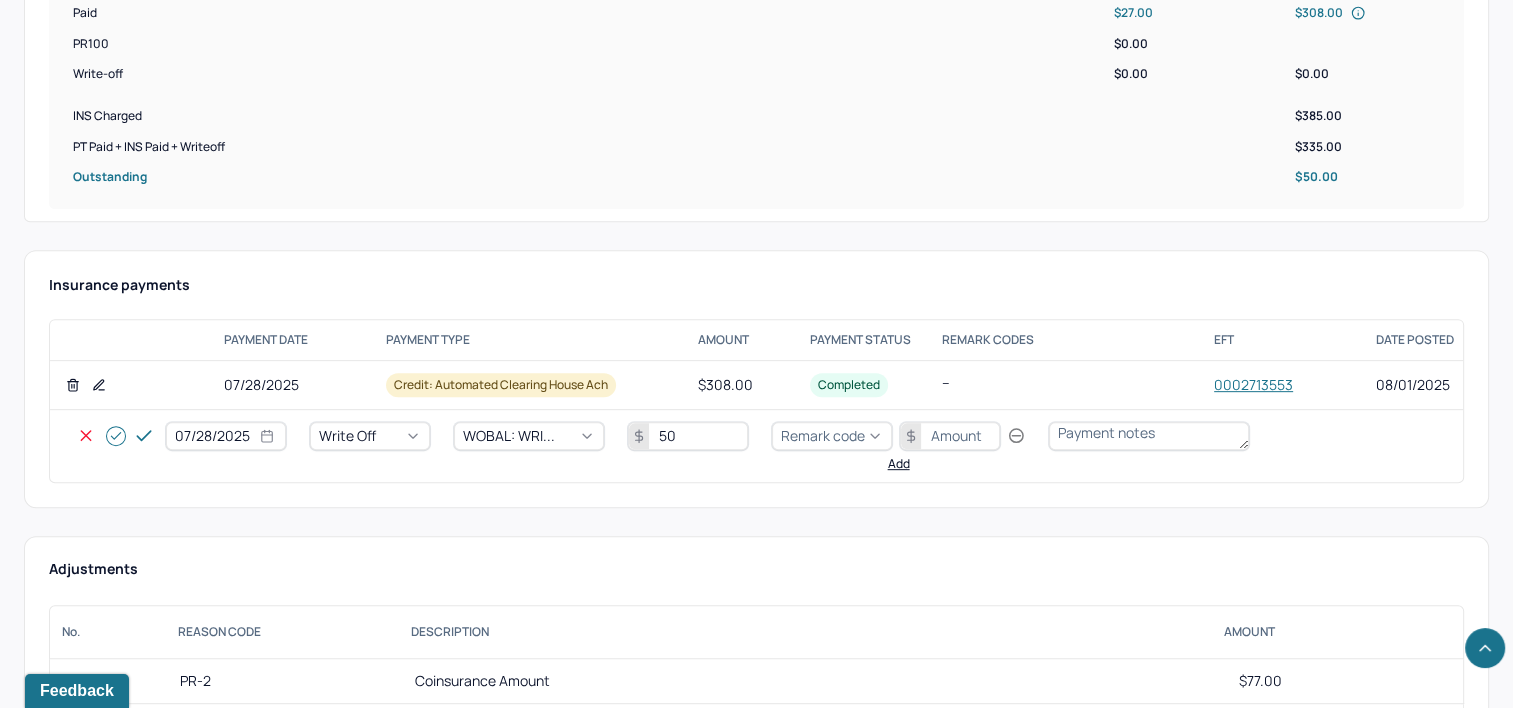 type on "50" 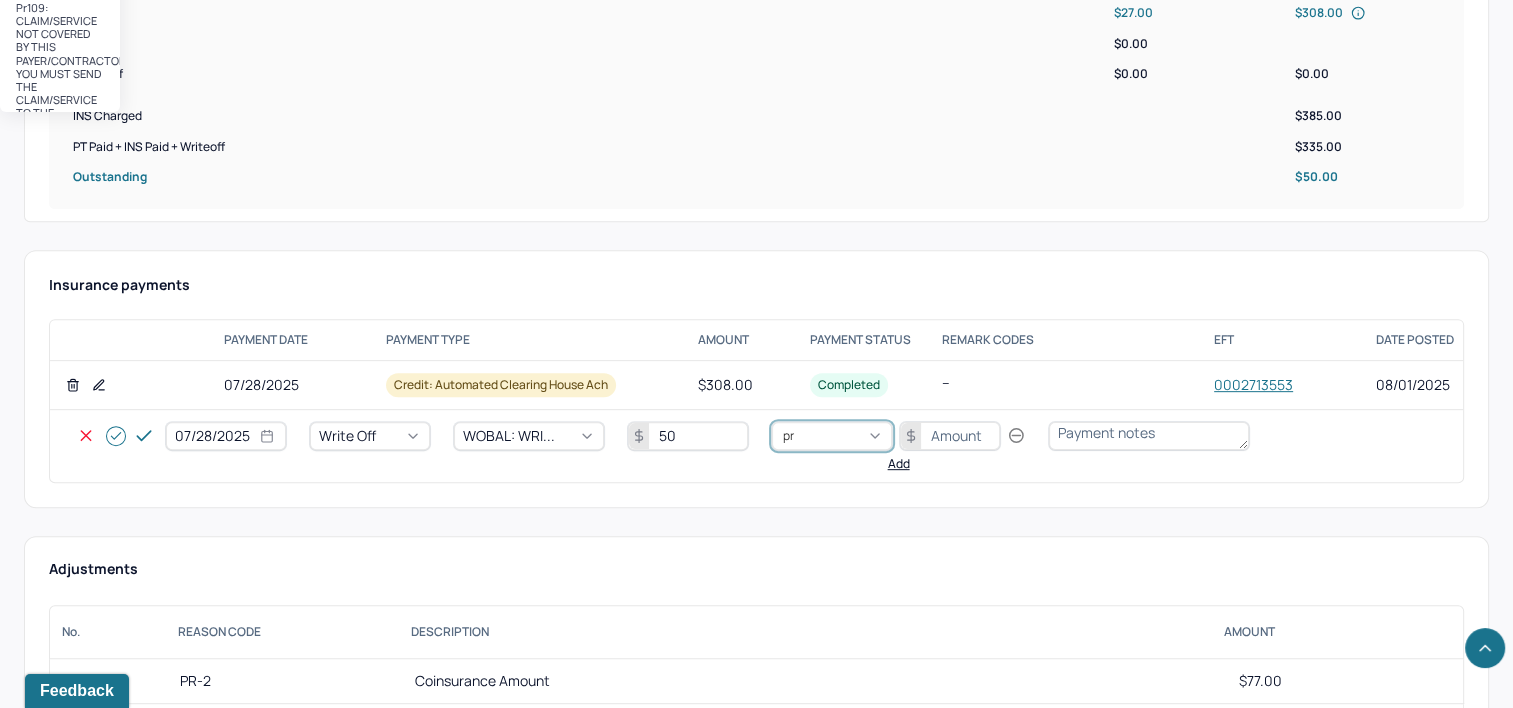 type on "pr2" 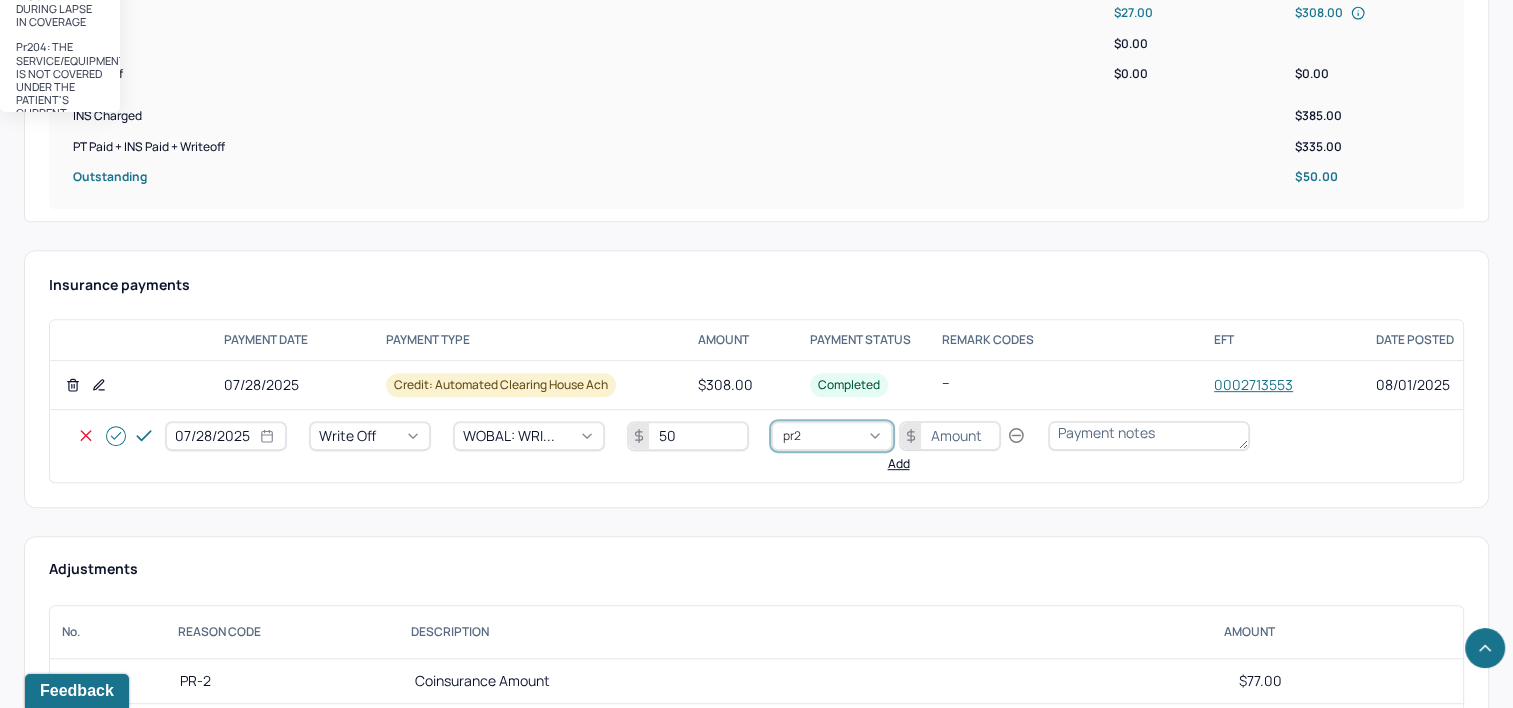type 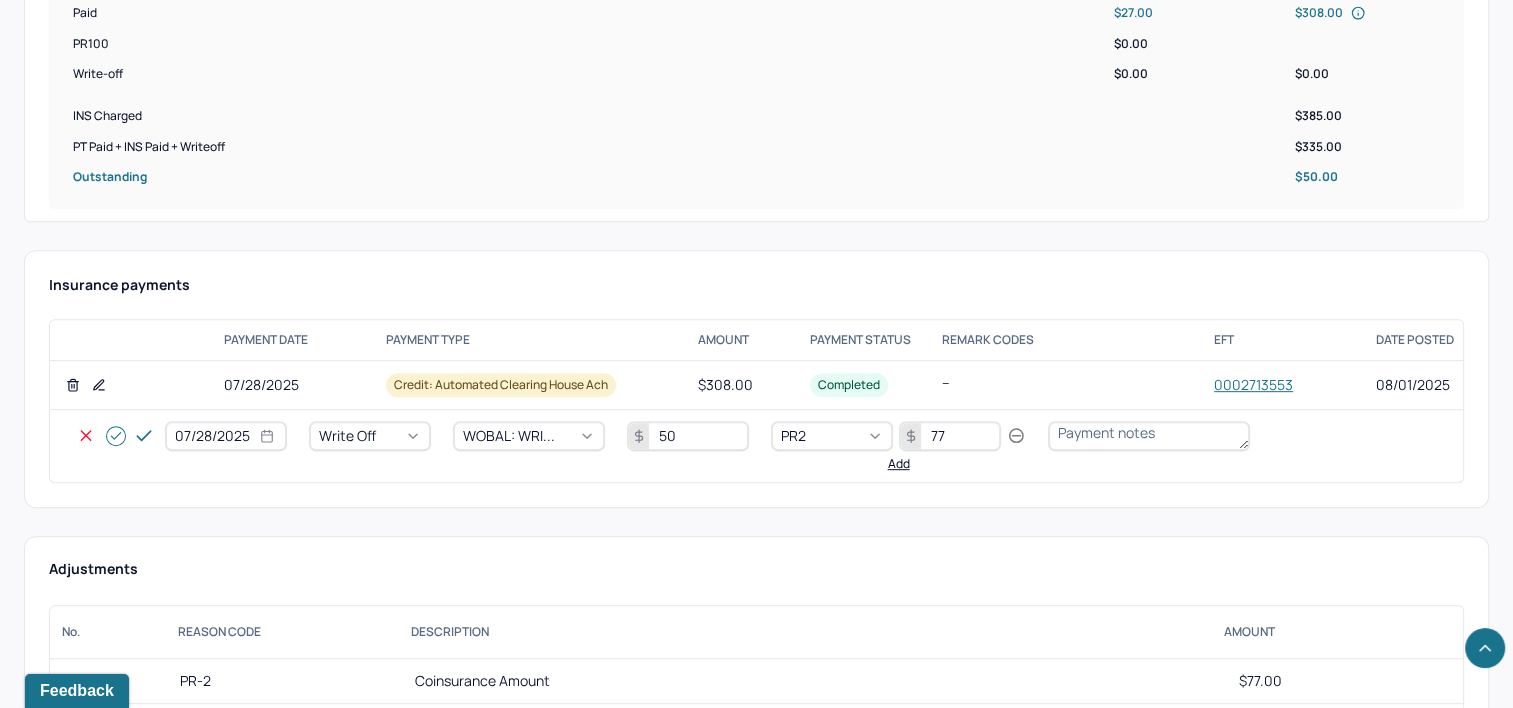 type on "77" 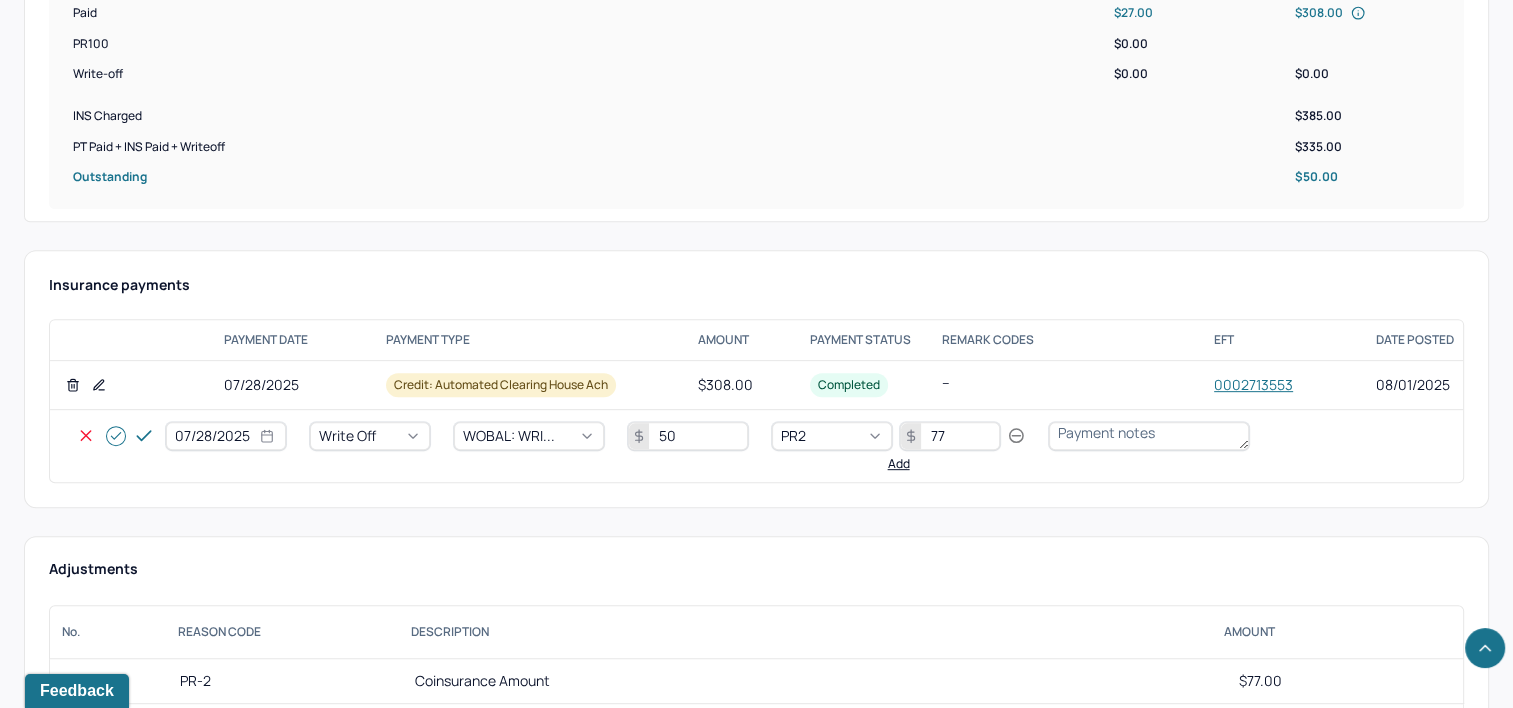 click at bounding box center (116, 436) 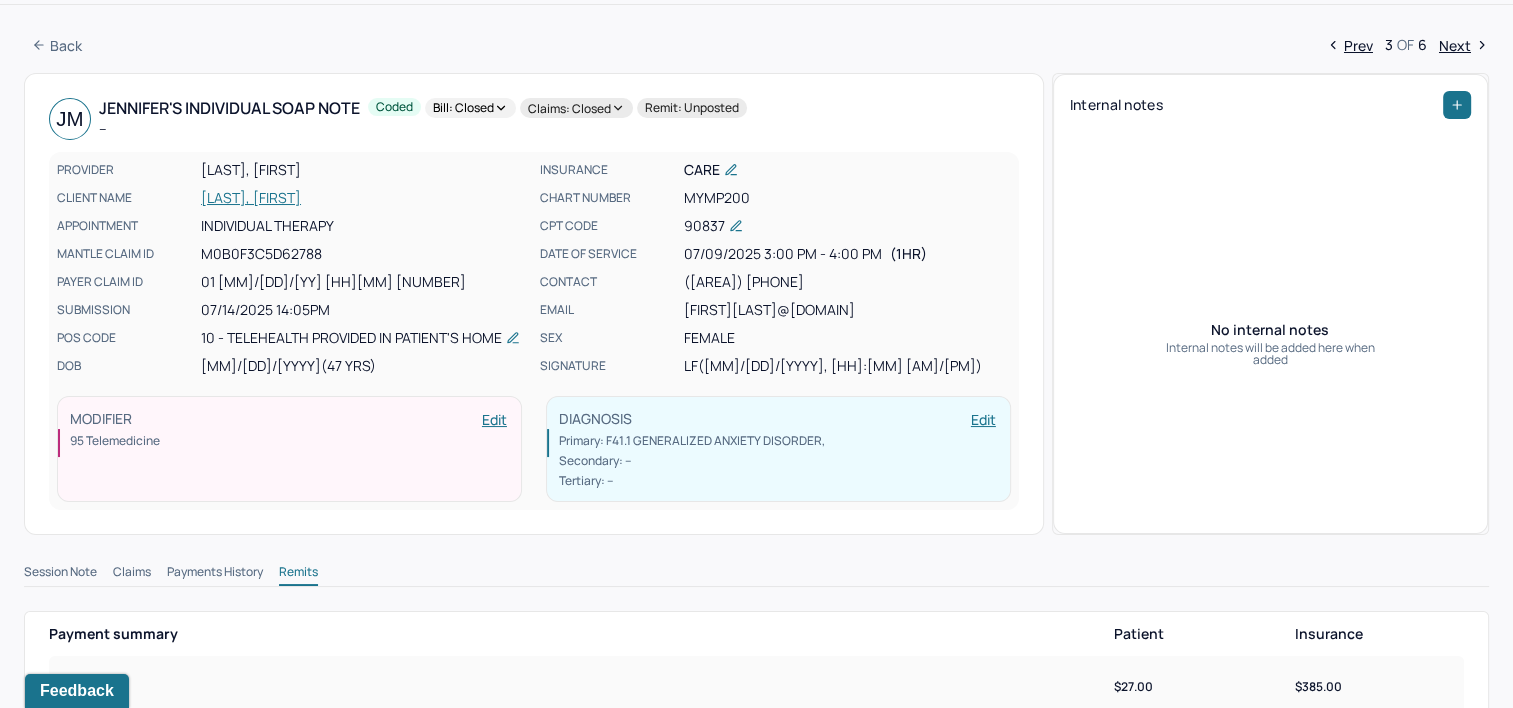 scroll, scrollTop: 0, scrollLeft: 0, axis: both 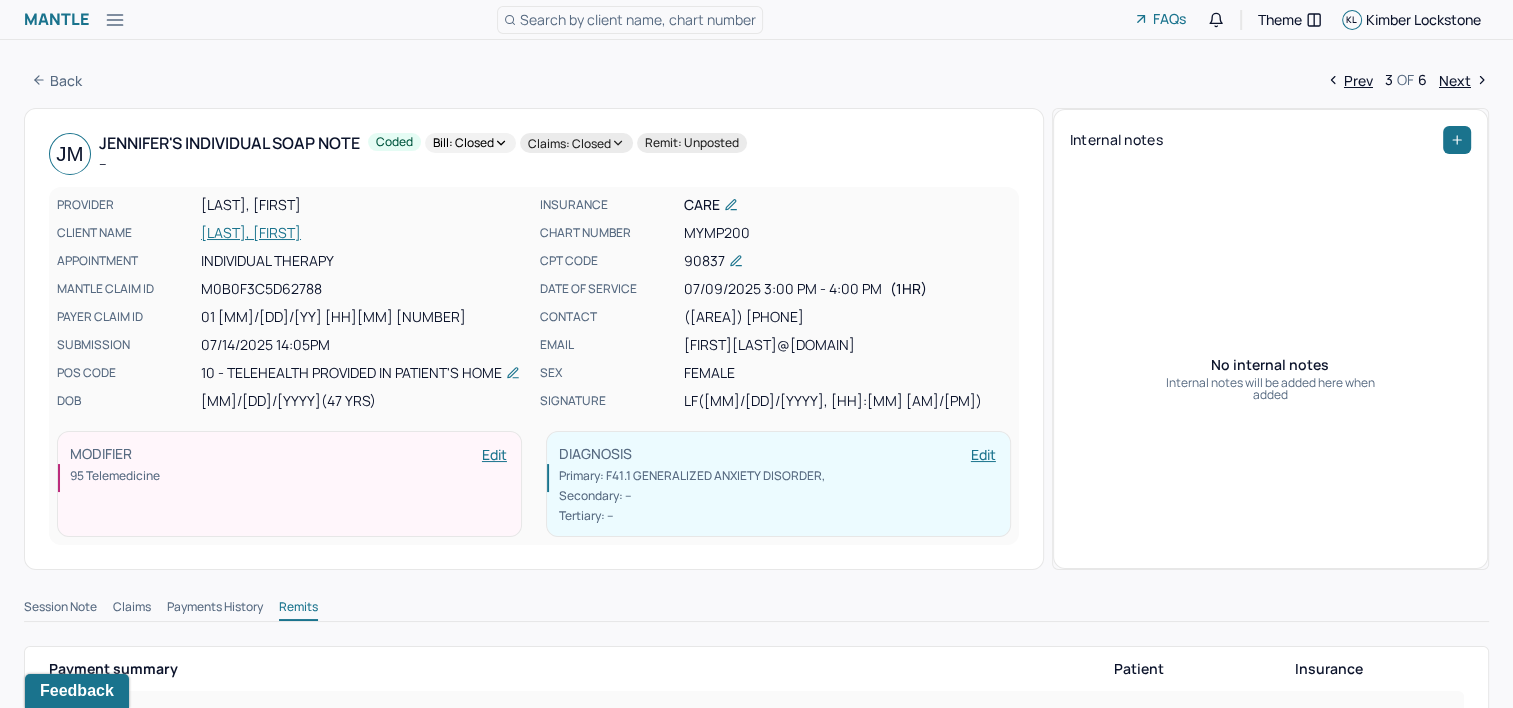 click on "Next" at bounding box center [1464, 80] 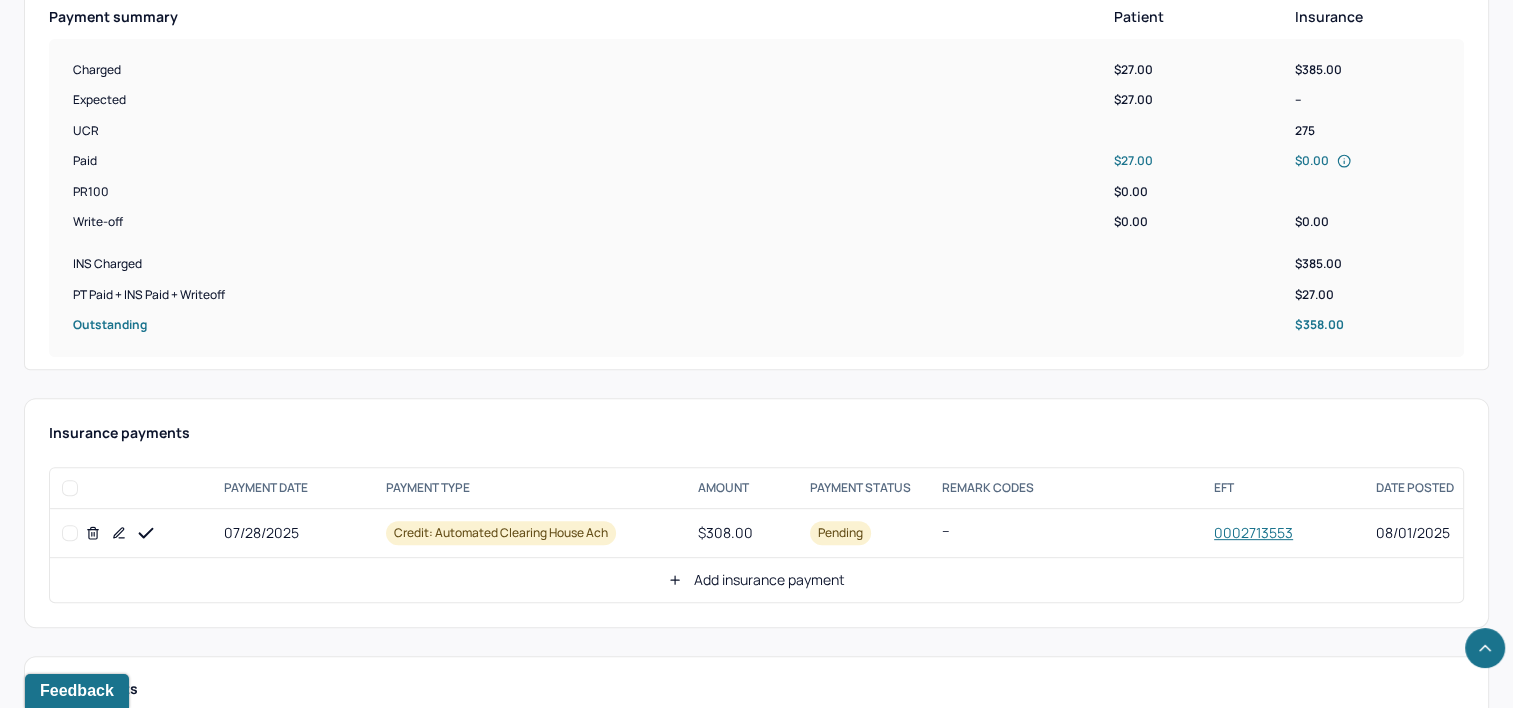 scroll, scrollTop: 800, scrollLeft: 0, axis: vertical 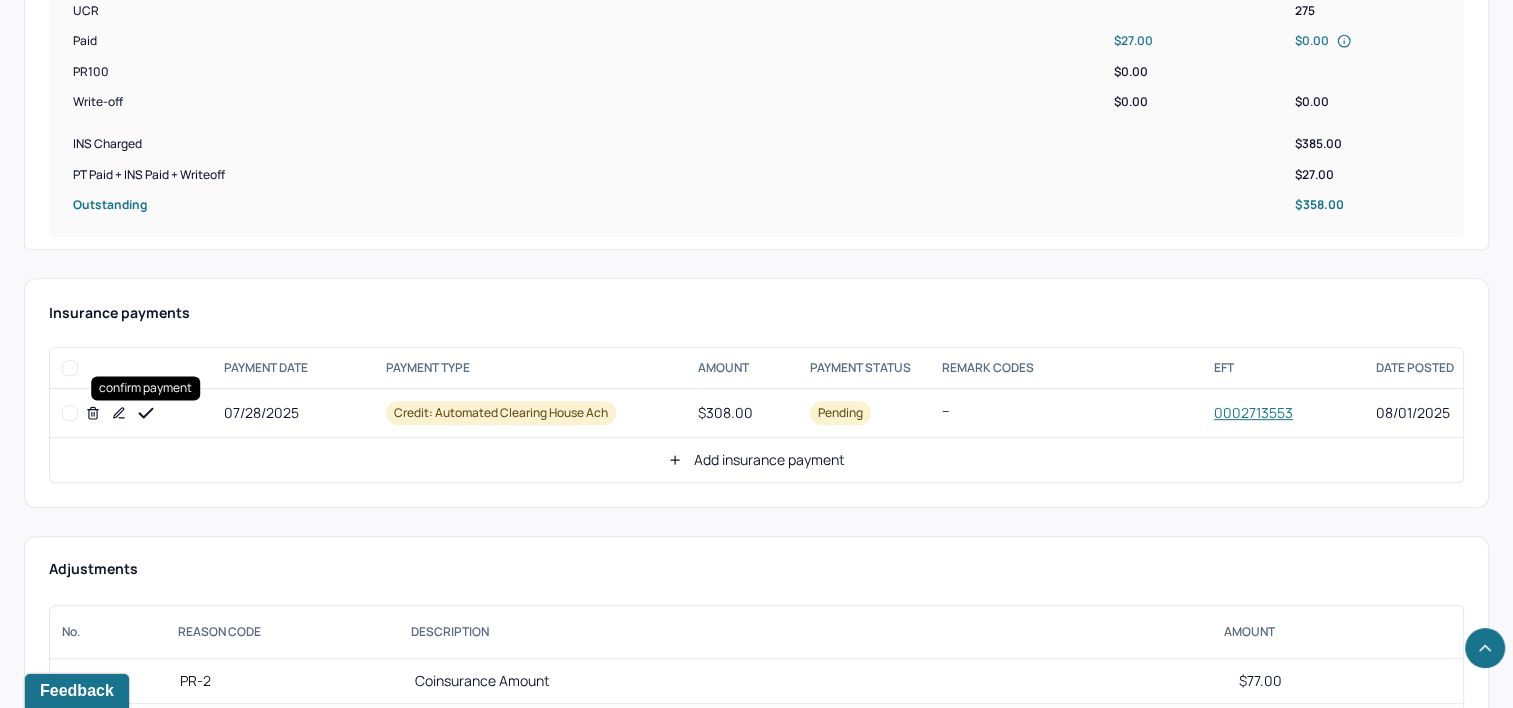 click 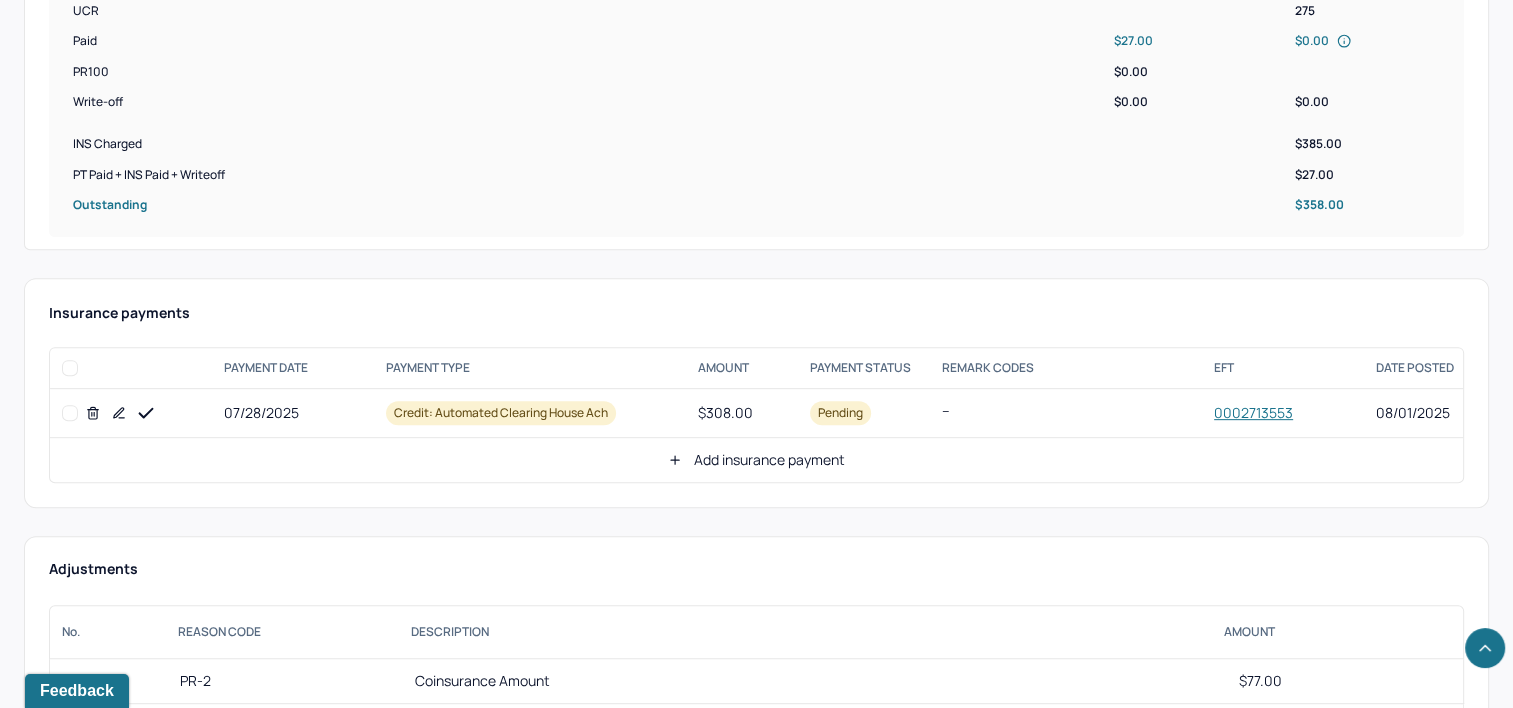 click on "Add insurance payment" at bounding box center [756, 460] 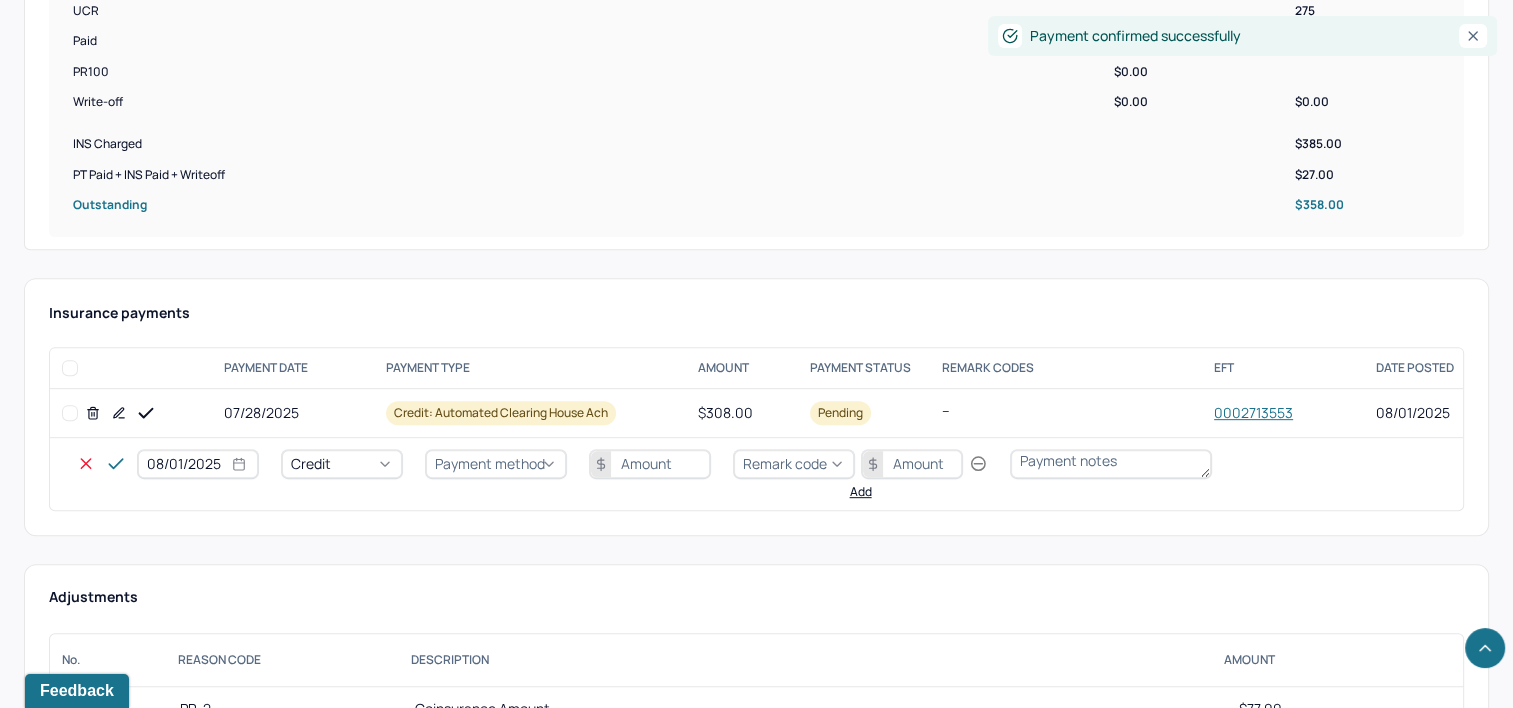 click on "08/01/2025" at bounding box center (198, 464) 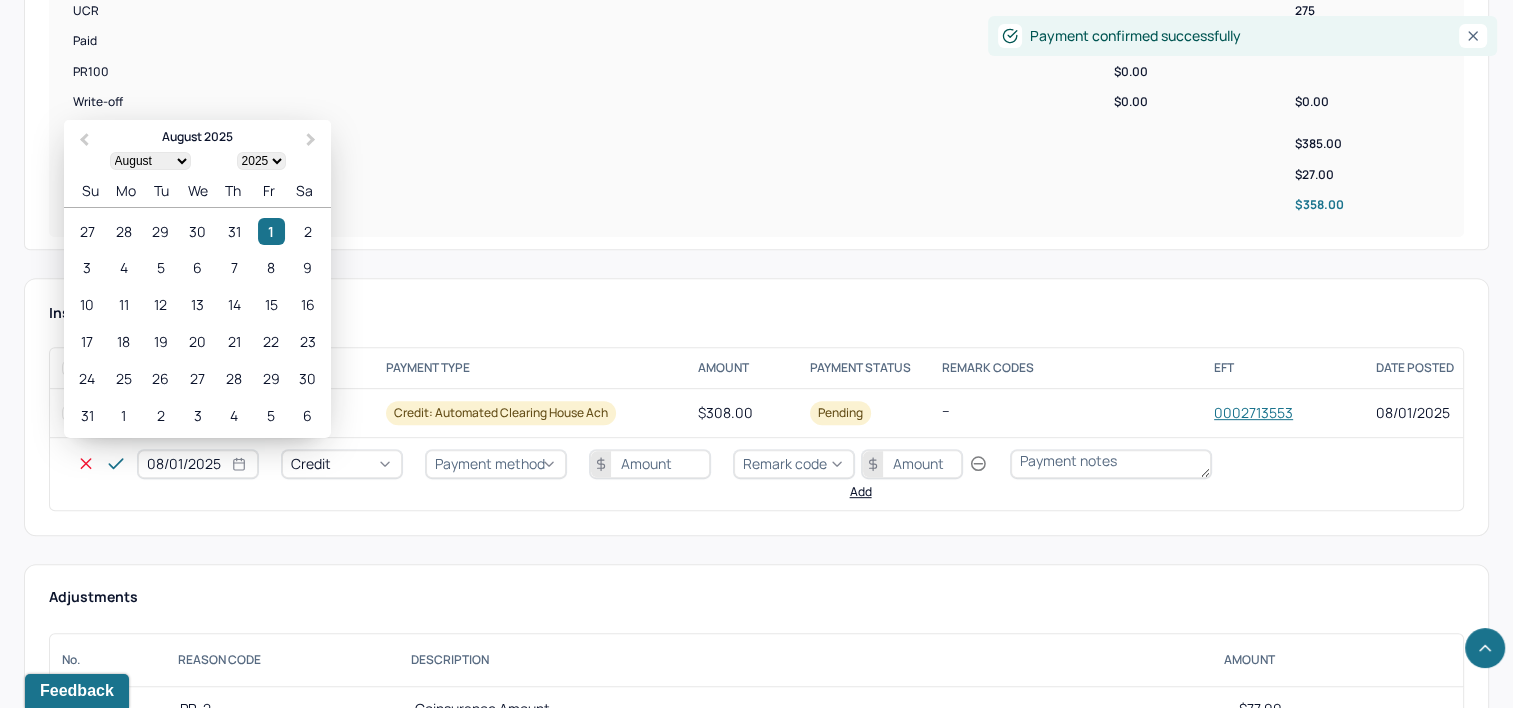 select on "7" 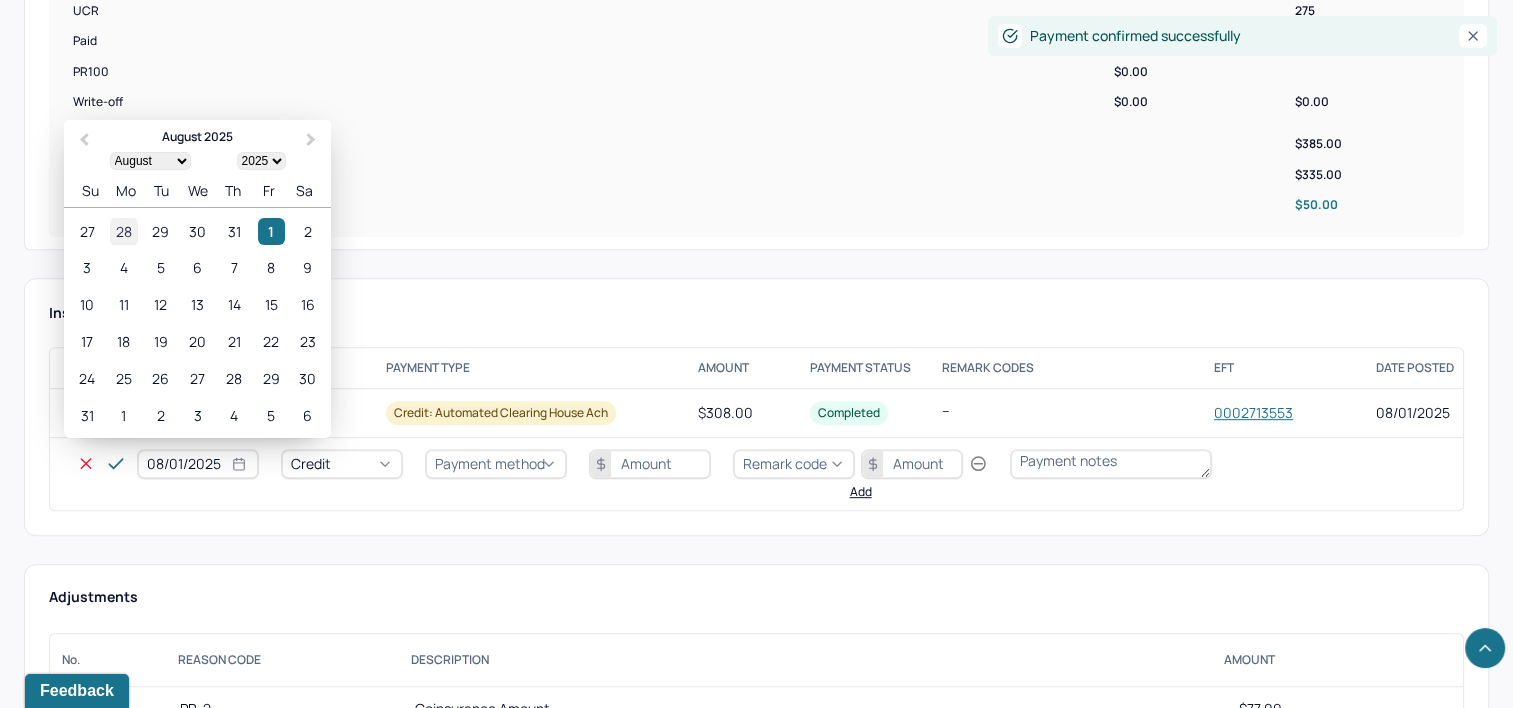 click on "28" at bounding box center [123, 231] 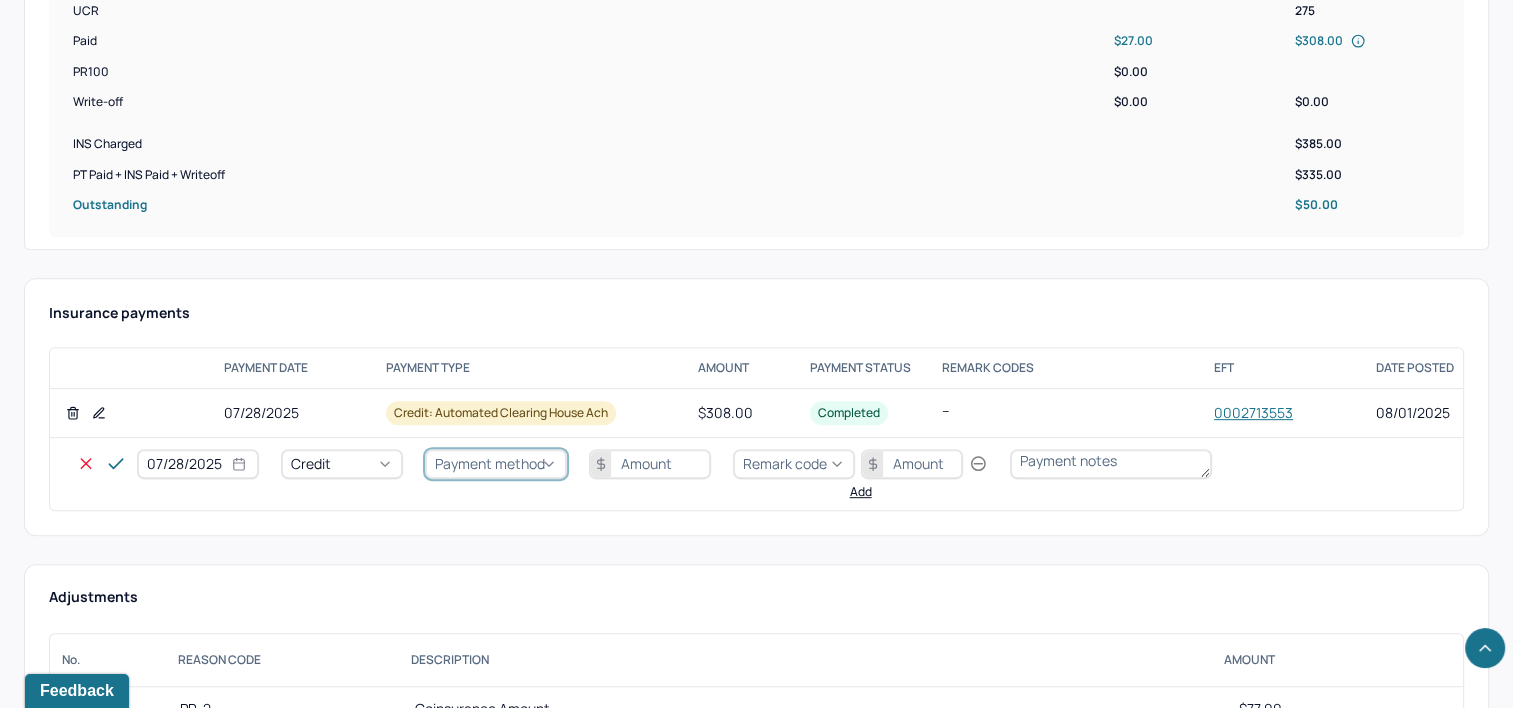 click on "Credit" at bounding box center [342, 464] 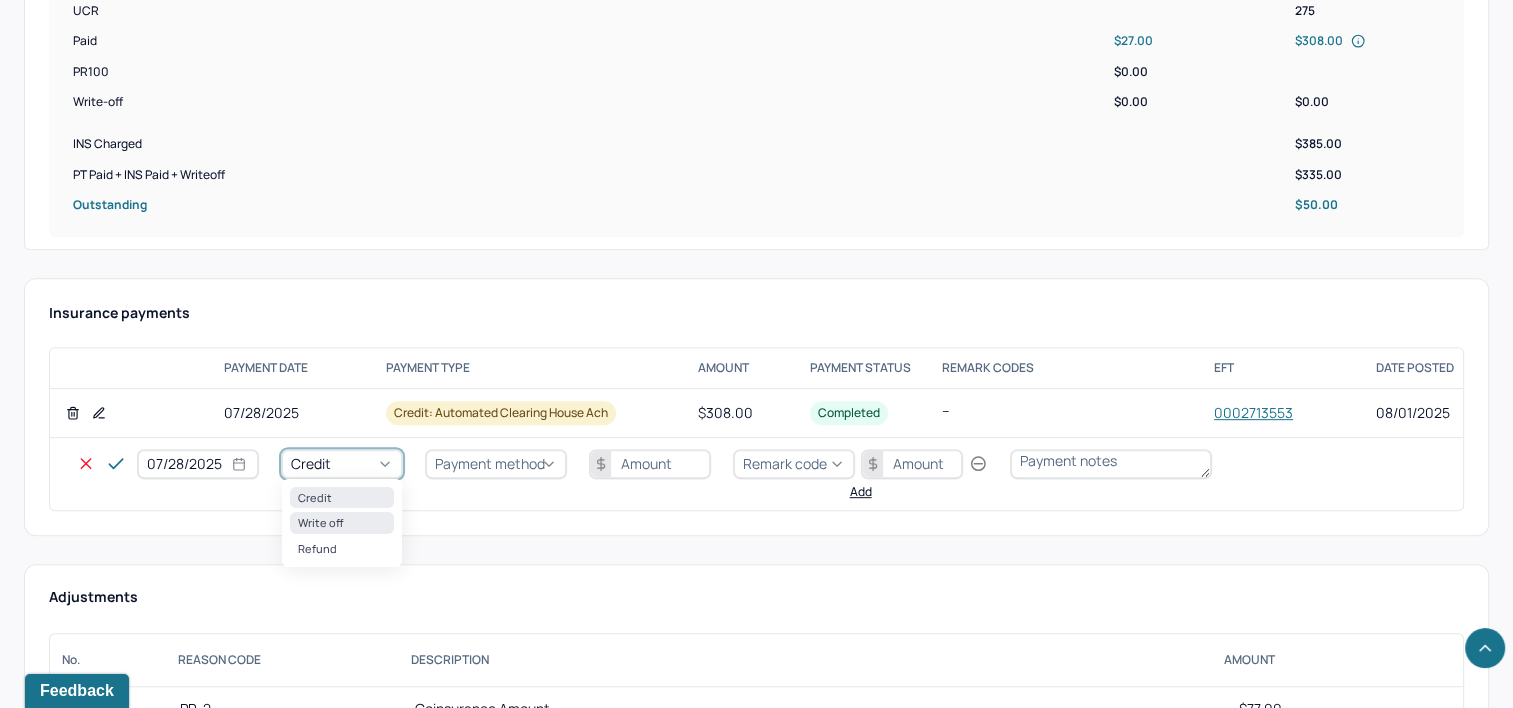 click on "Write off" at bounding box center [342, 522] 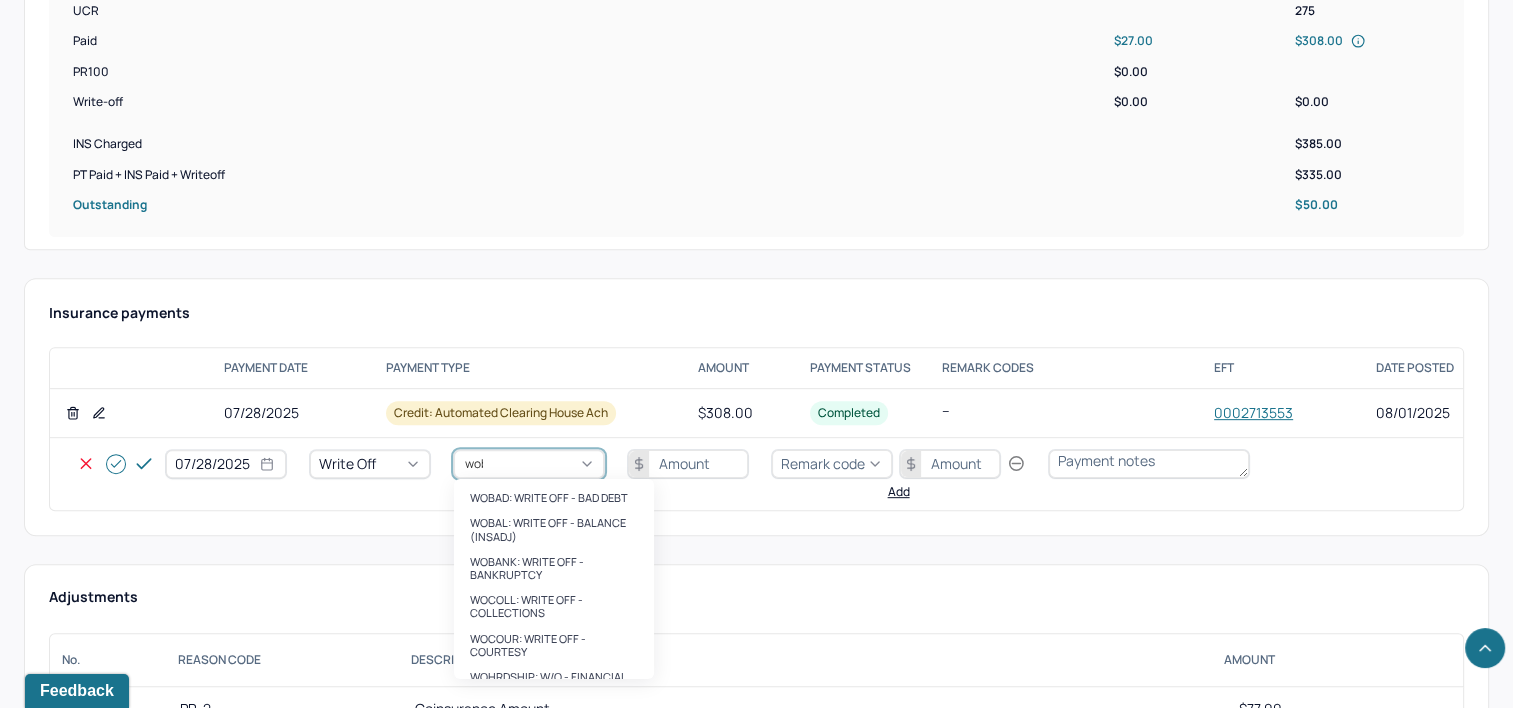 type on "wobal" 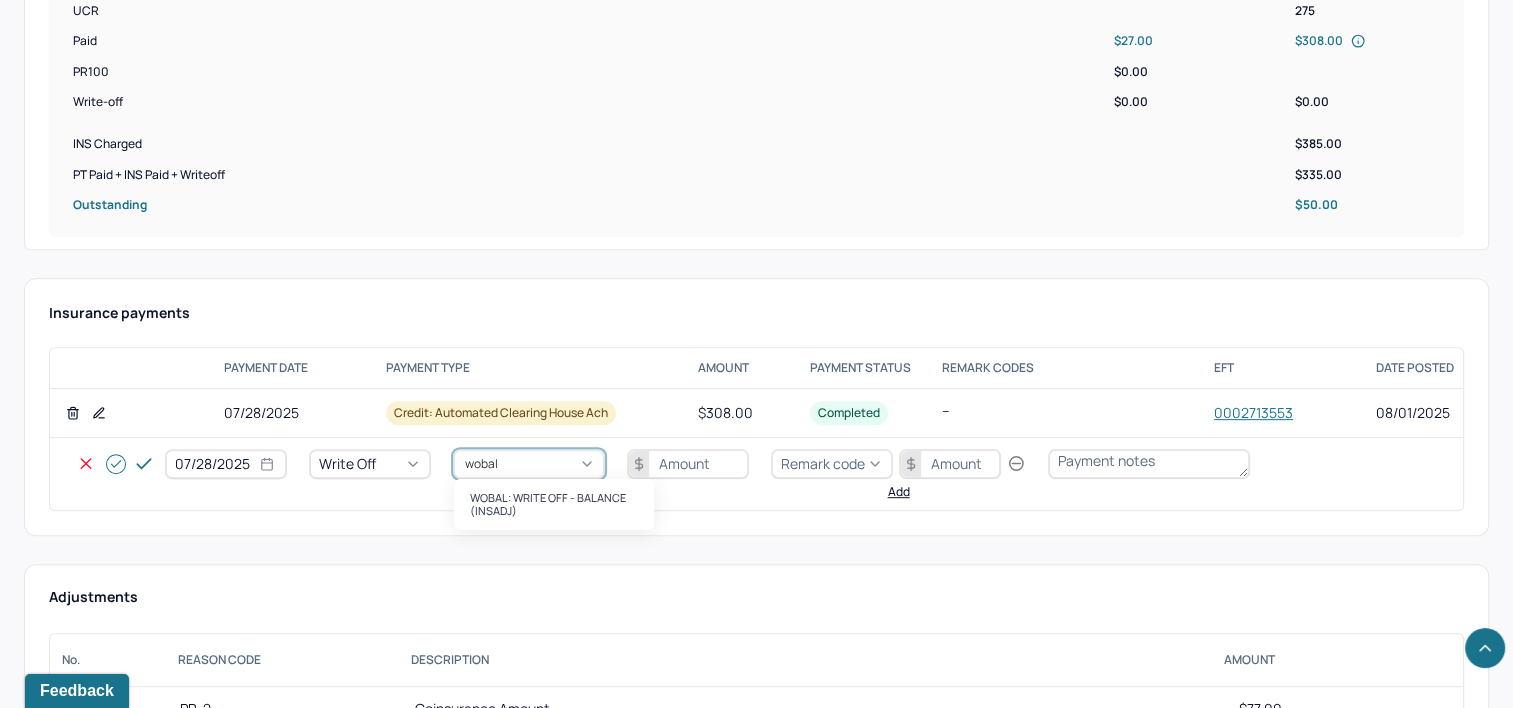 type 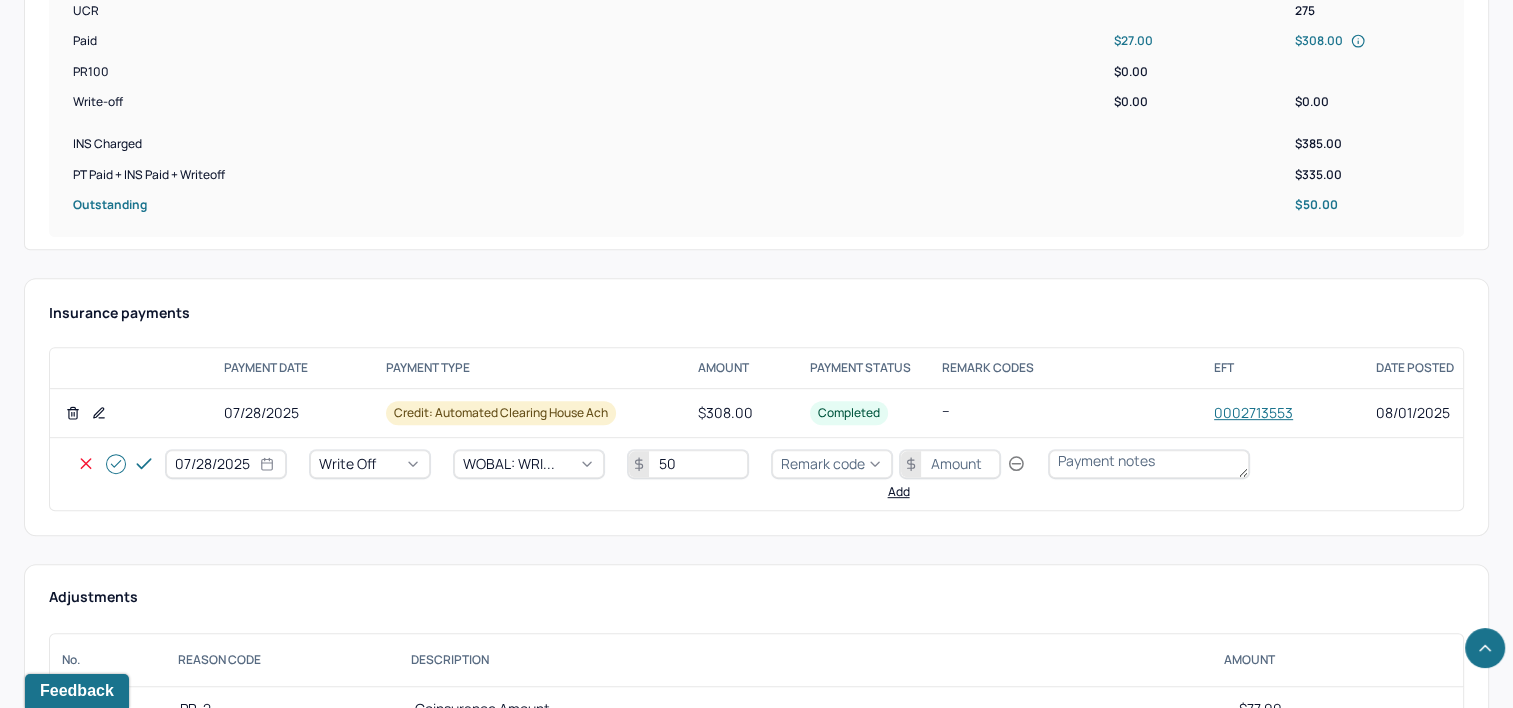 type on "50" 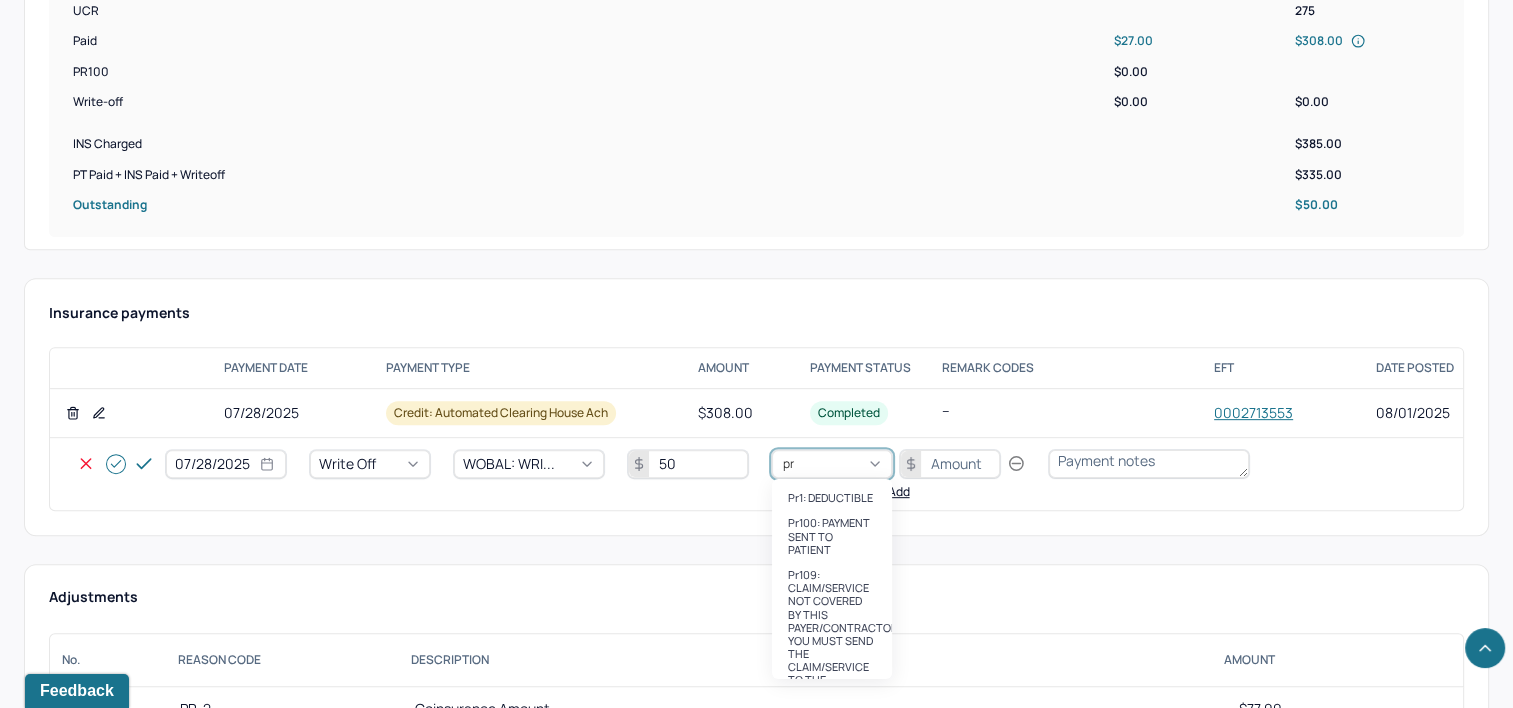 type on "pr2" 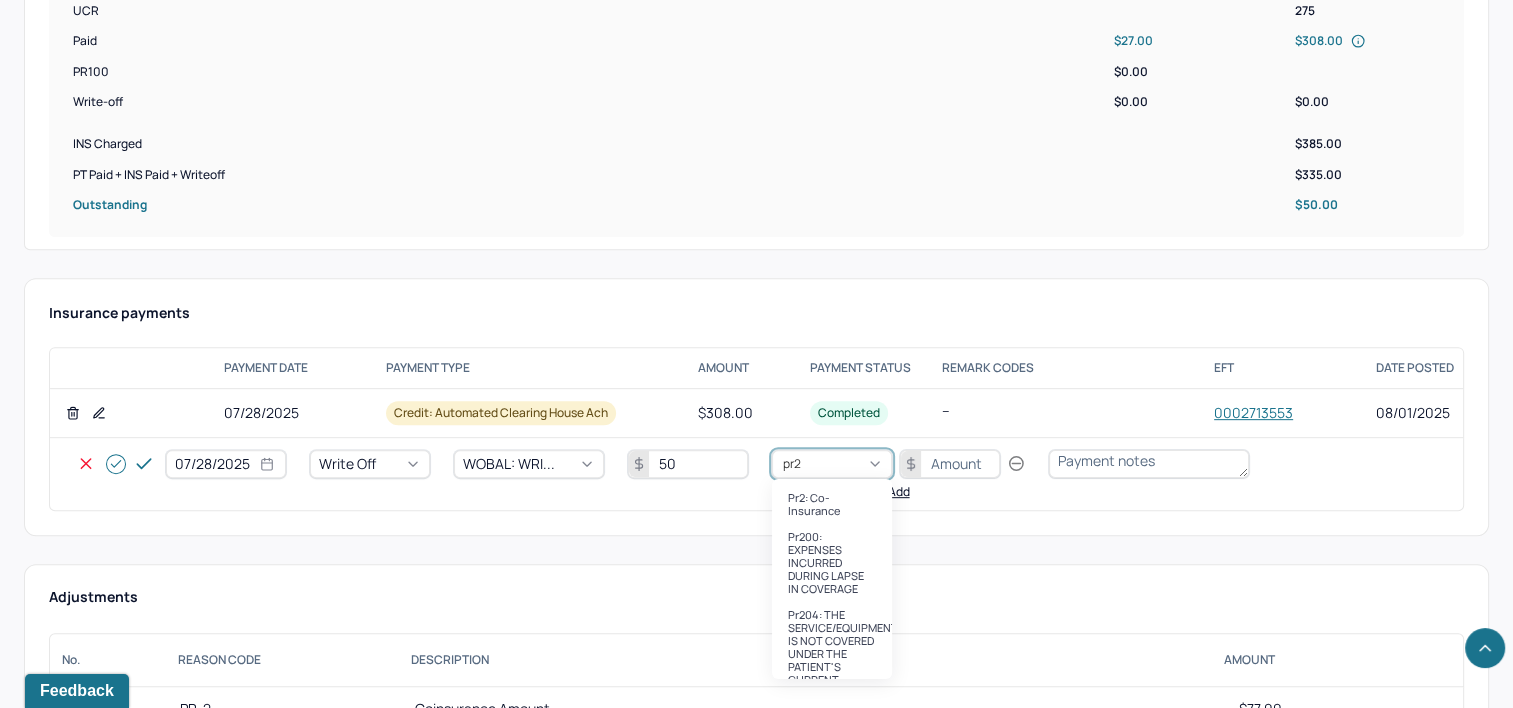 type 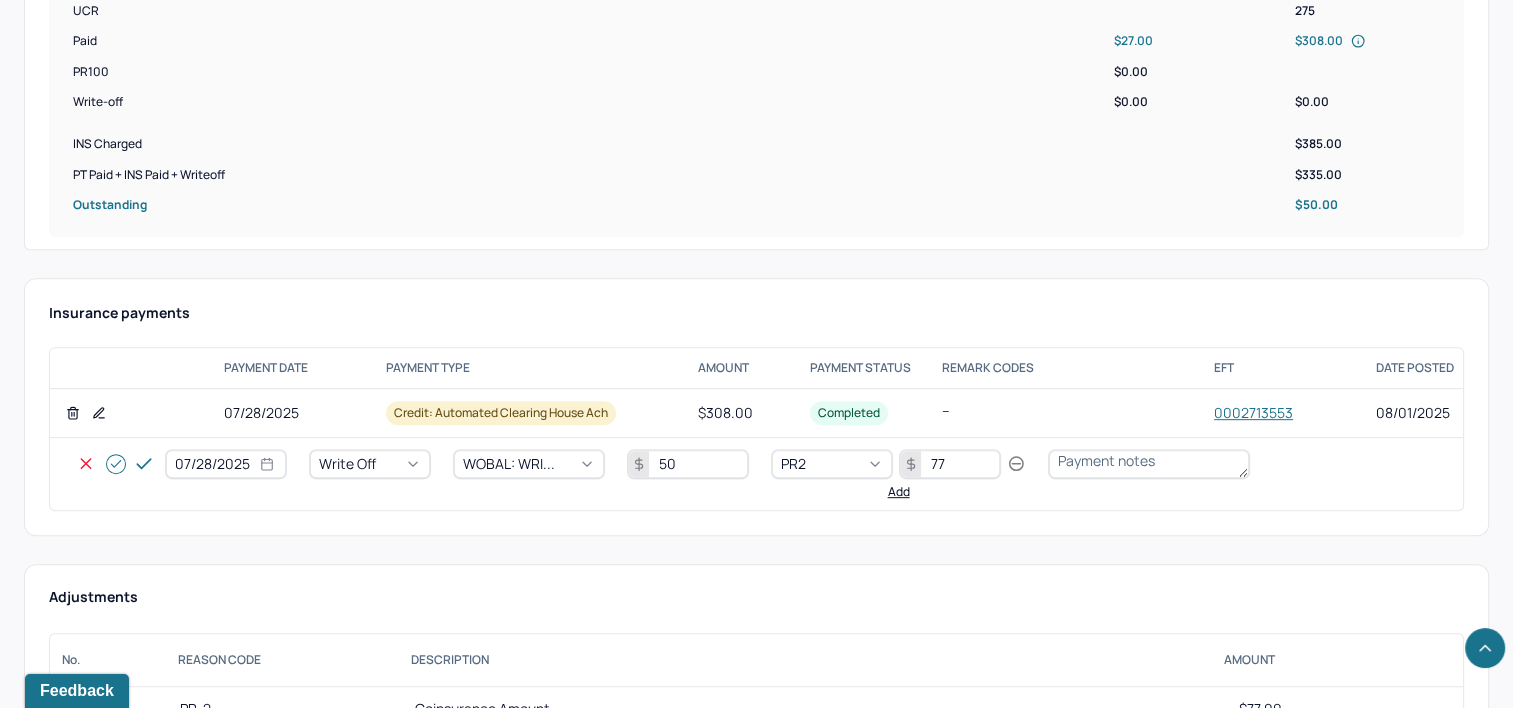type on "77" 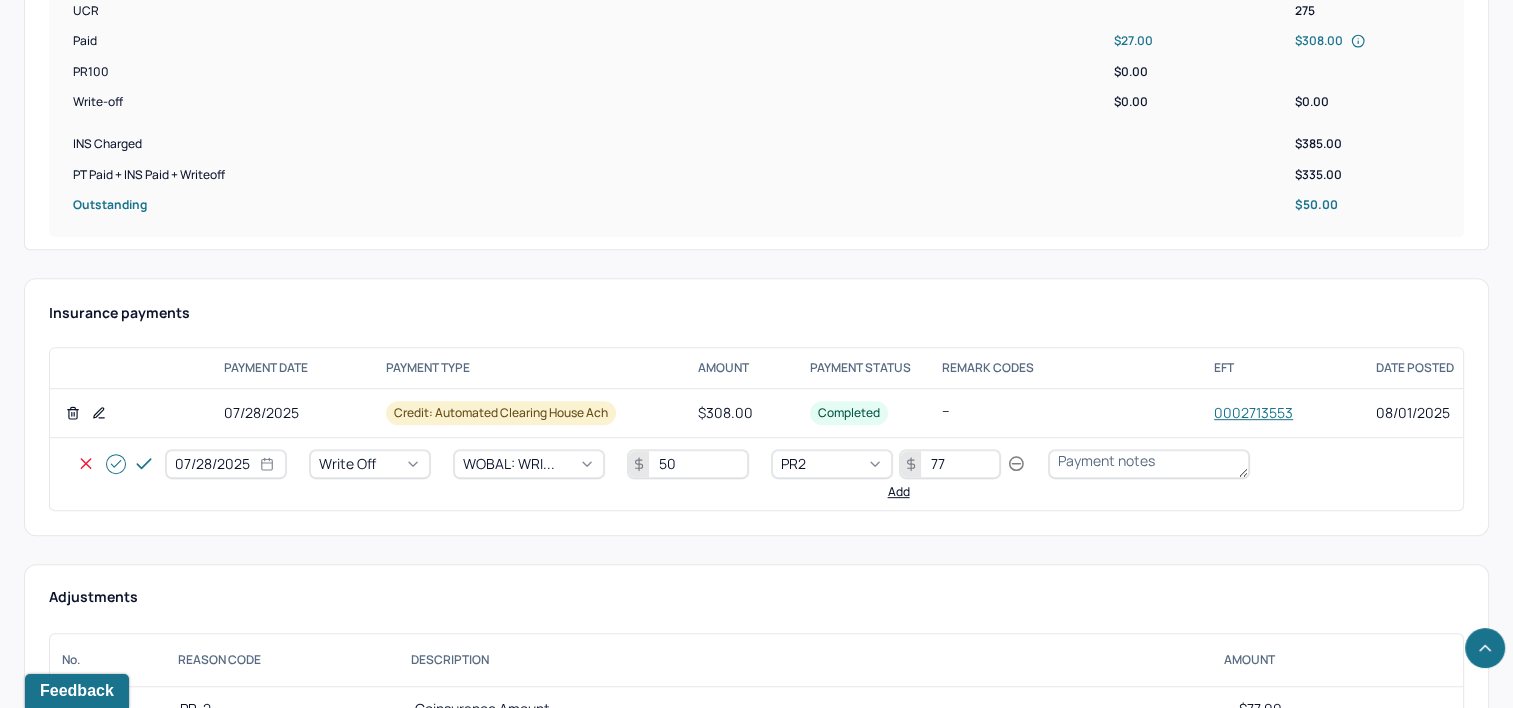 type 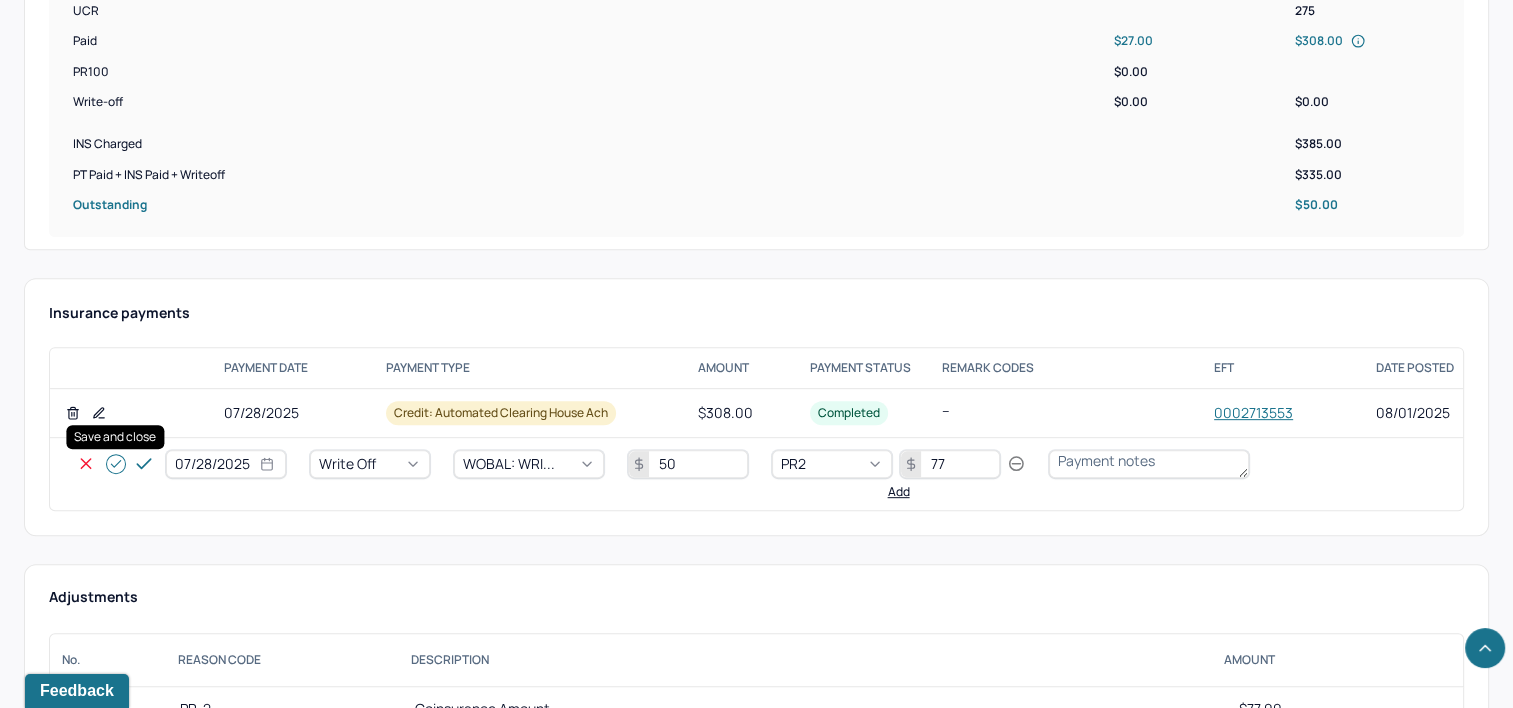 click at bounding box center [116, 464] 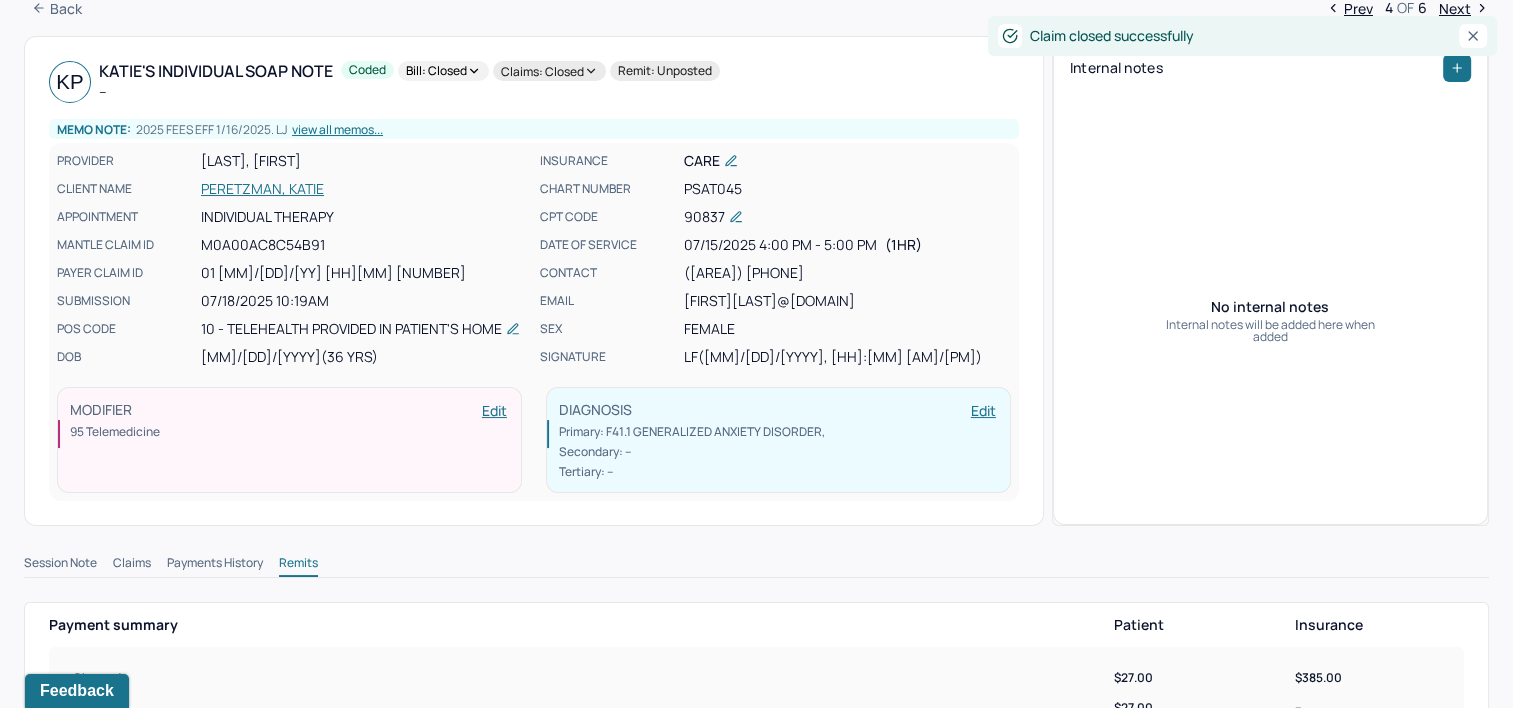 scroll, scrollTop: 0, scrollLeft: 0, axis: both 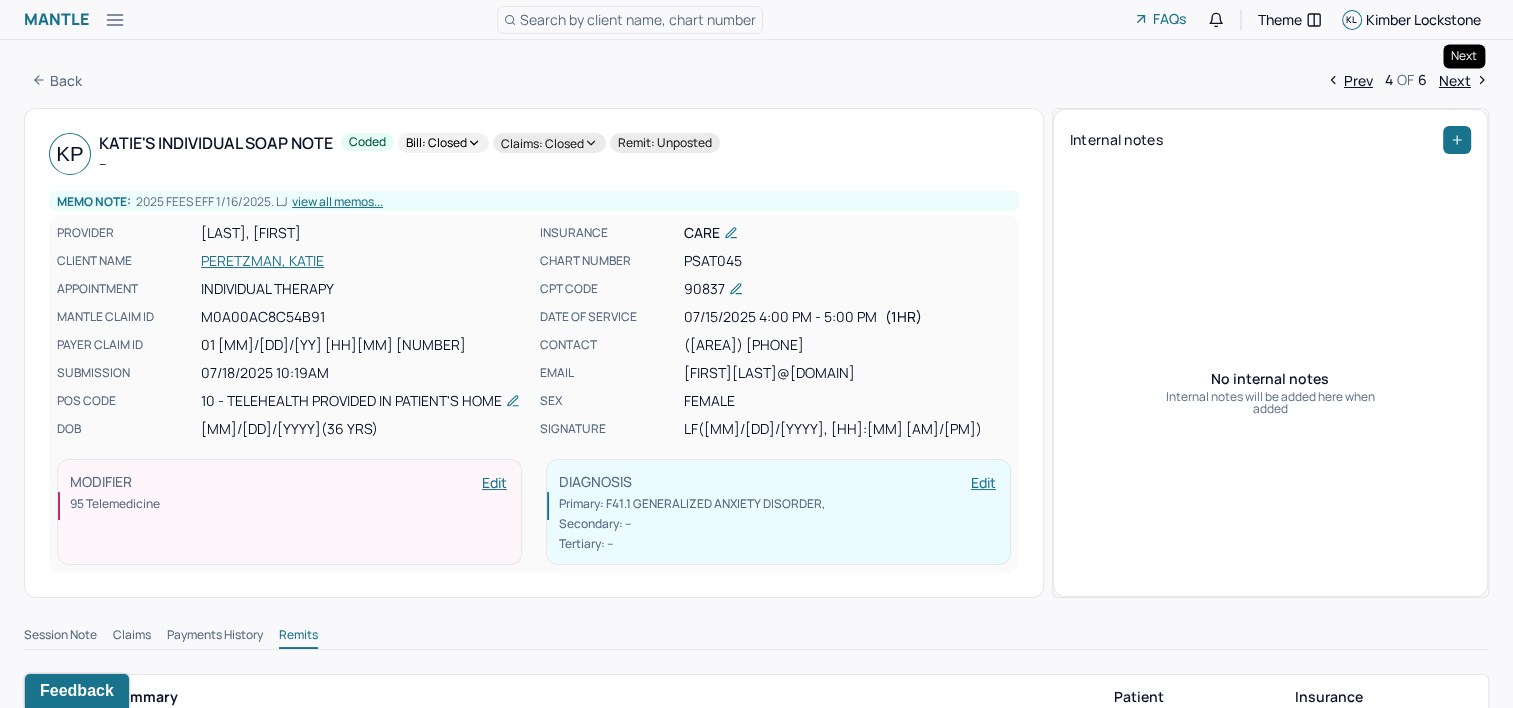 click on "Next" at bounding box center [1464, 80] 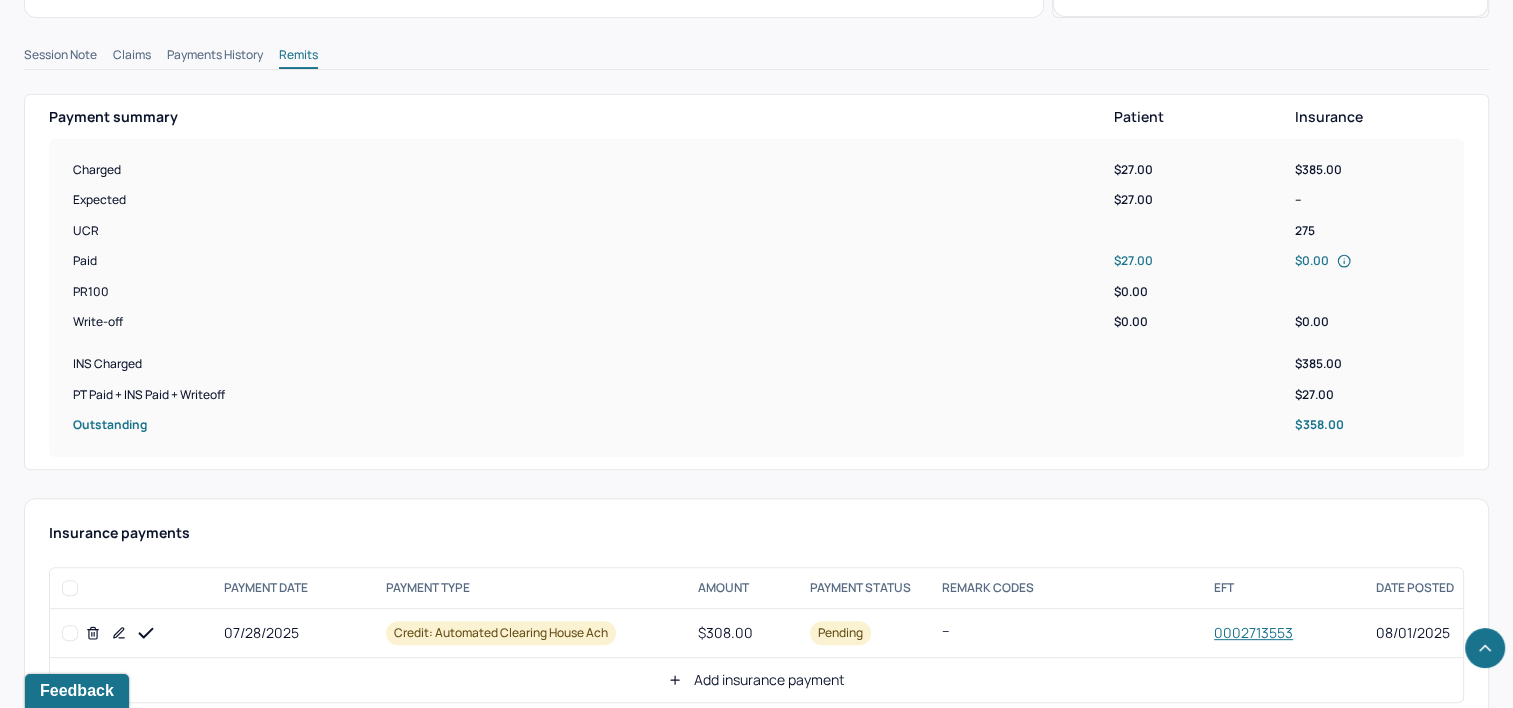 scroll, scrollTop: 700, scrollLeft: 0, axis: vertical 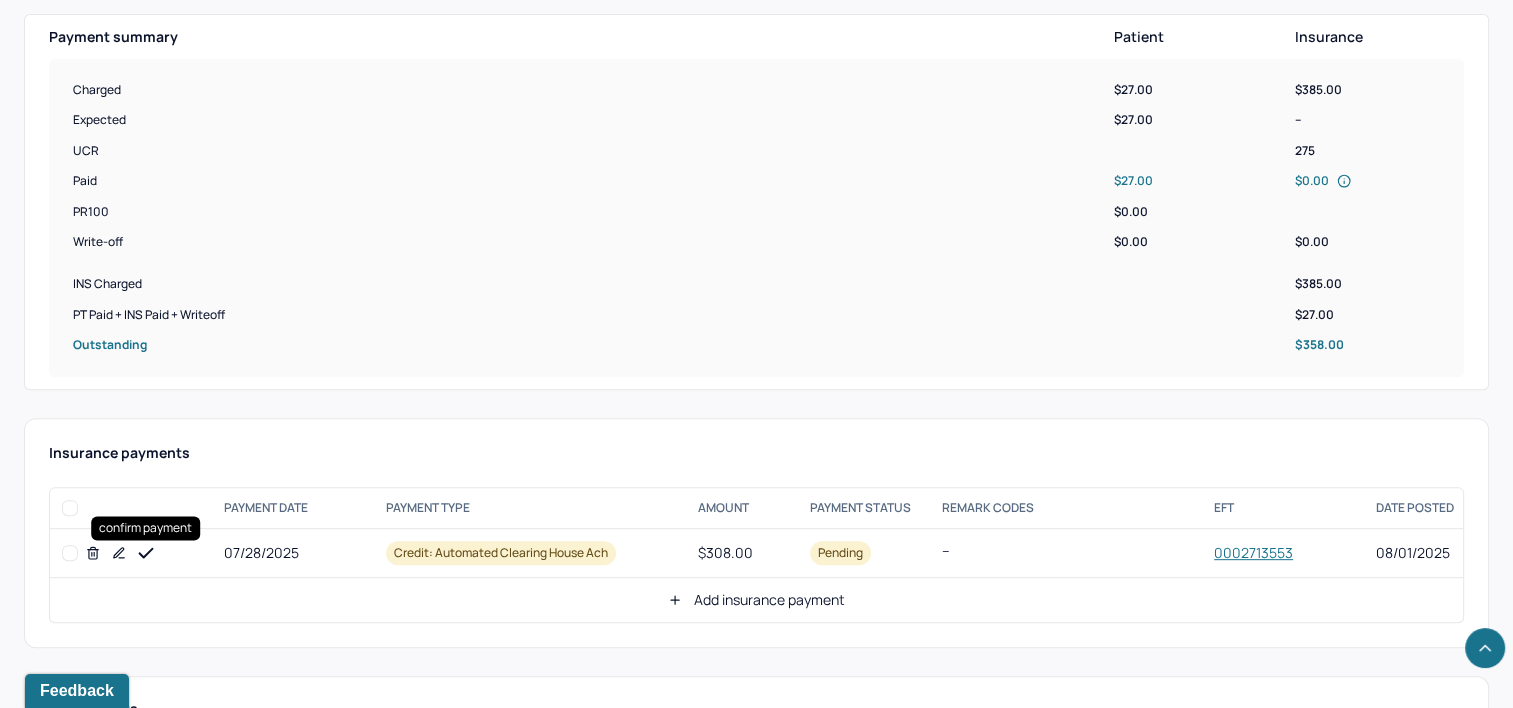 click 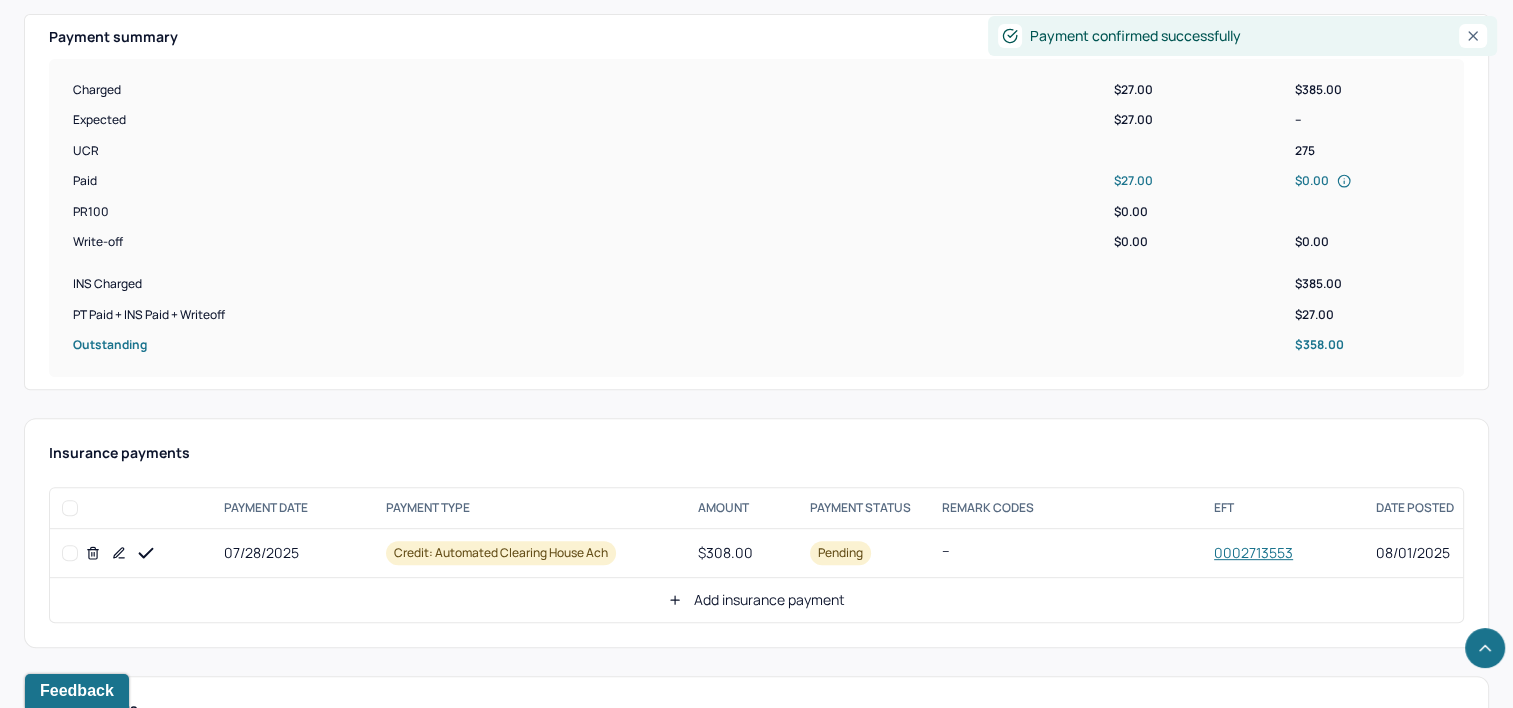 click on "Add insurance payment" at bounding box center [756, 600] 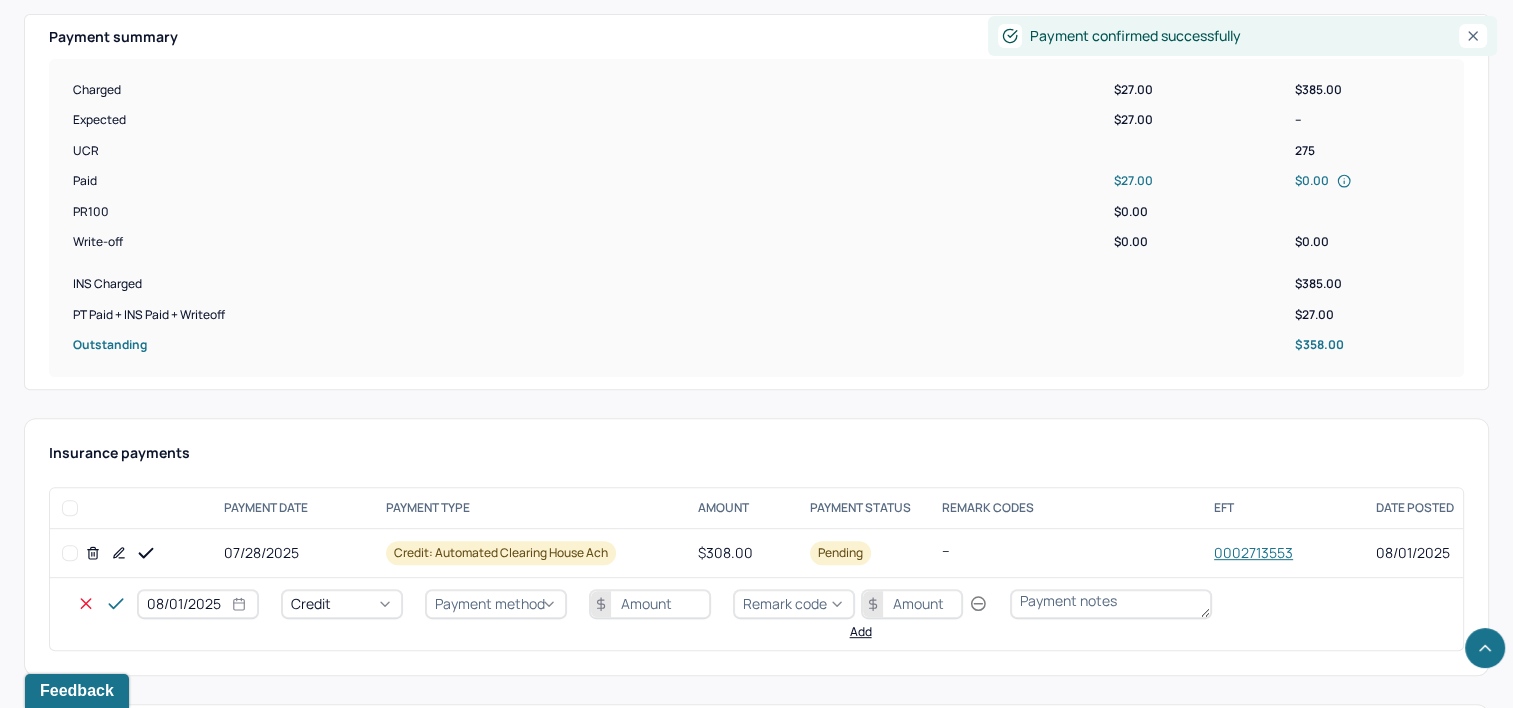 select on "7" 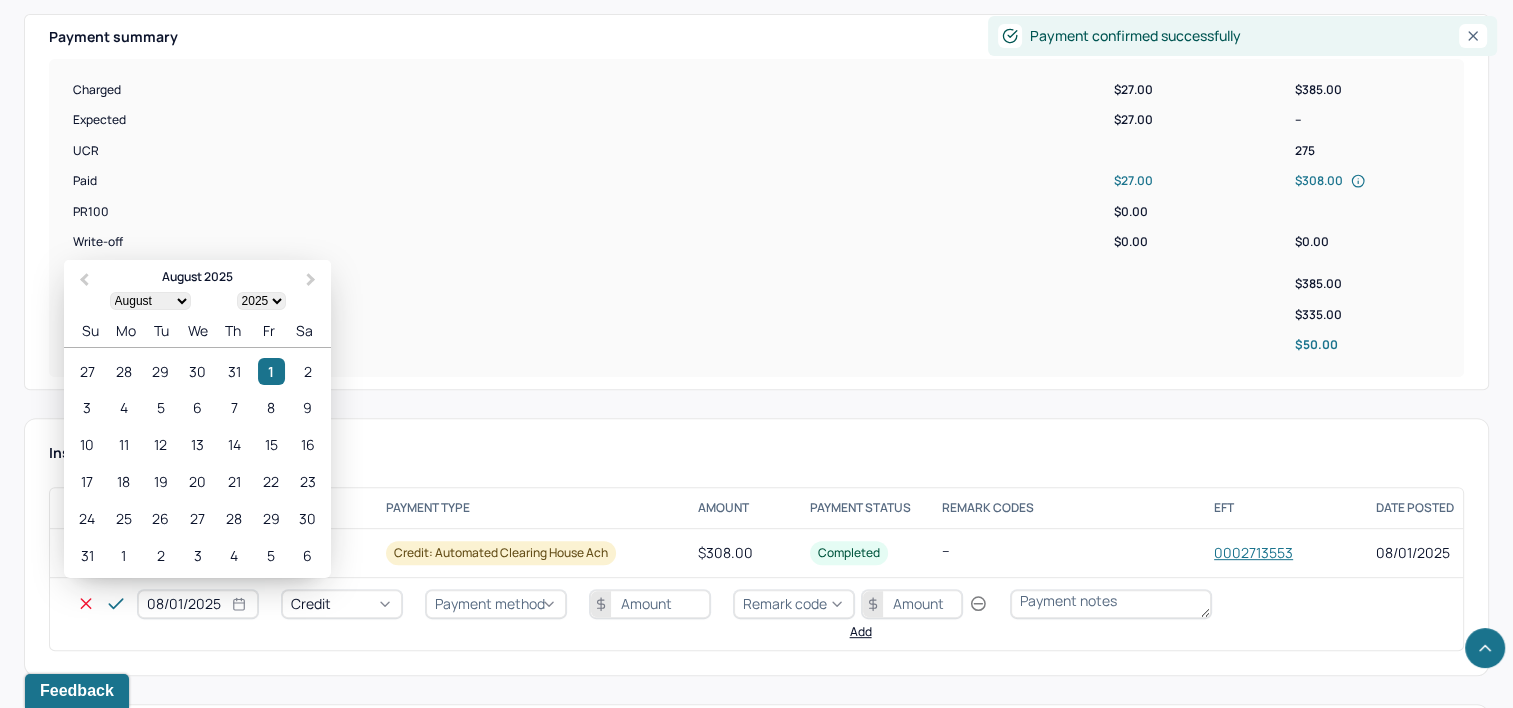 click on "08/01/2025" at bounding box center (198, 604) 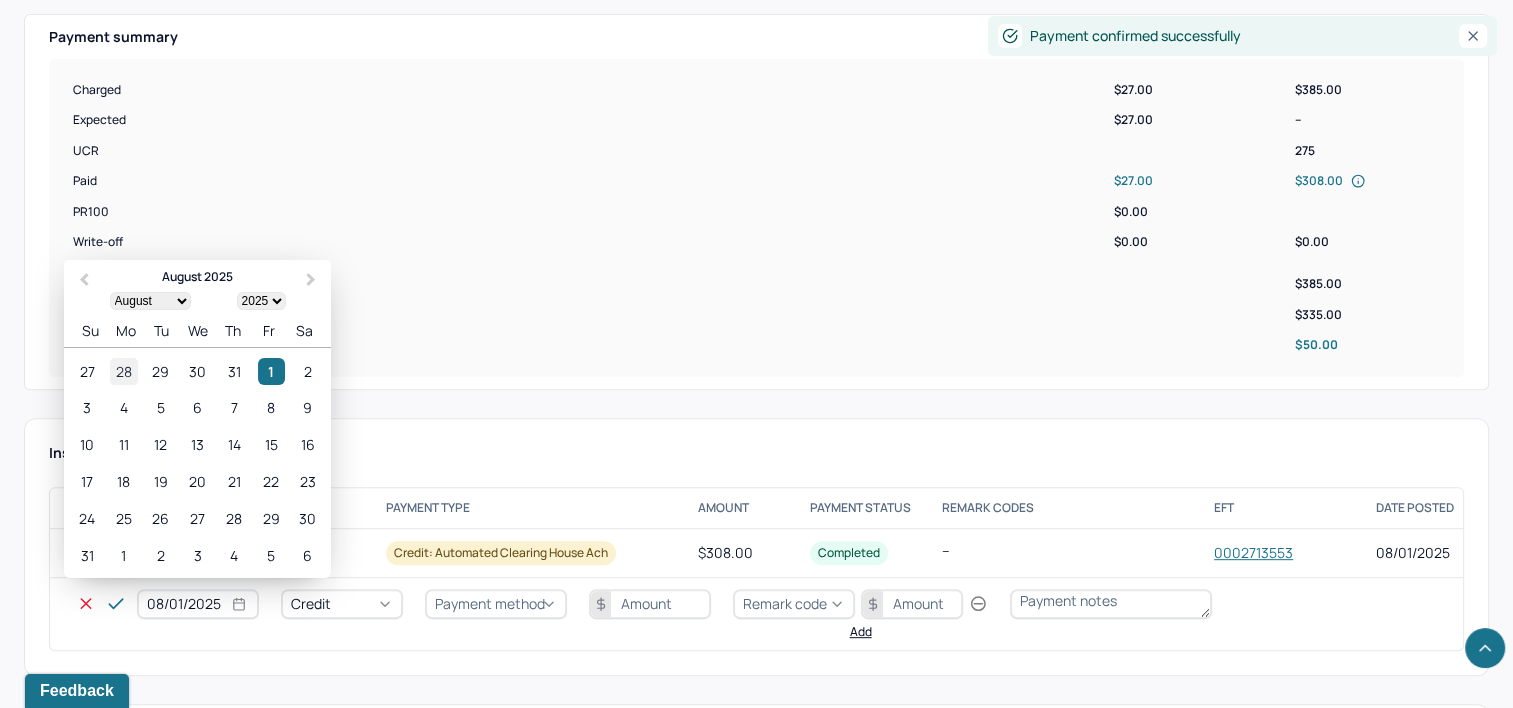 click on "28" at bounding box center (123, 371) 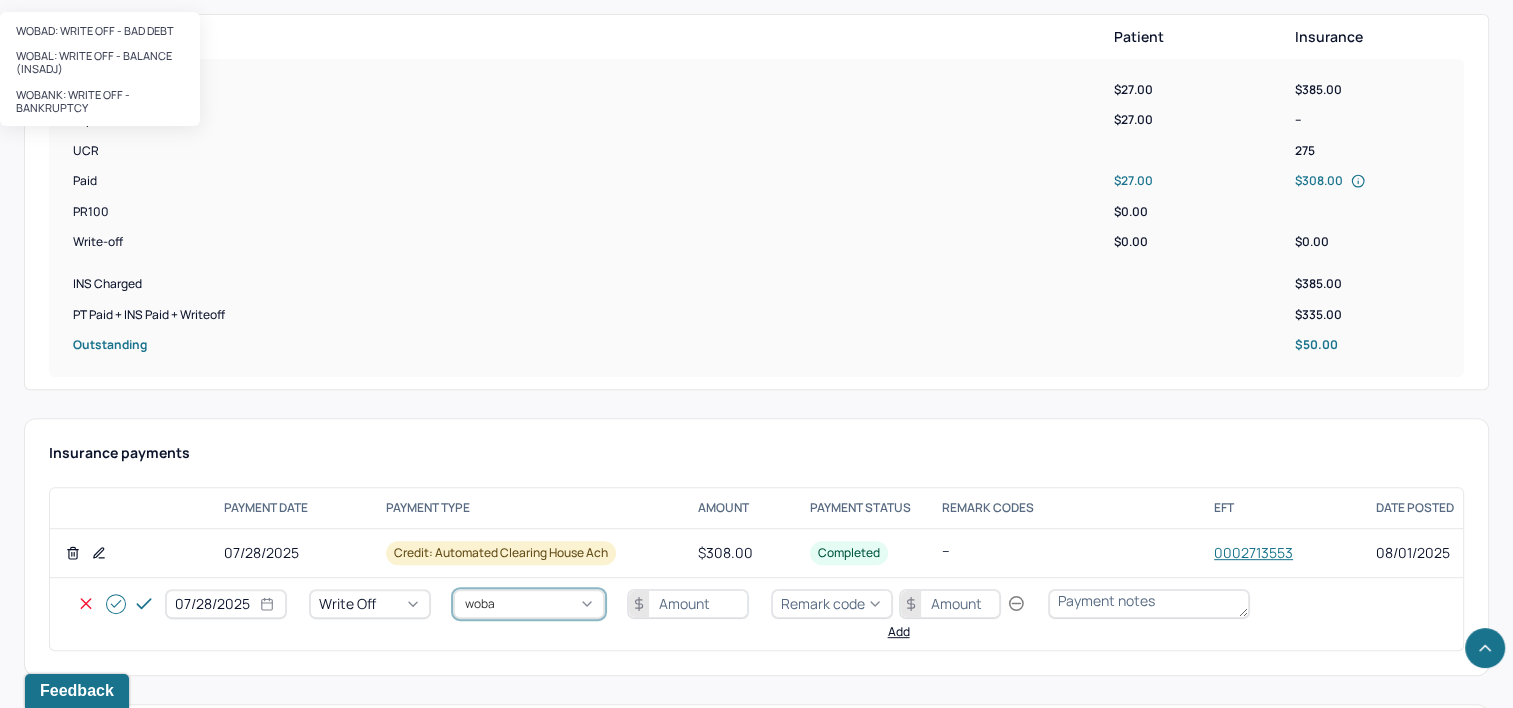 type on "wobal" 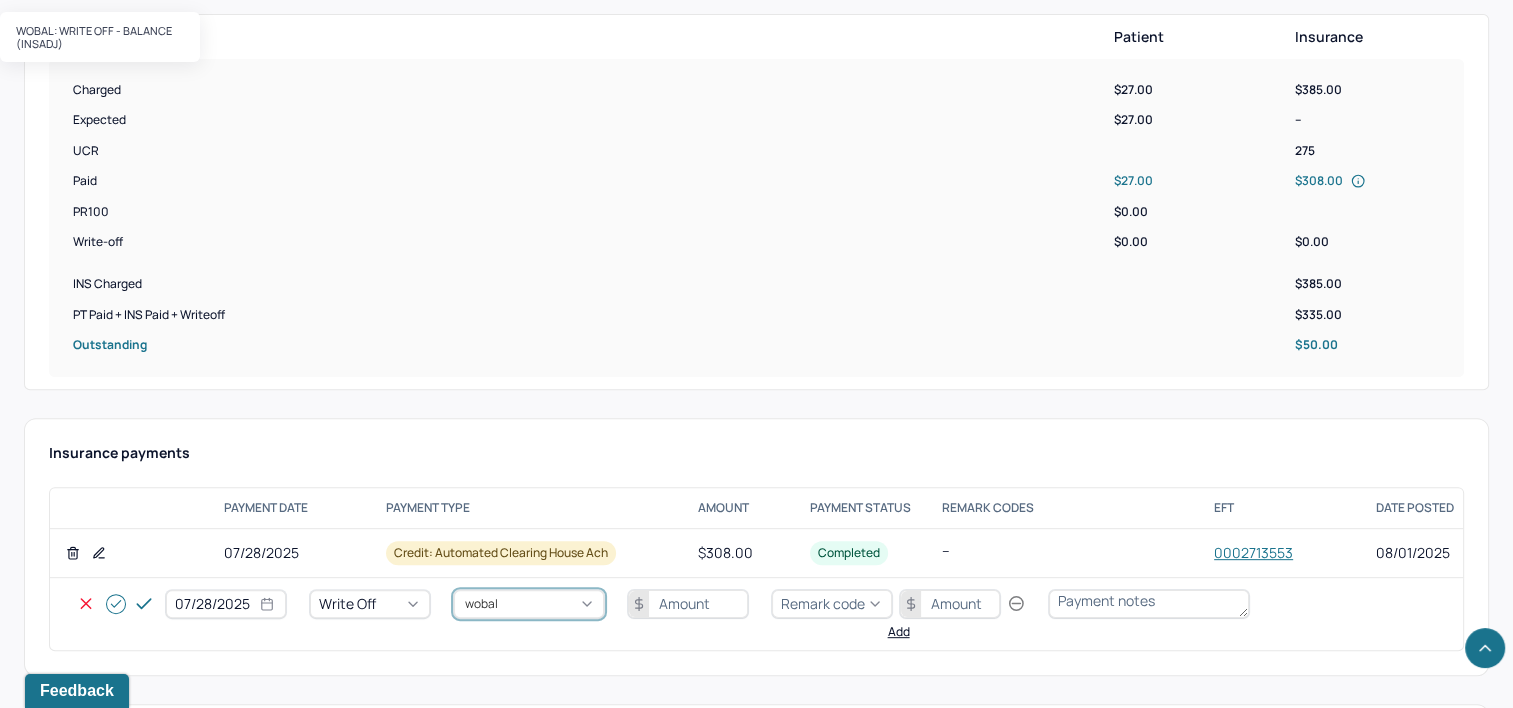 type 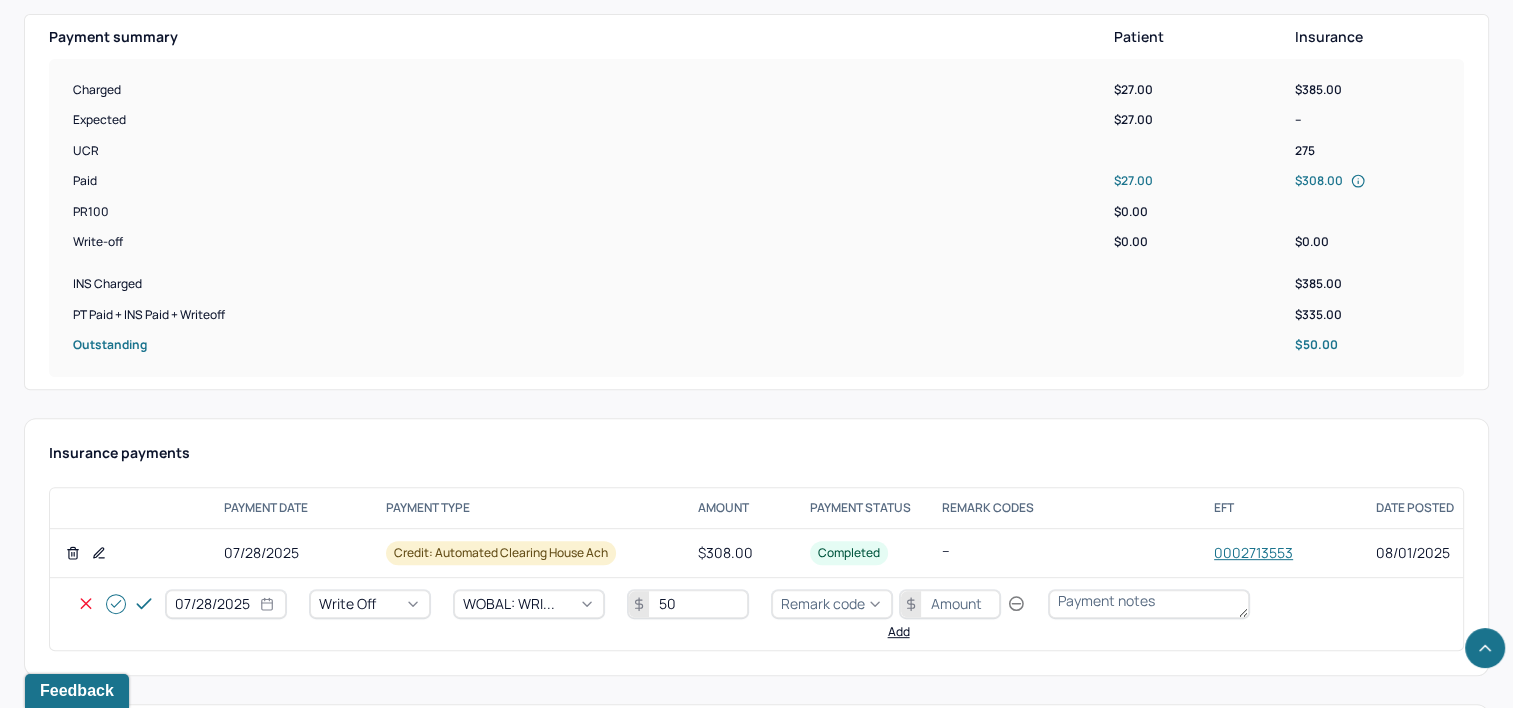 type on "50" 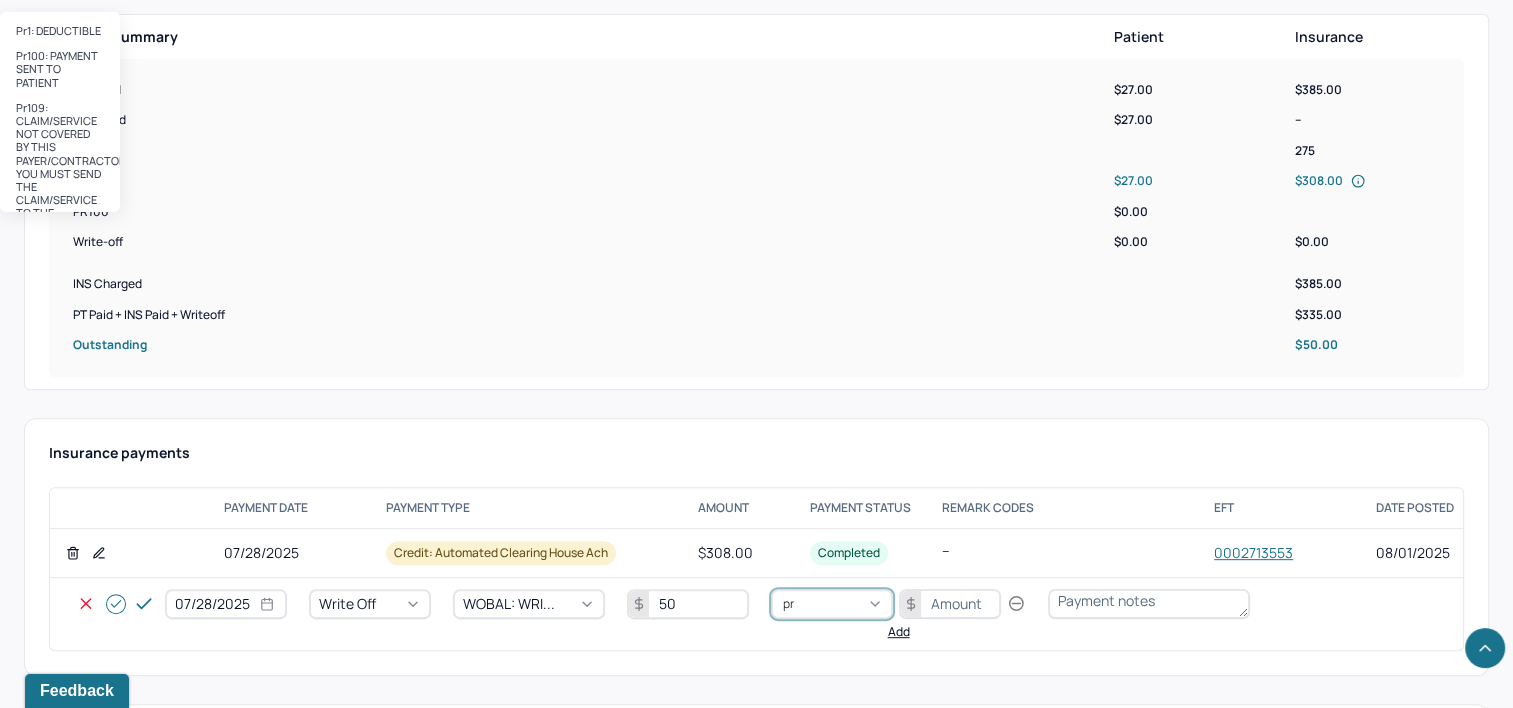 type on "pr2" 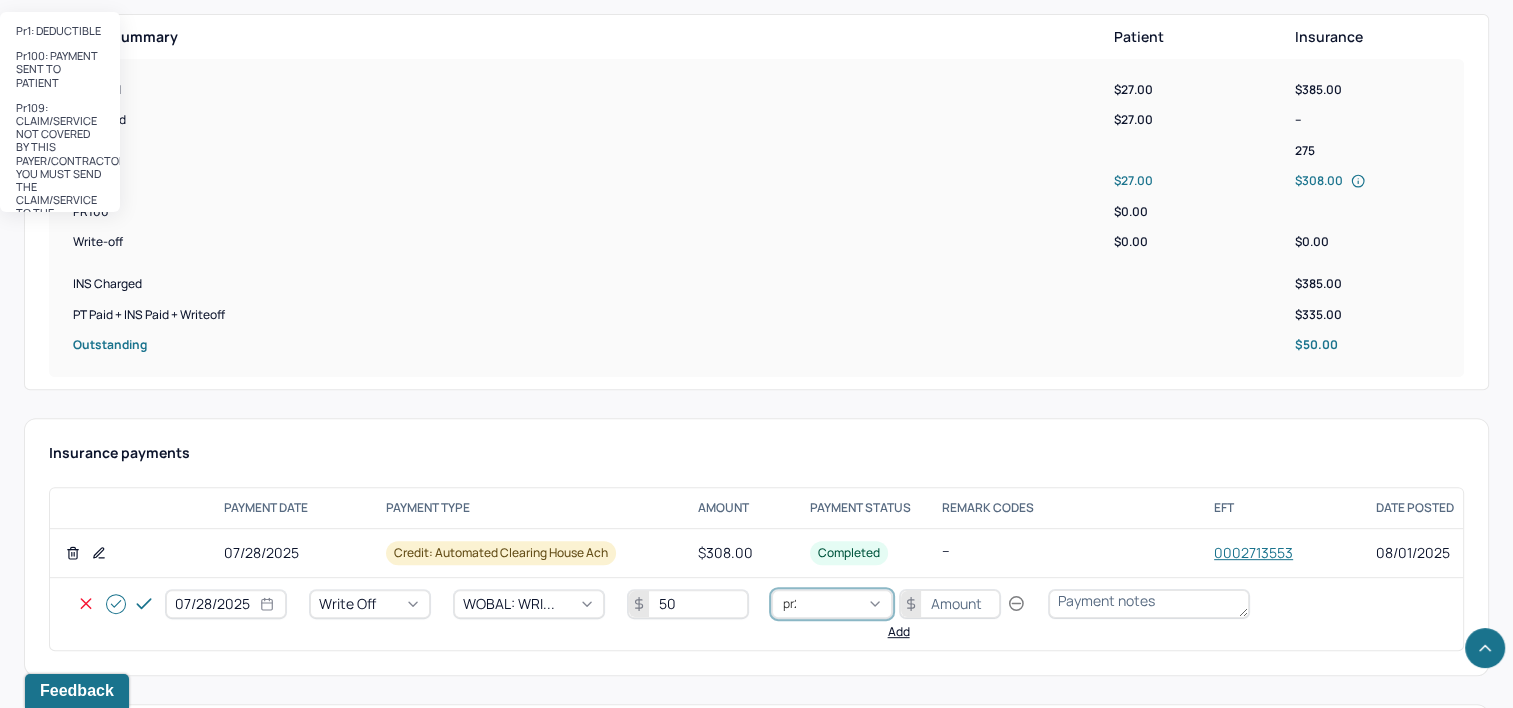 type 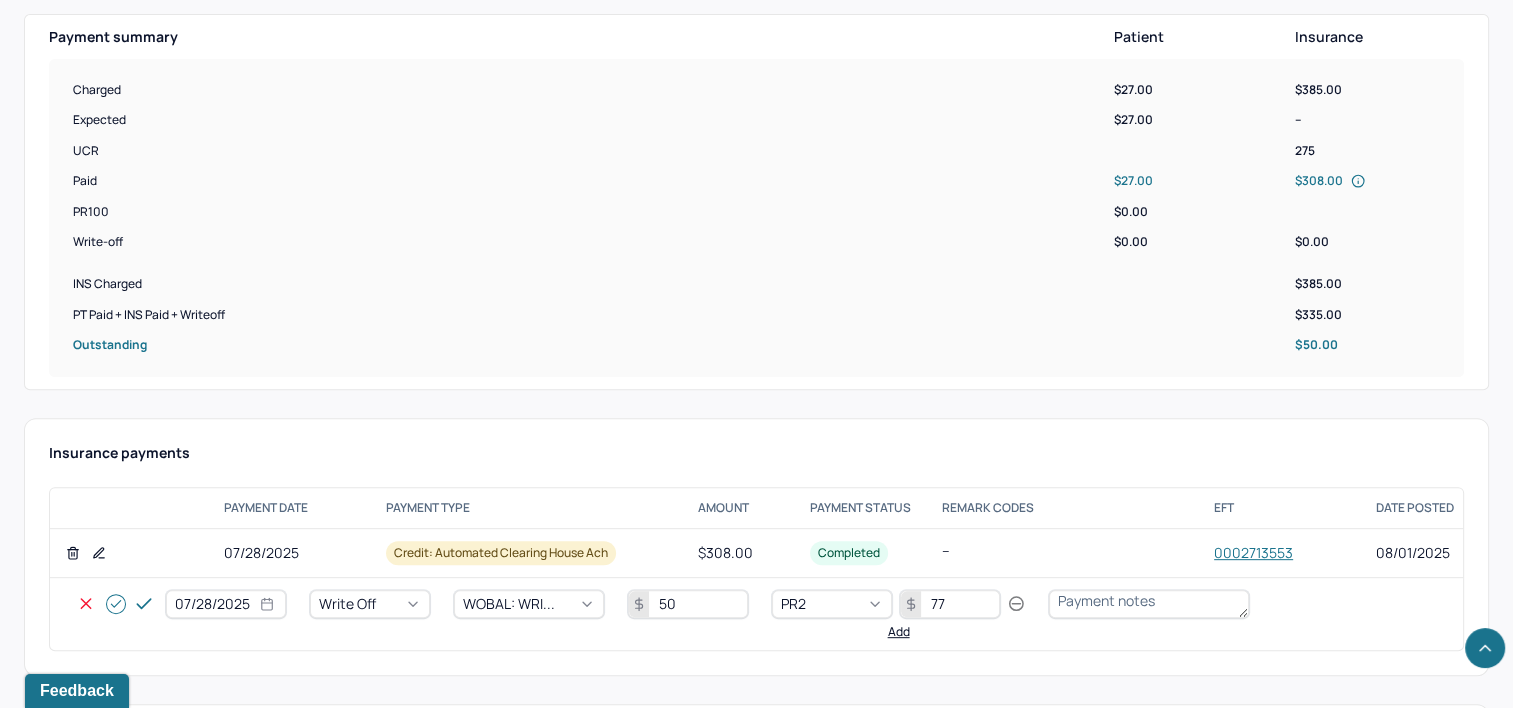 type on "77" 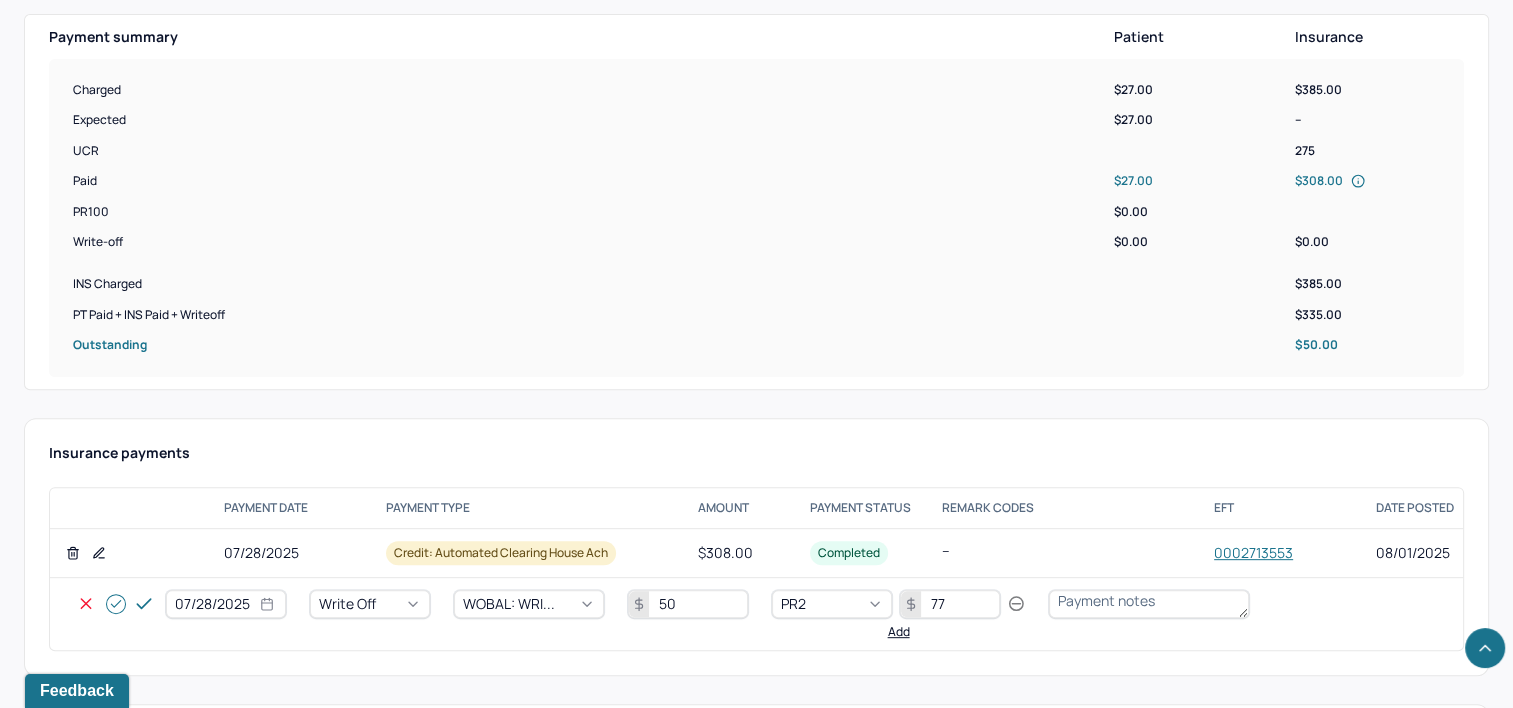 click 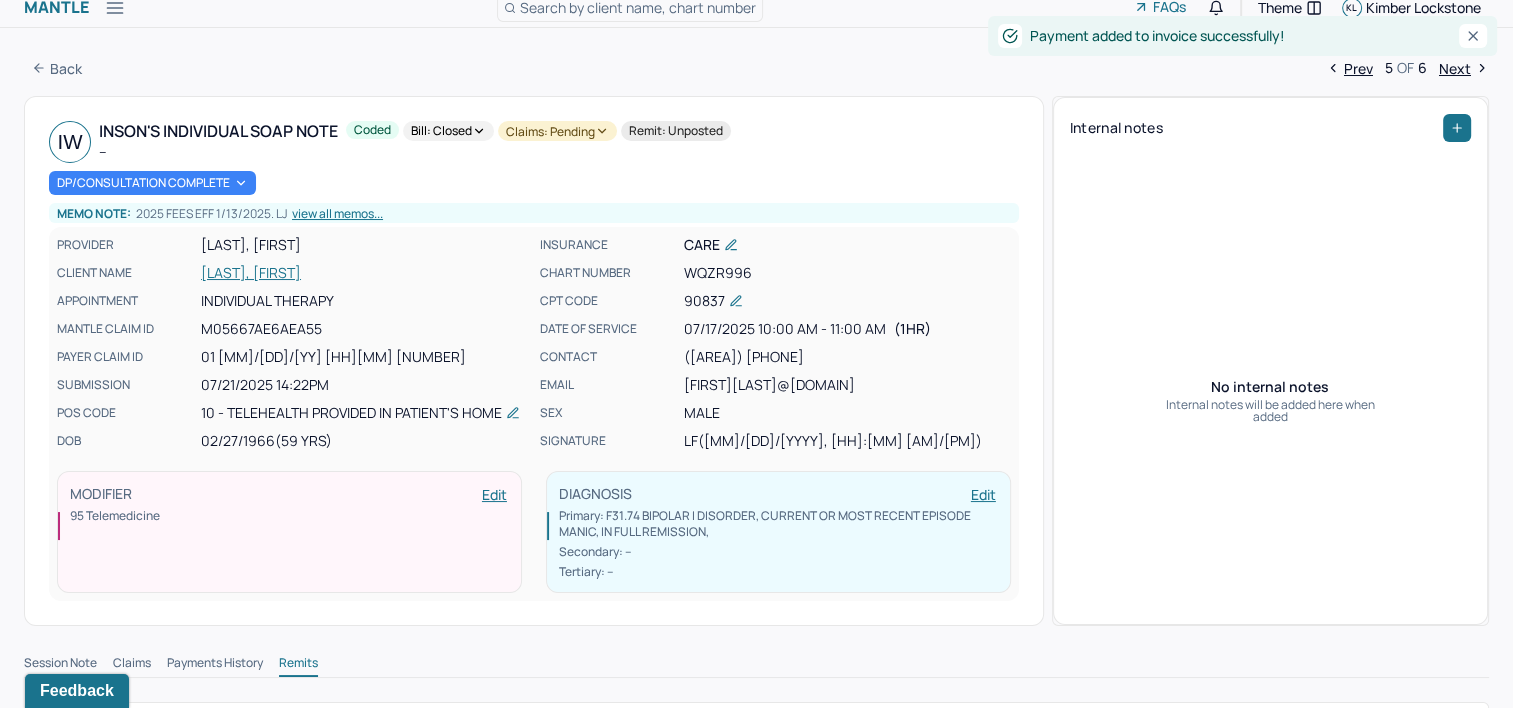 scroll, scrollTop: 0, scrollLeft: 0, axis: both 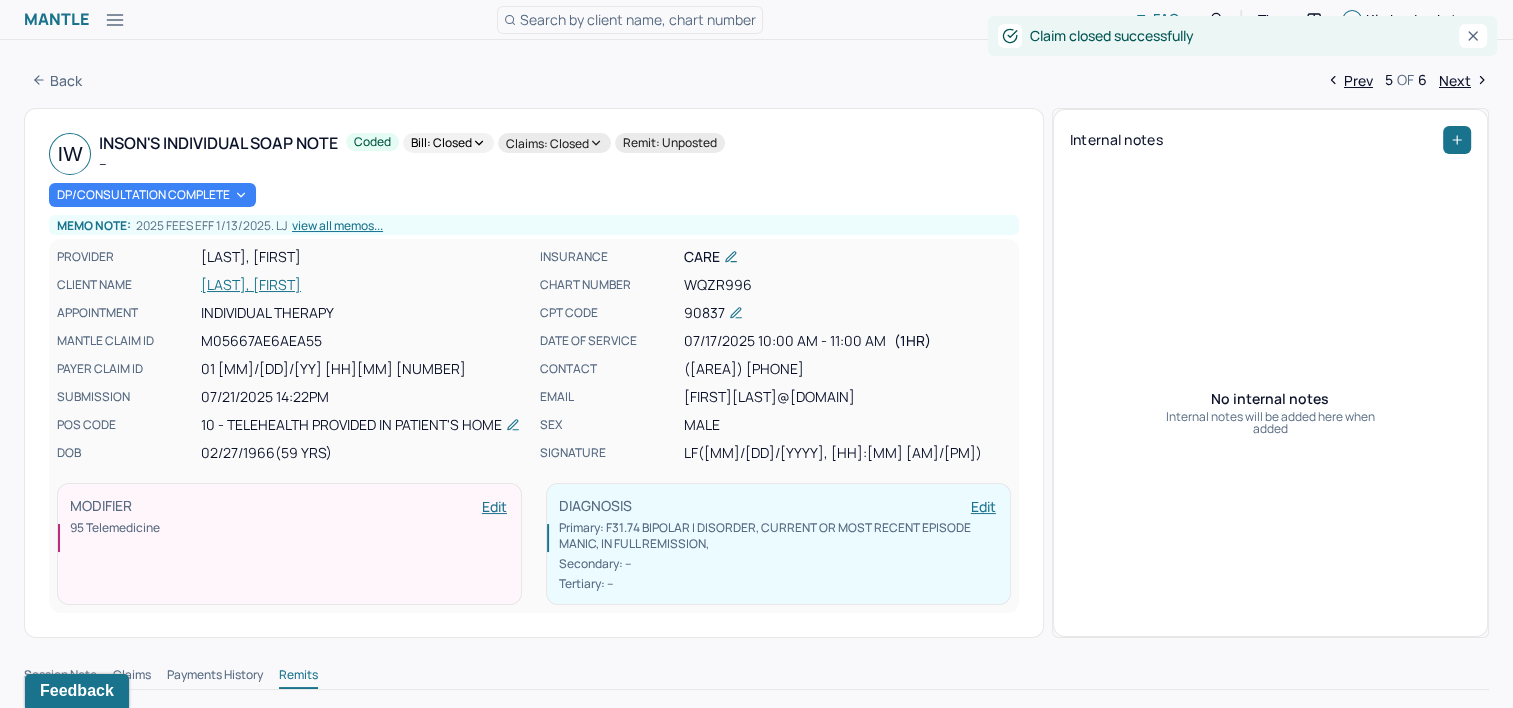 click on "Back Prev 5 OF 6 Next" at bounding box center (756, 80) 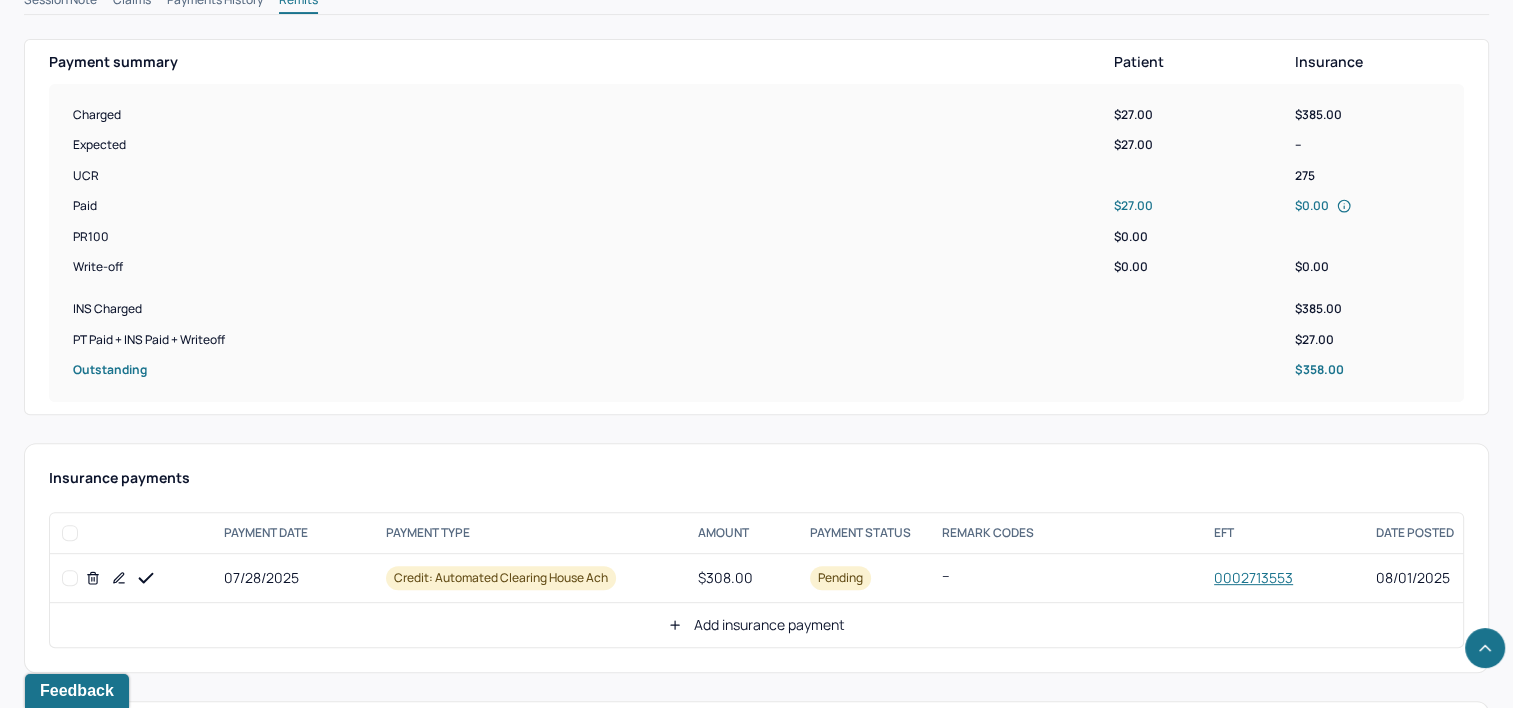 scroll, scrollTop: 1000, scrollLeft: 0, axis: vertical 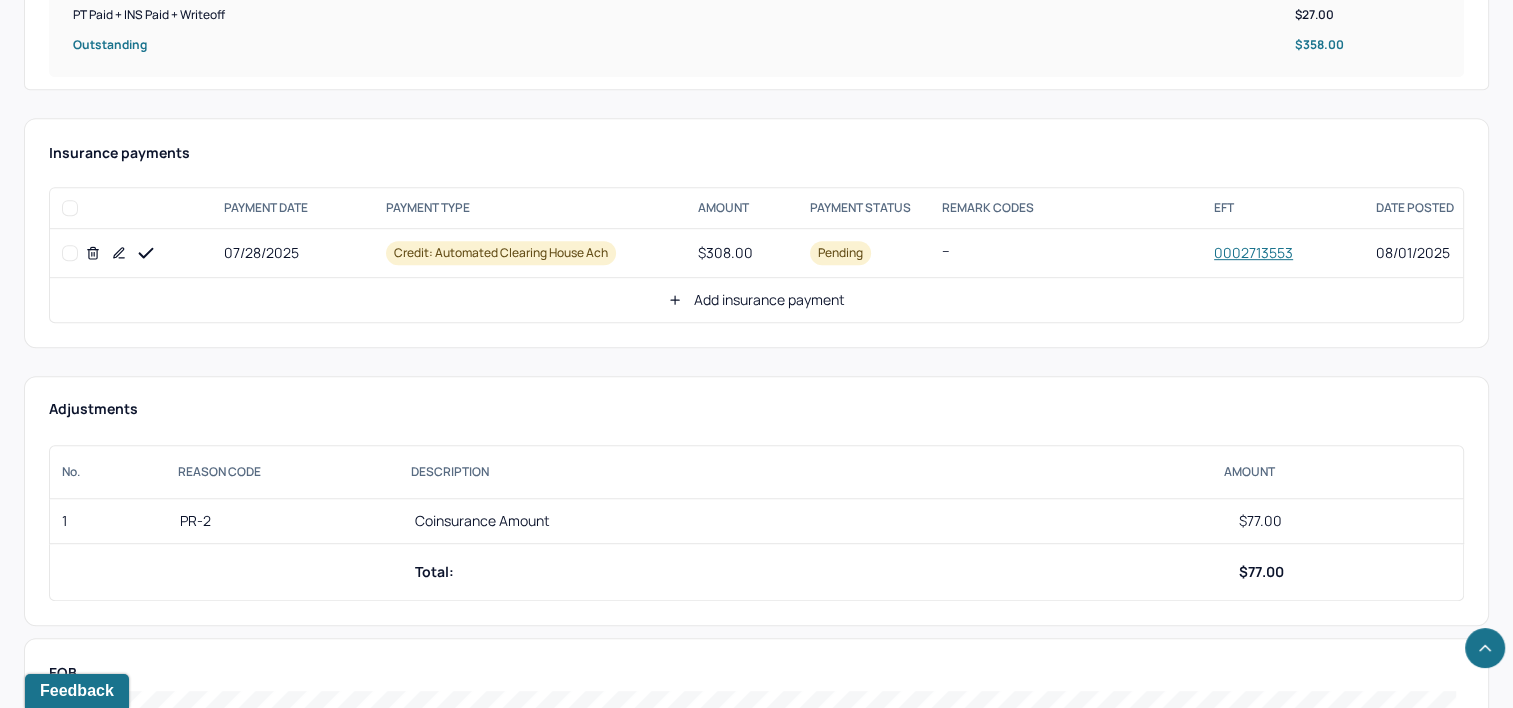 click 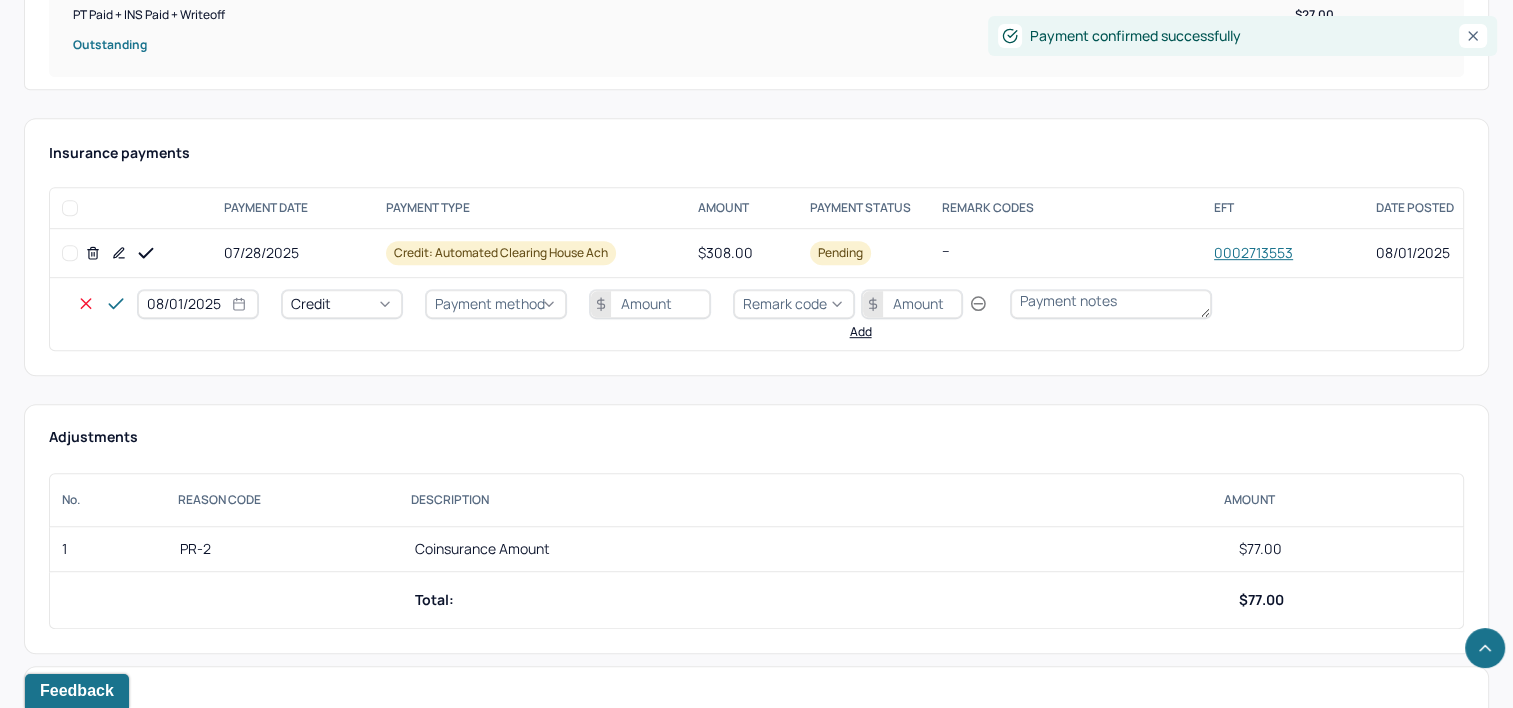 click on "08/01/2025" at bounding box center (198, 304) 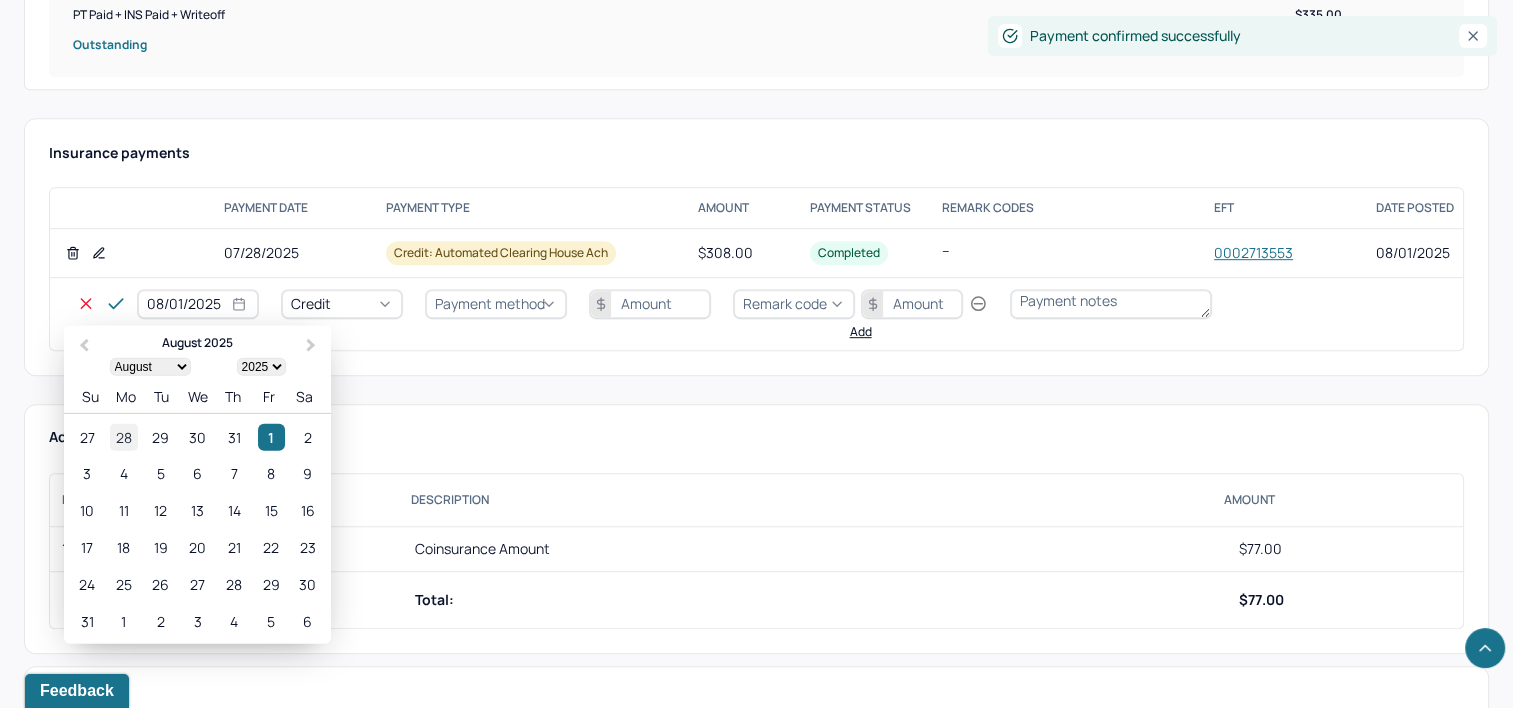 click on "28" at bounding box center [123, 436] 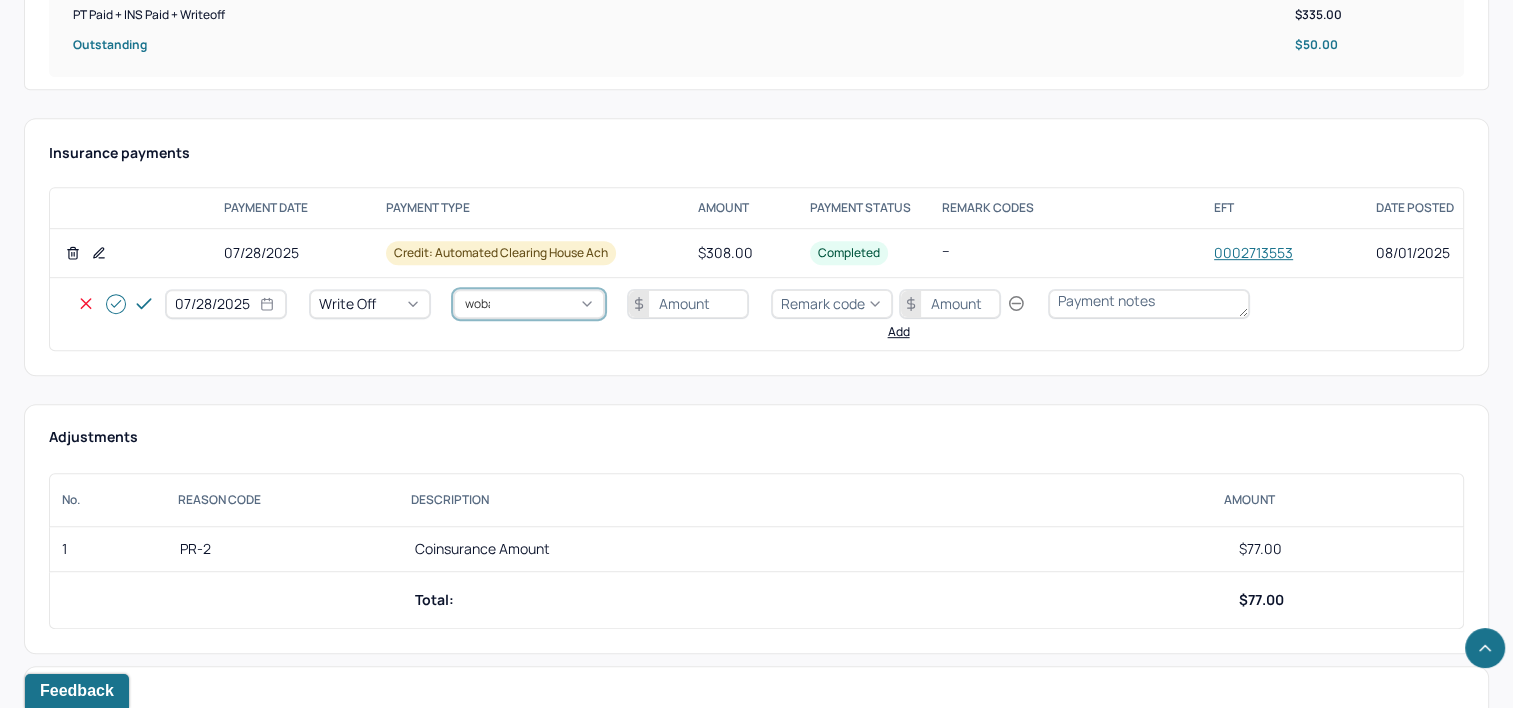 type on "wobal" 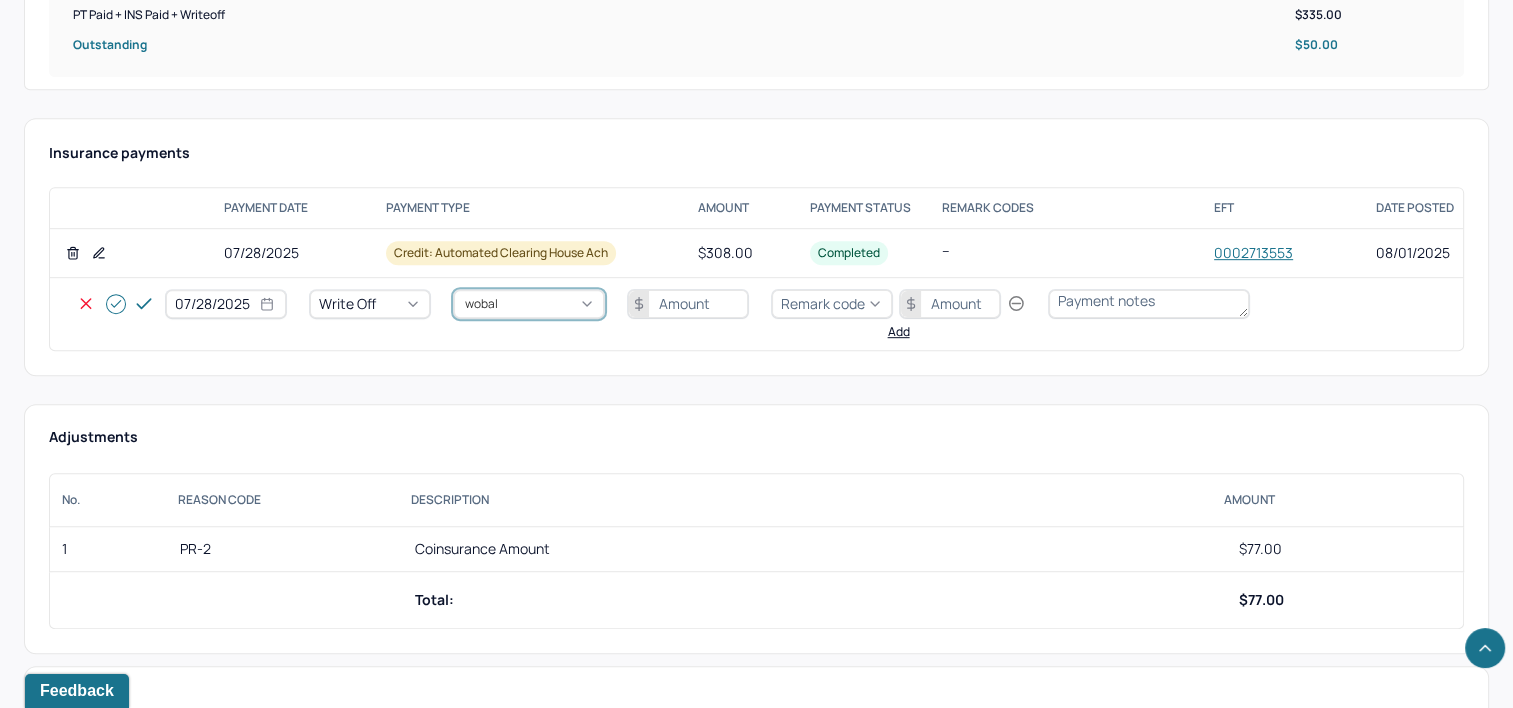 type 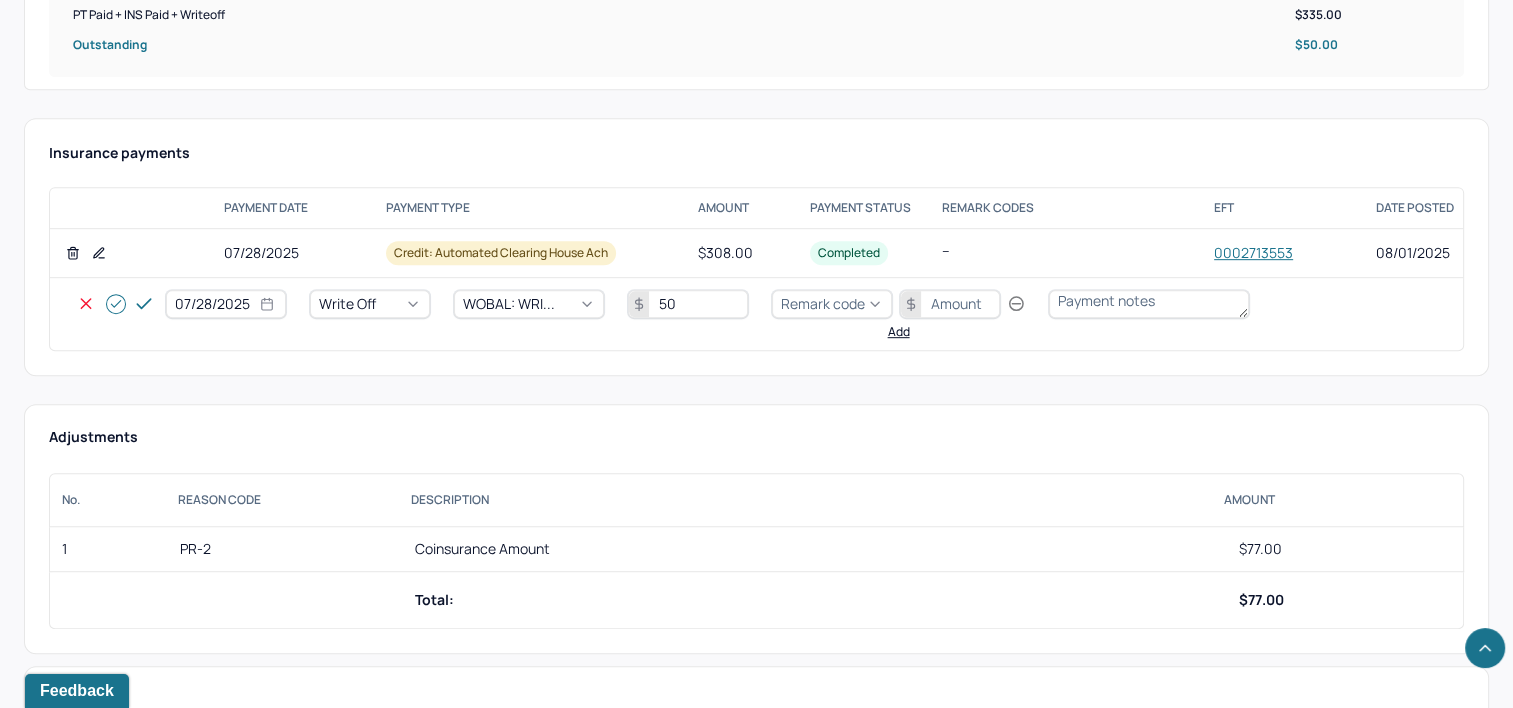type on "50" 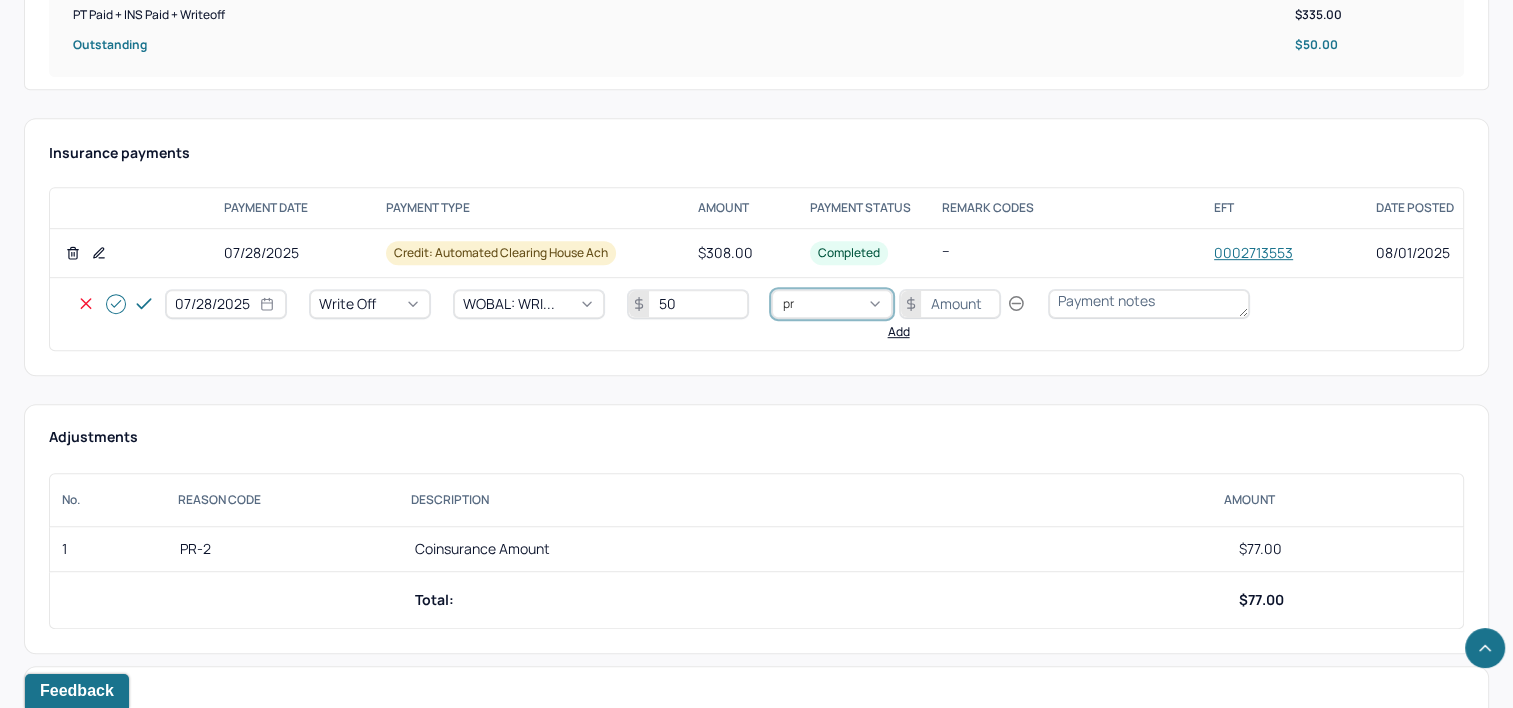 type on "pr2" 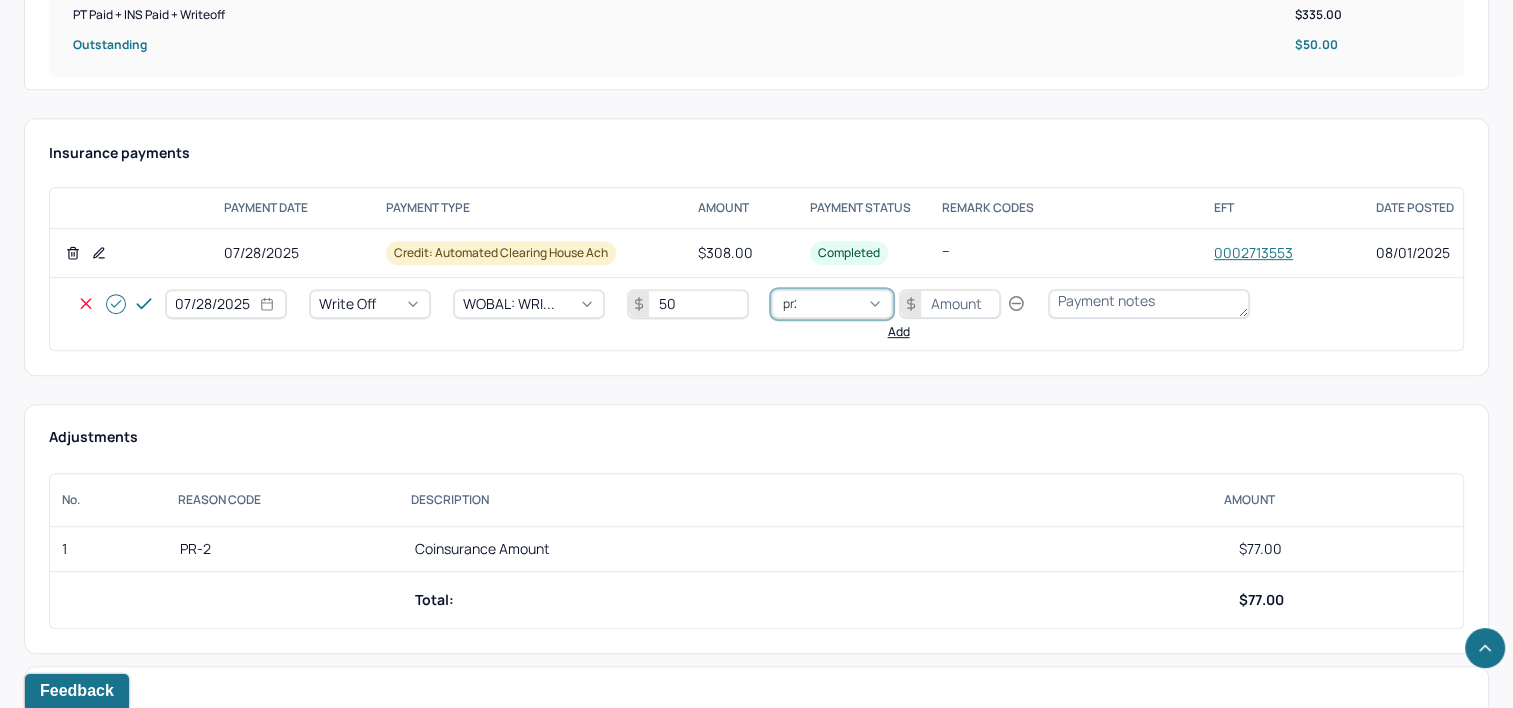 type 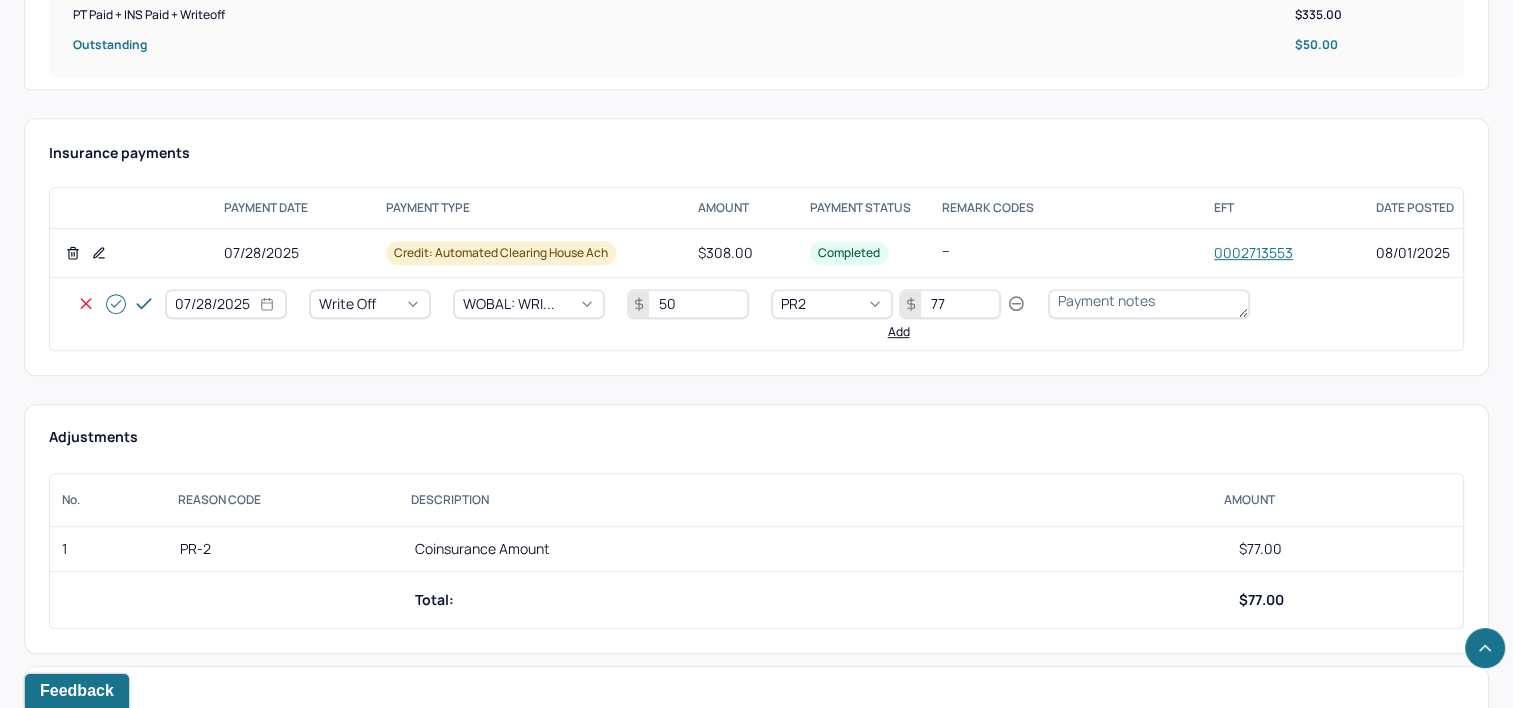 type on "77" 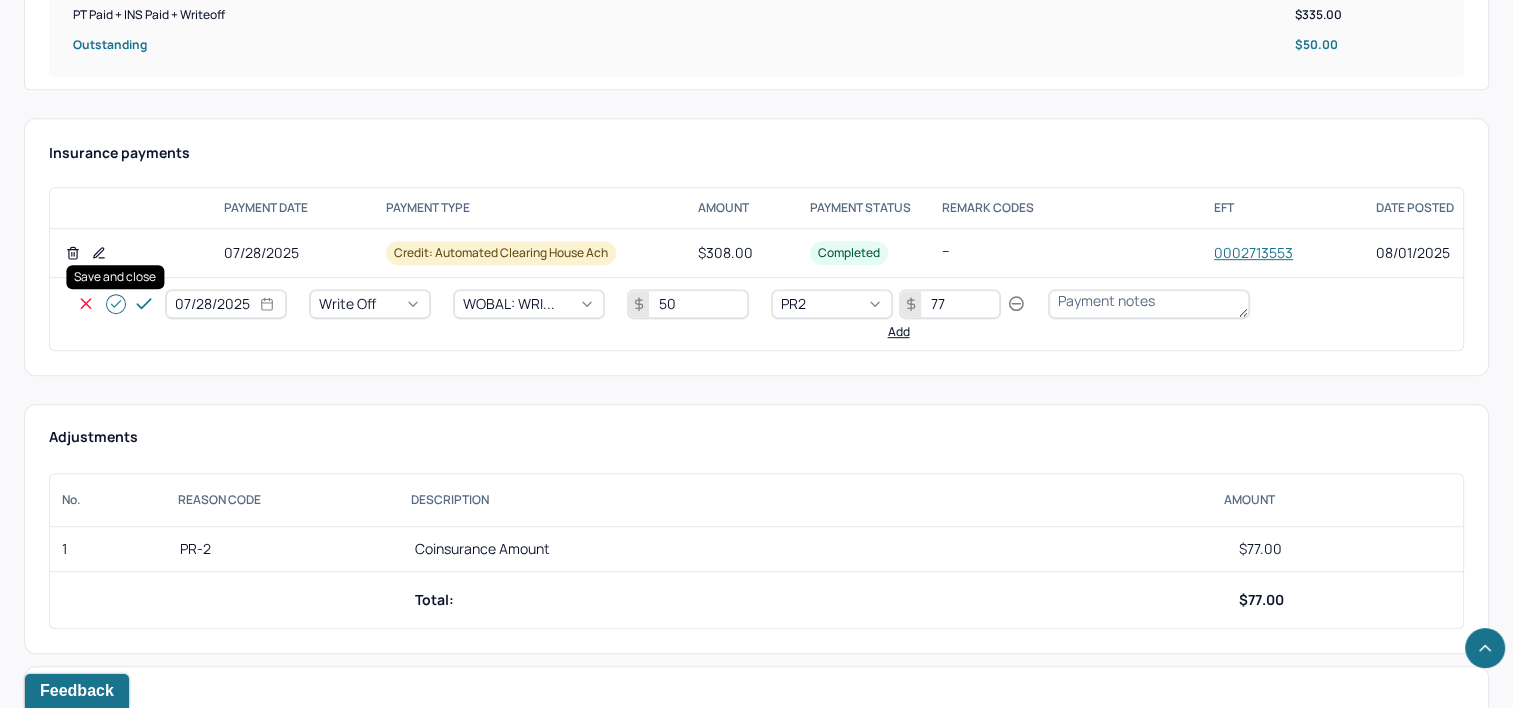 click 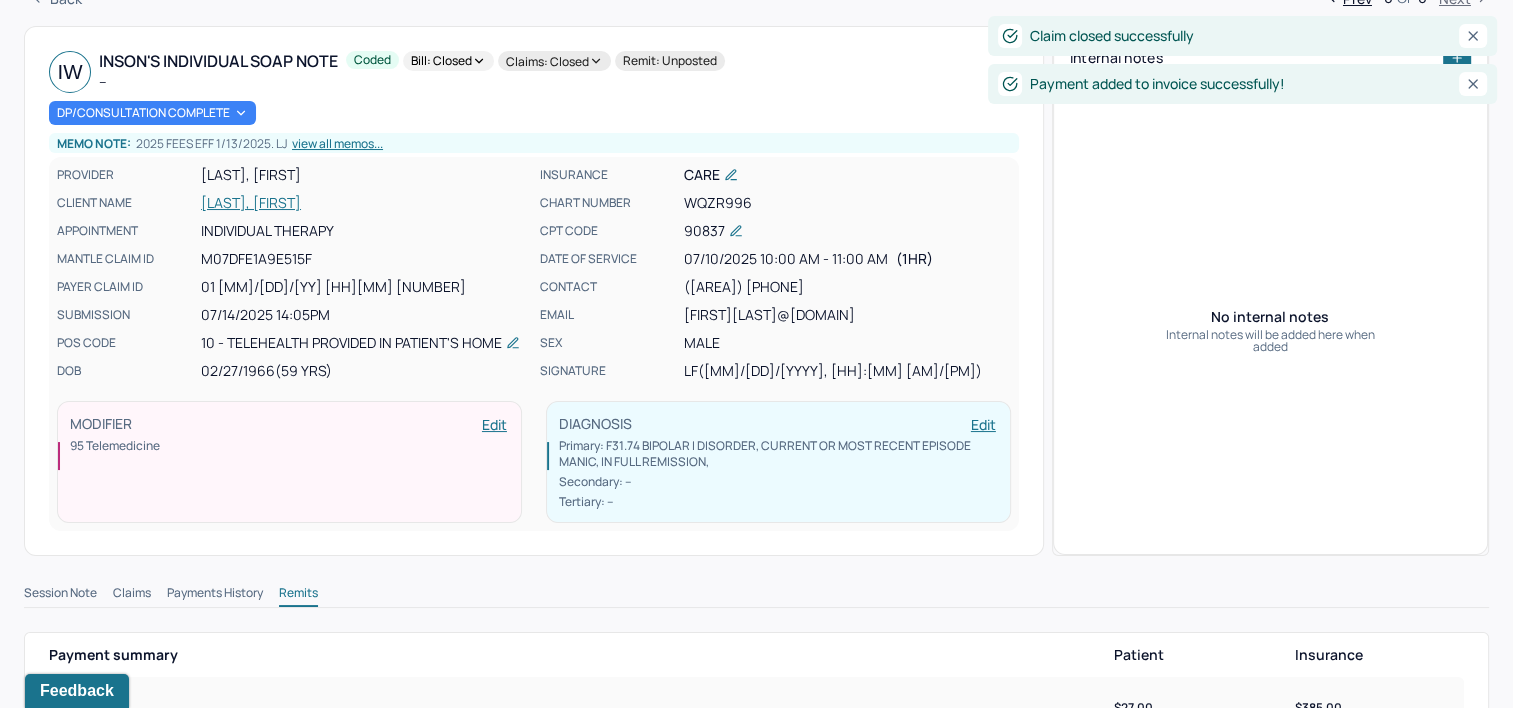 scroll, scrollTop: 0, scrollLeft: 0, axis: both 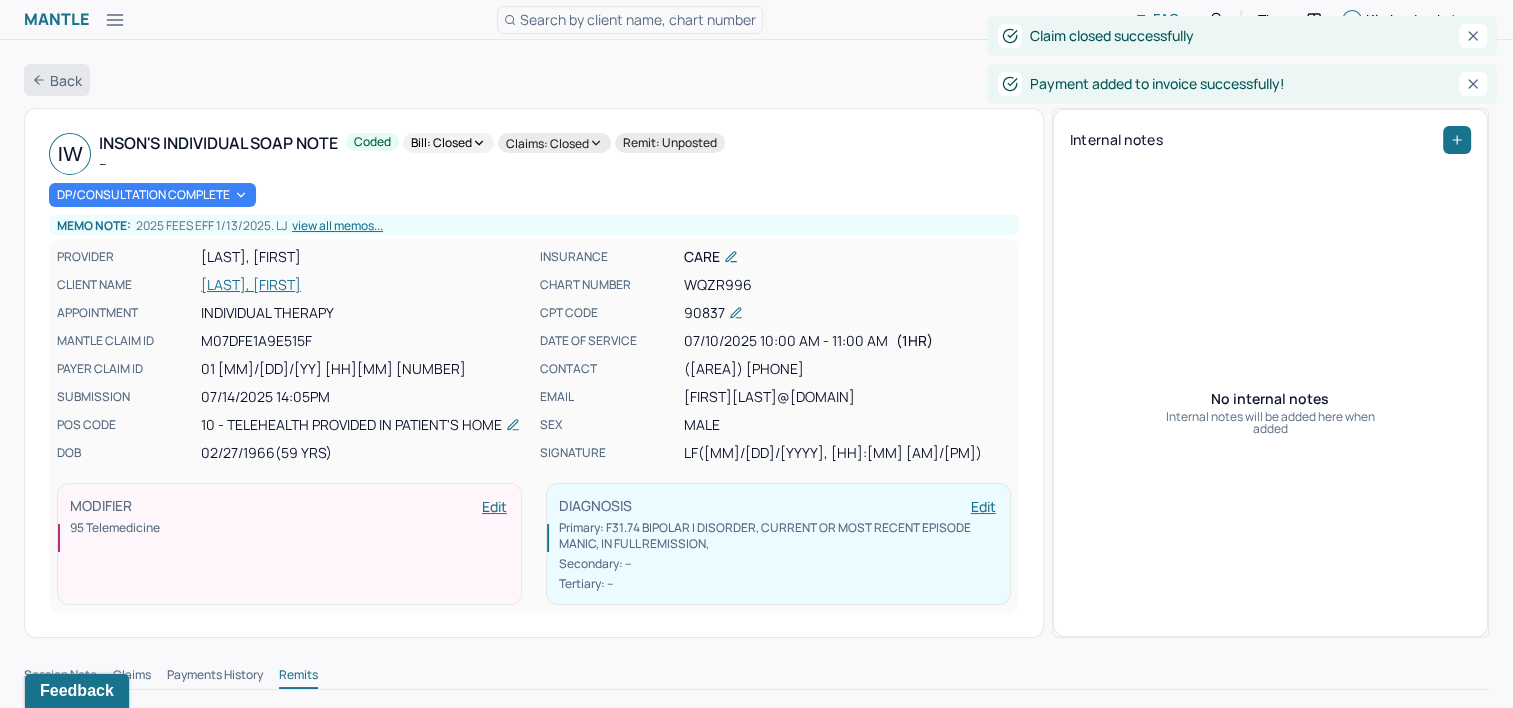 click on "Back" at bounding box center [57, 80] 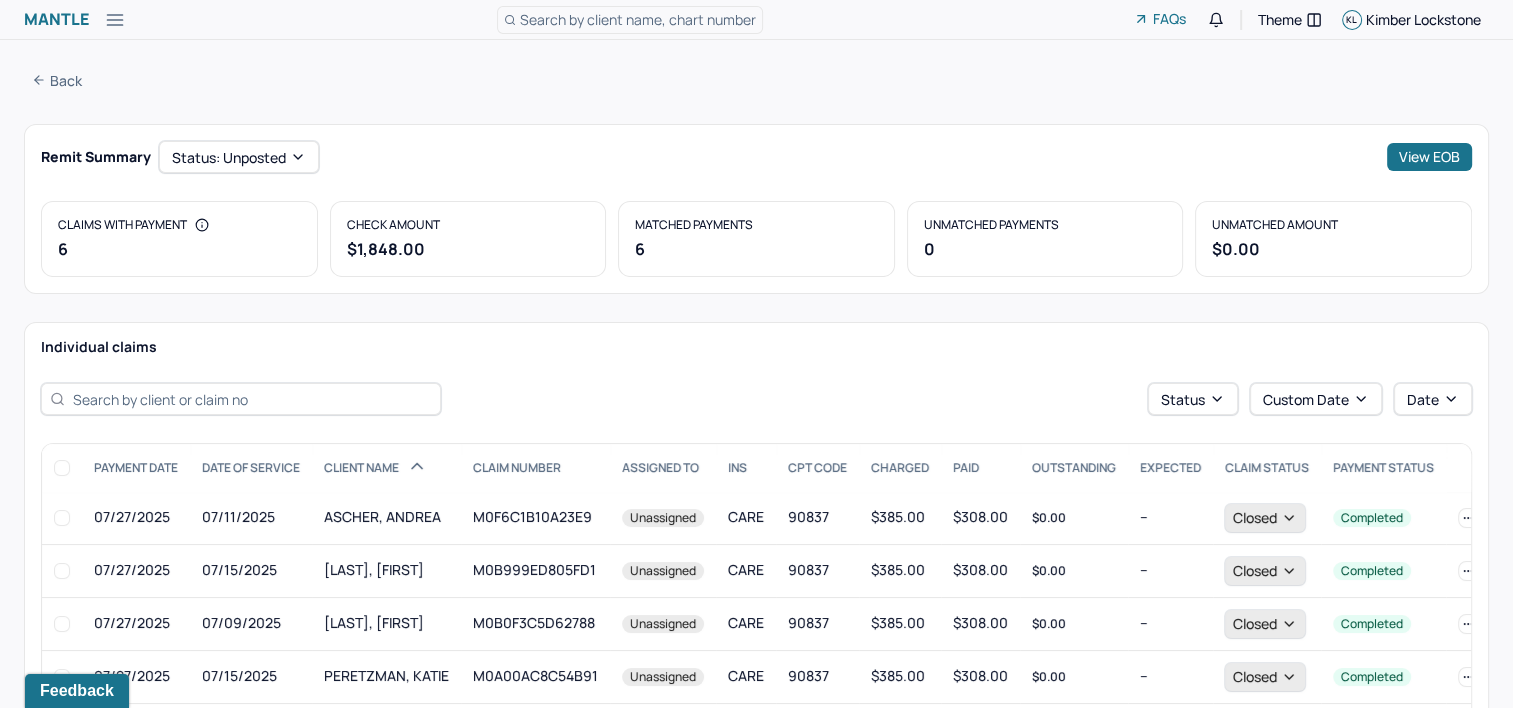 click on "Back" at bounding box center [57, 80] 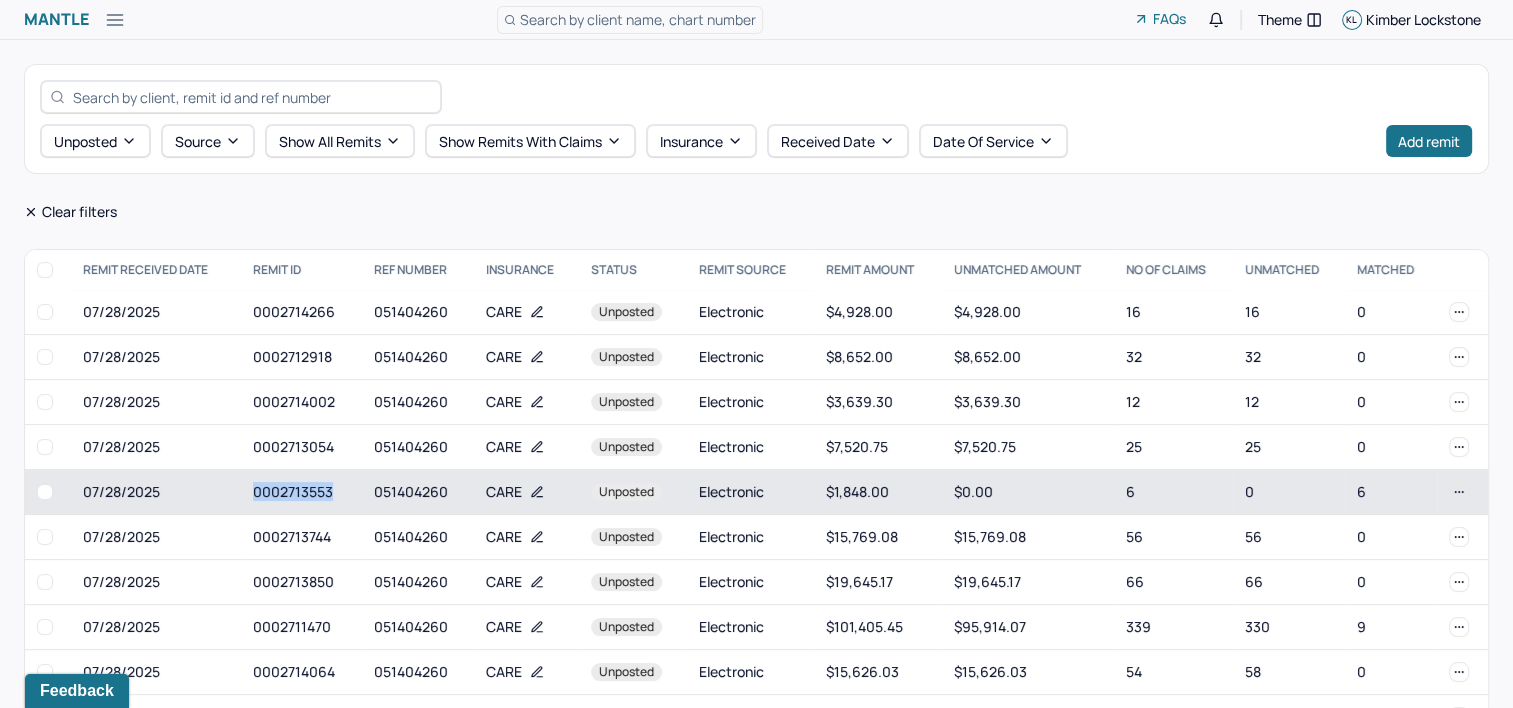 drag, startPoint x: 252, startPoint y: 488, endPoint x: 343, endPoint y: 490, distance: 91.02197 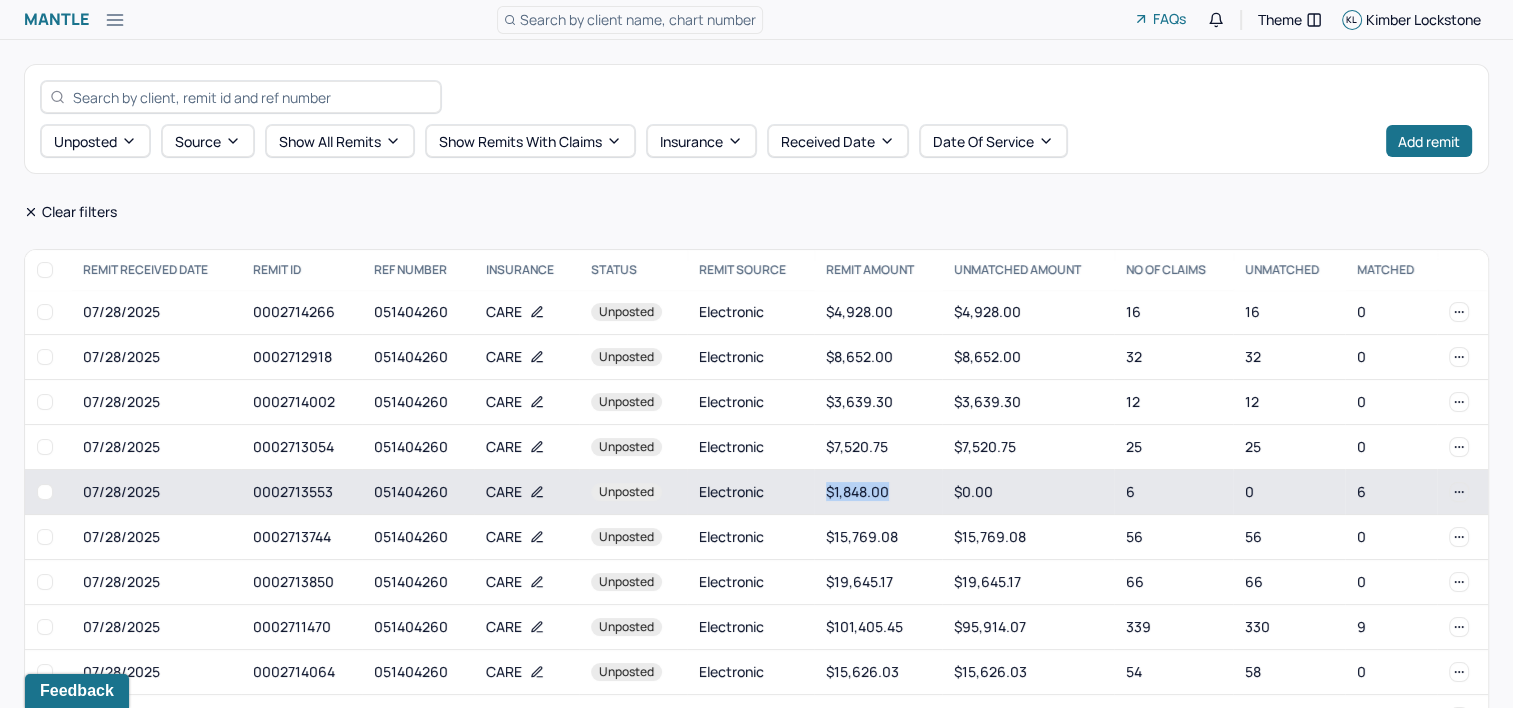 drag, startPoint x: 807, startPoint y: 490, endPoint x: 905, endPoint y: 496, distance: 98.1835 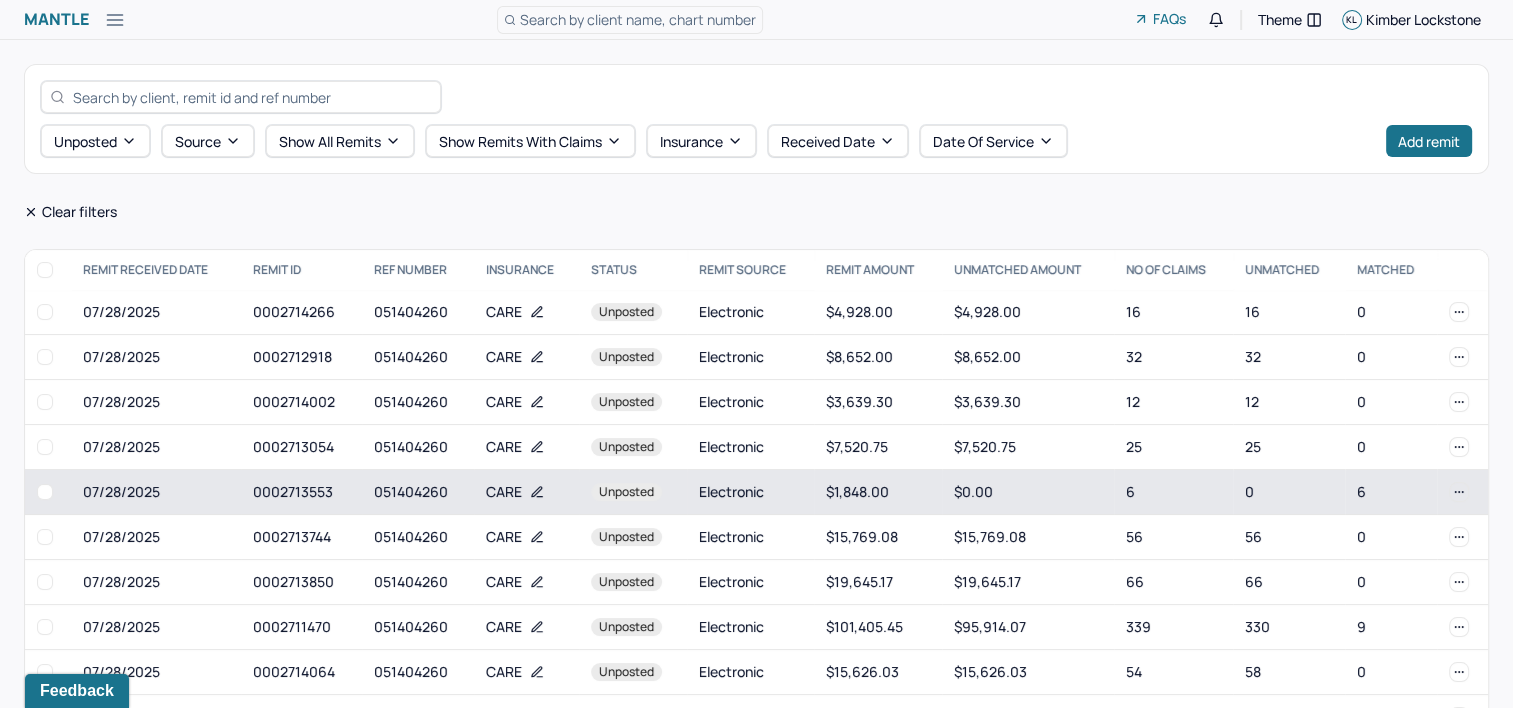 click at bounding box center (45, 492) 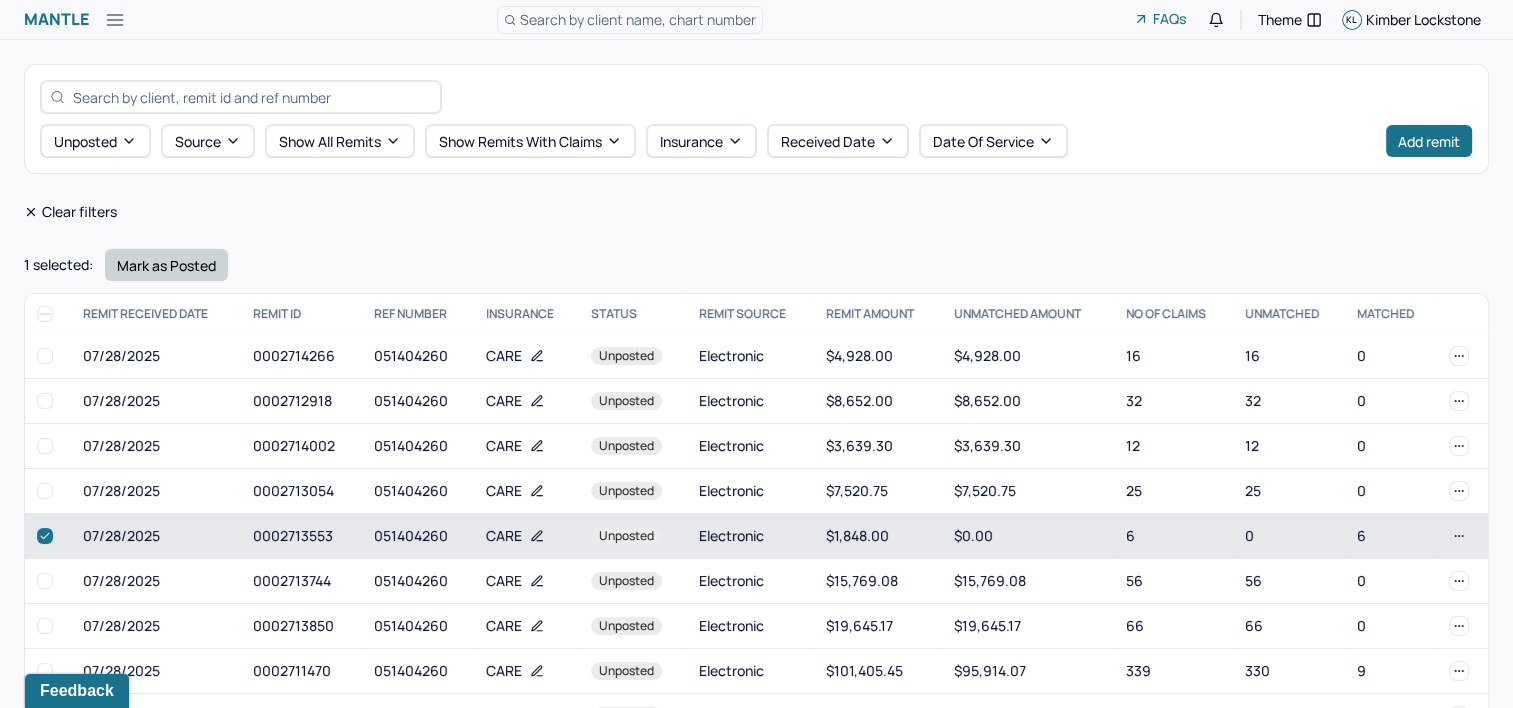 click on "Mark as Posted" at bounding box center (166, 265) 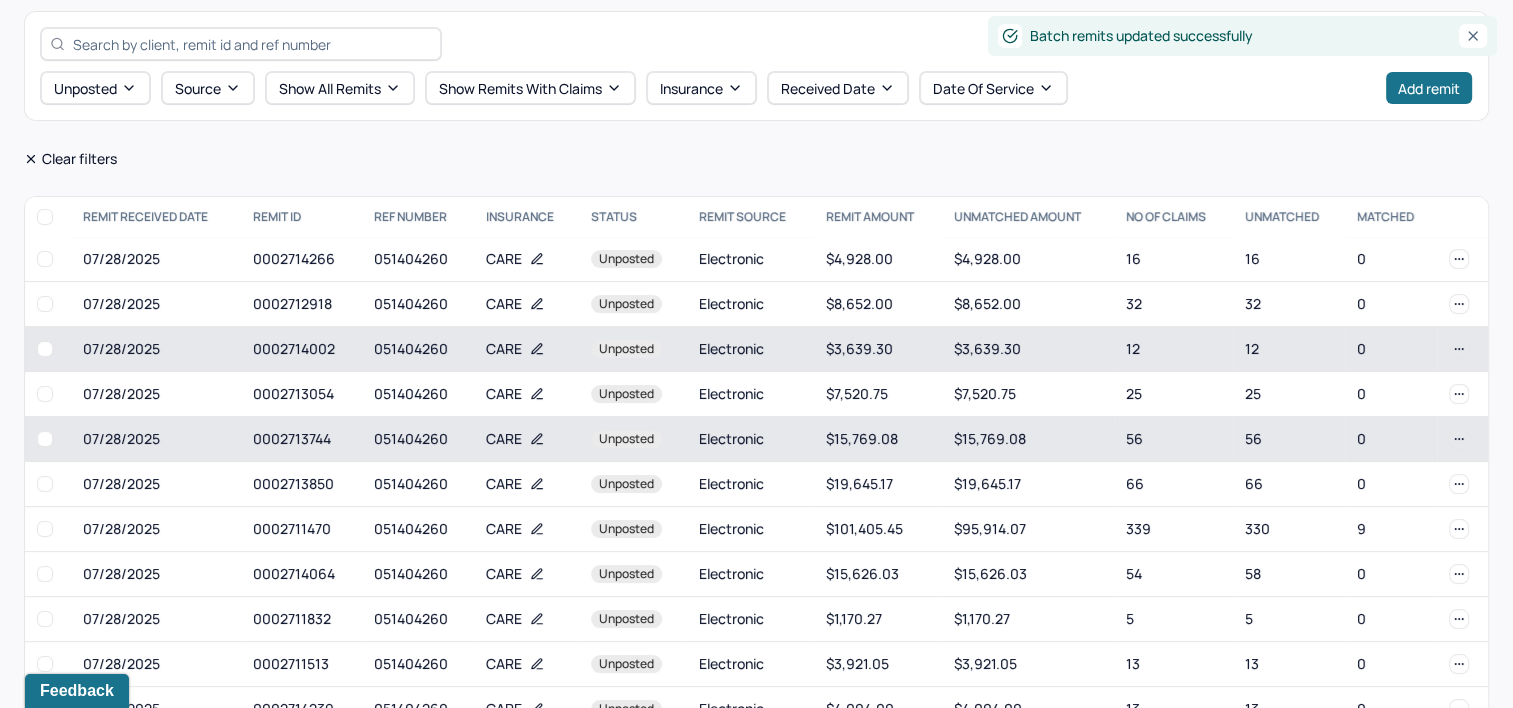 scroll, scrollTop: 99, scrollLeft: 0, axis: vertical 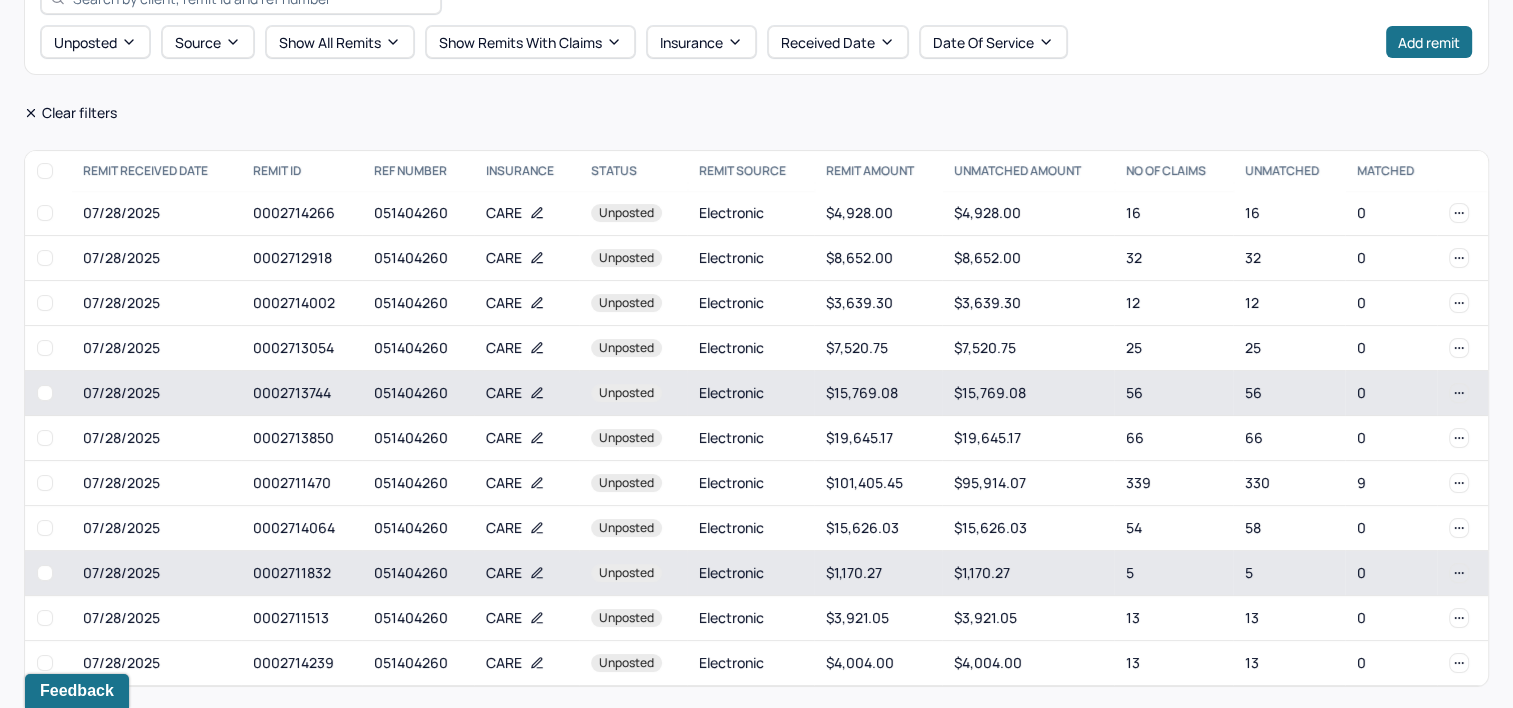 click on "051404260" at bounding box center [418, 573] 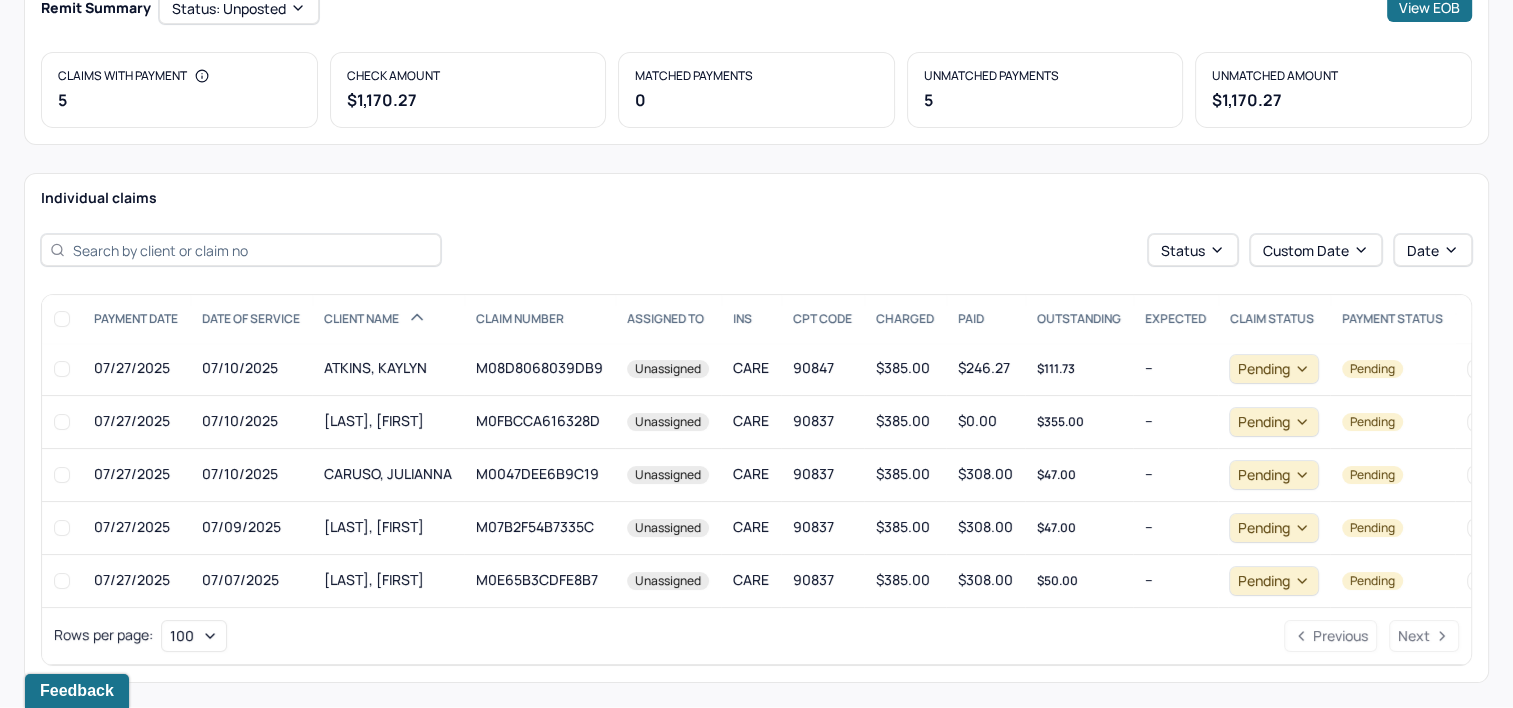 scroll, scrollTop: 160, scrollLeft: 0, axis: vertical 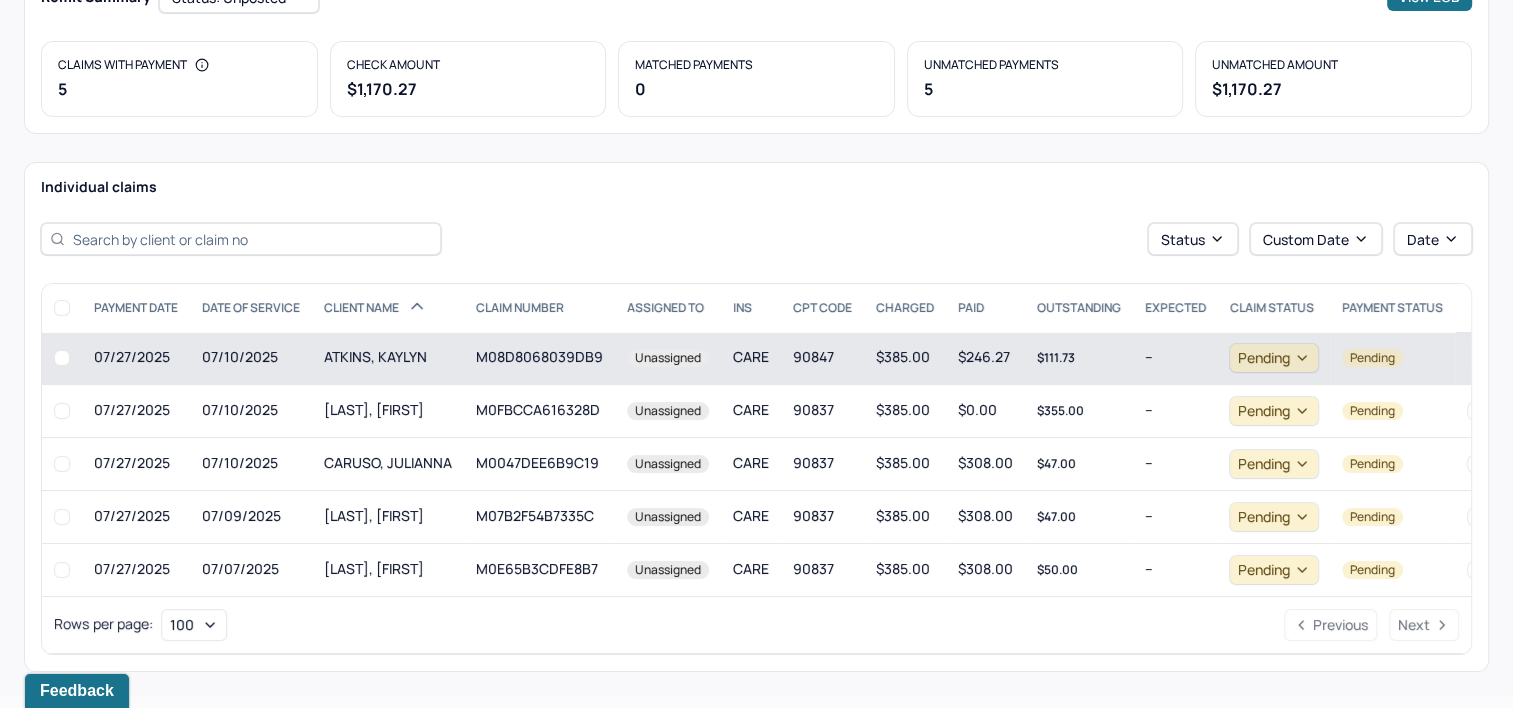 click on "ATKINS, KAYLYN" at bounding box center (388, 358) 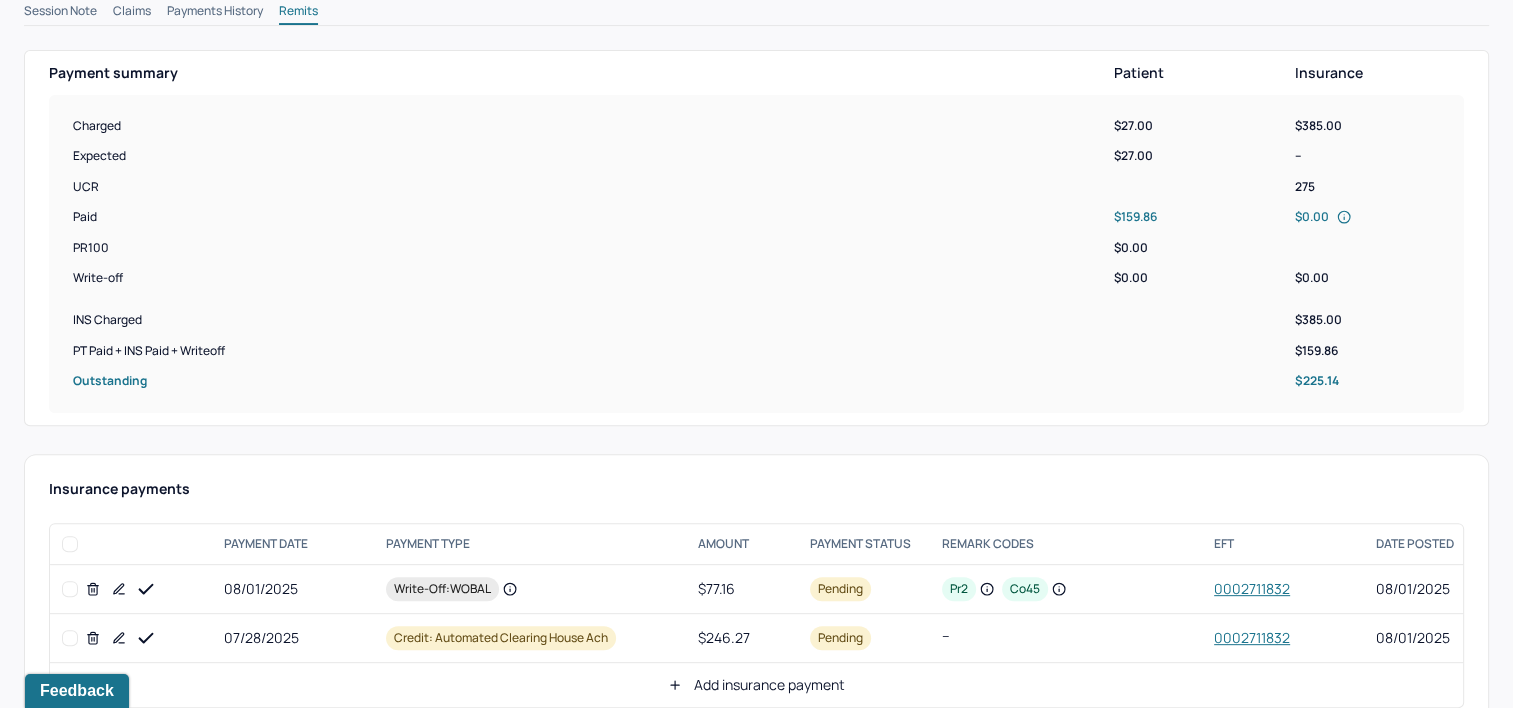 scroll, scrollTop: 800, scrollLeft: 0, axis: vertical 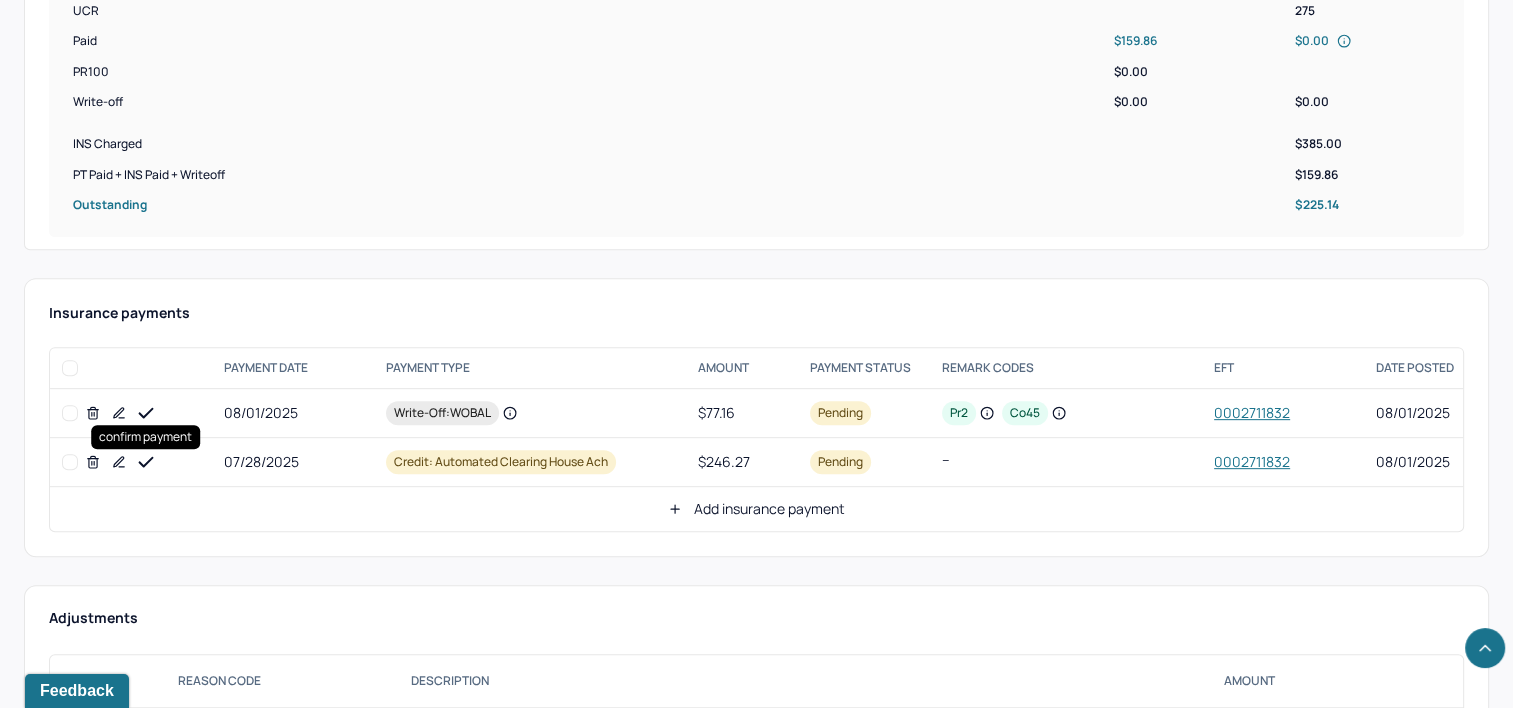 drag, startPoint x: 141, startPoint y: 462, endPoint x: 117, endPoint y: 430, distance: 40 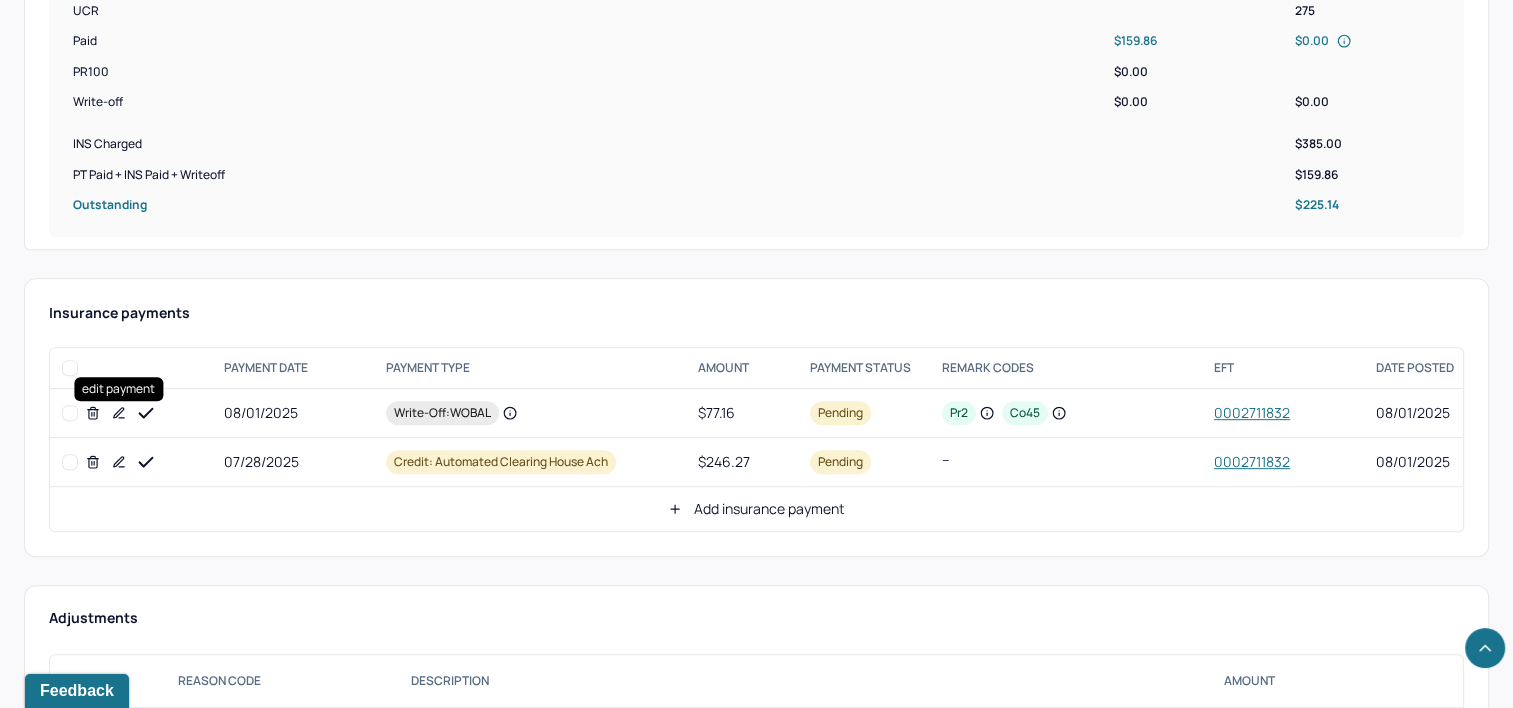 click 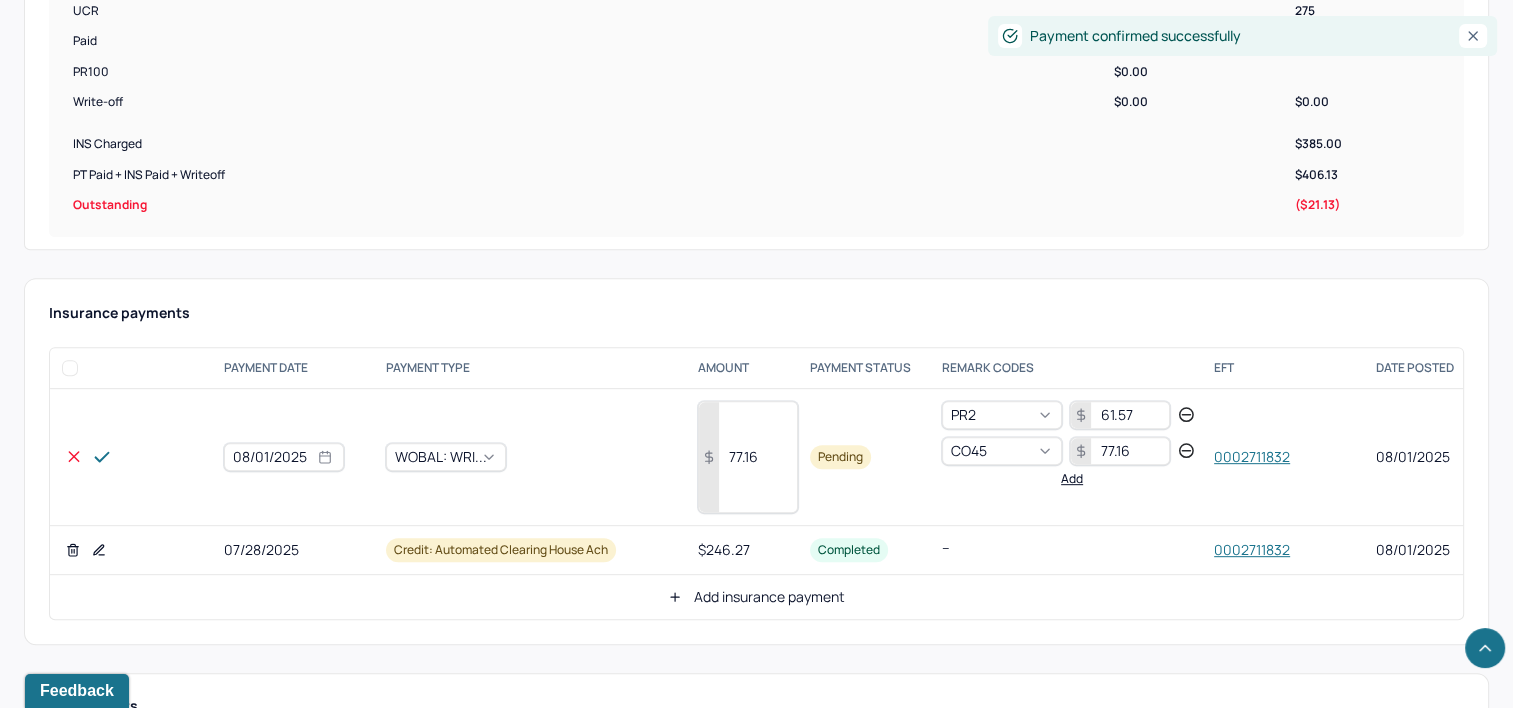 click on "77.16" at bounding box center [748, 457] 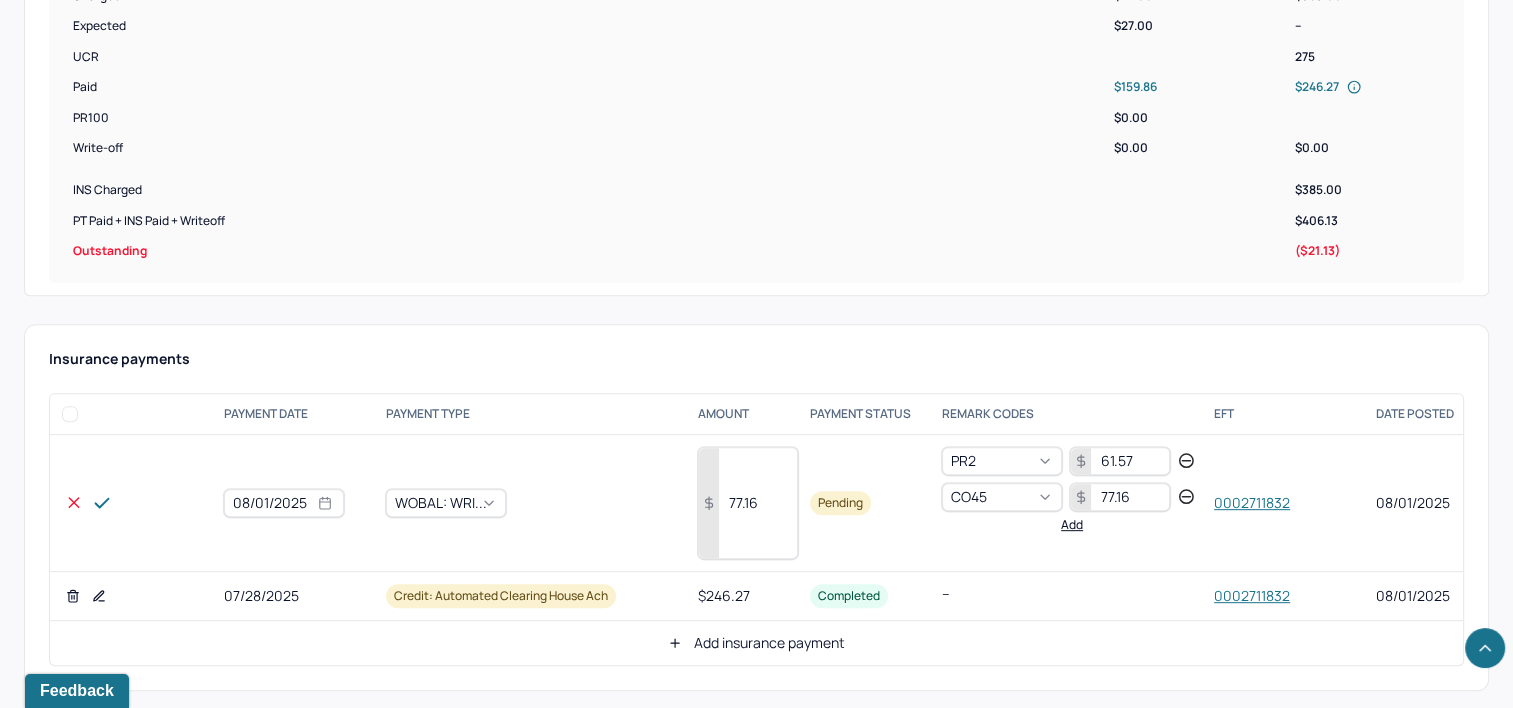scroll, scrollTop: 800, scrollLeft: 0, axis: vertical 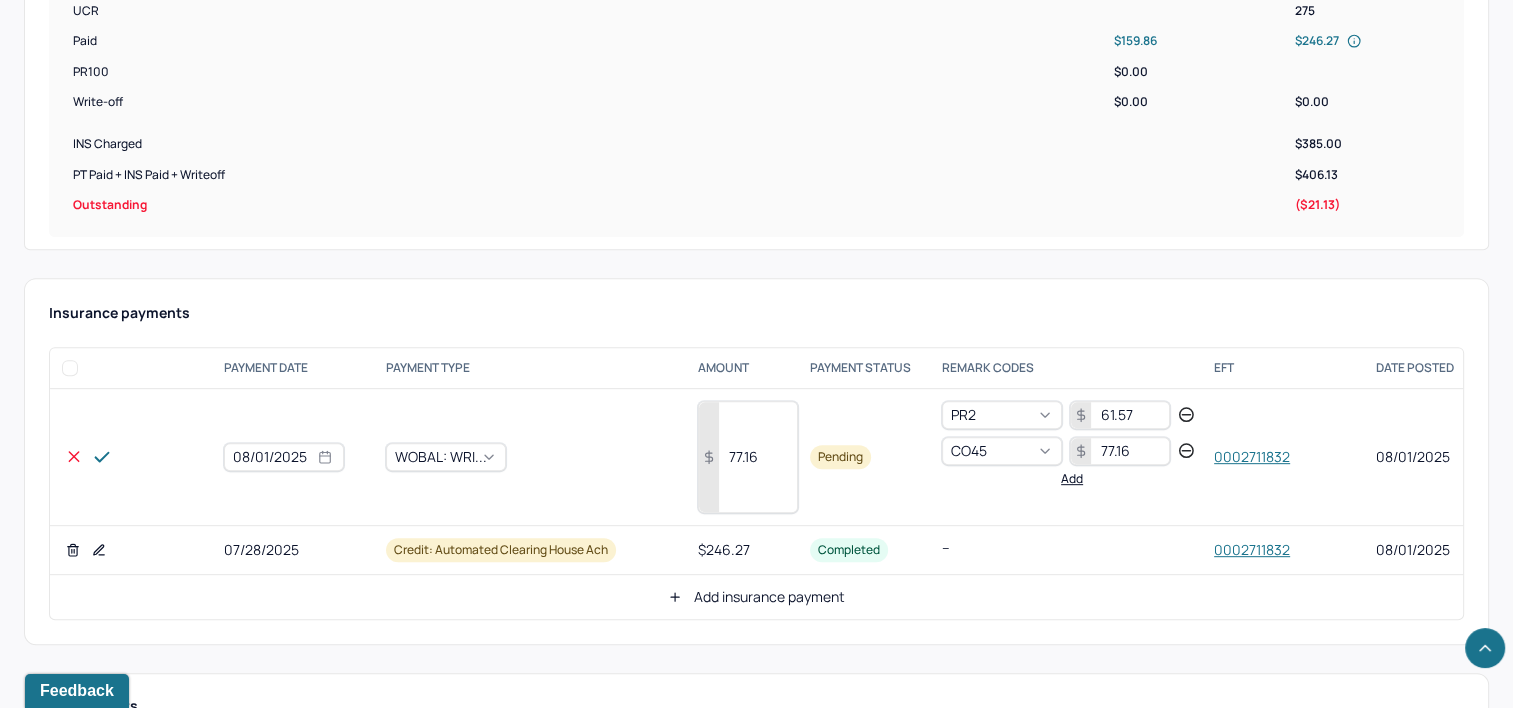 click 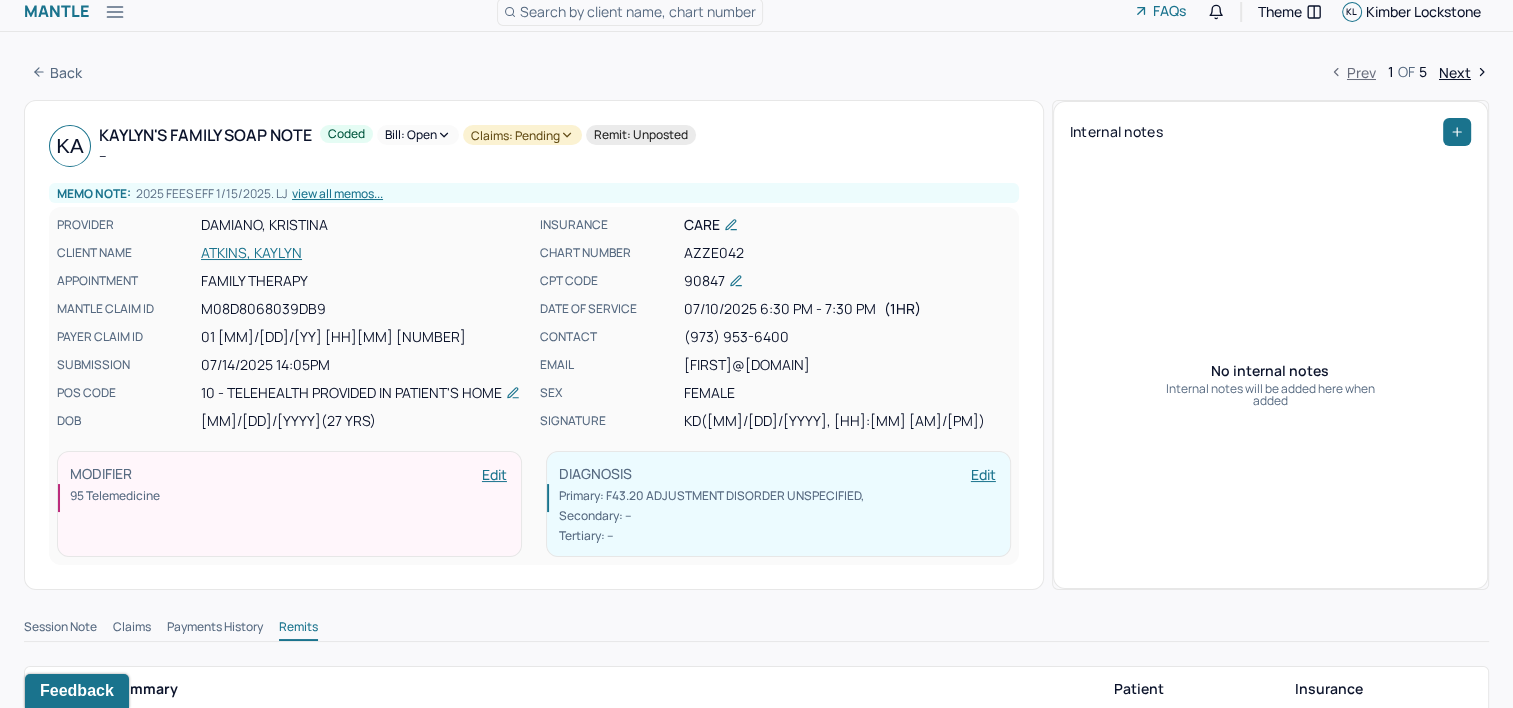 scroll, scrollTop: 0, scrollLeft: 0, axis: both 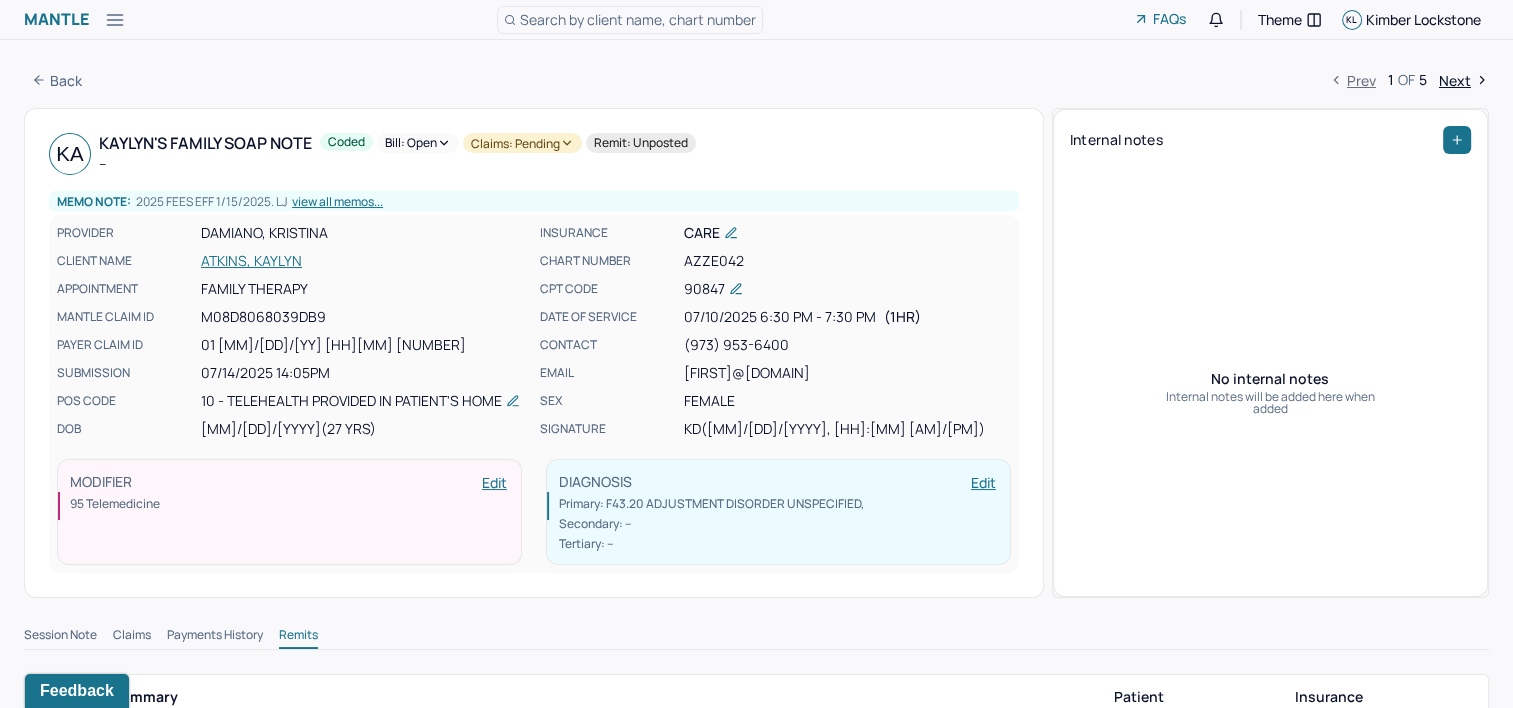 click on "view all memos..." at bounding box center (337, 202) 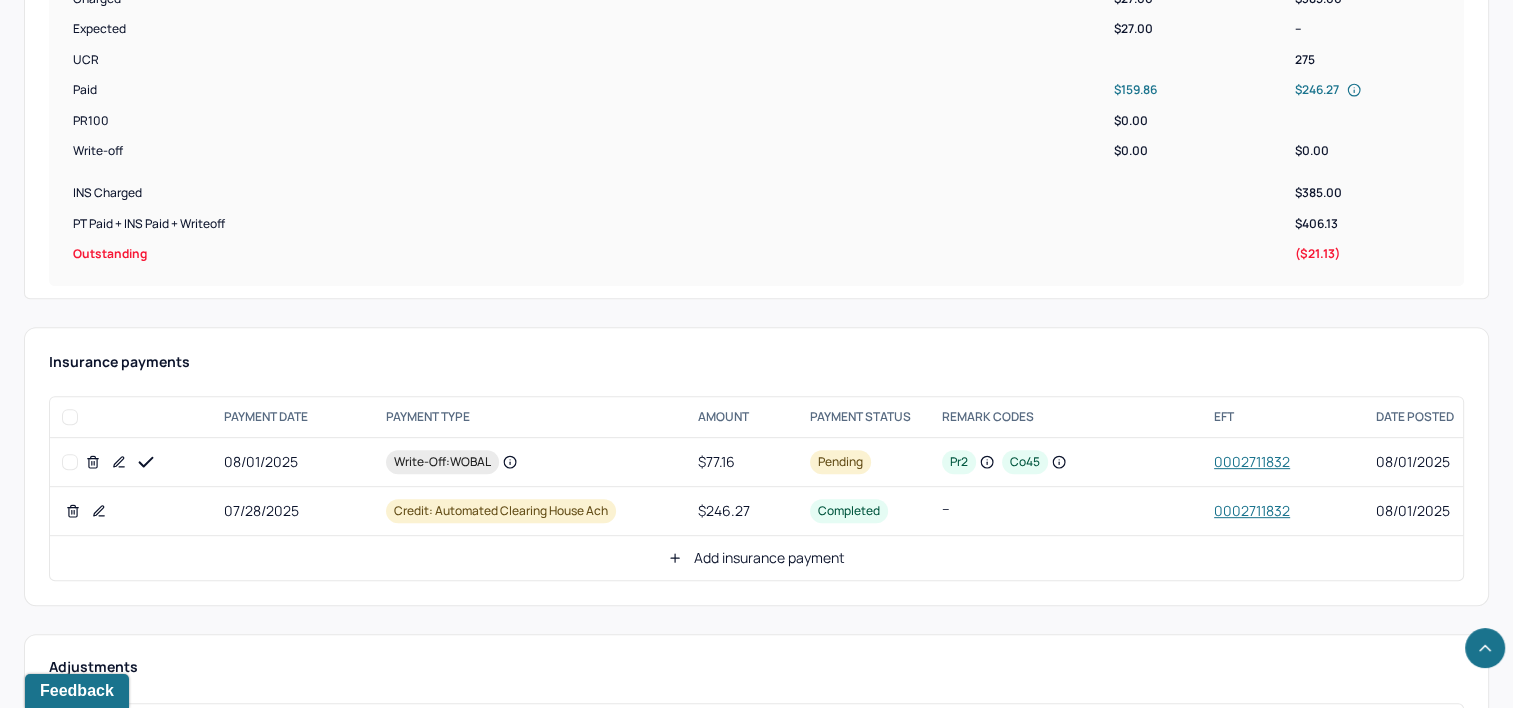 scroll, scrollTop: 800, scrollLeft: 0, axis: vertical 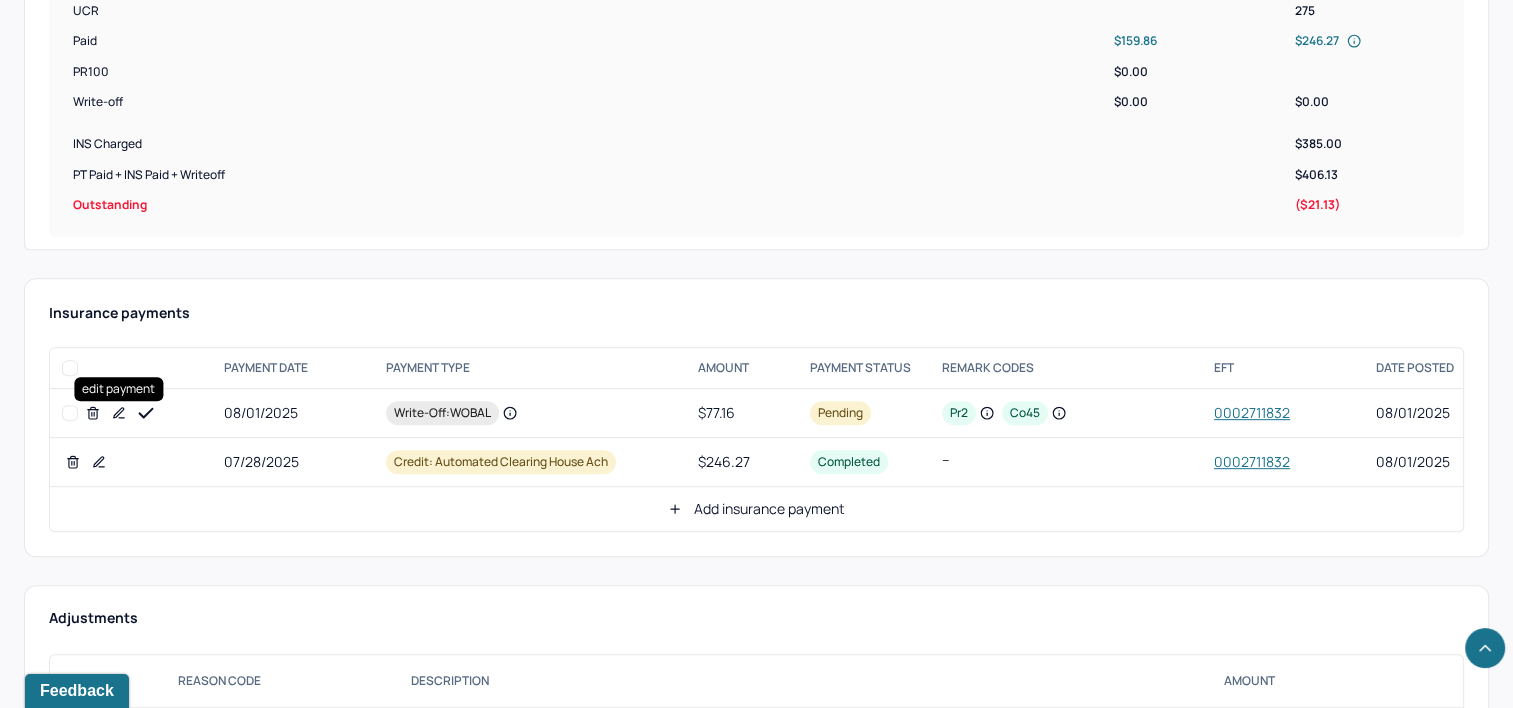 click 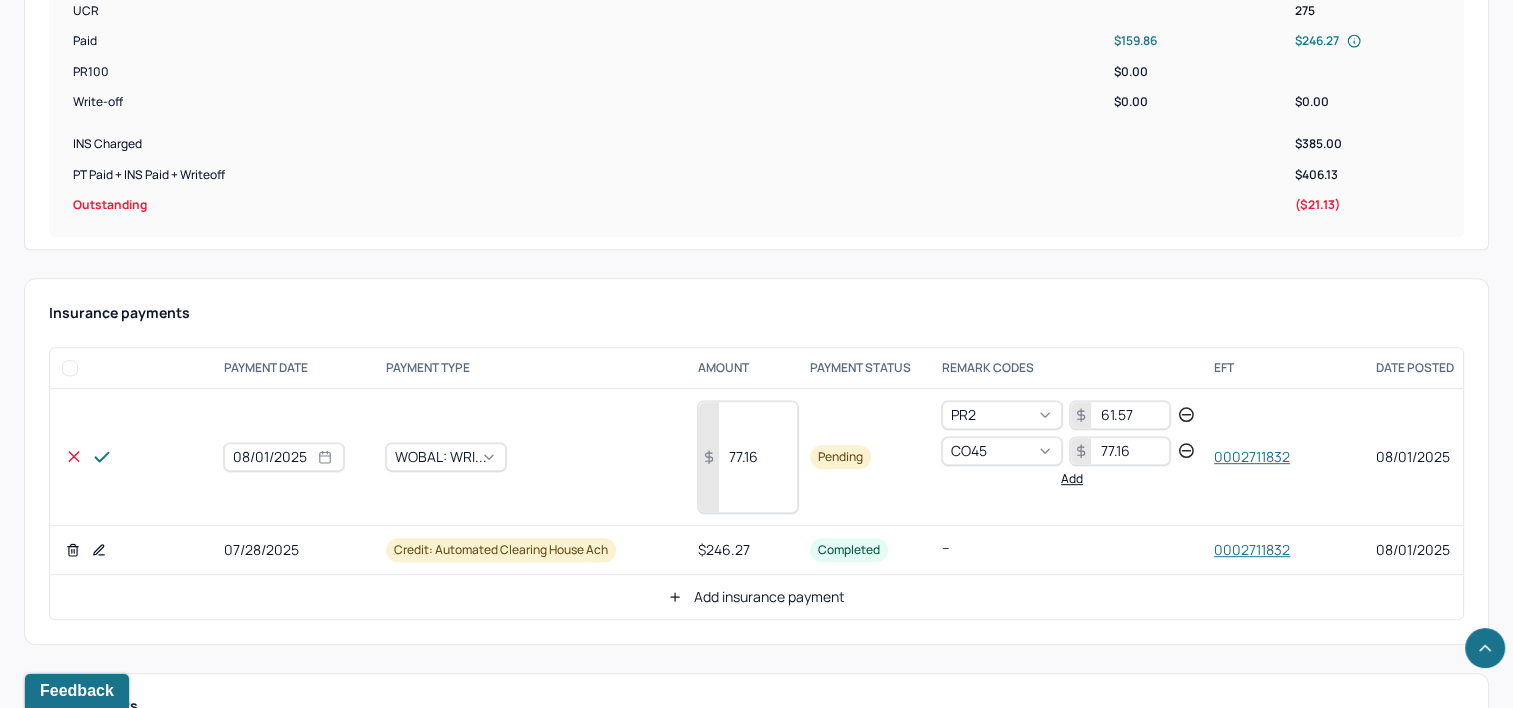click on "77.16" at bounding box center [748, 457] 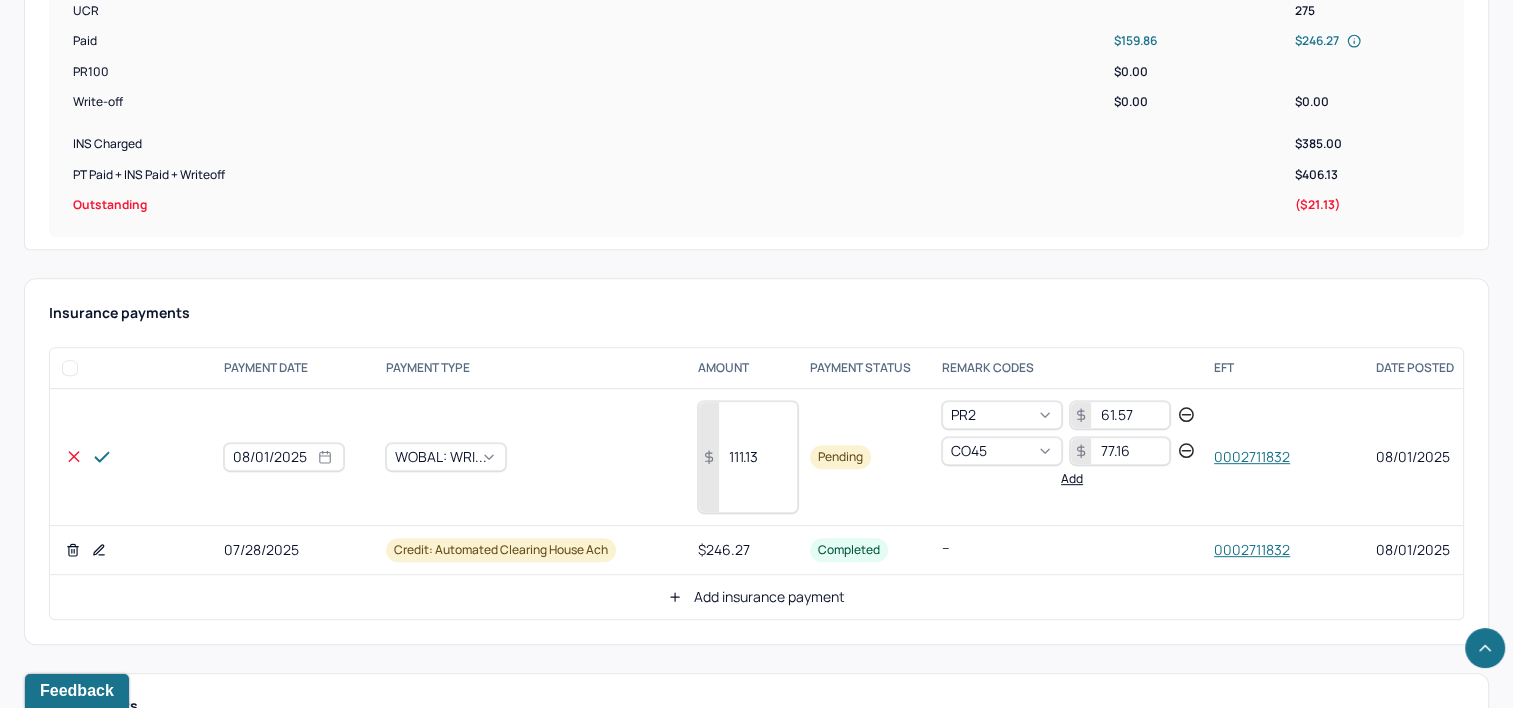type on "111.13" 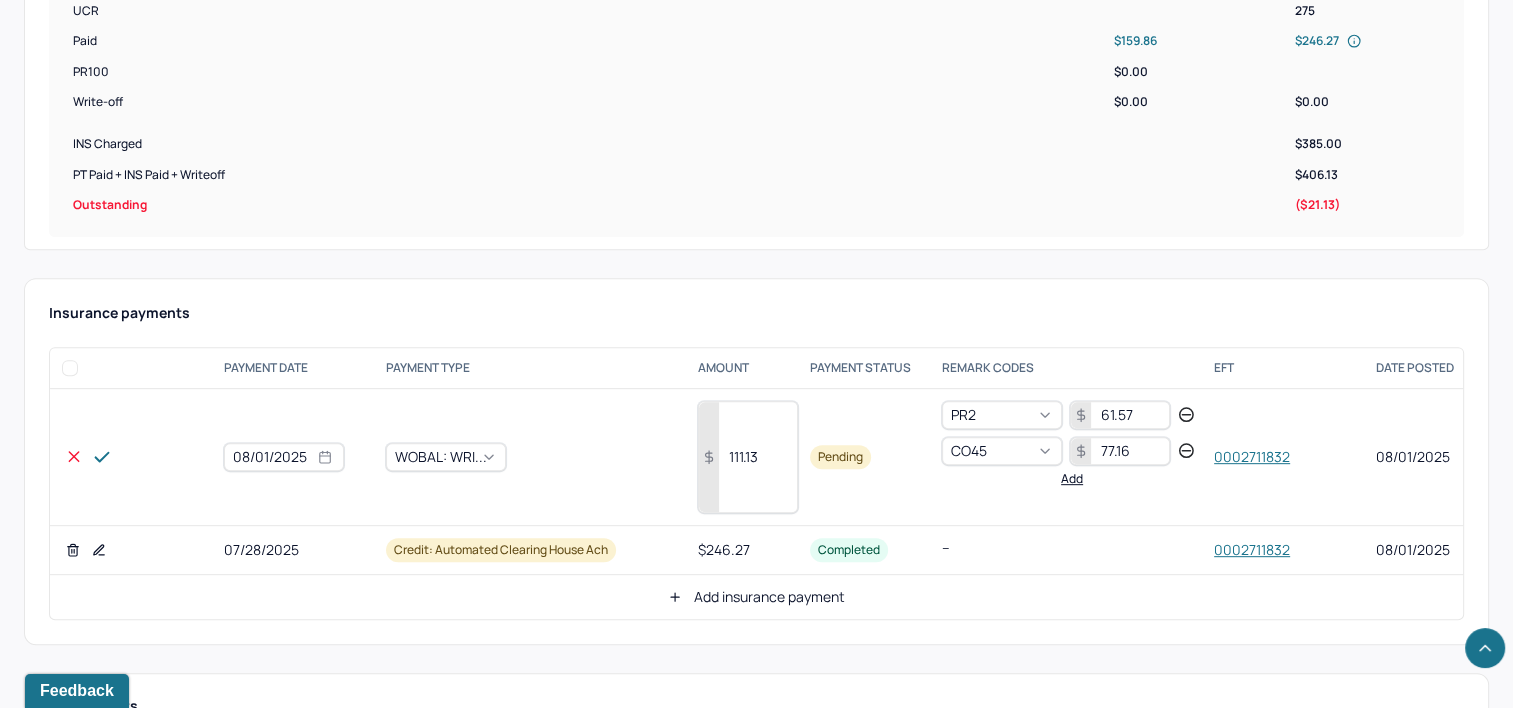 click 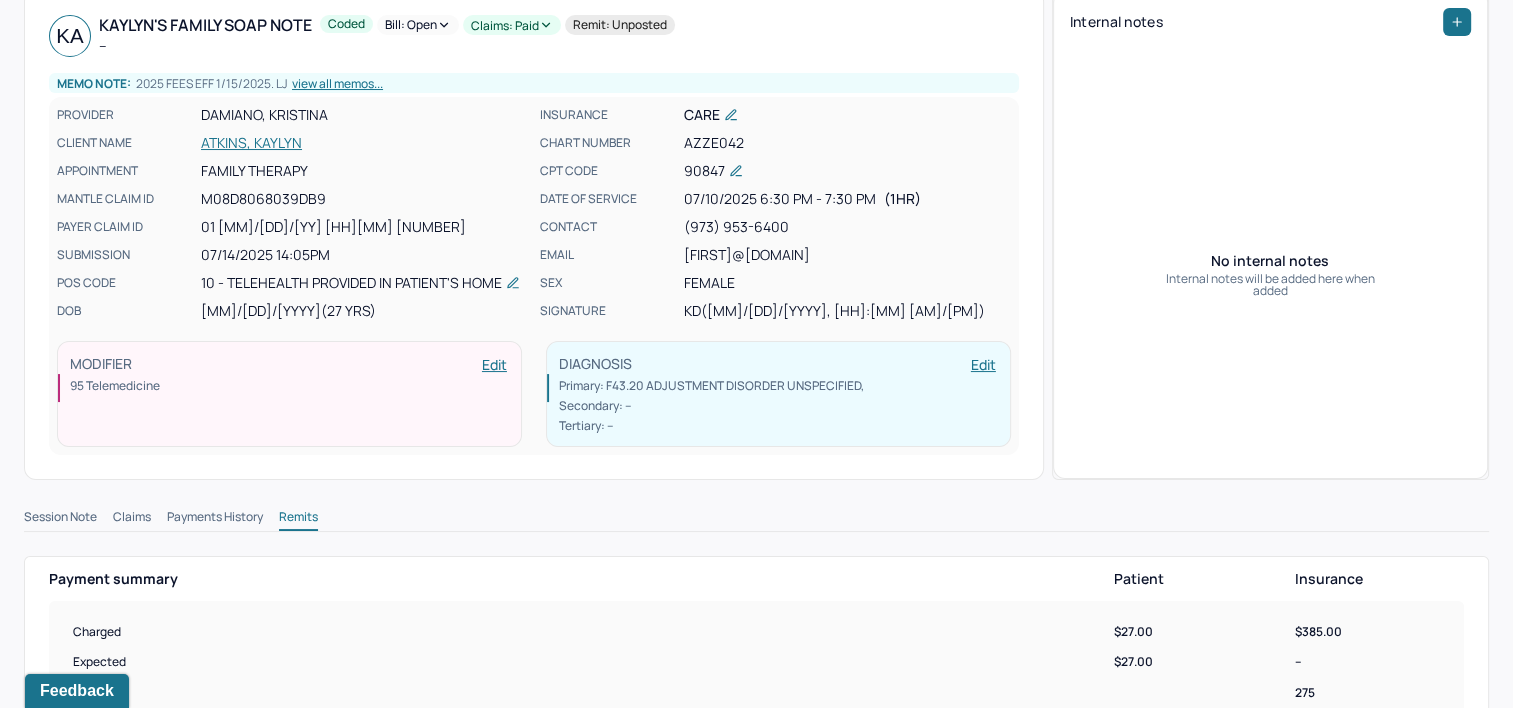 scroll, scrollTop: 0, scrollLeft: 0, axis: both 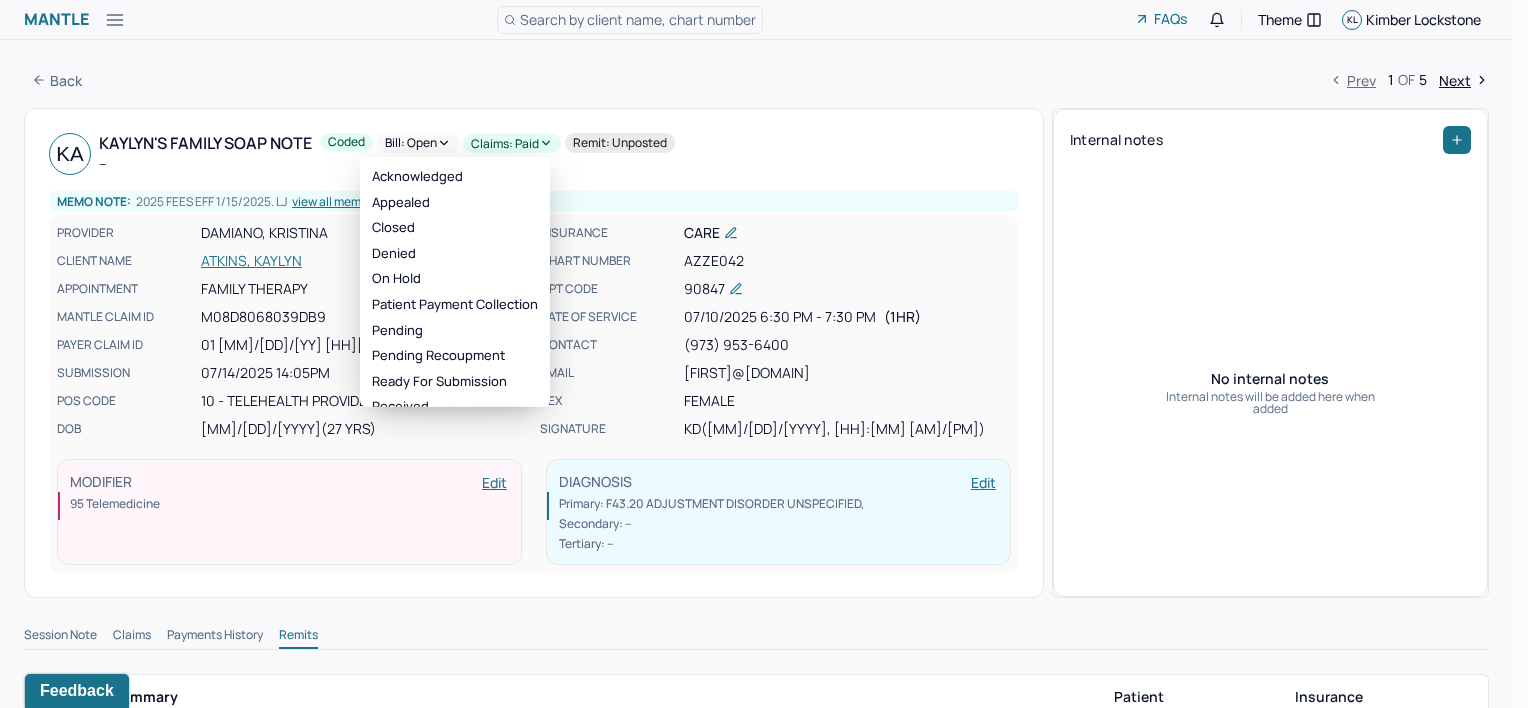 click on "Claims: paid" at bounding box center [512, 143] 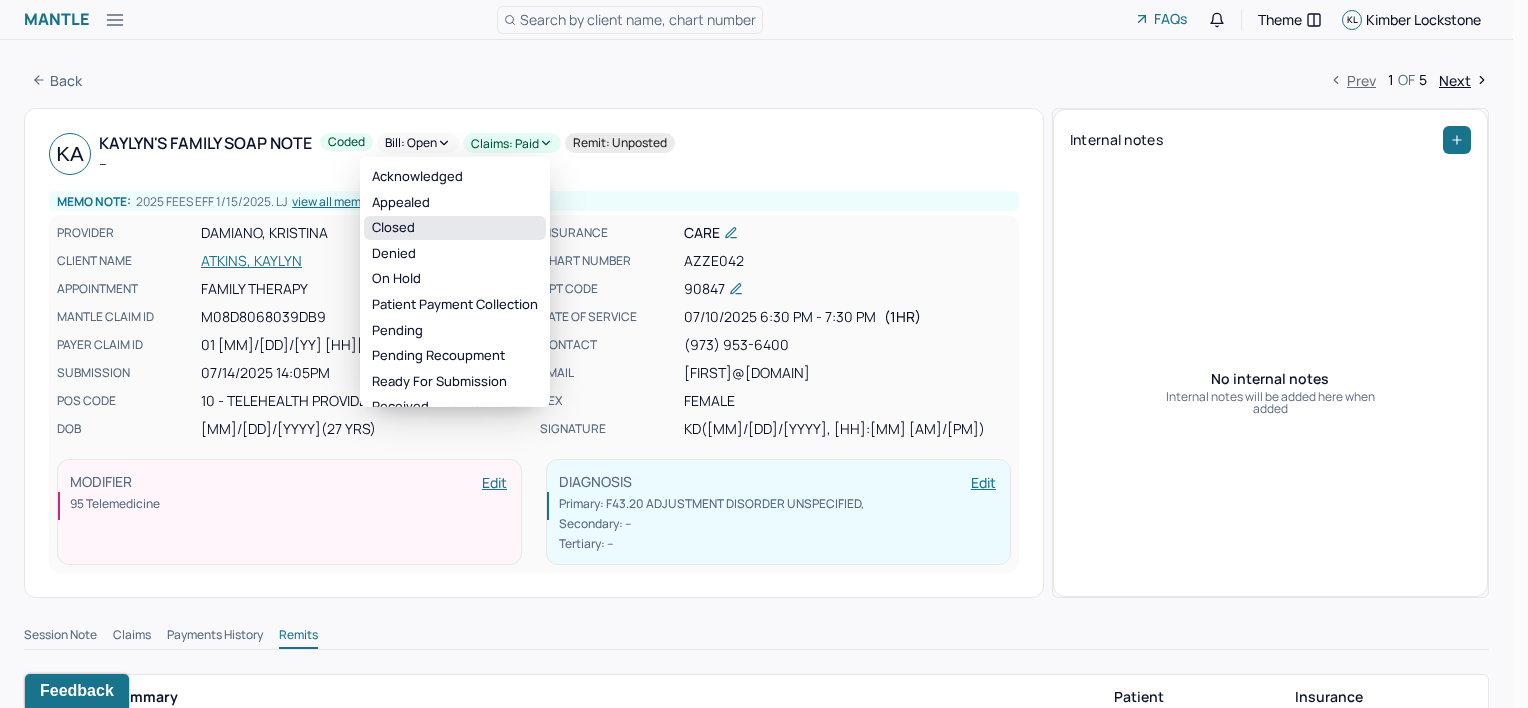 click on "Closed" at bounding box center [455, 228] 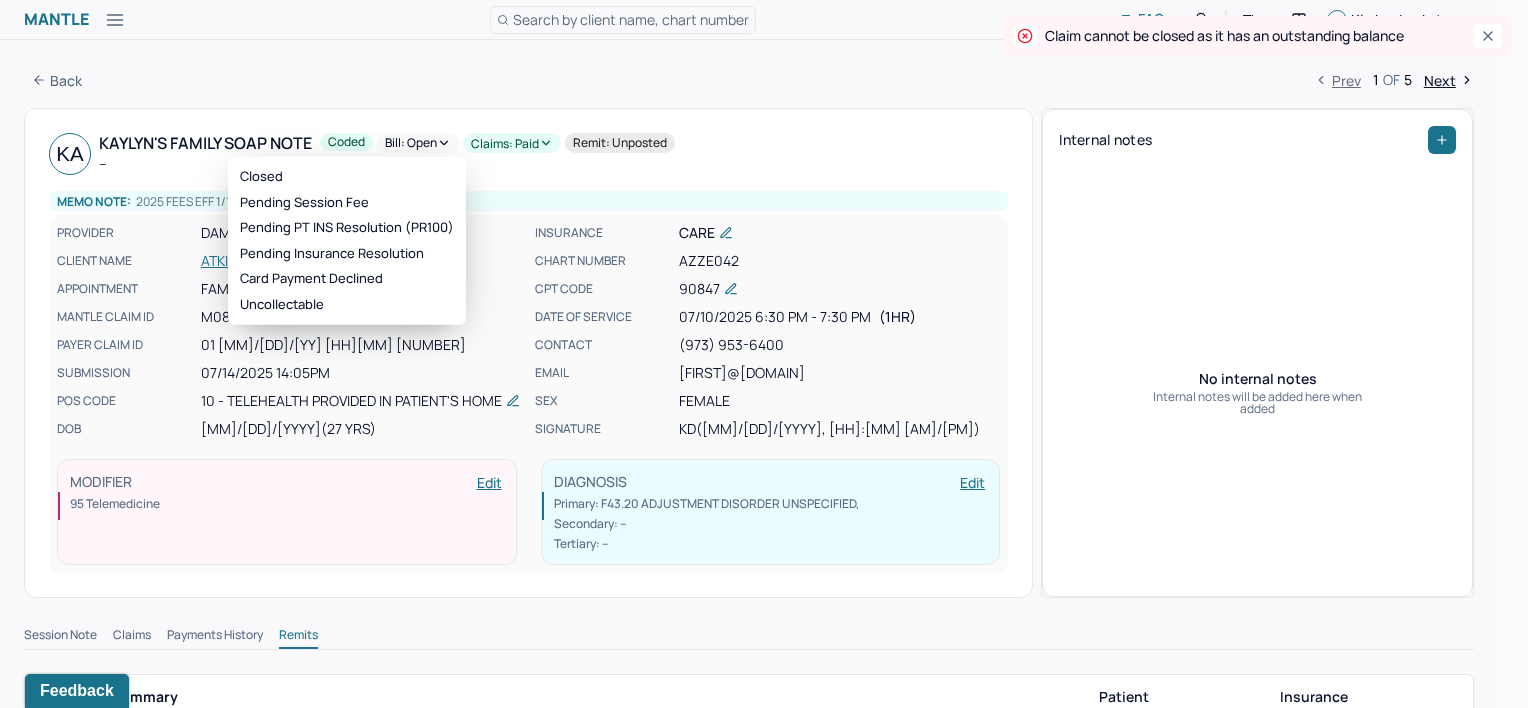 click 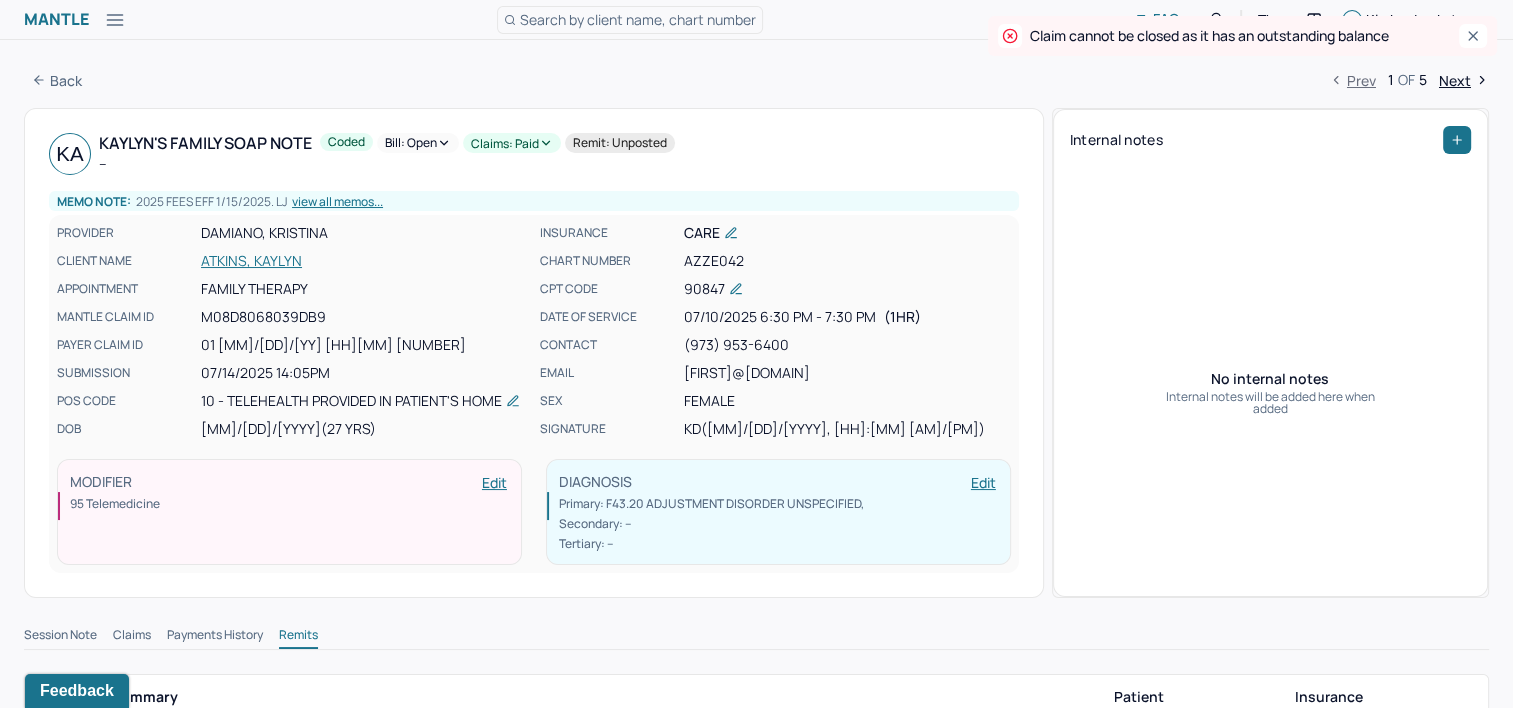 click on "Coded Bill: Open Claims: paid Remit: unposted" at bounding box center (497, 154) 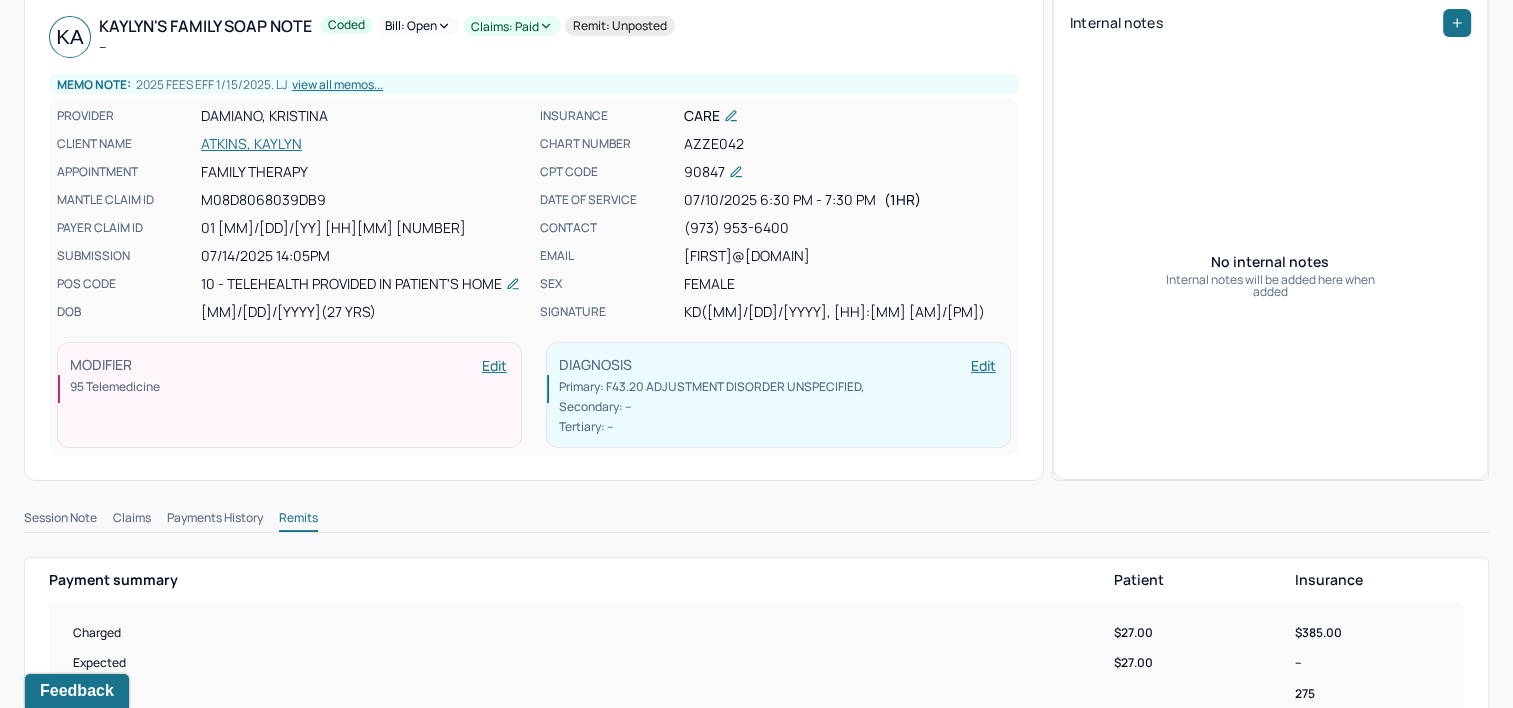 scroll, scrollTop: 0, scrollLeft: 0, axis: both 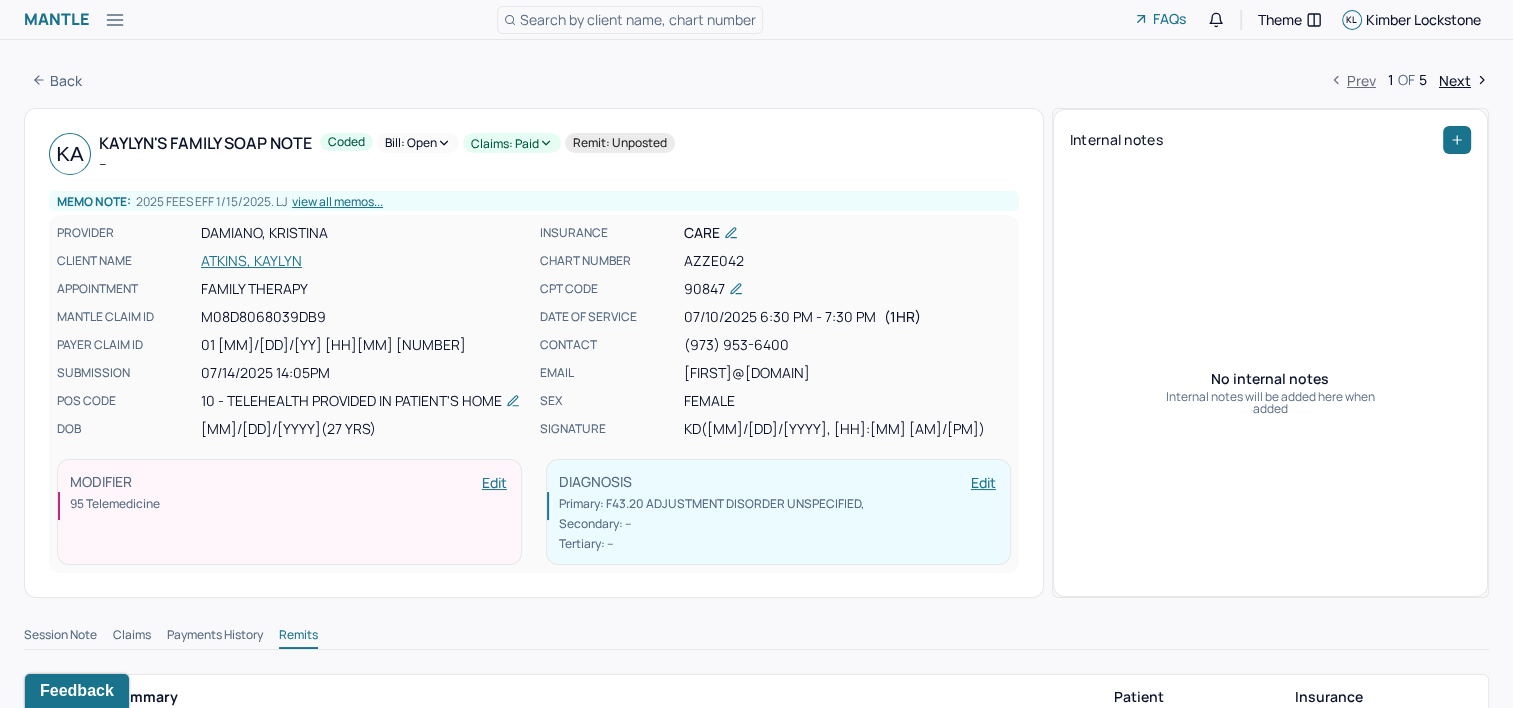 click on "Next" at bounding box center (1464, 80) 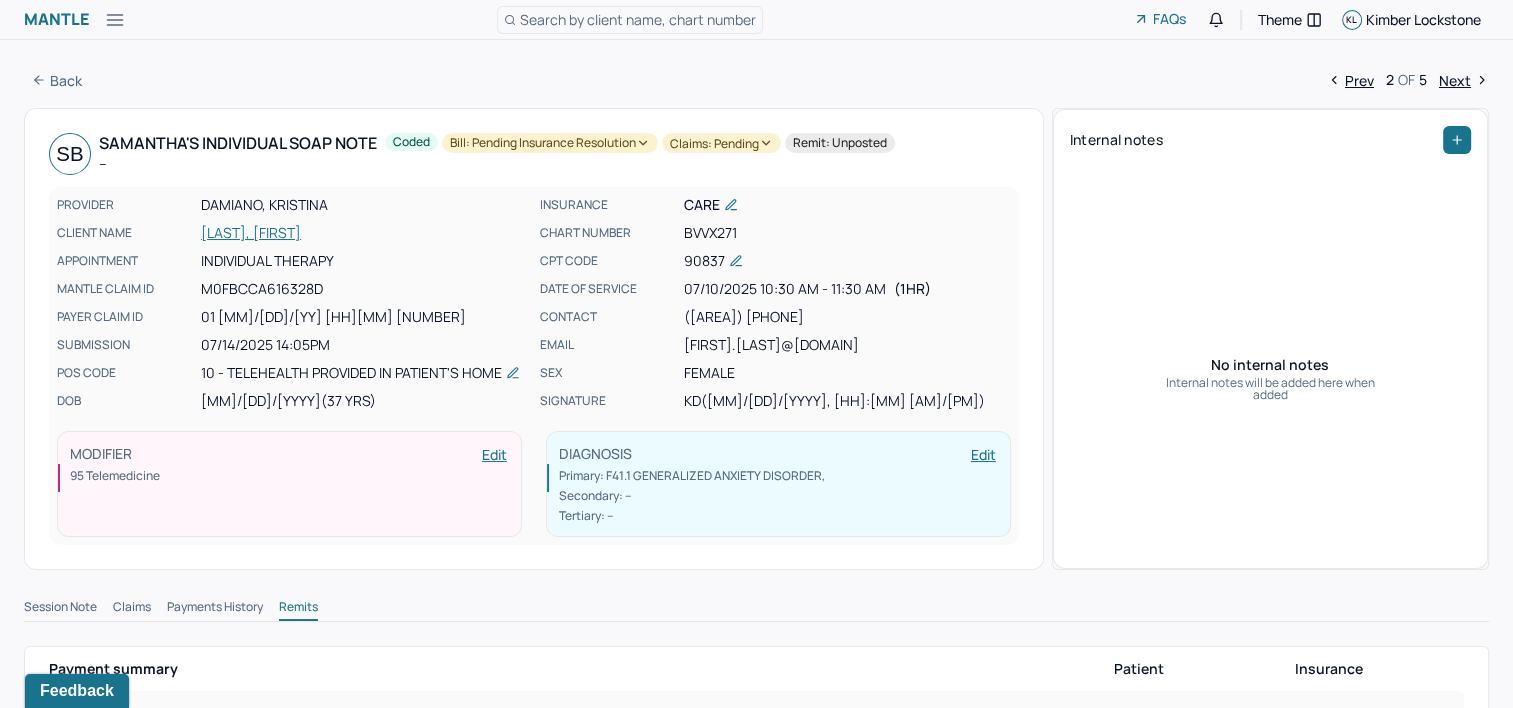 type 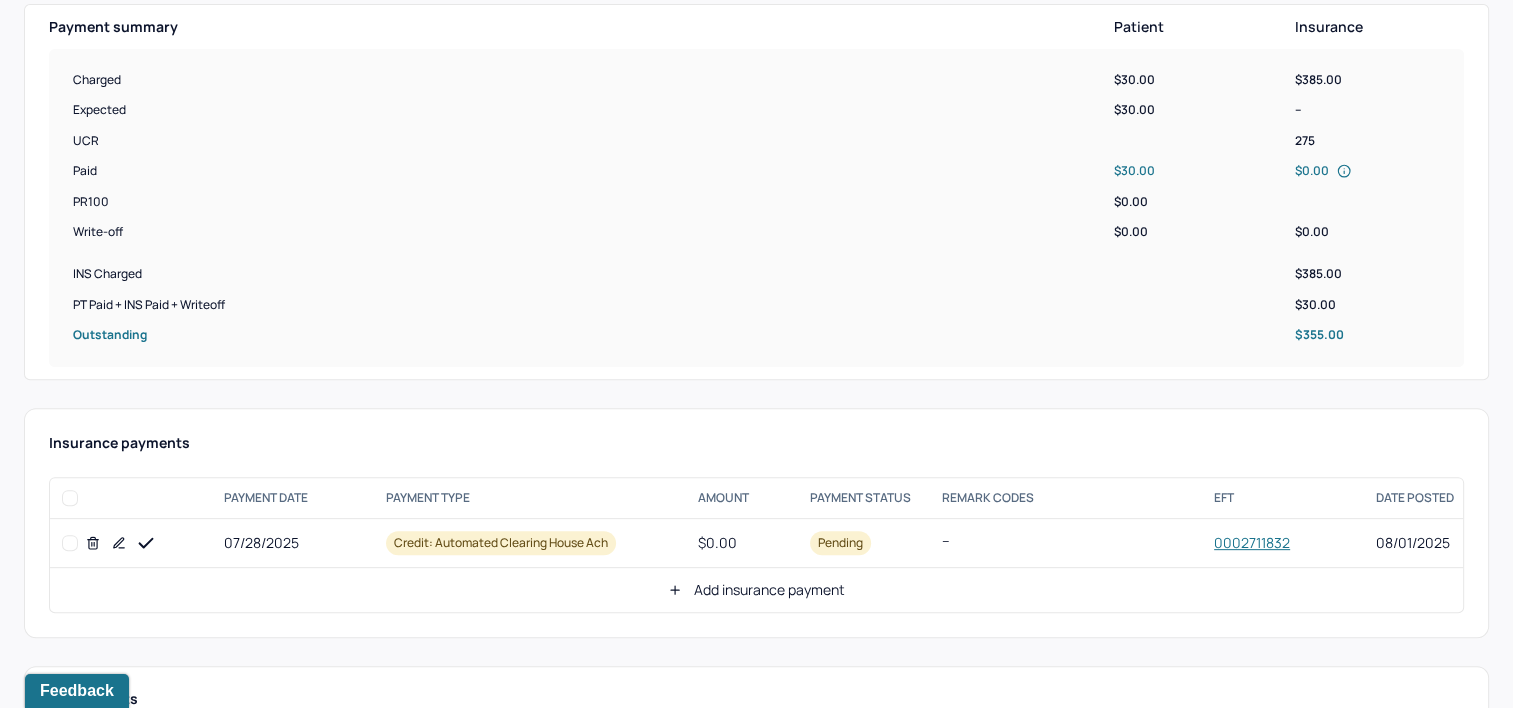 scroll, scrollTop: 700, scrollLeft: 0, axis: vertical 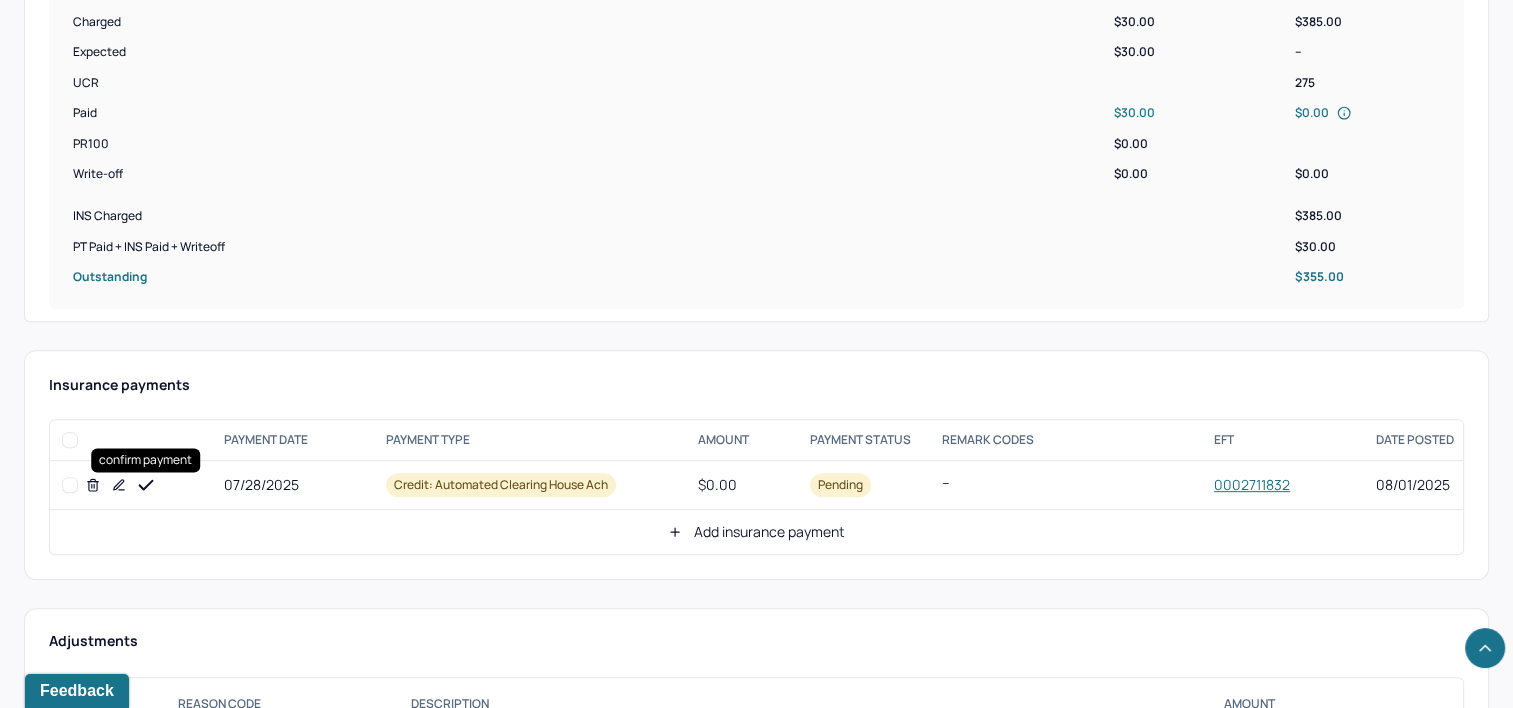 click 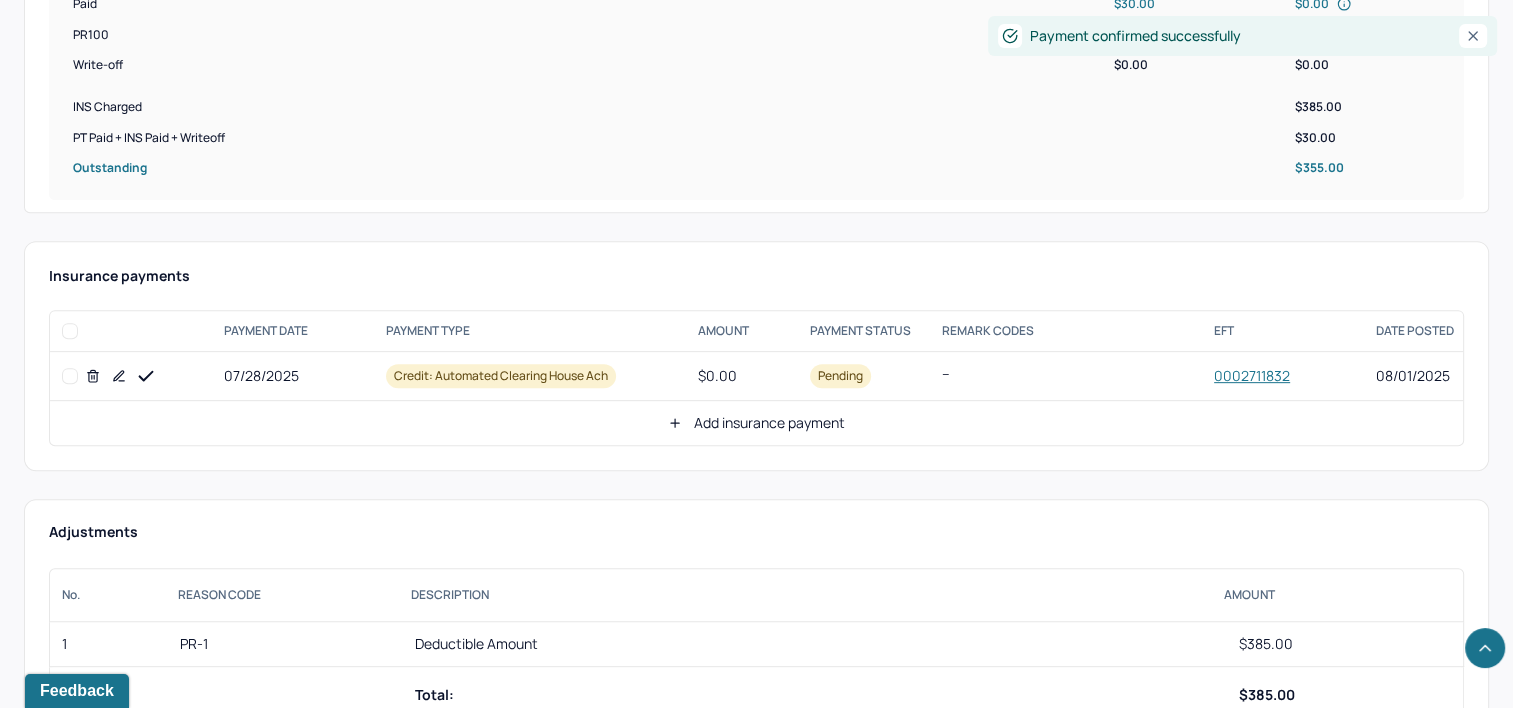 scroll, scrollTop: 800, scrollLeft: 0, axis: vertical 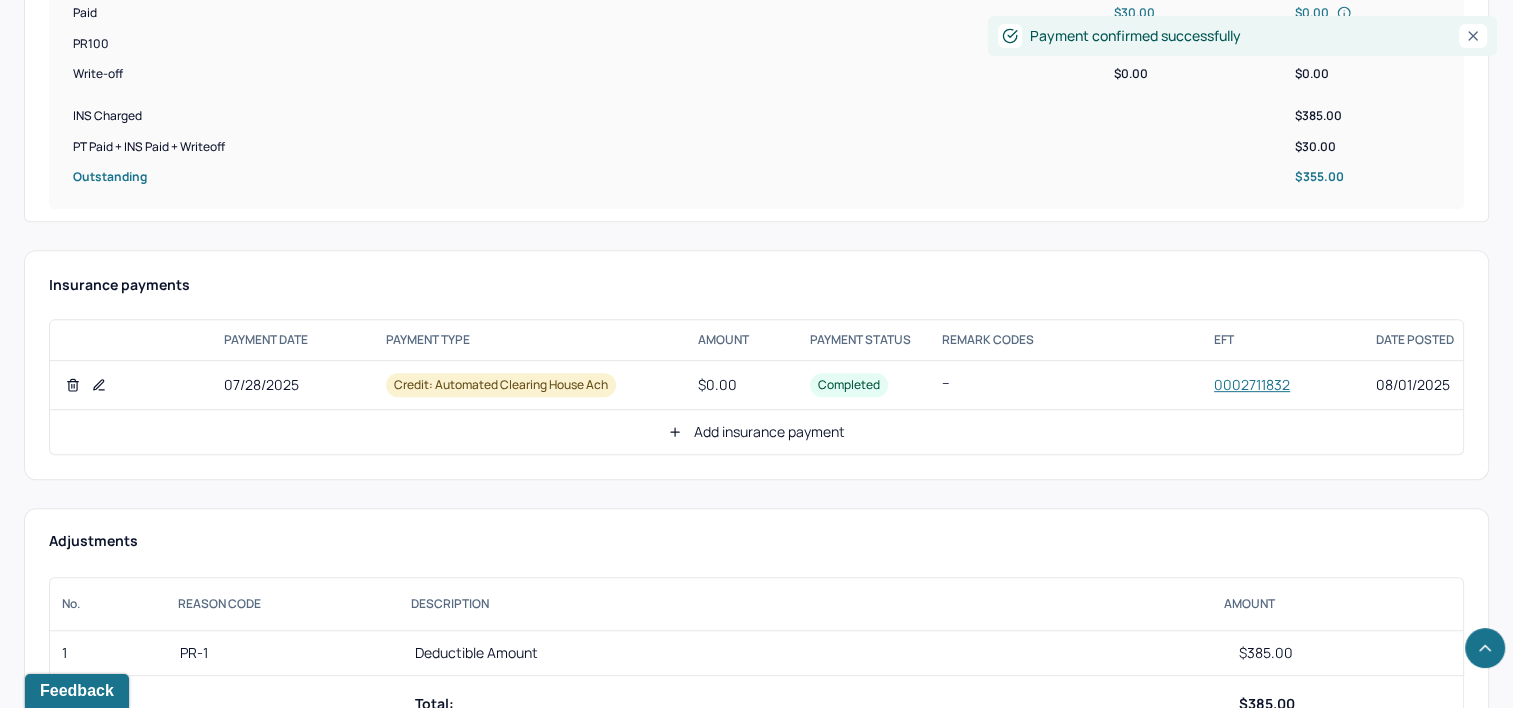 click on "Add insurance payment" at bounding box center (756, 432) 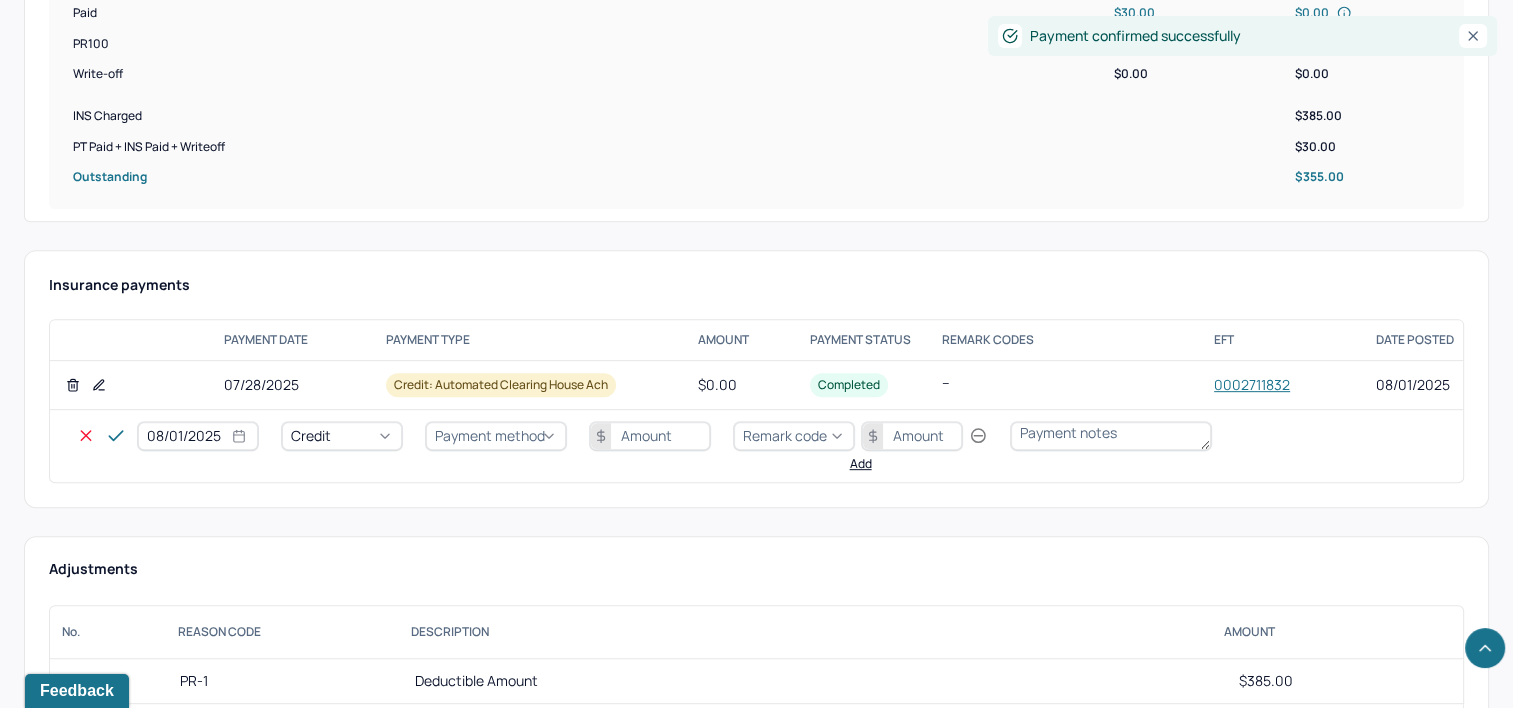 click on "08/01/2025" at bounding box center (198, 436) 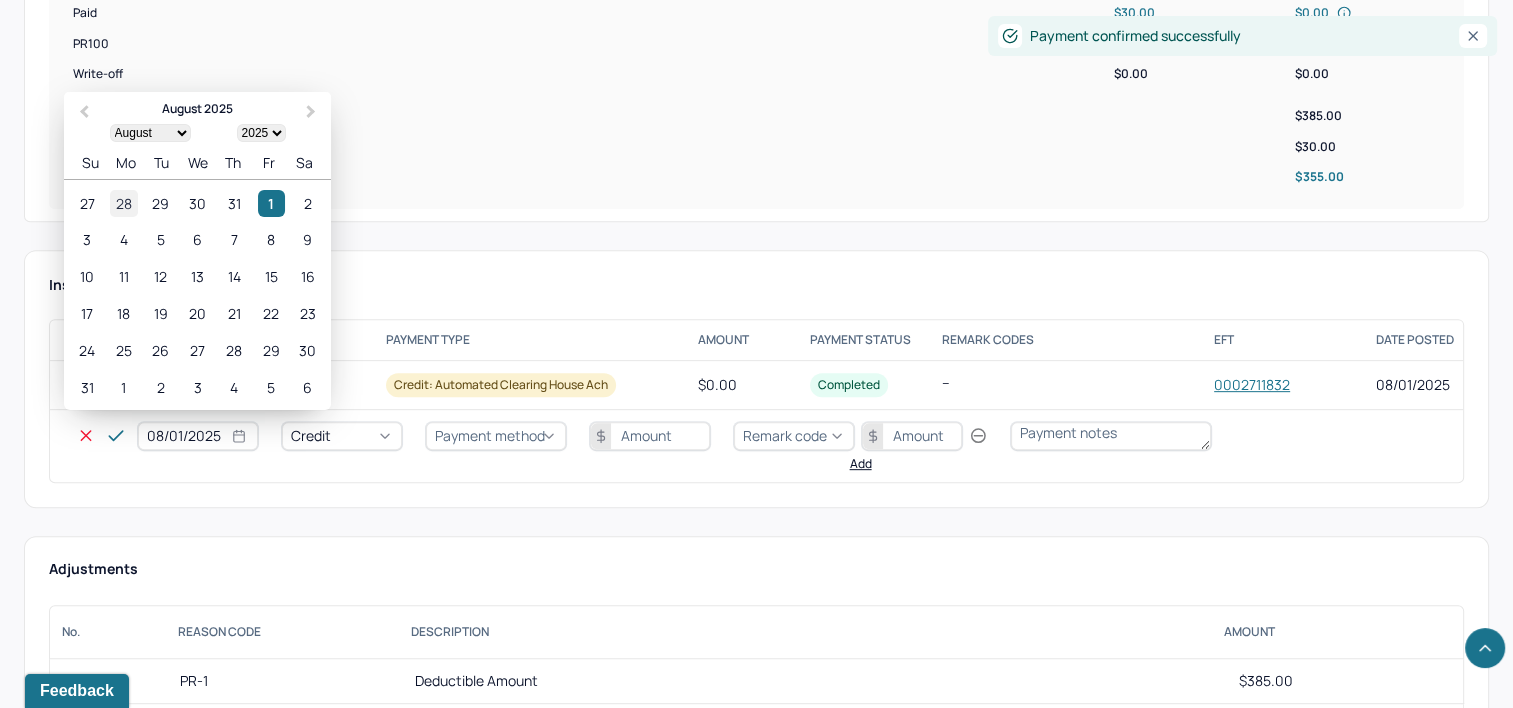 click on "28" at bounding box center [123, 203] 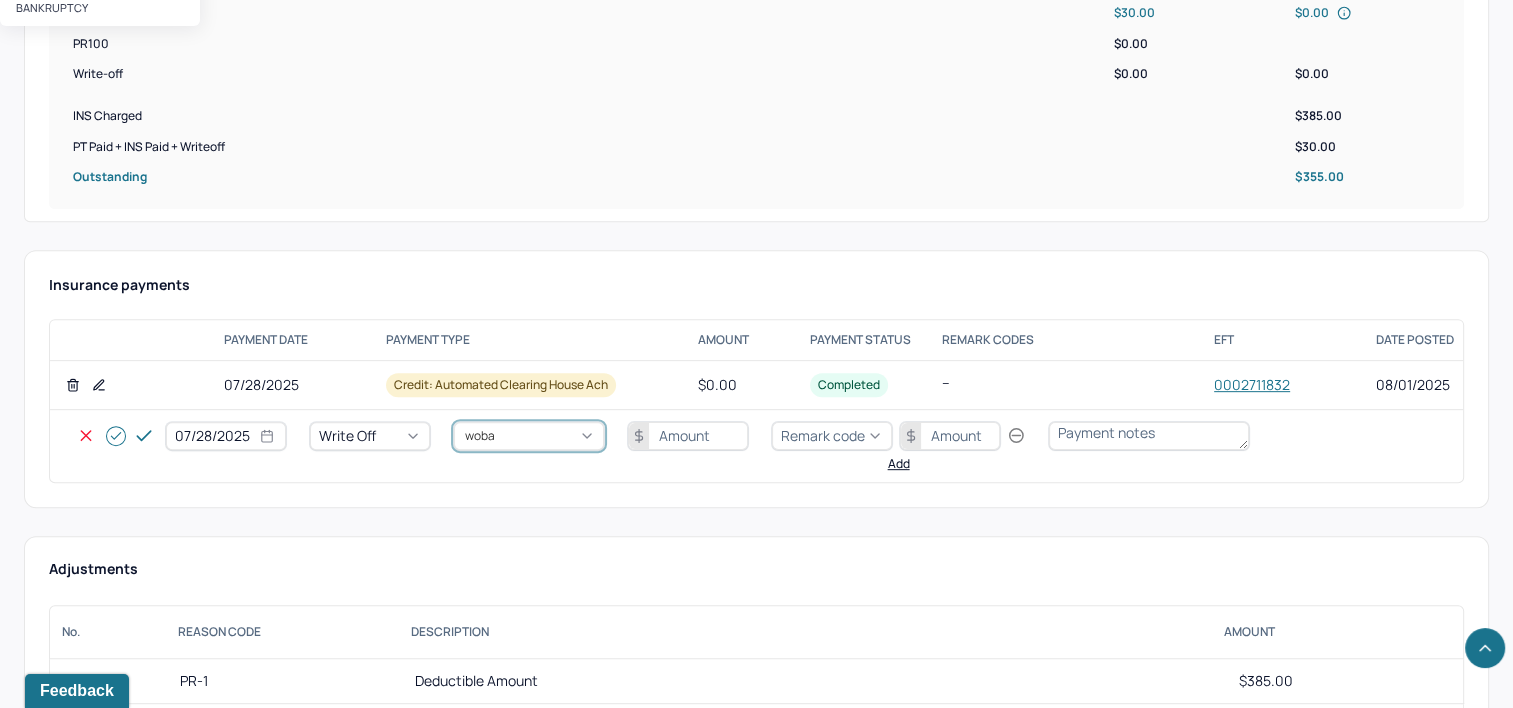 type on "wobal" 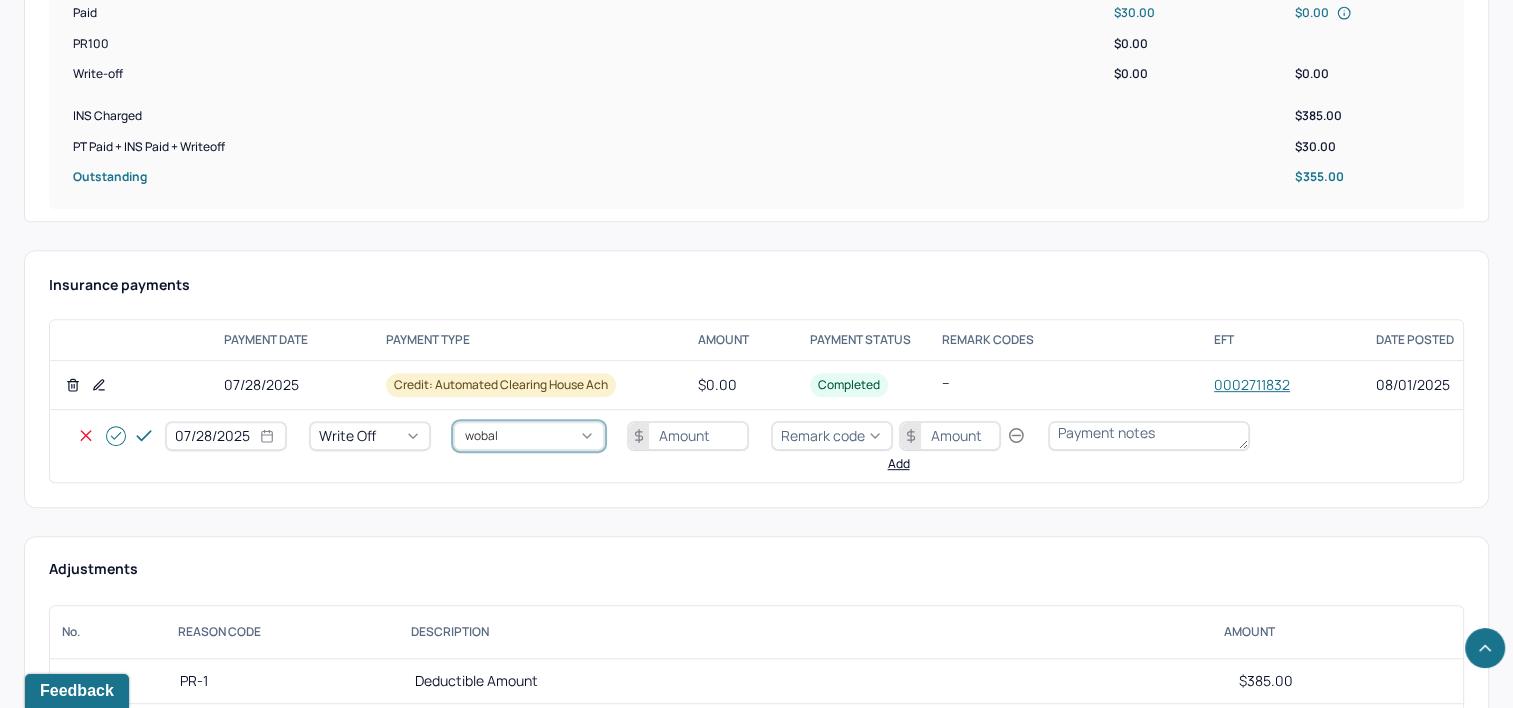 type 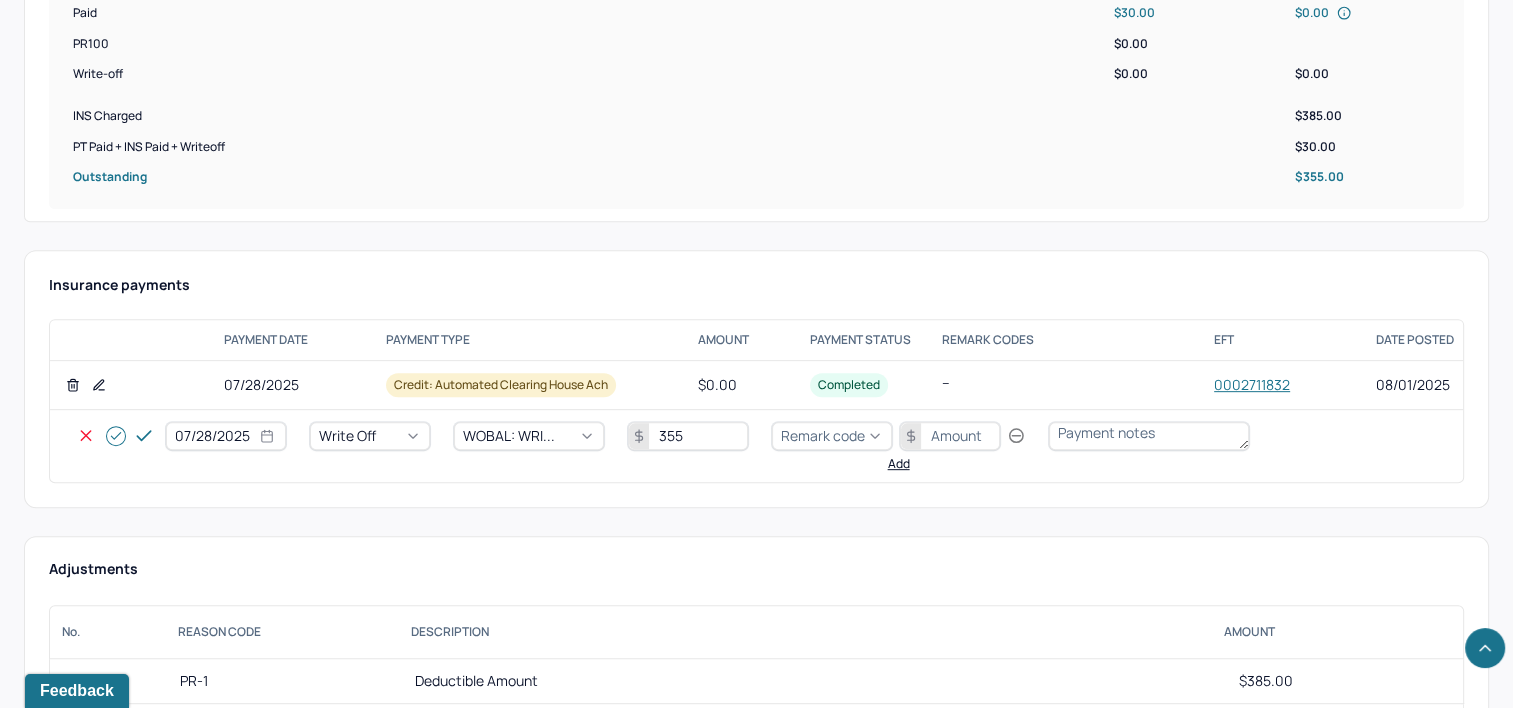 type on "355" 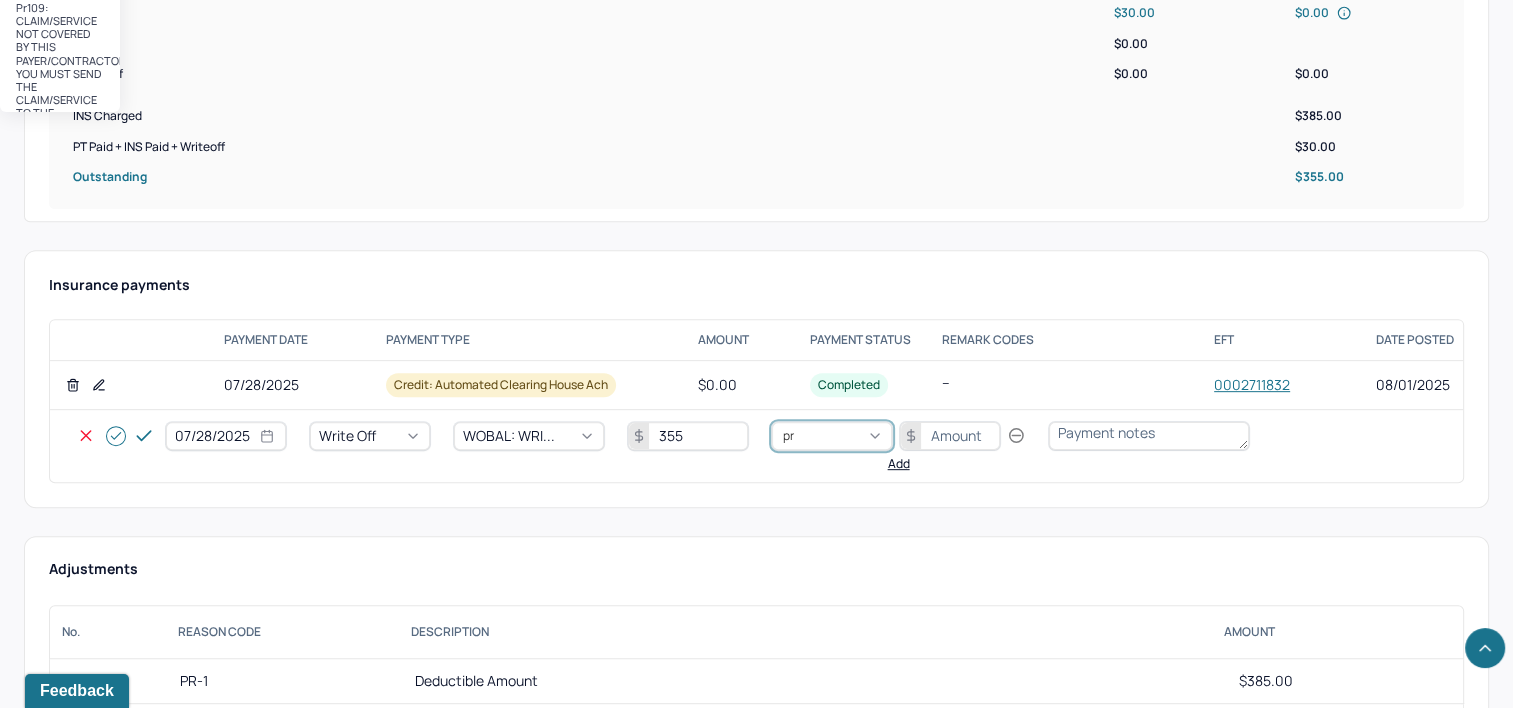 type on "pr1" 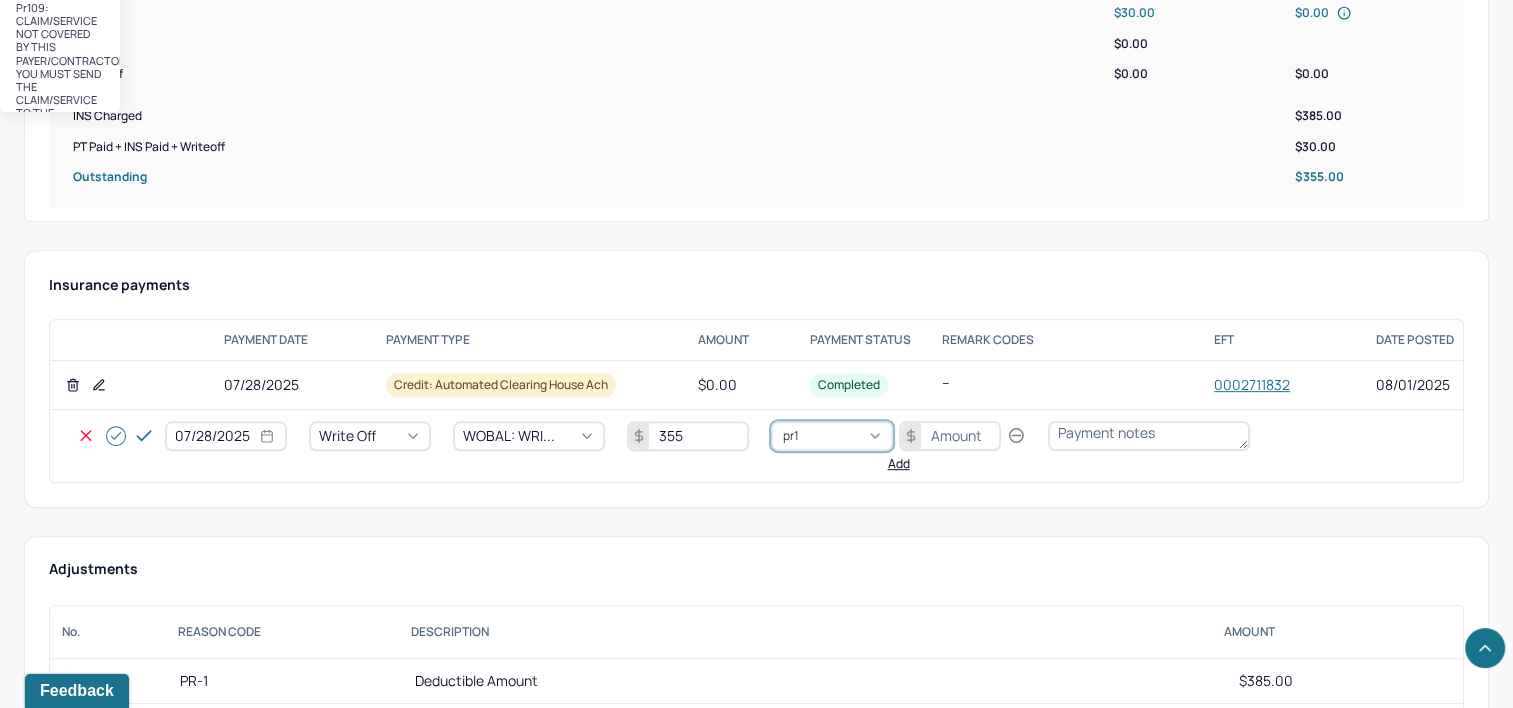 type 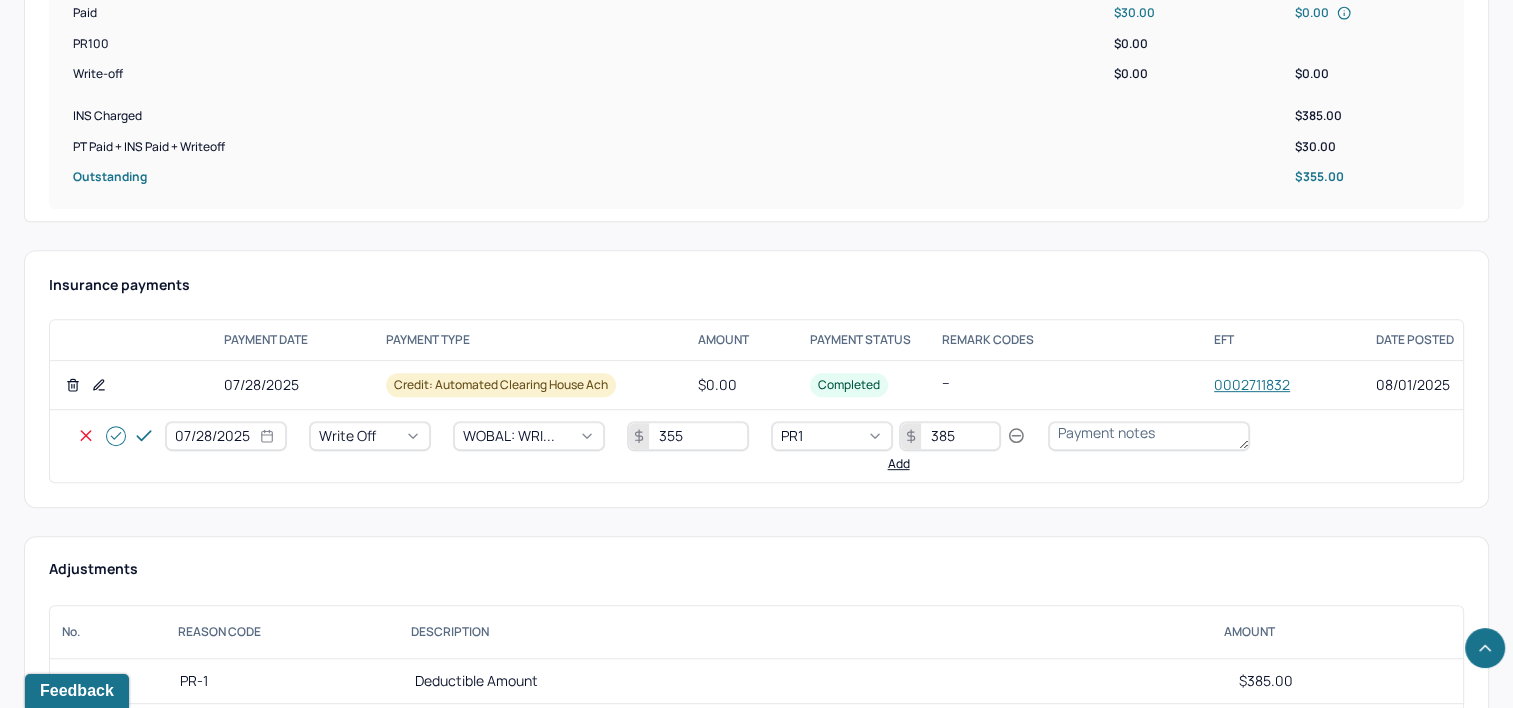 type on "385" 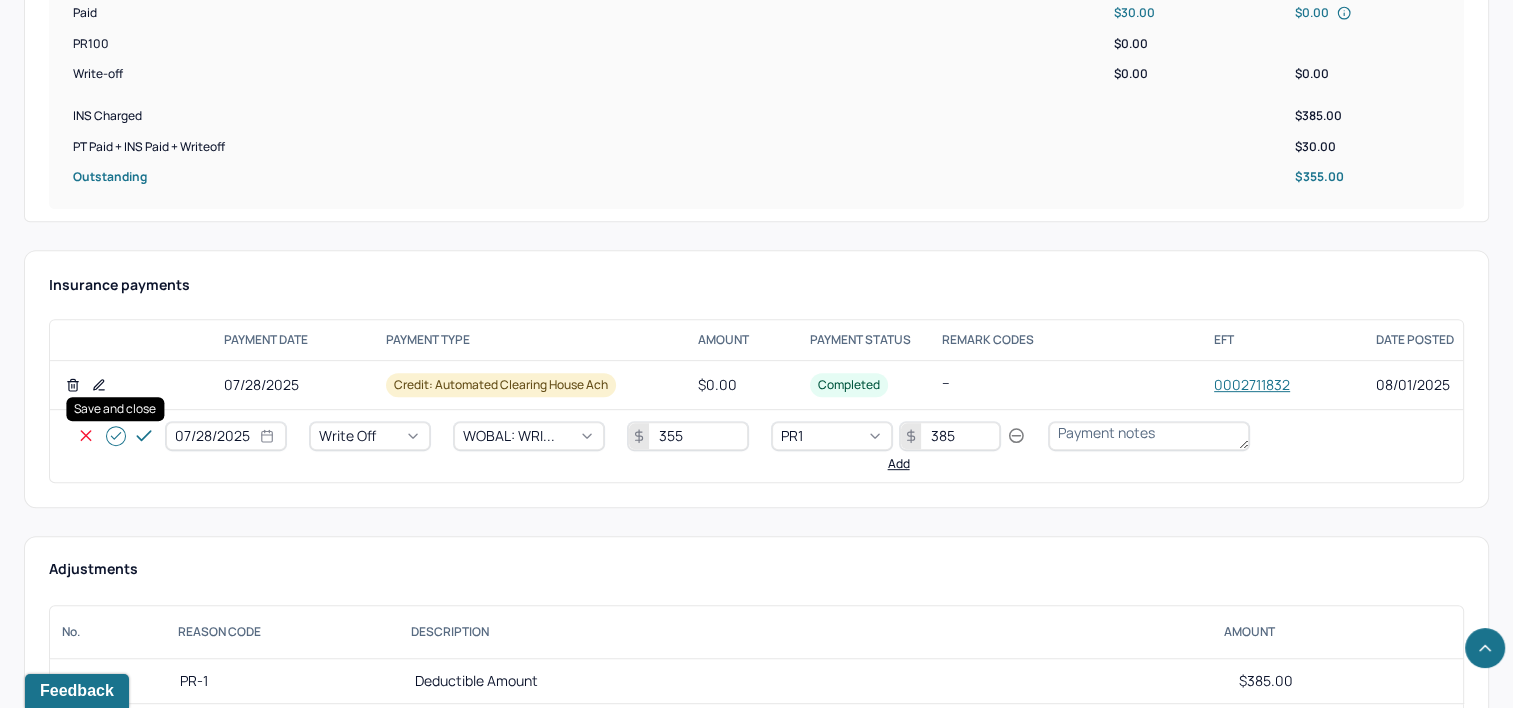 click 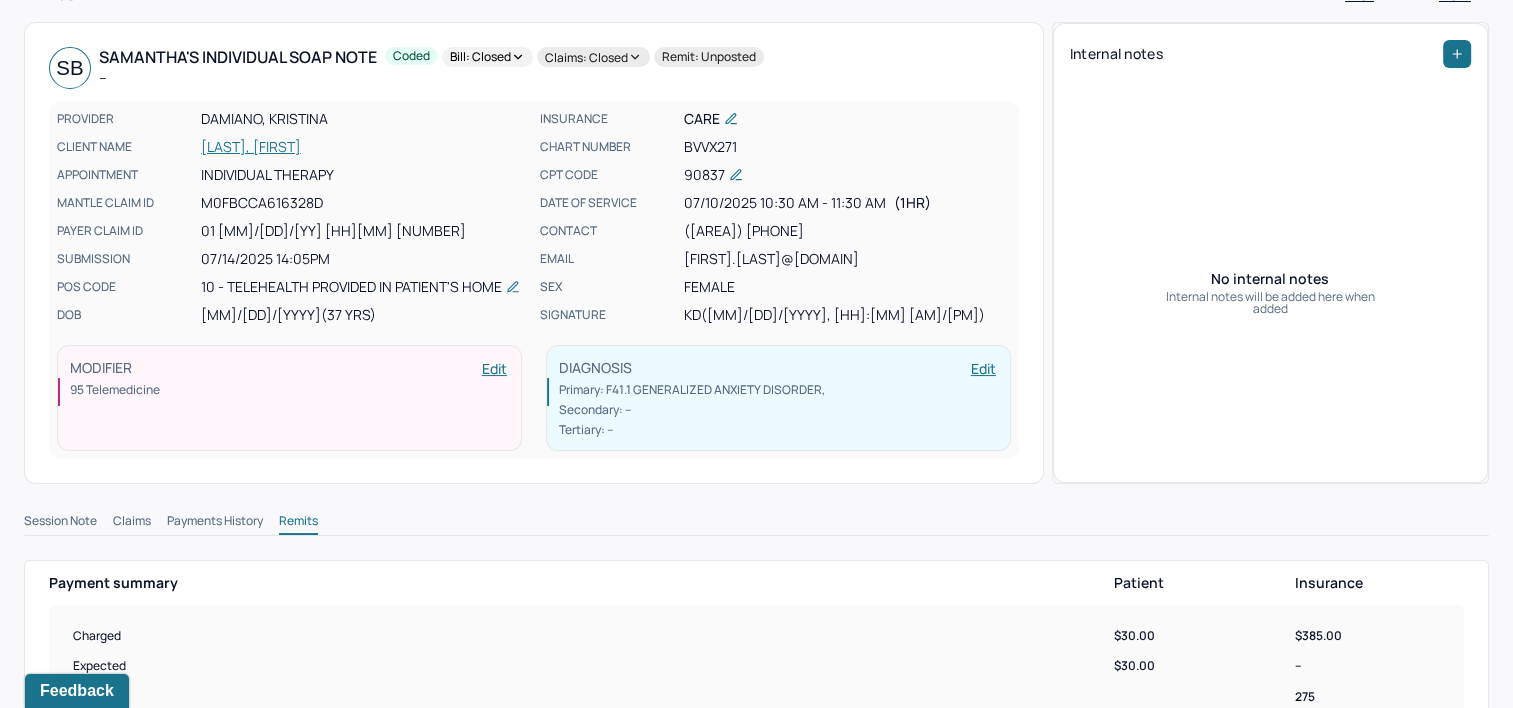 scroll, scrollTop: 0, scrollLeft: 0, axis: both 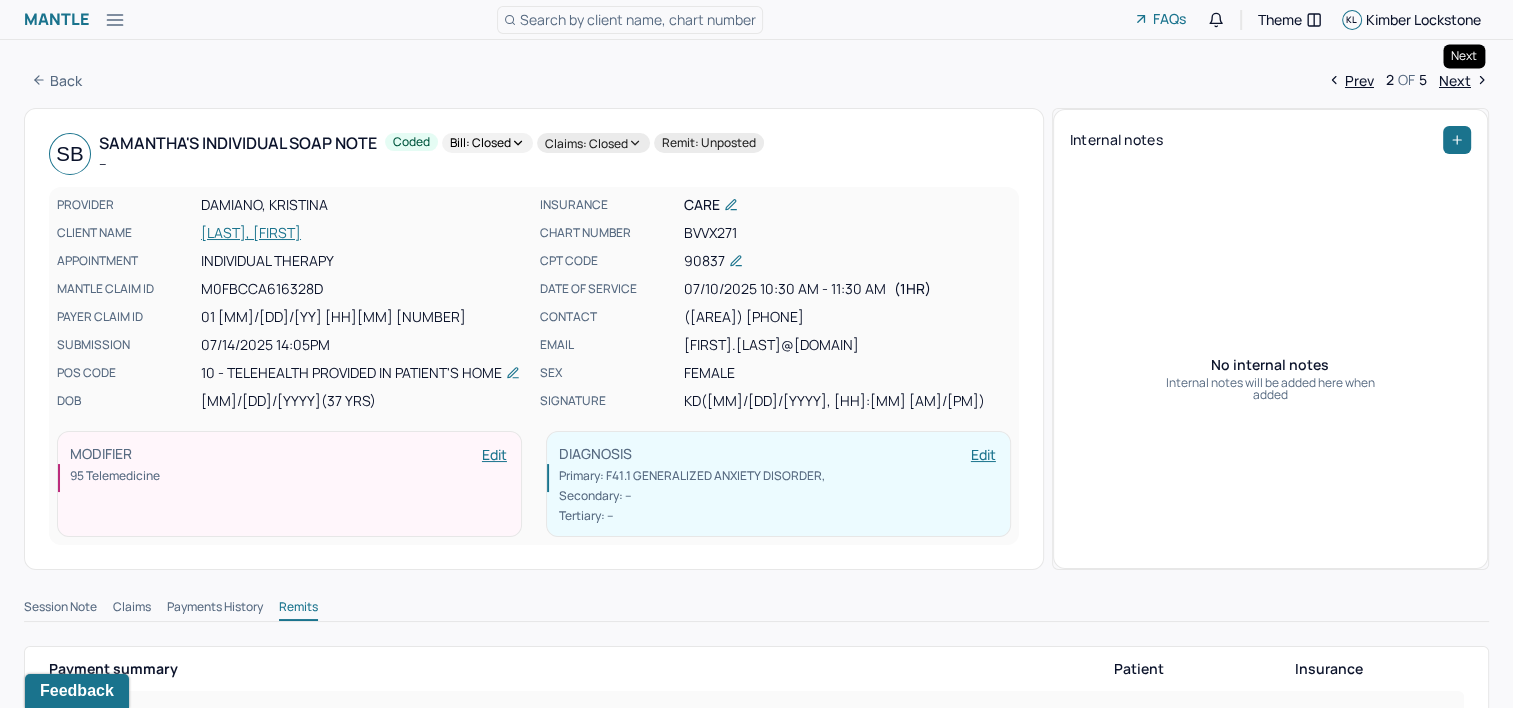click on "Next" at bounding box center (1464, 80) 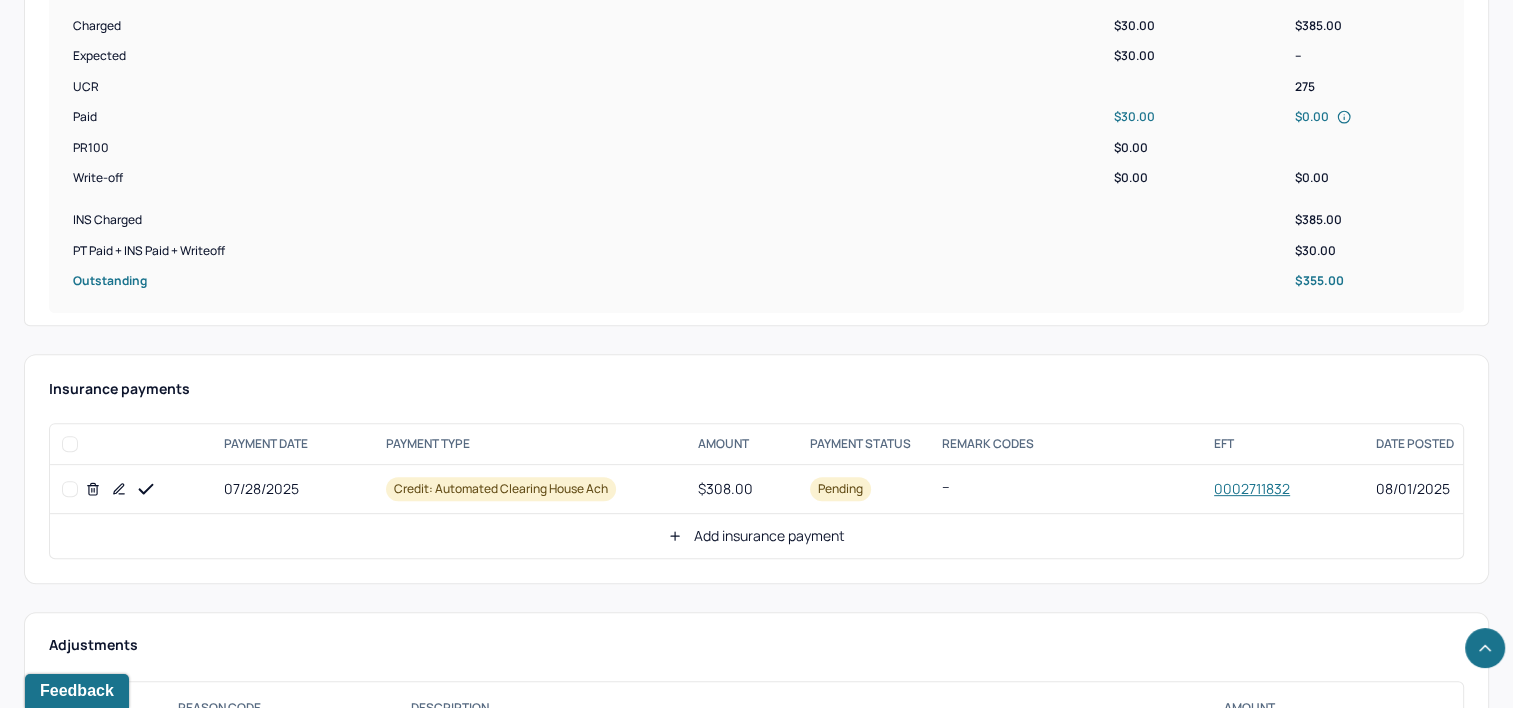 scroll, scrollTop: 1000, scrollLeft: 0, axis: vertical 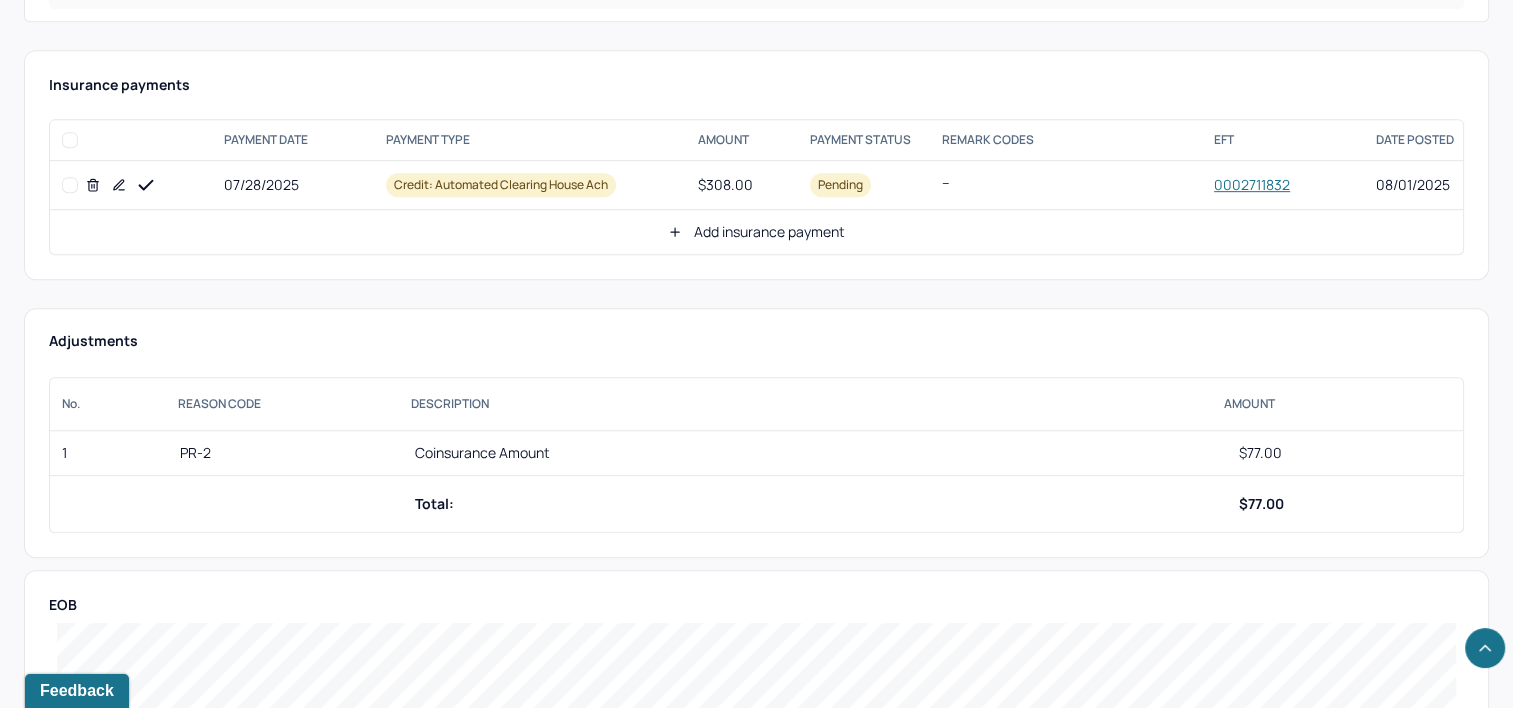 click 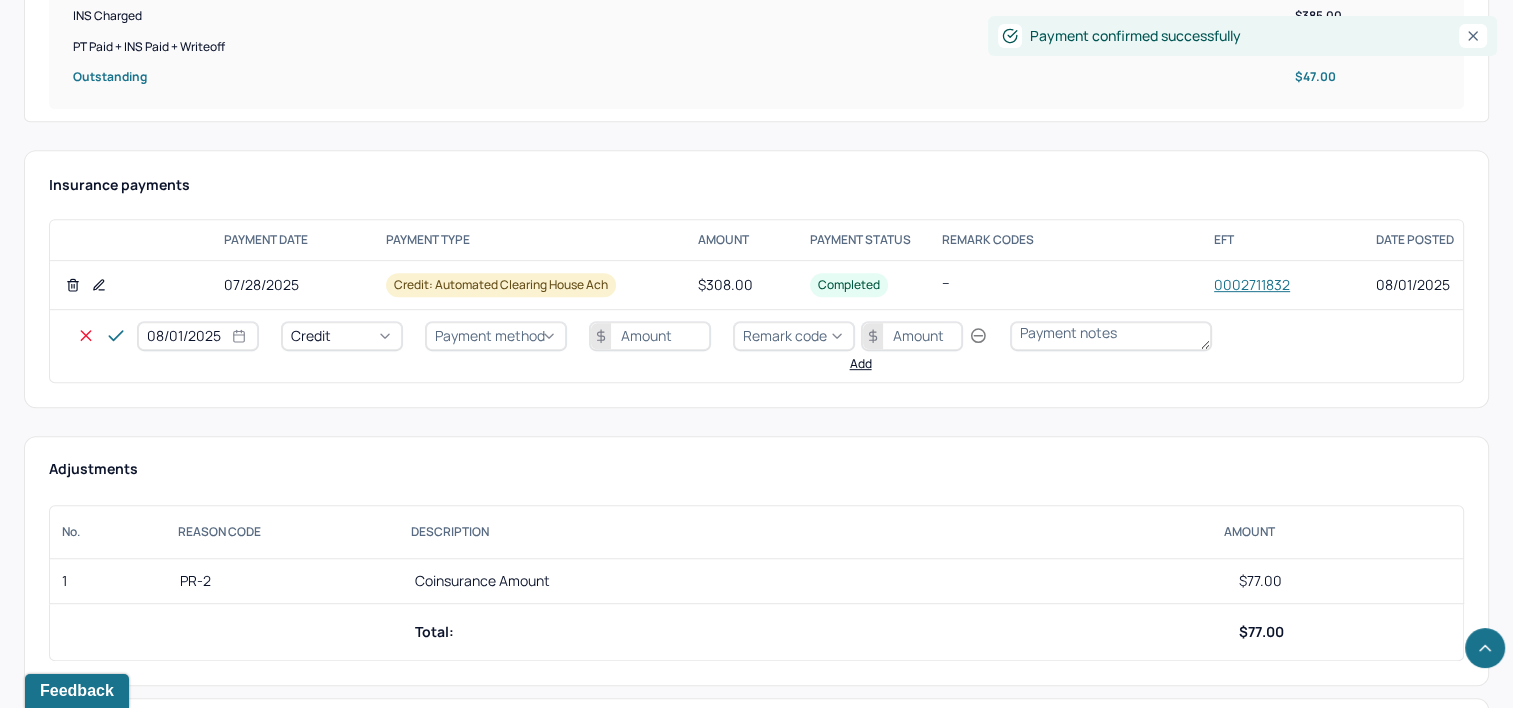 scroll, scrollTop: 900, scrollLeft: 0, axis: vertical 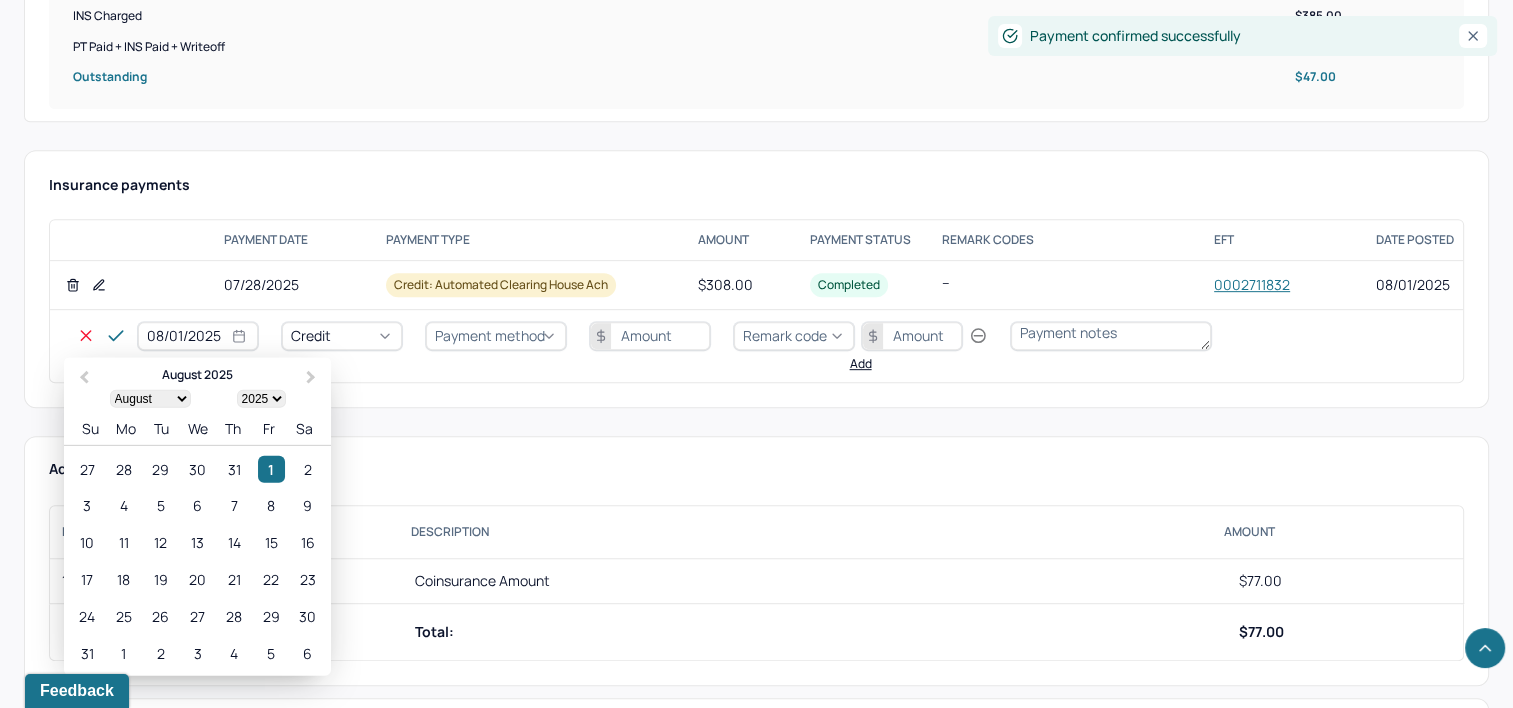 click on "08/01/2025" at bounding box center (198, 336) 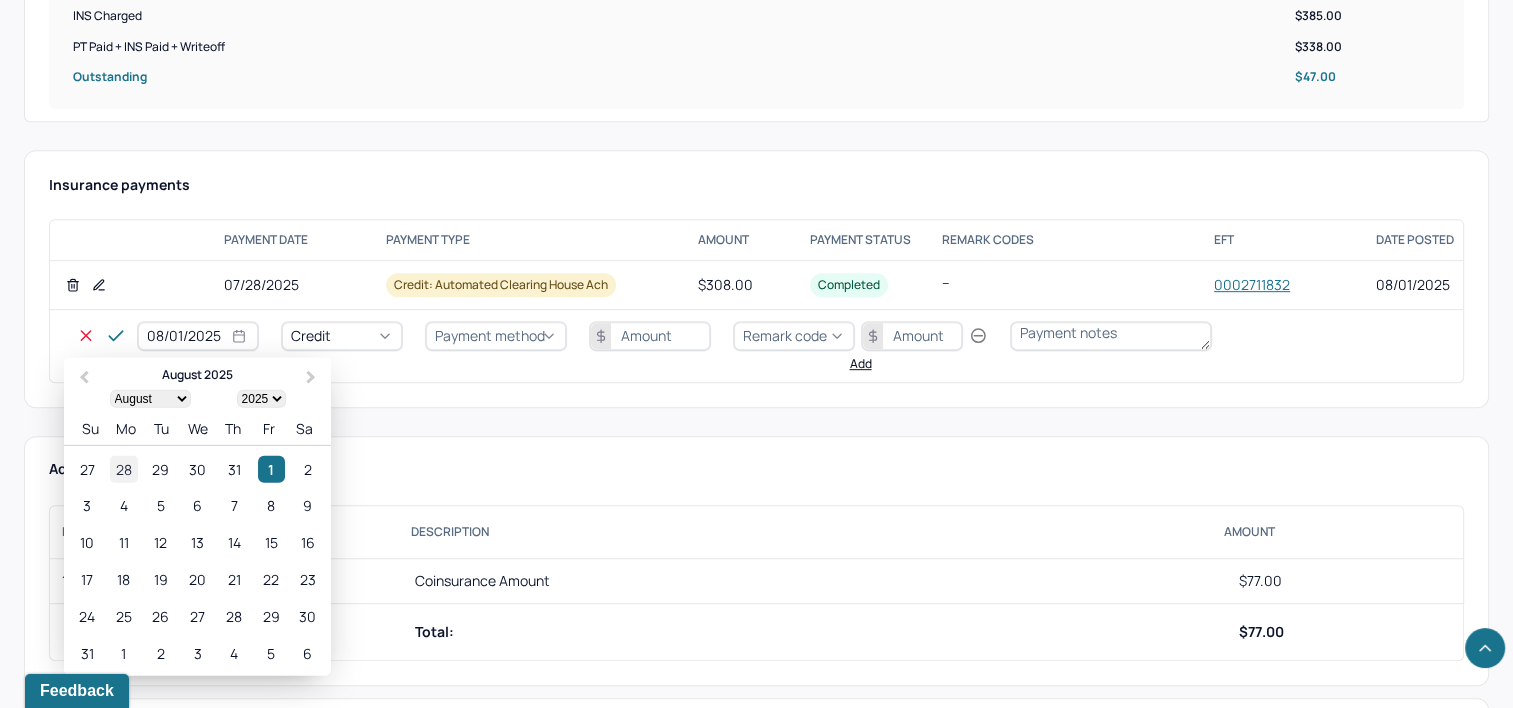 click on "28" at bounding box center [123, 468] 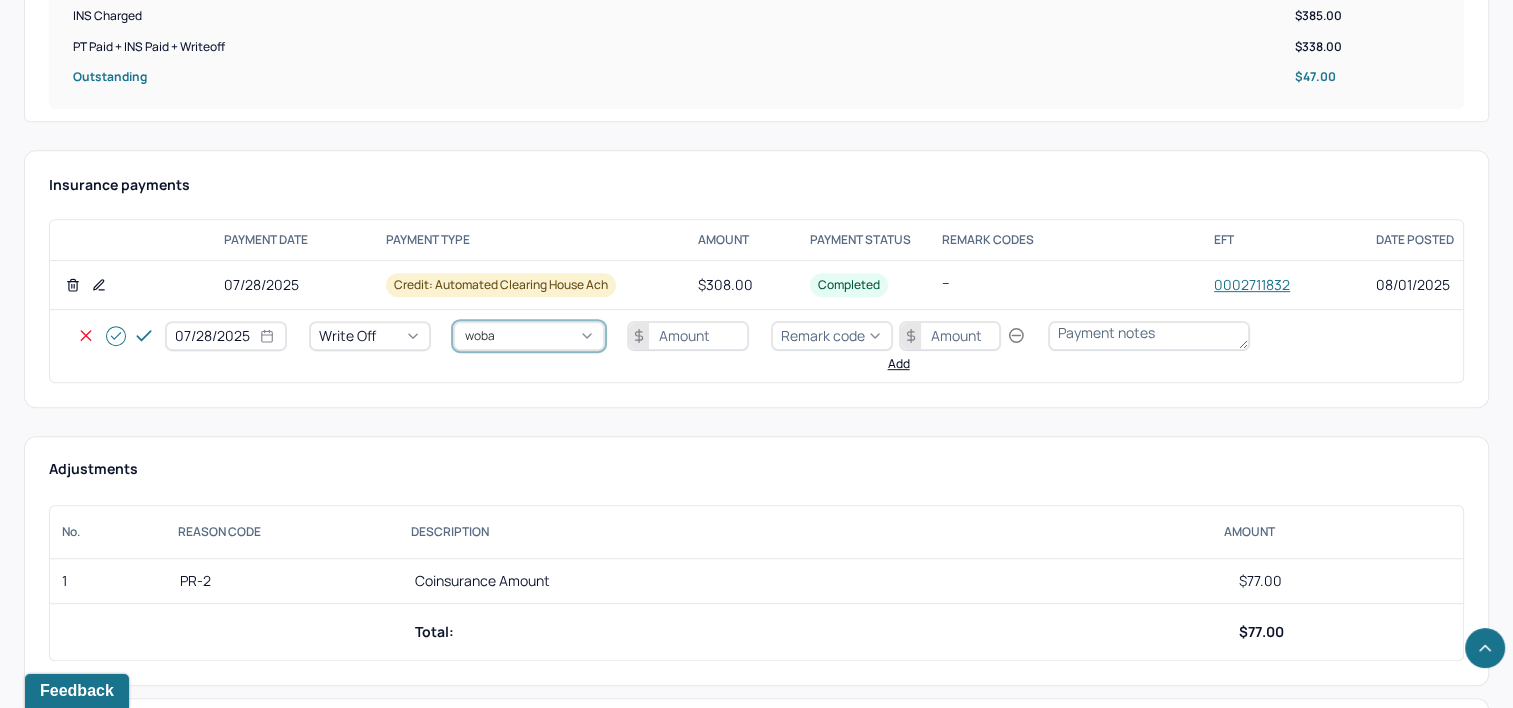 type on "wobal" 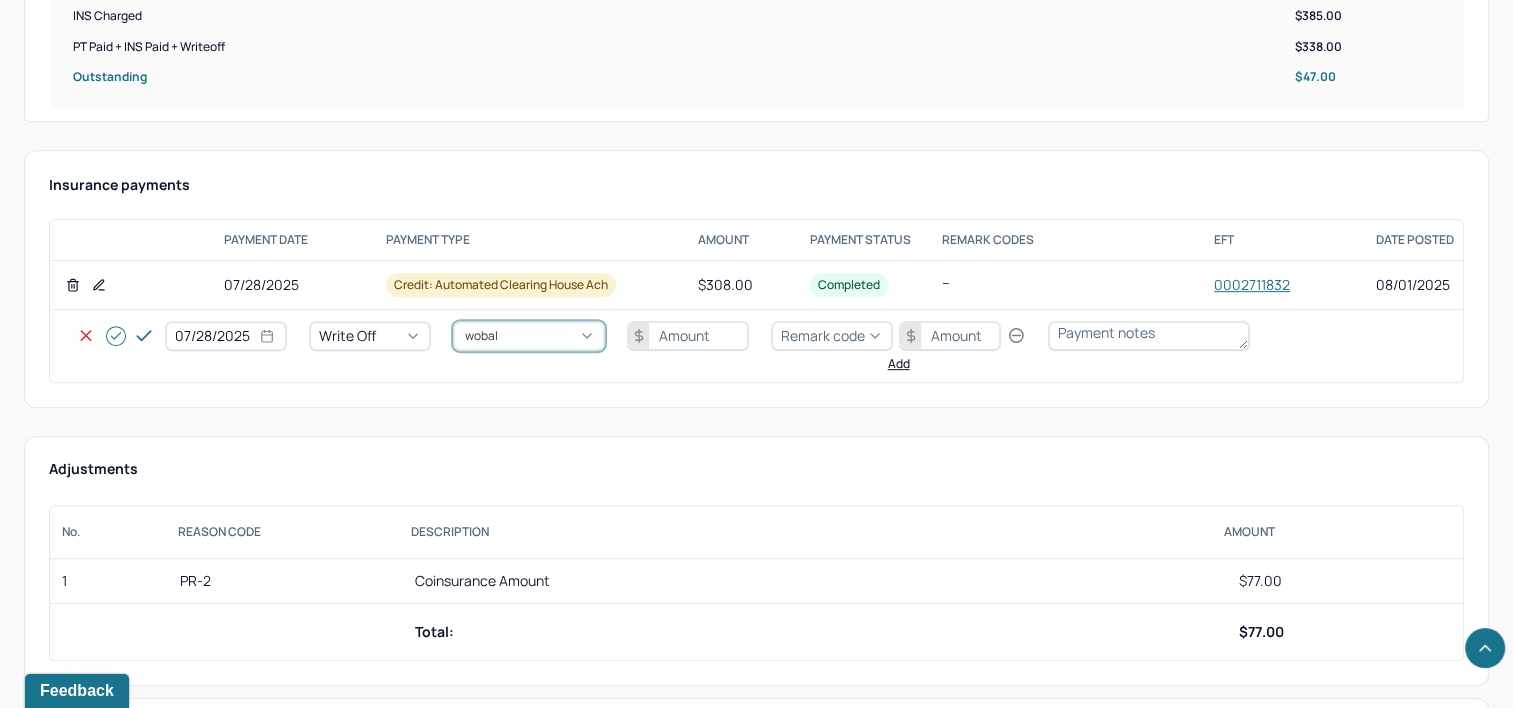 type 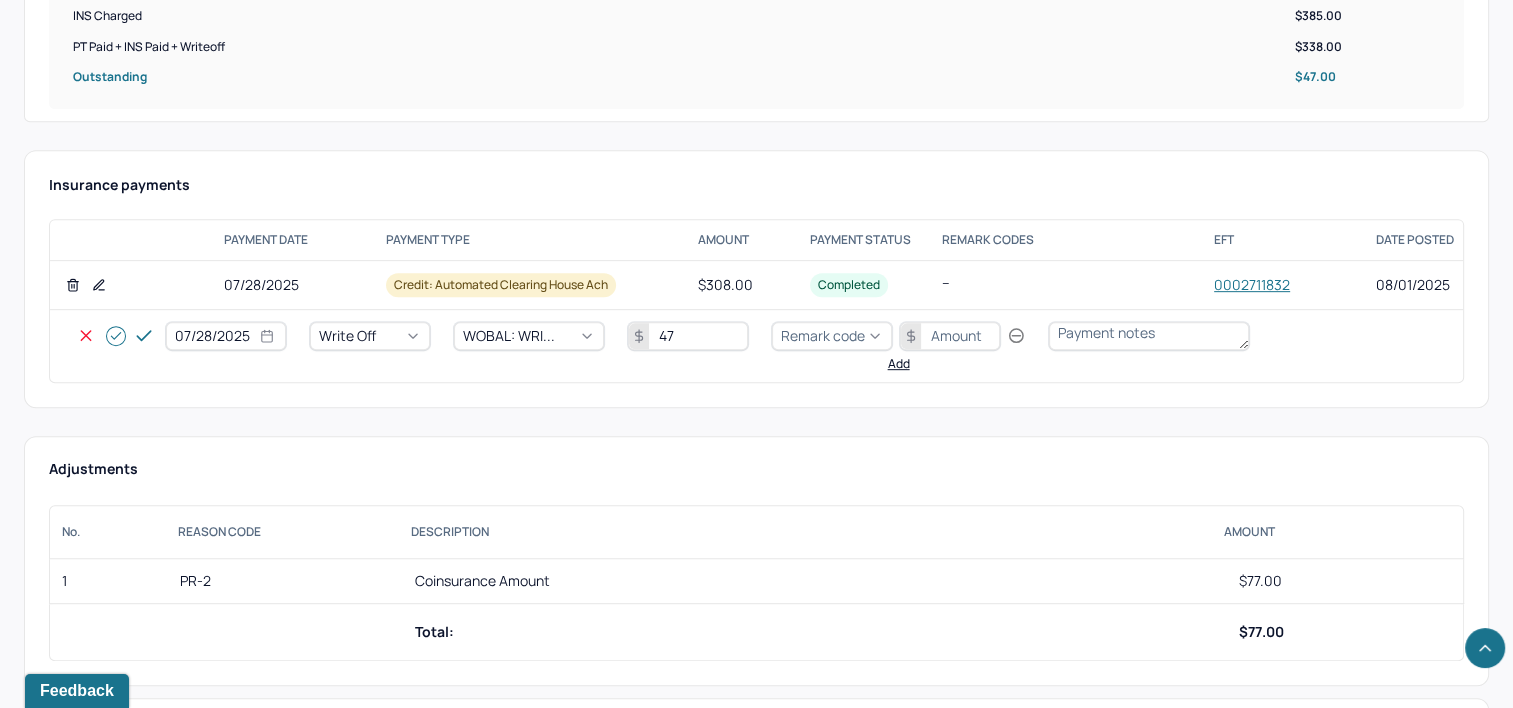 type on "47" 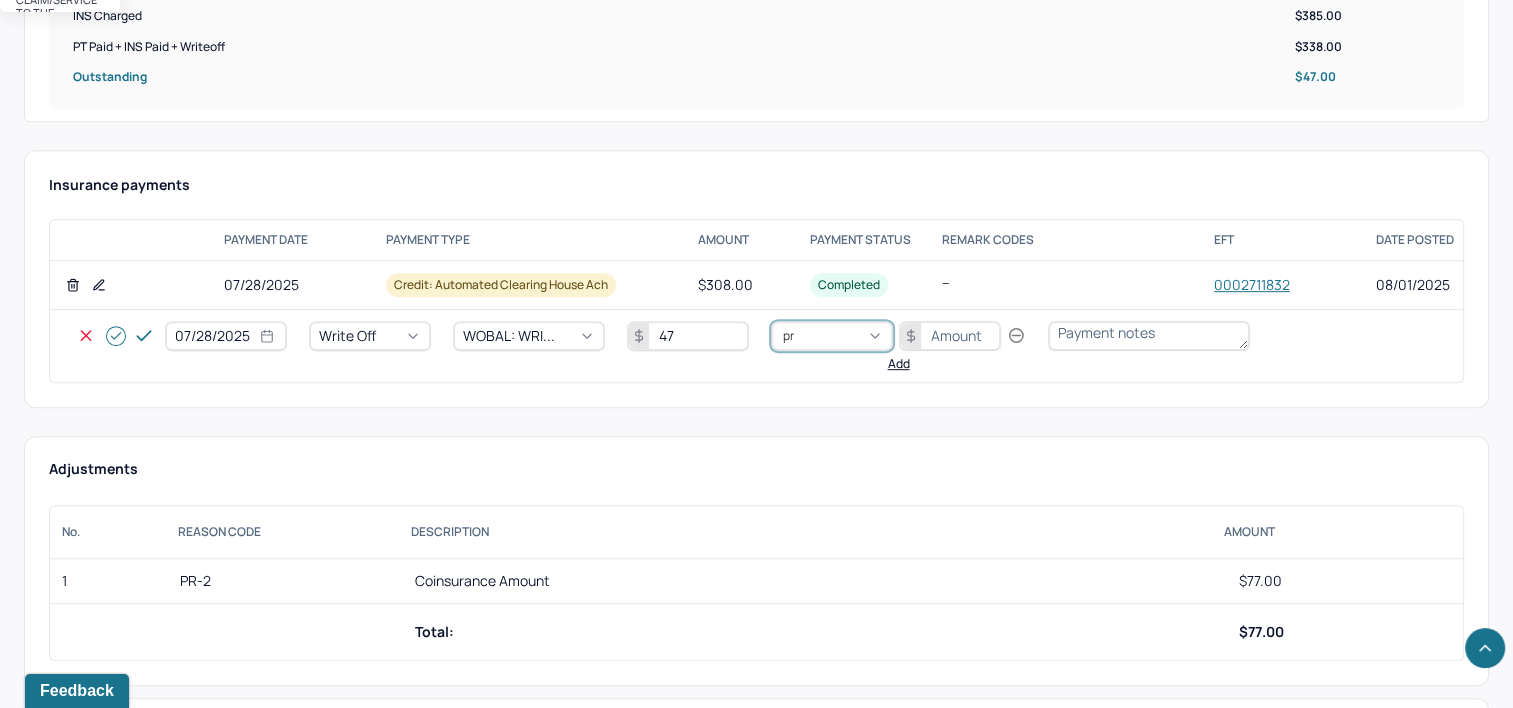 type on "pr2" 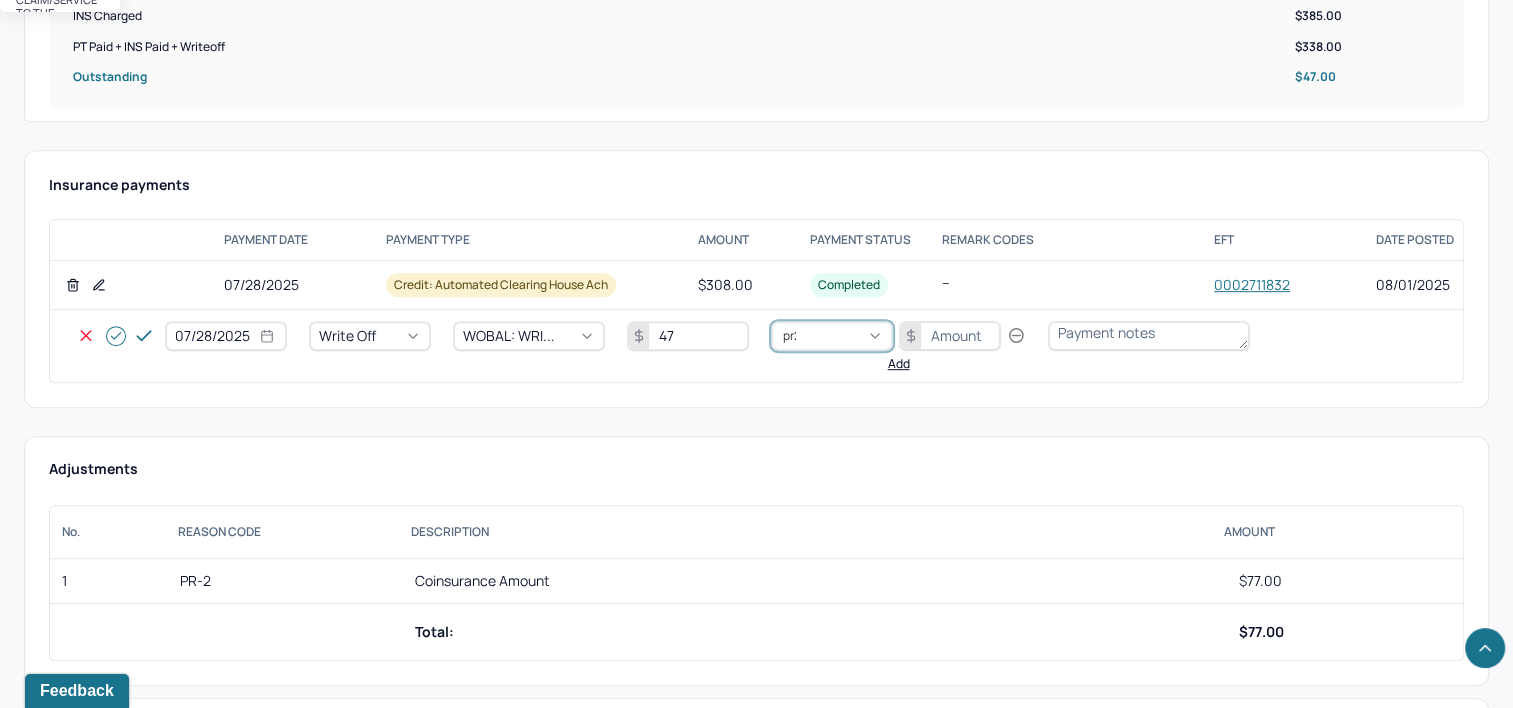 type 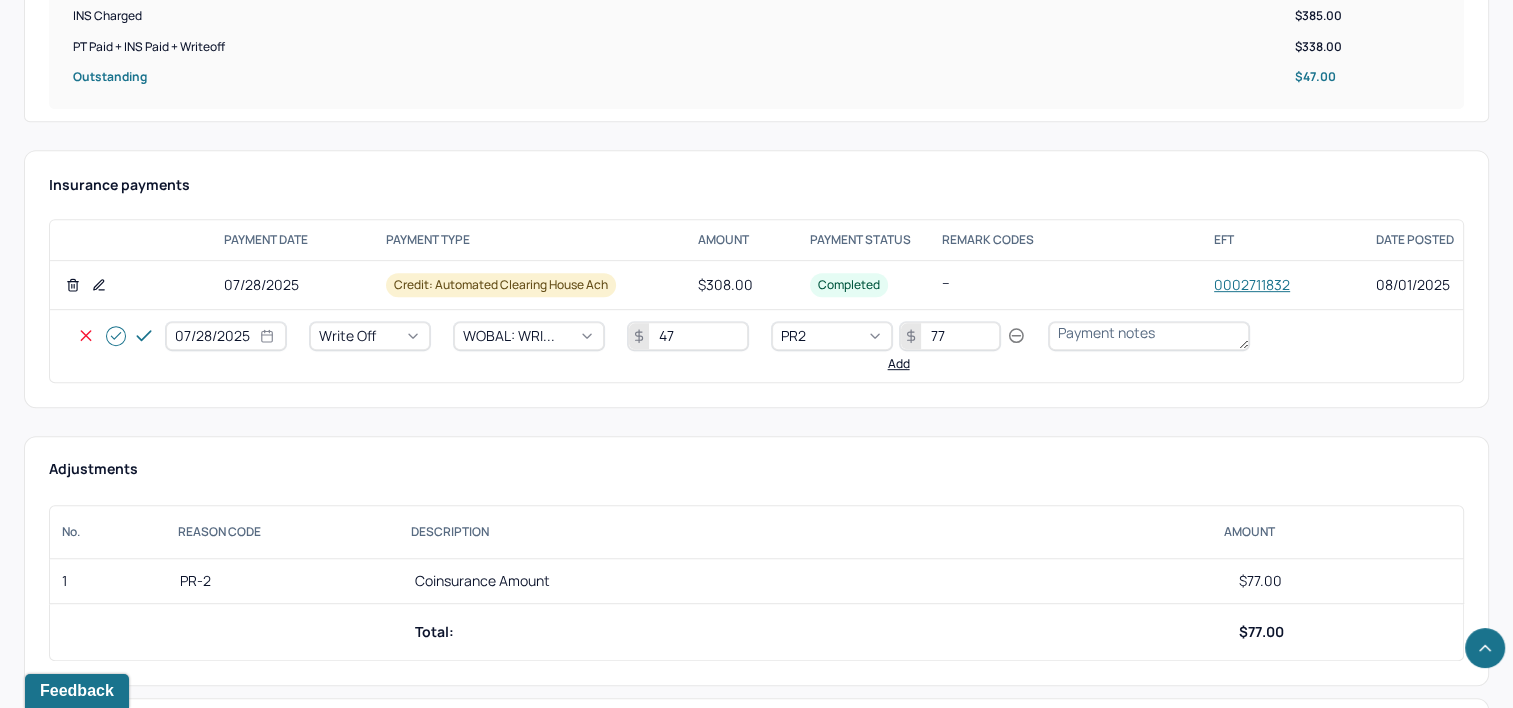 type on "77" 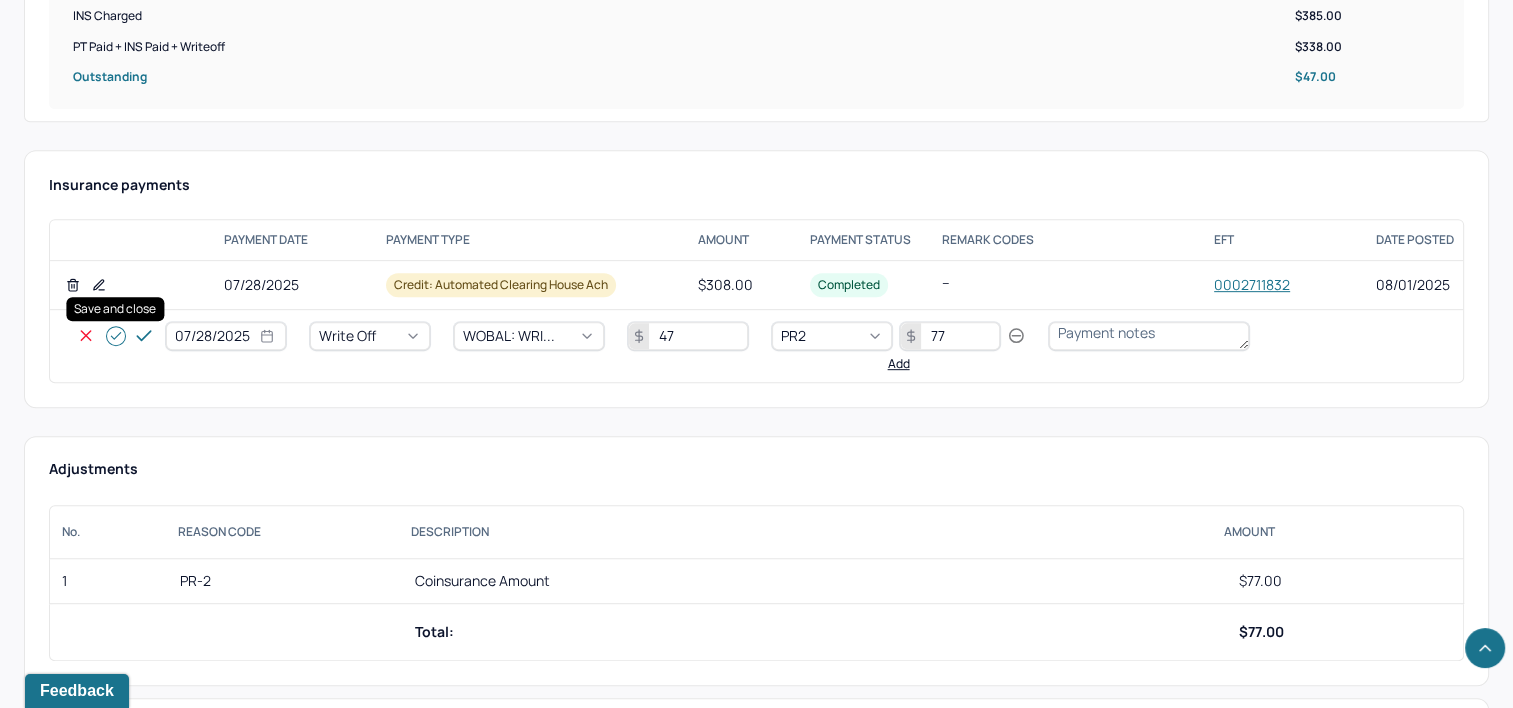 click 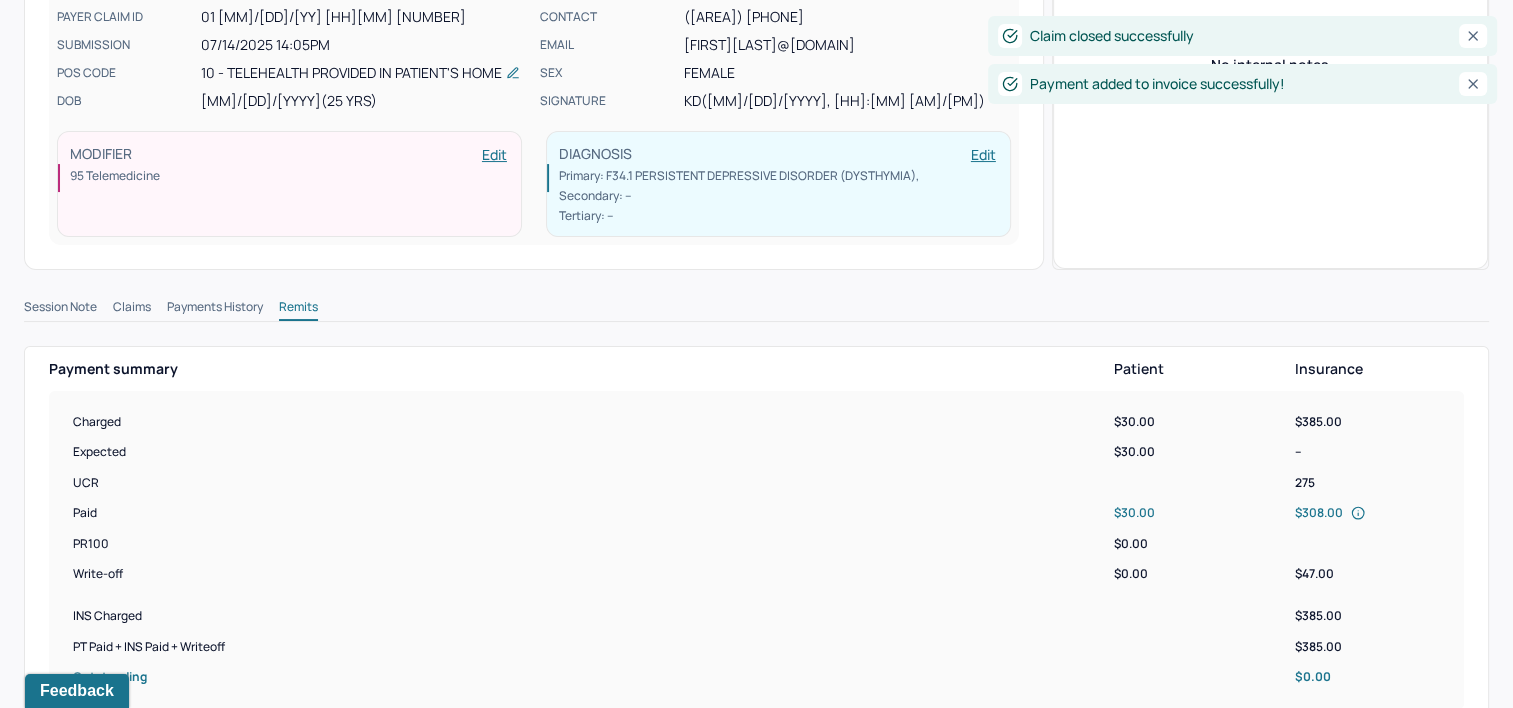 scroll, scrollTop: 0, scrollLeft: 0, axis: both 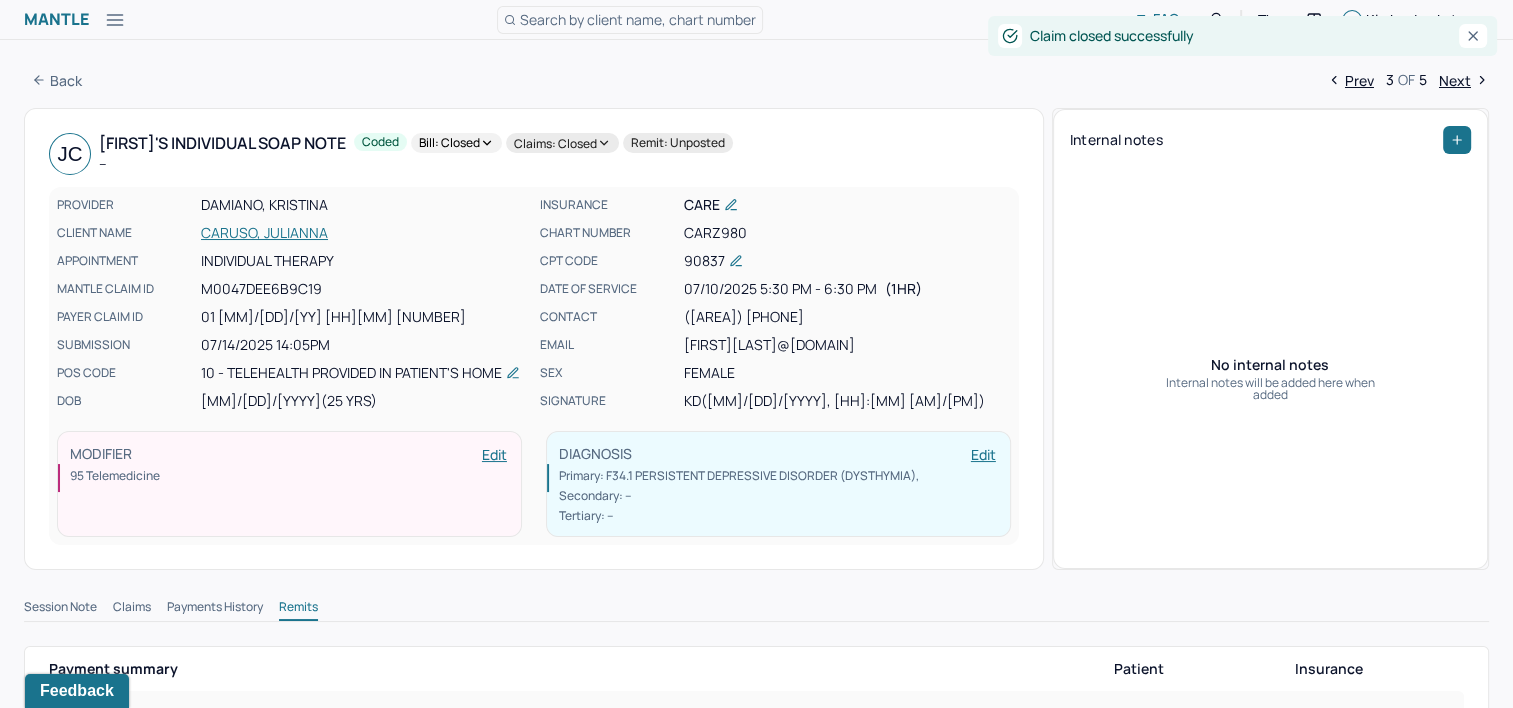 click on "Next" at bounding box center (1464, 80) 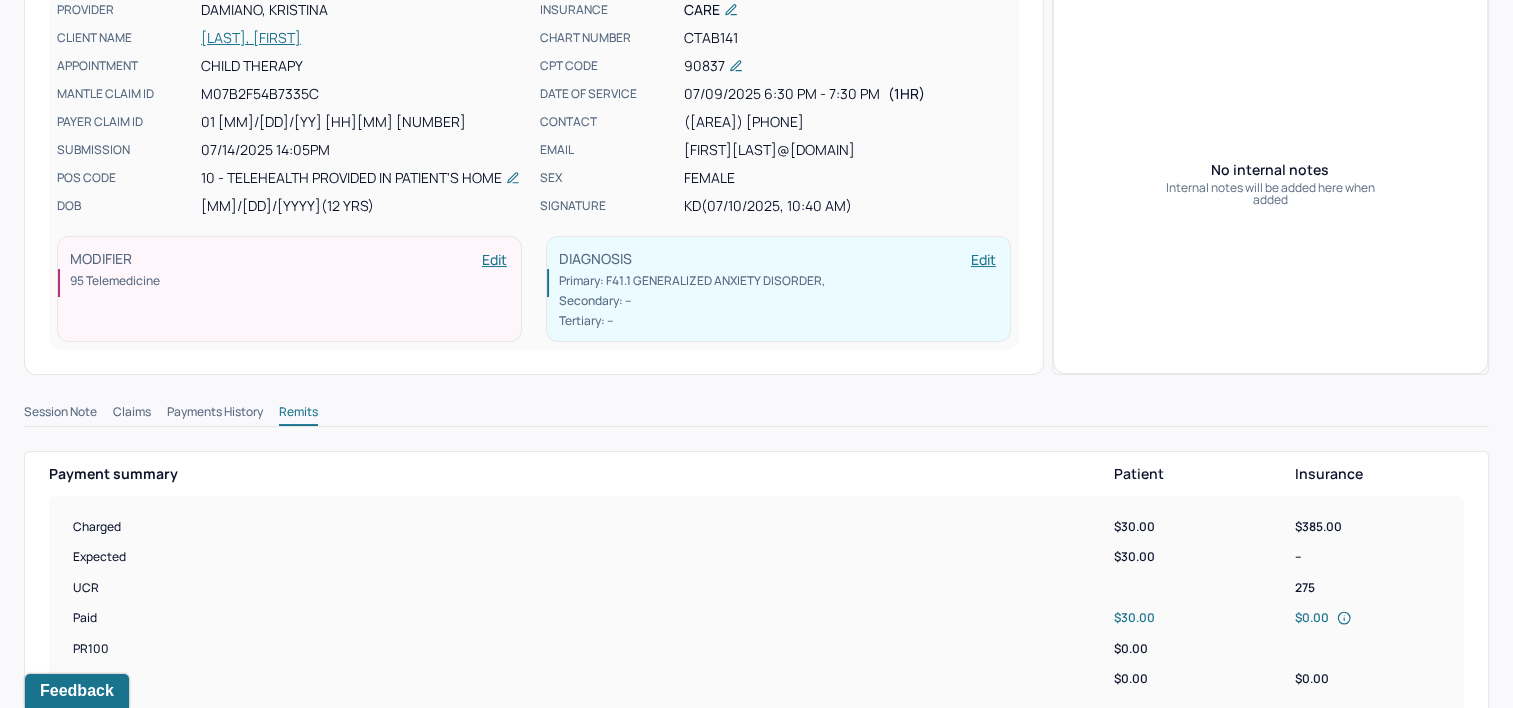 scroll, scrollTop: 700, scrollLeft: 0, axis: vertical 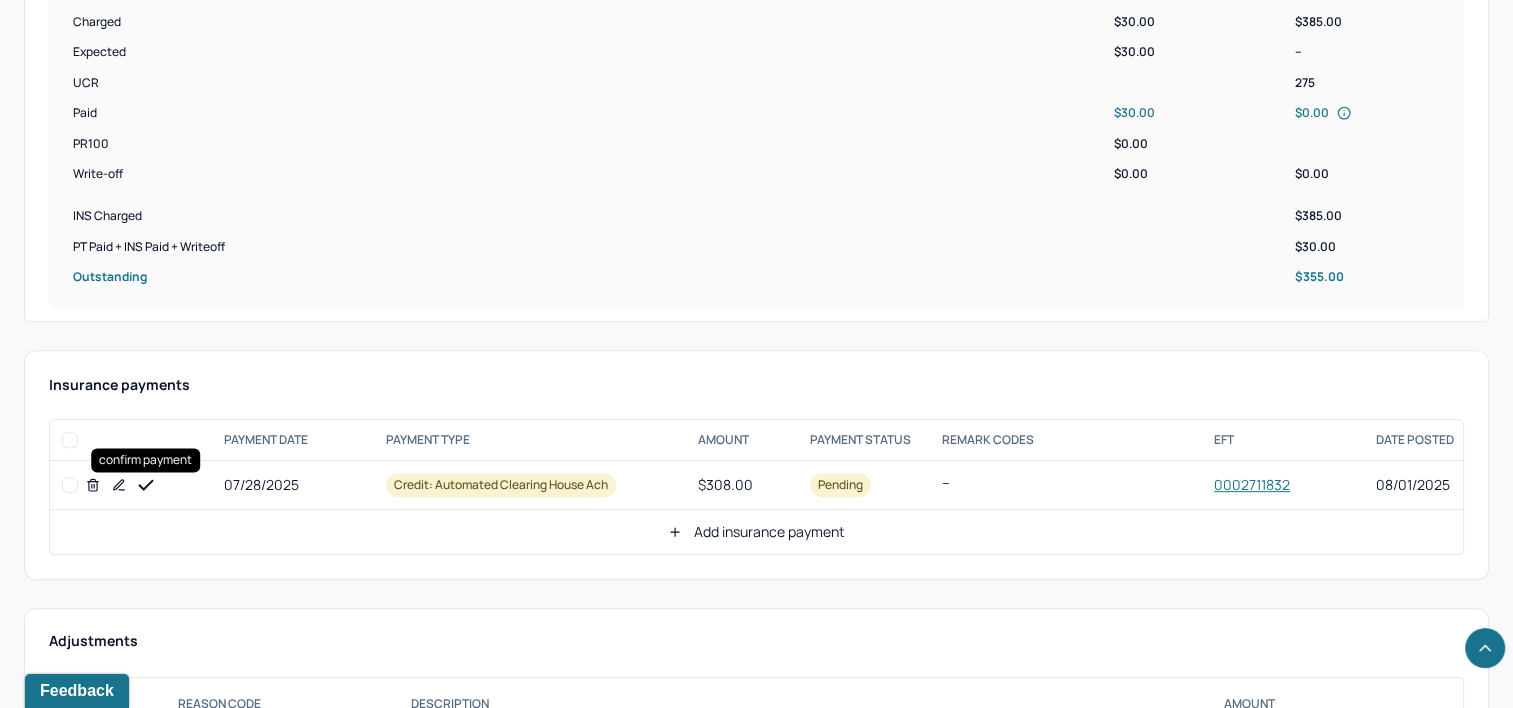 click 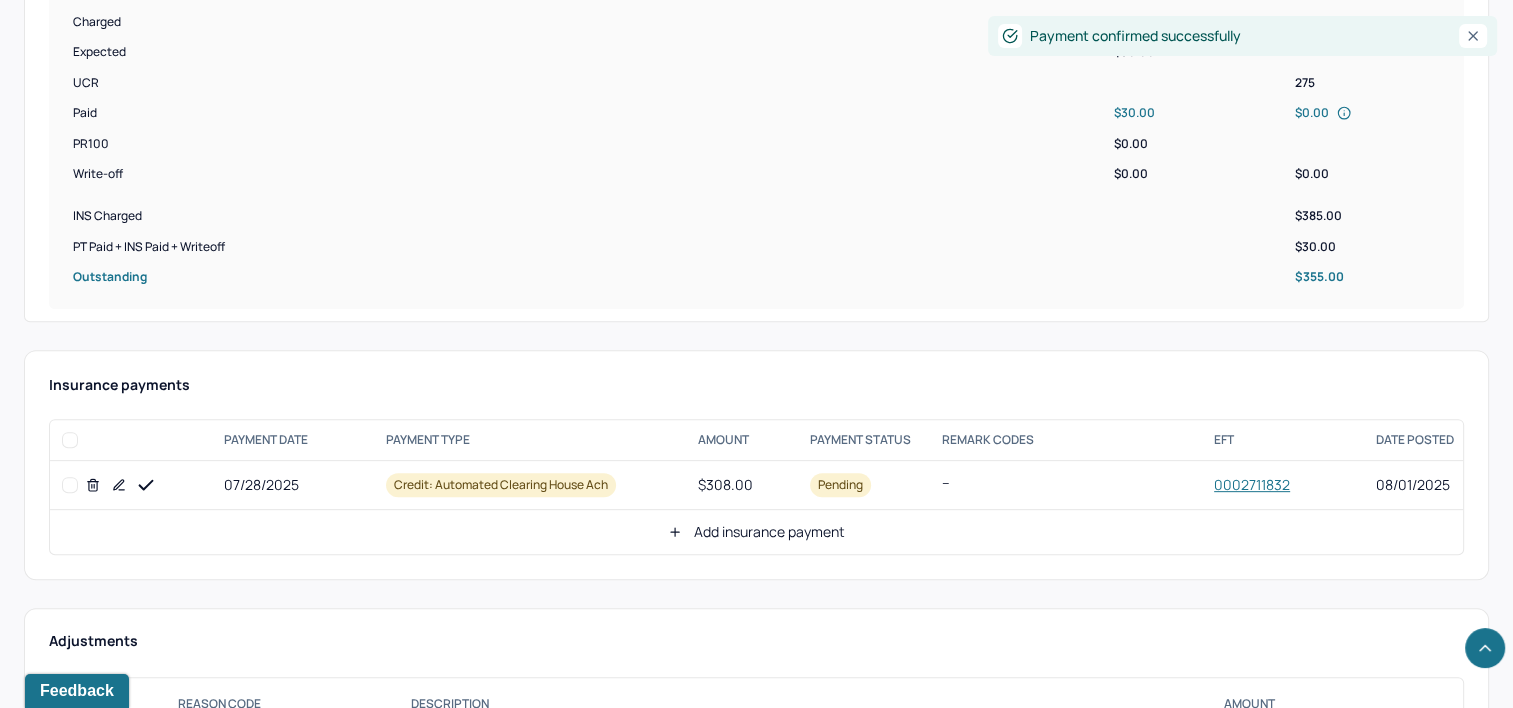 click on "Add insurance payment" at bounding box center [756, 532] 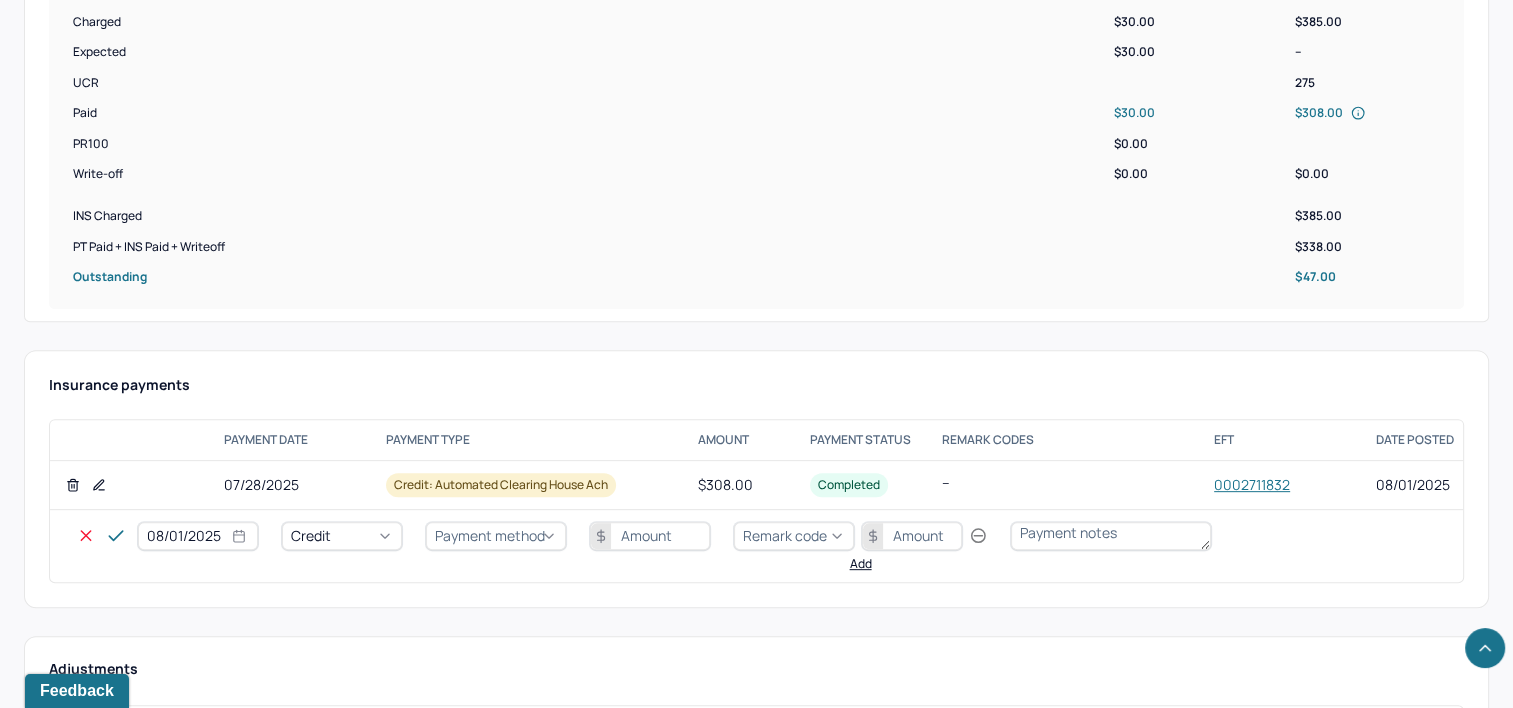 click on "08/01/2025" at bounding box center [198, 536] 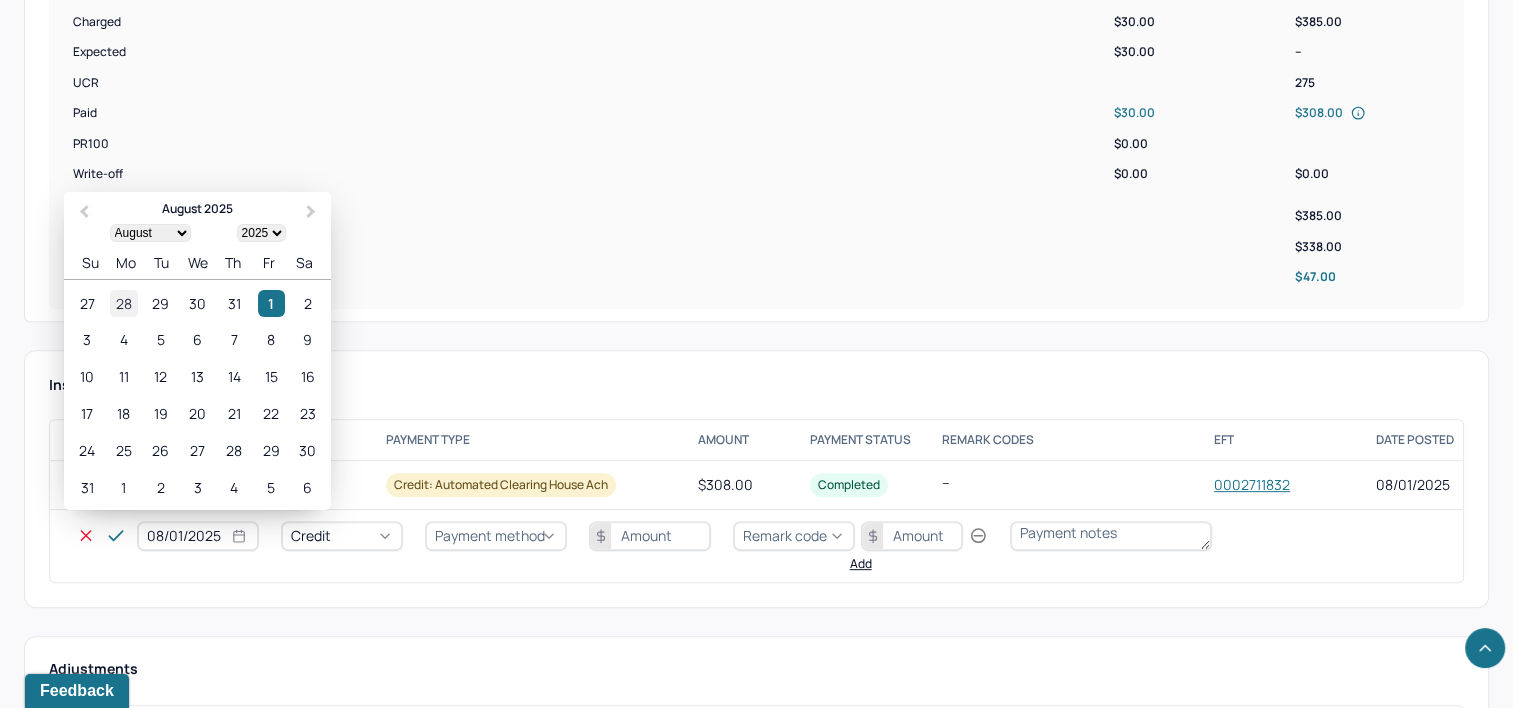 click on "28" at bounding box center (123, 303) 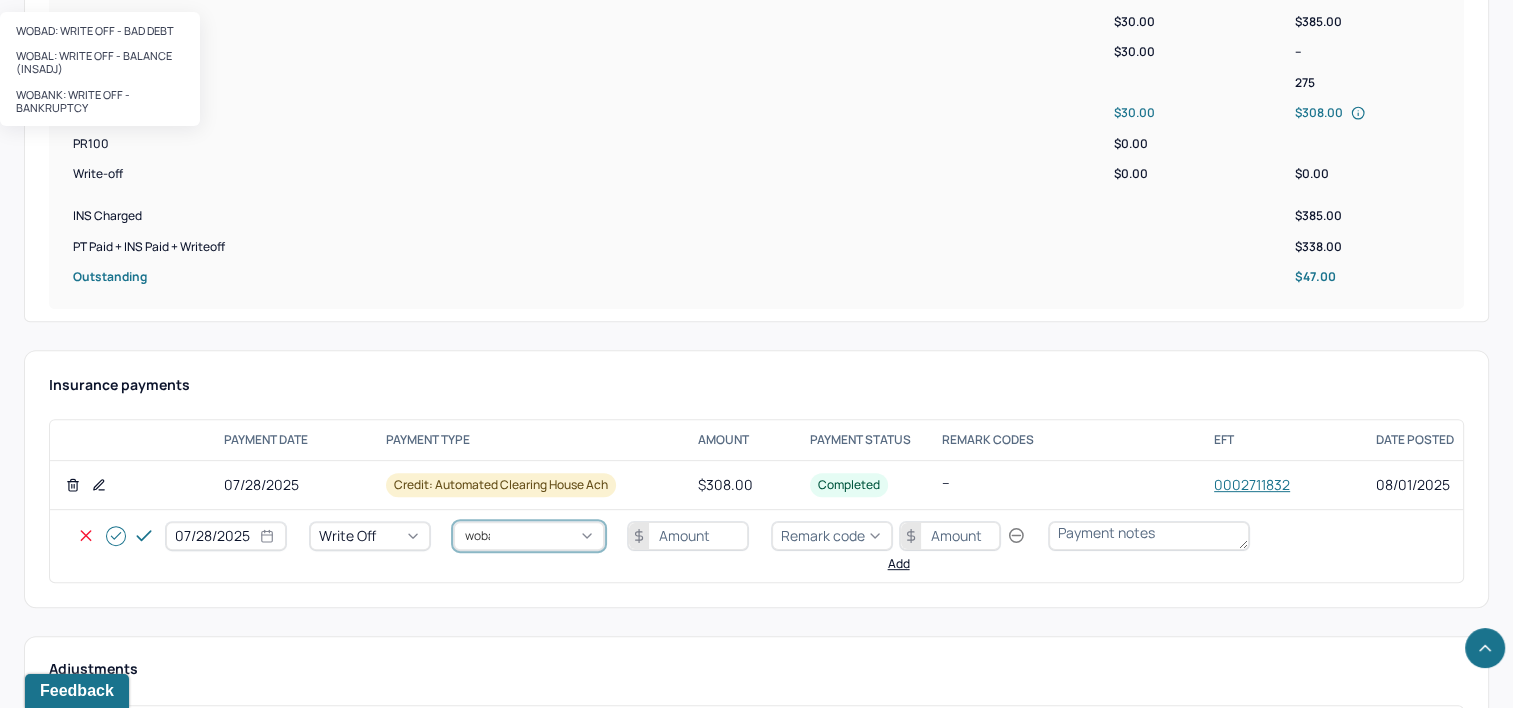 type on "wobal" 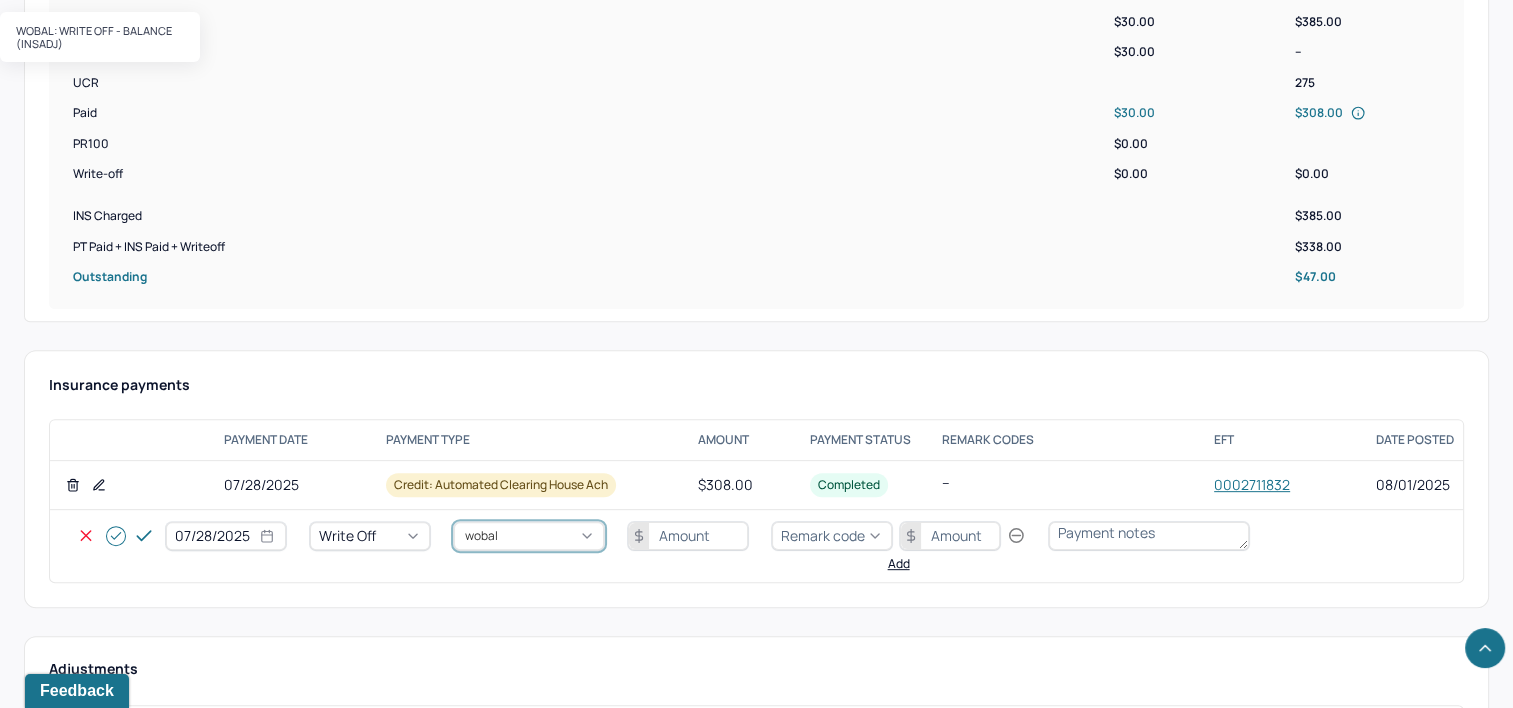 type 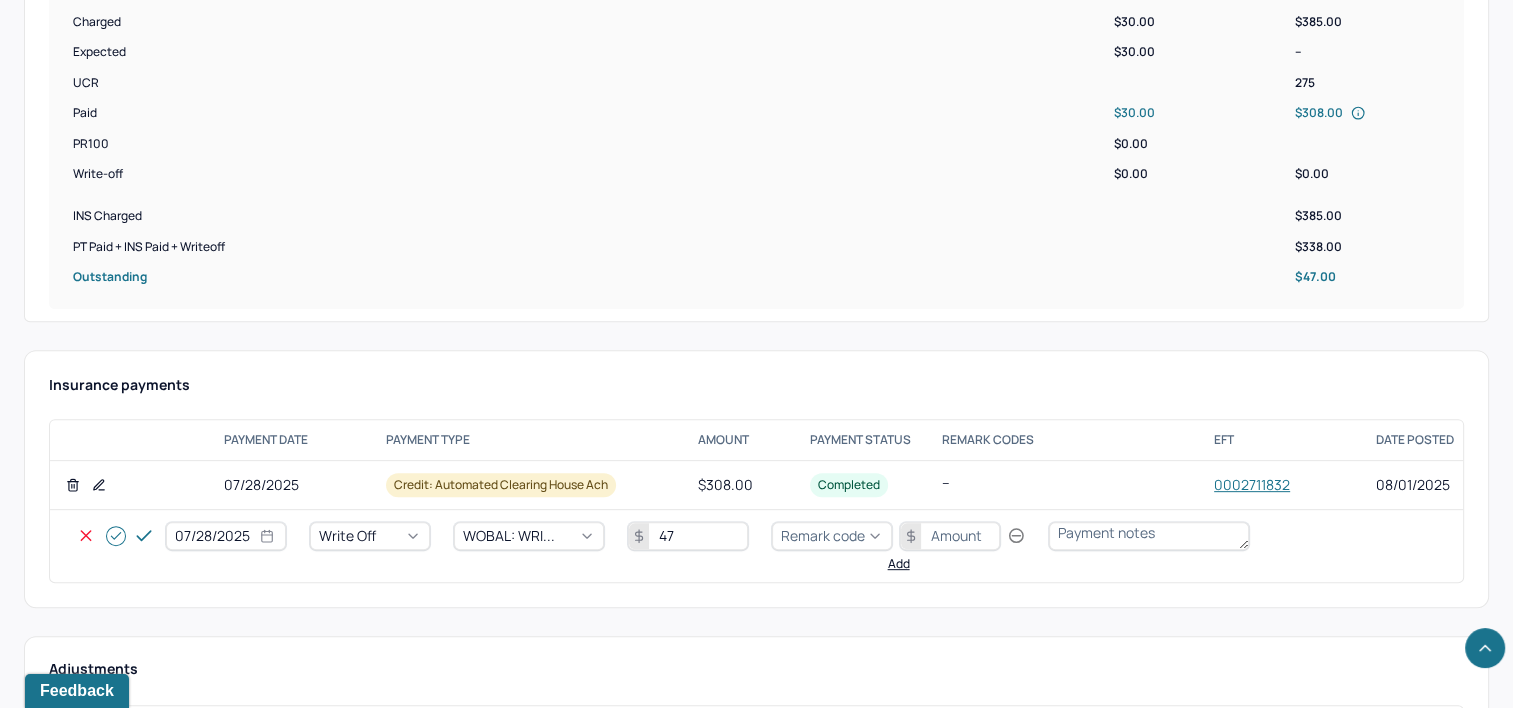 type on "47" 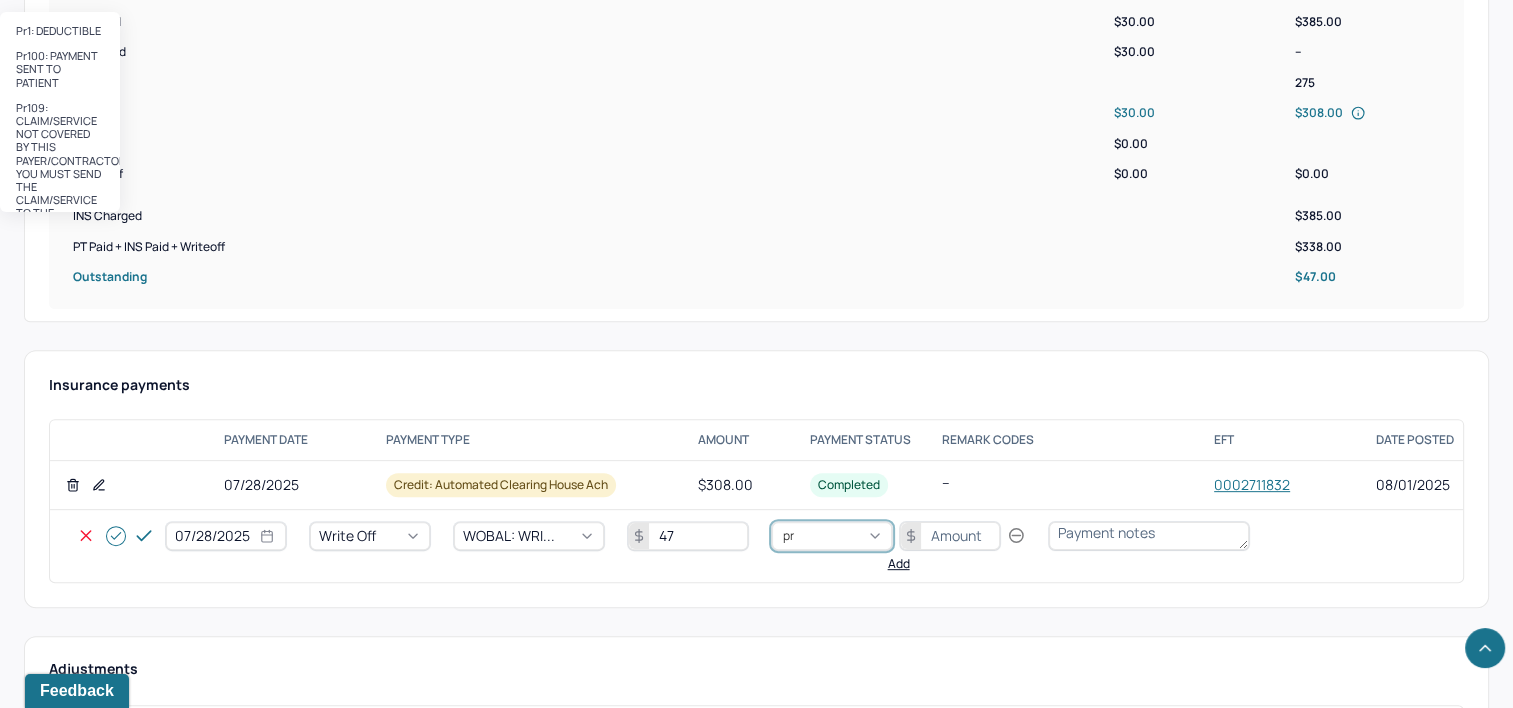 type on "pr2" 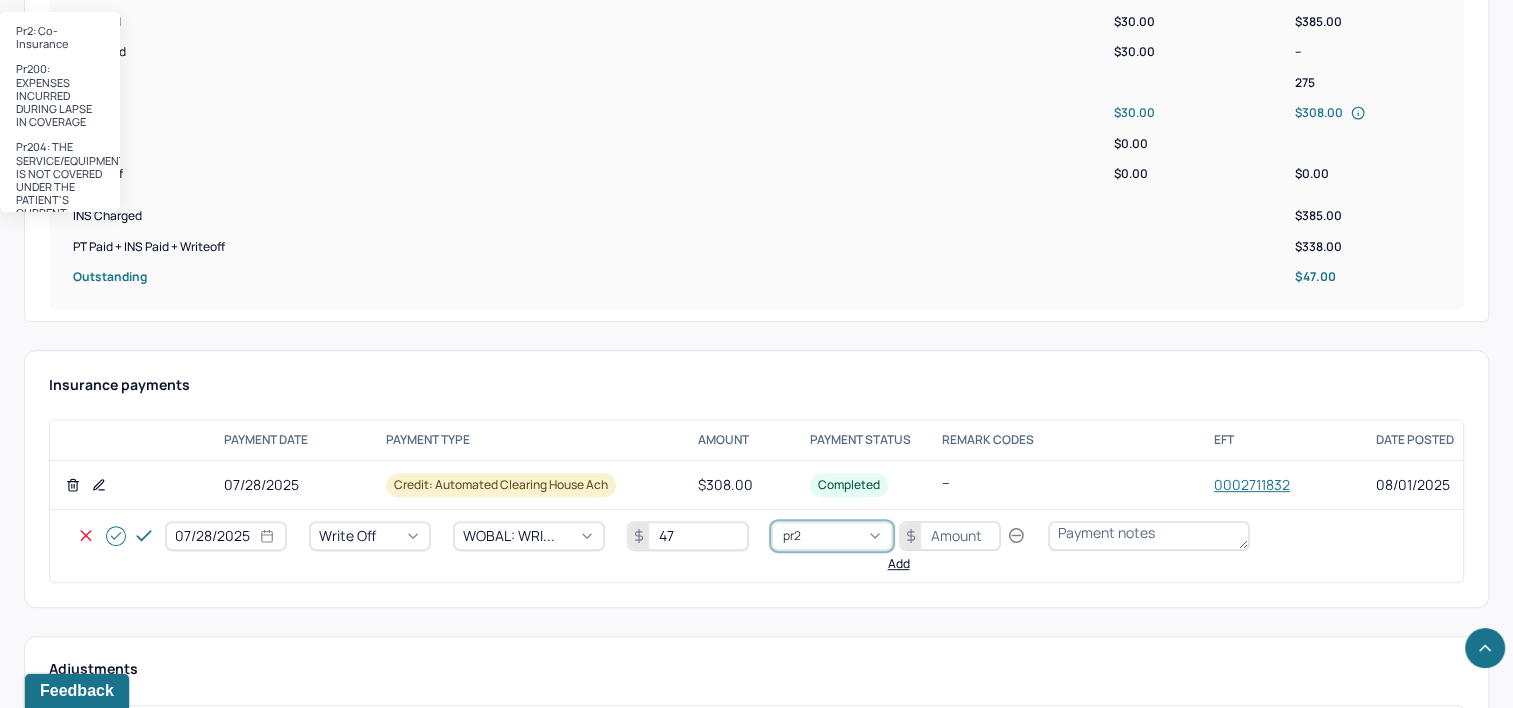 type 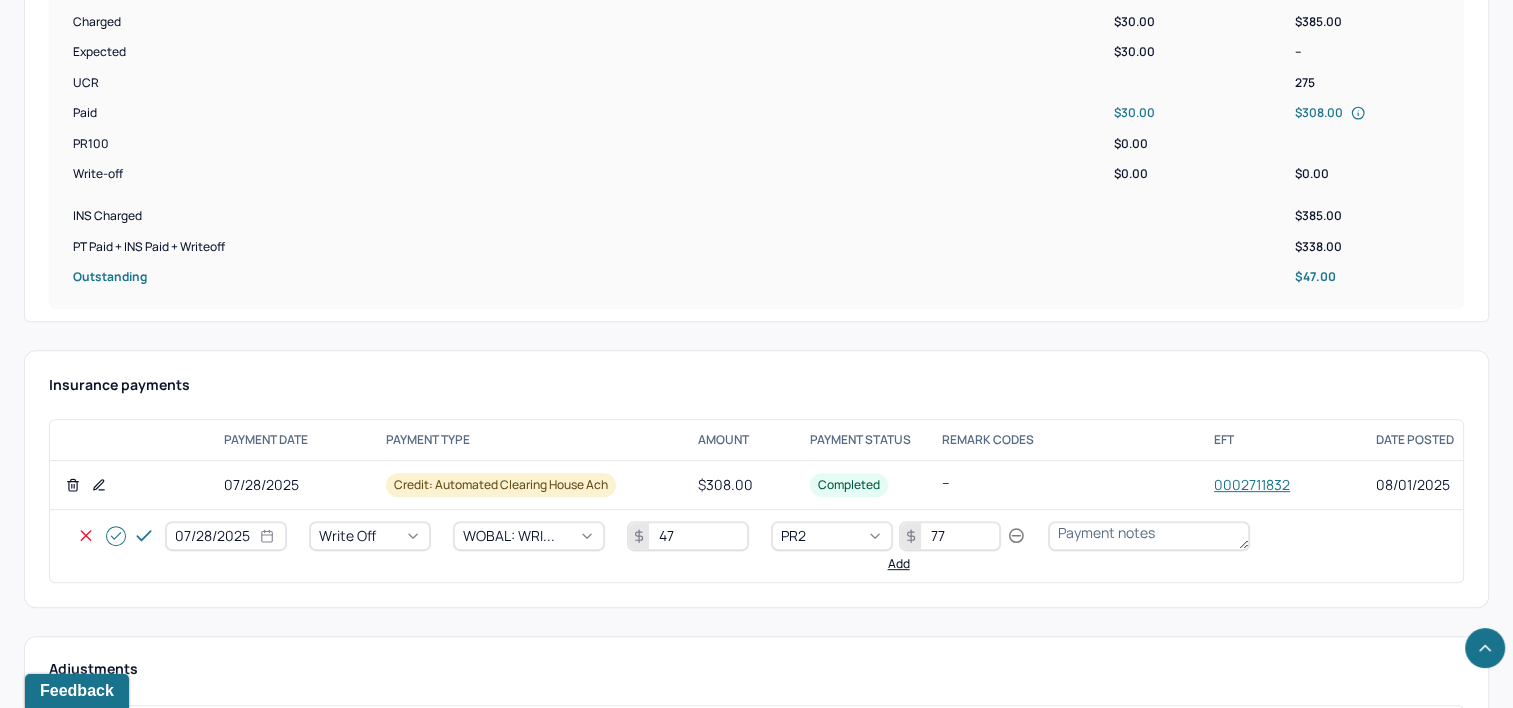 type on "77" 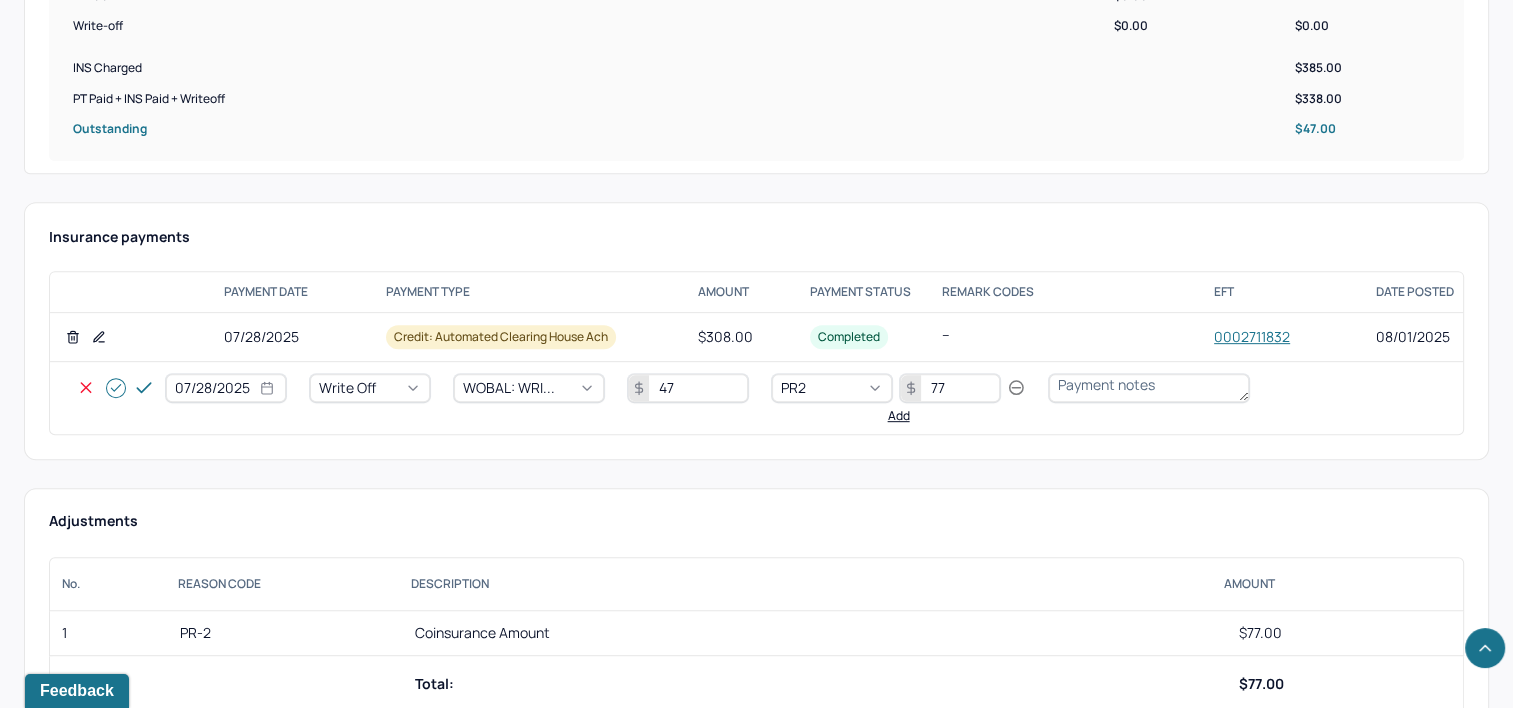 scroll, scrollTop: 900, scrollLeft: 0, axis: vertical 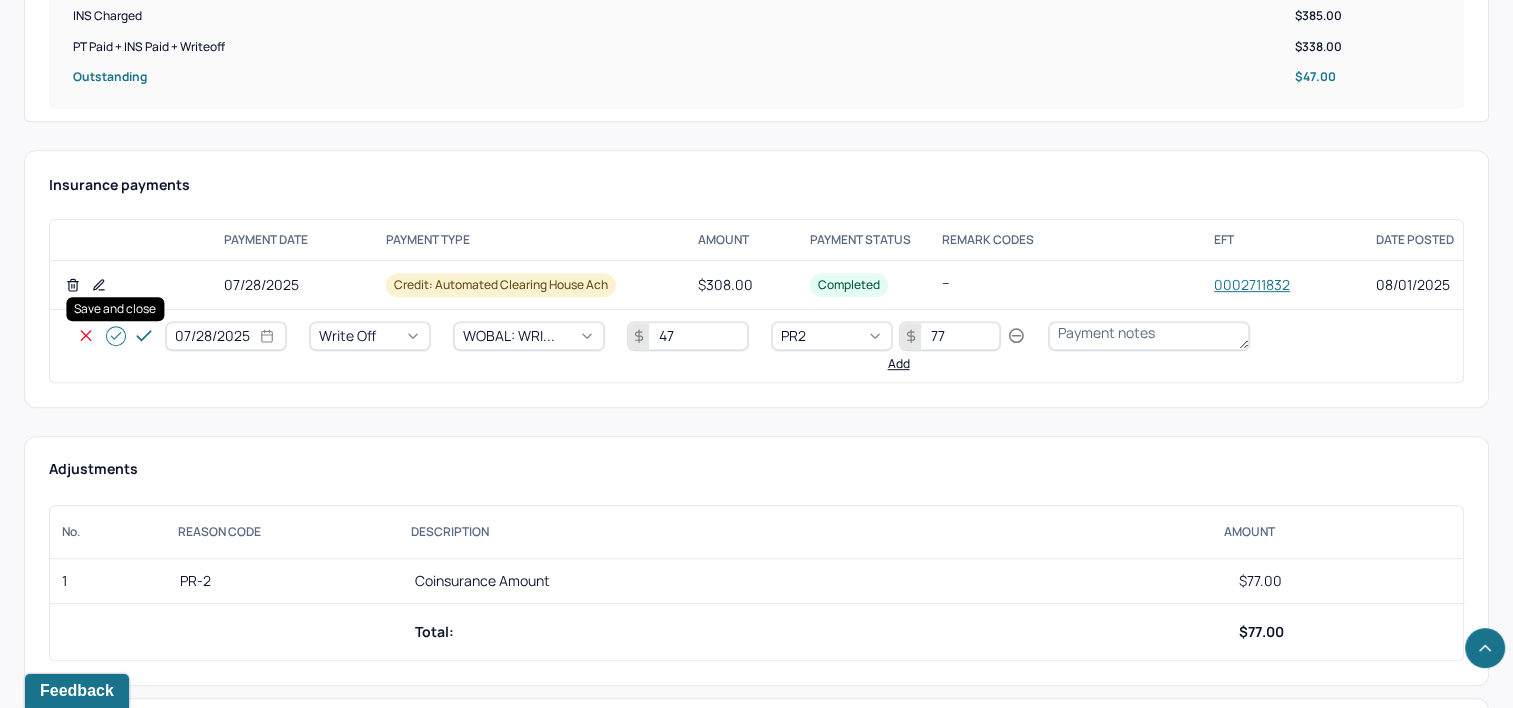 click 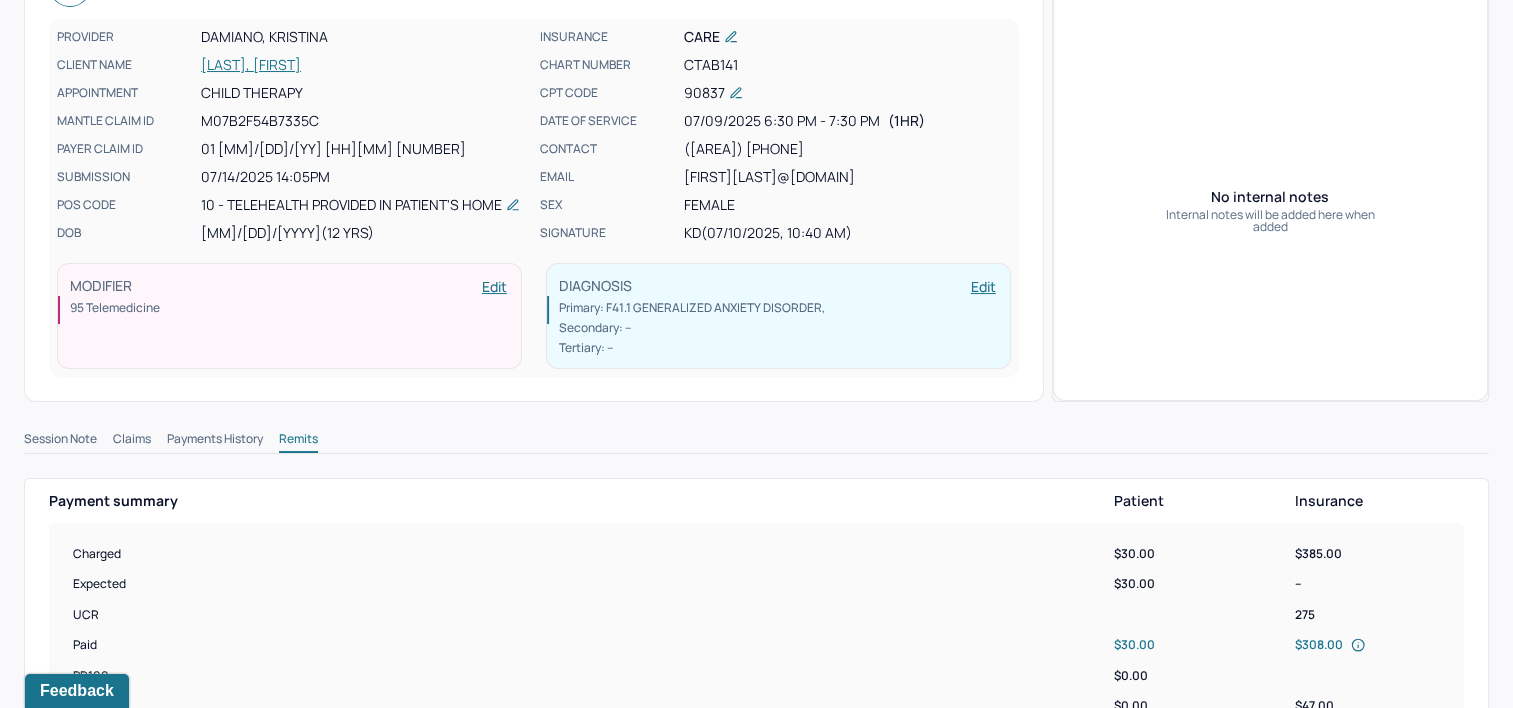 scroll, scrollTop: 0, scrollLeft: 0, axis: both 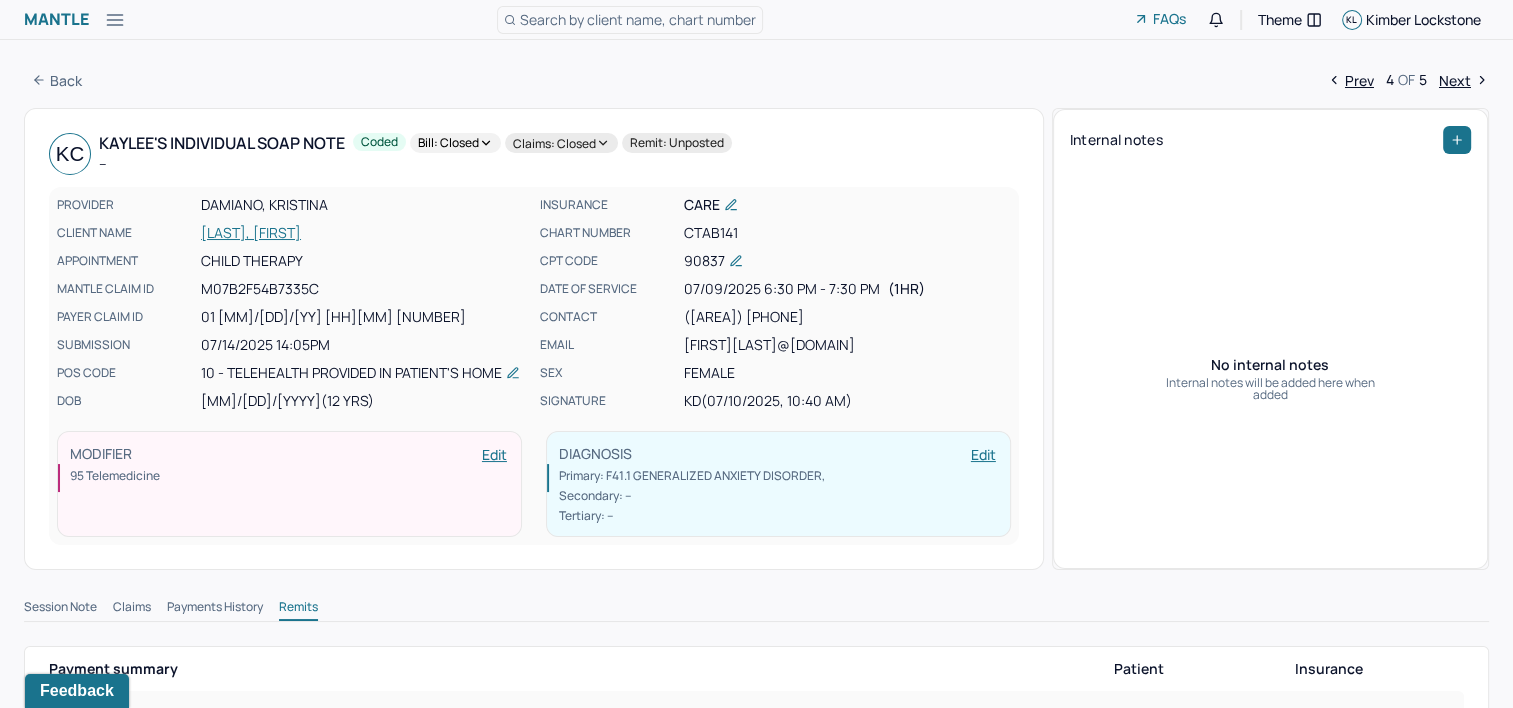 click on "Next" at bounding box center [1464, 80] 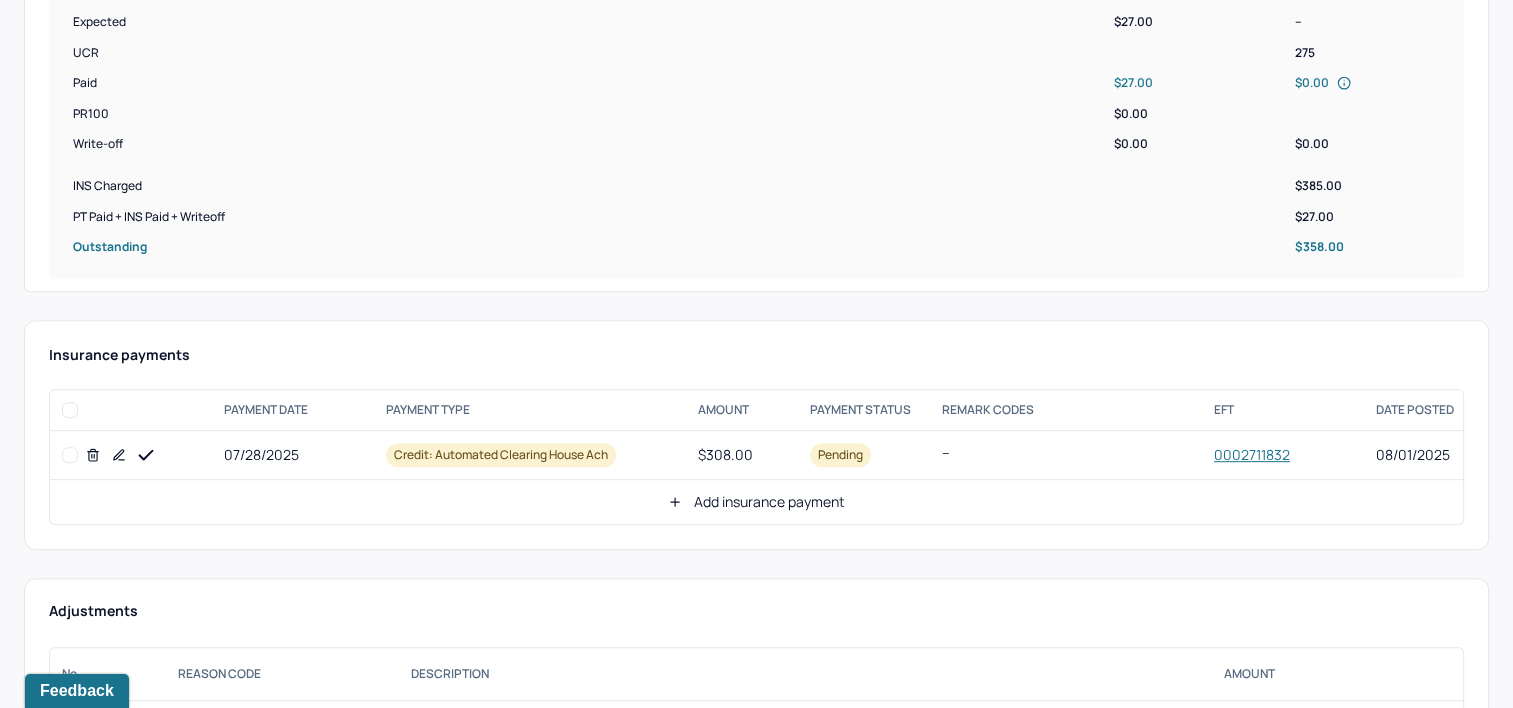 scroll, scrollTop: 800, scrollLeft: 0, axis: vertical 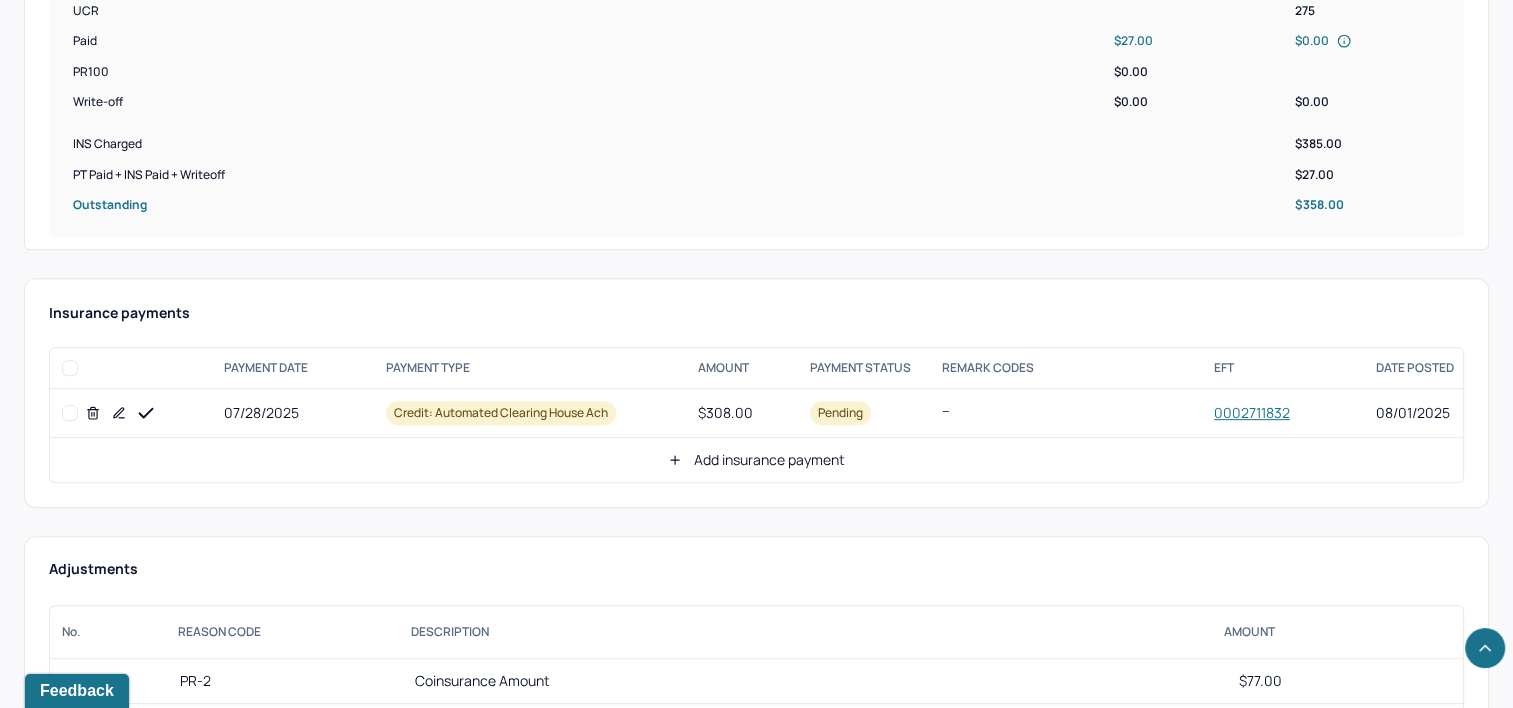 click 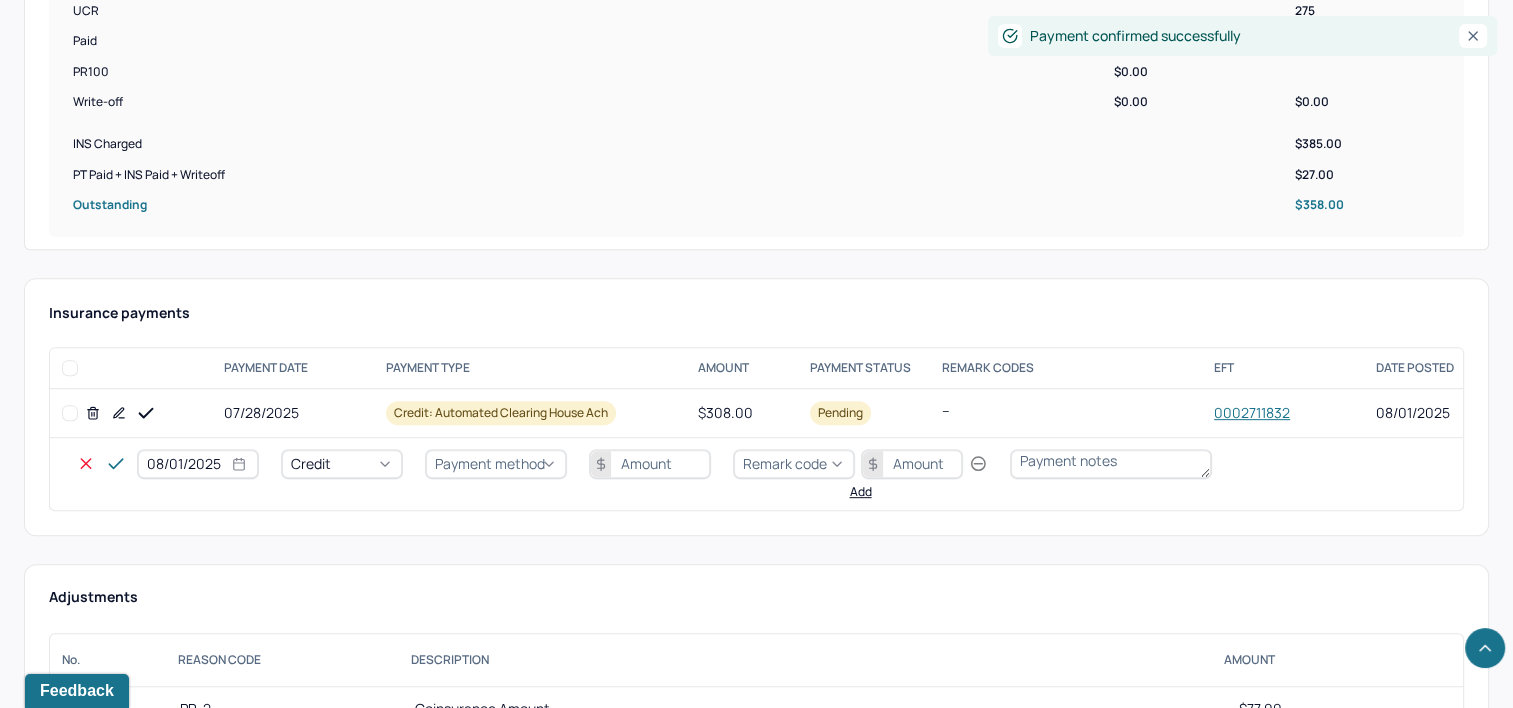 select on "7" 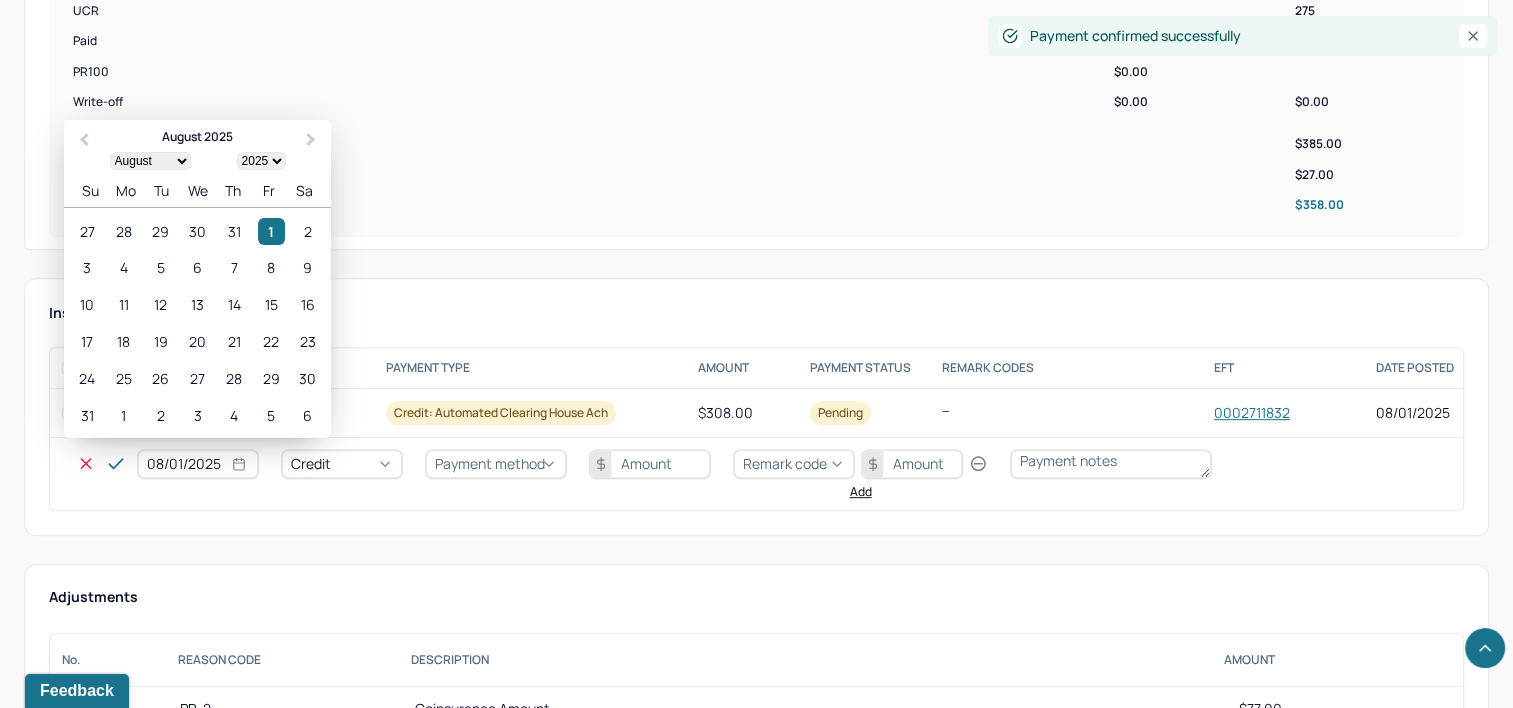 click on "08/01/2025" at bounding box center (198, 464) 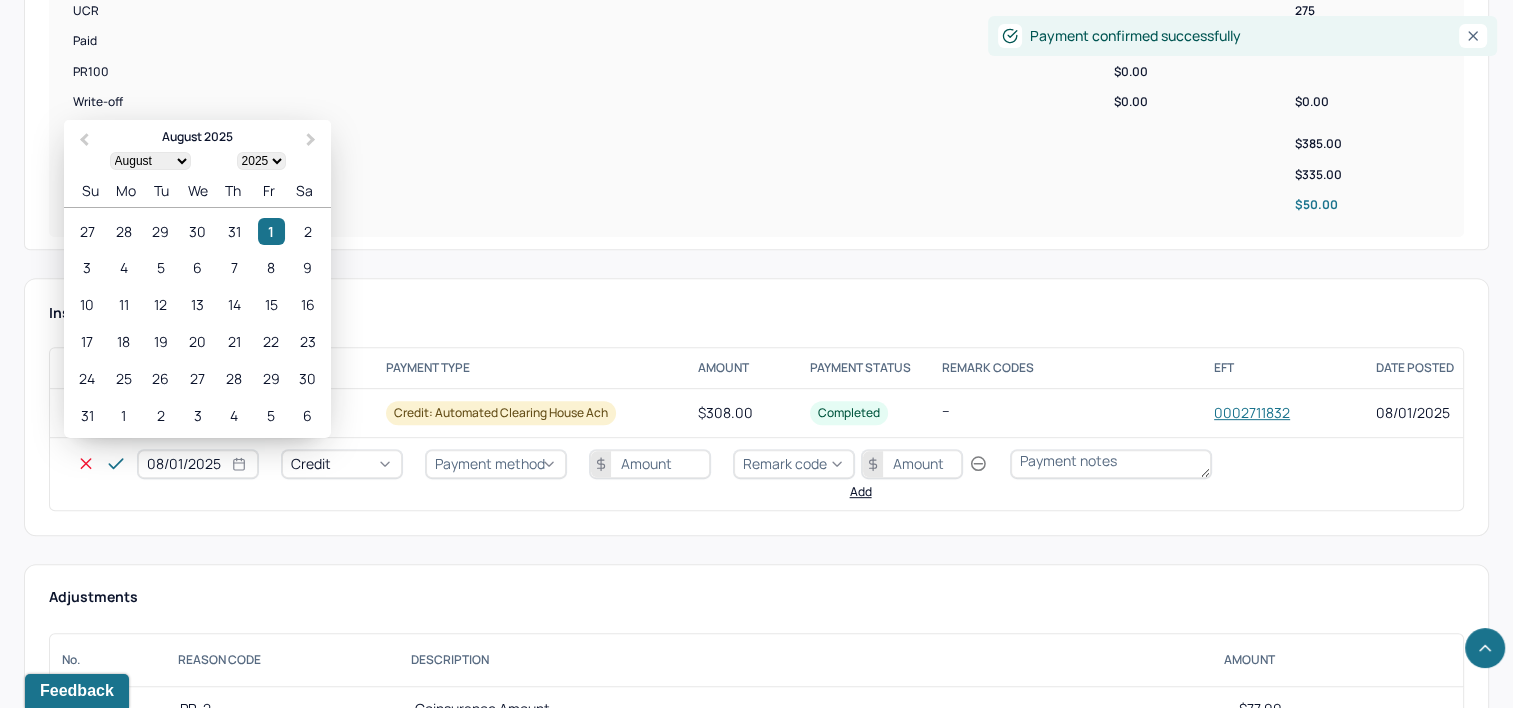 click on "28" at bounding box center (123, 231) 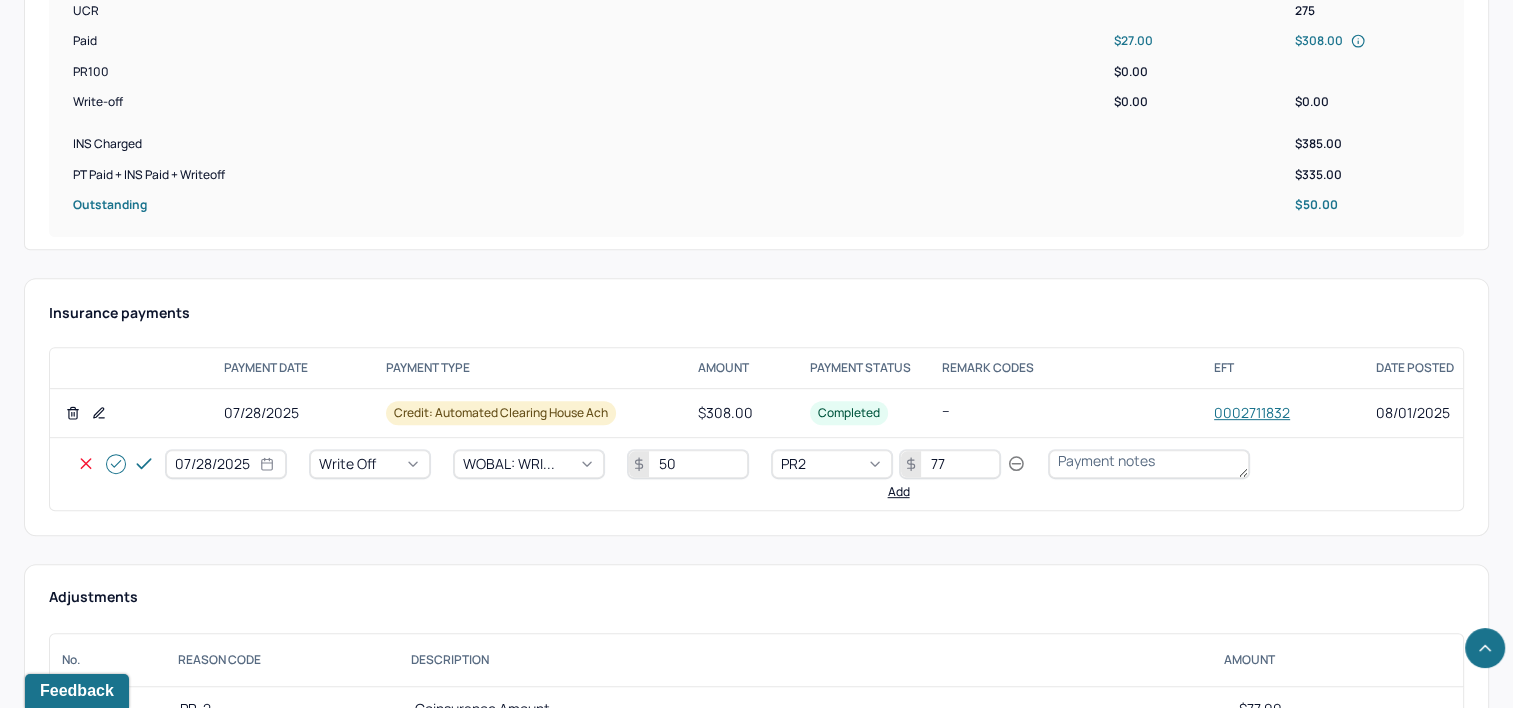 click 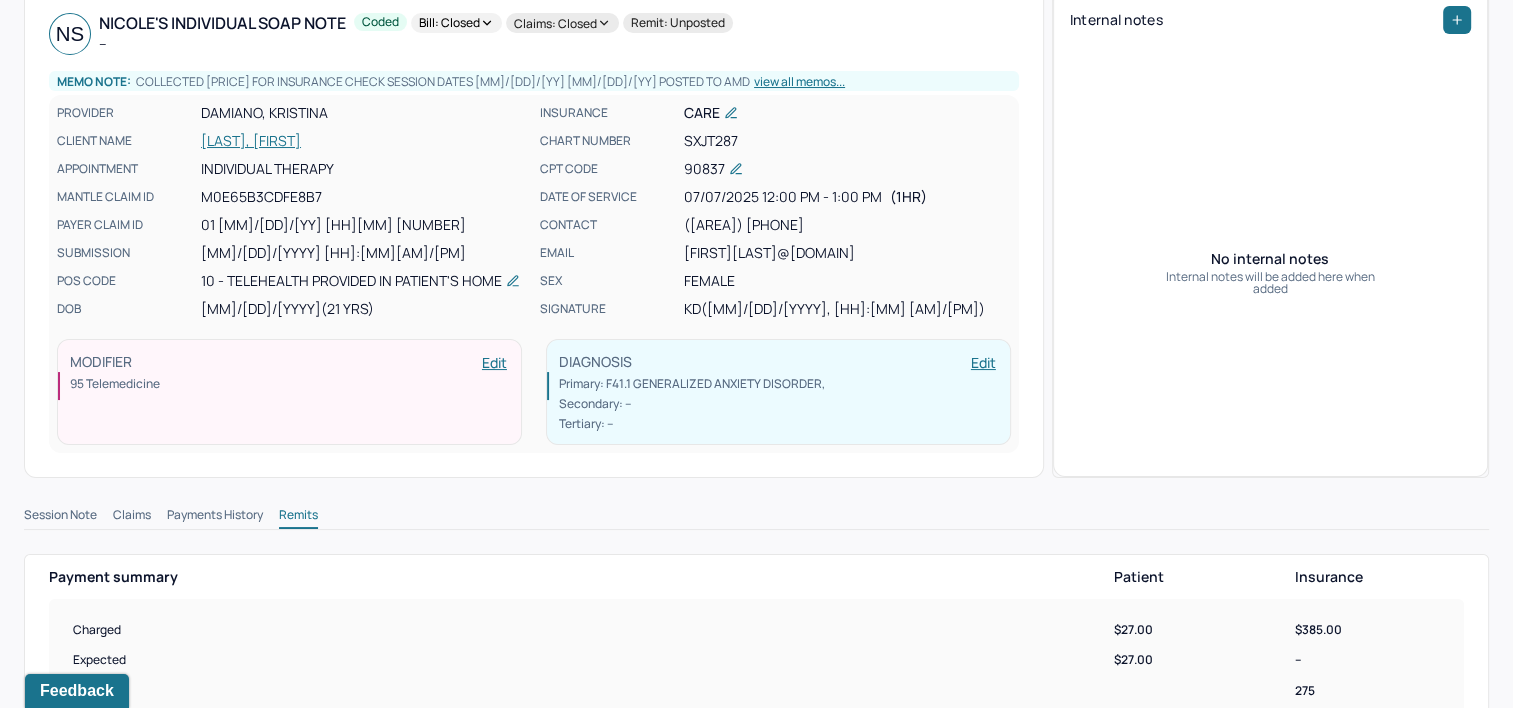 scroll, scrollTop: 0, scrollLeft: 0, axis: both 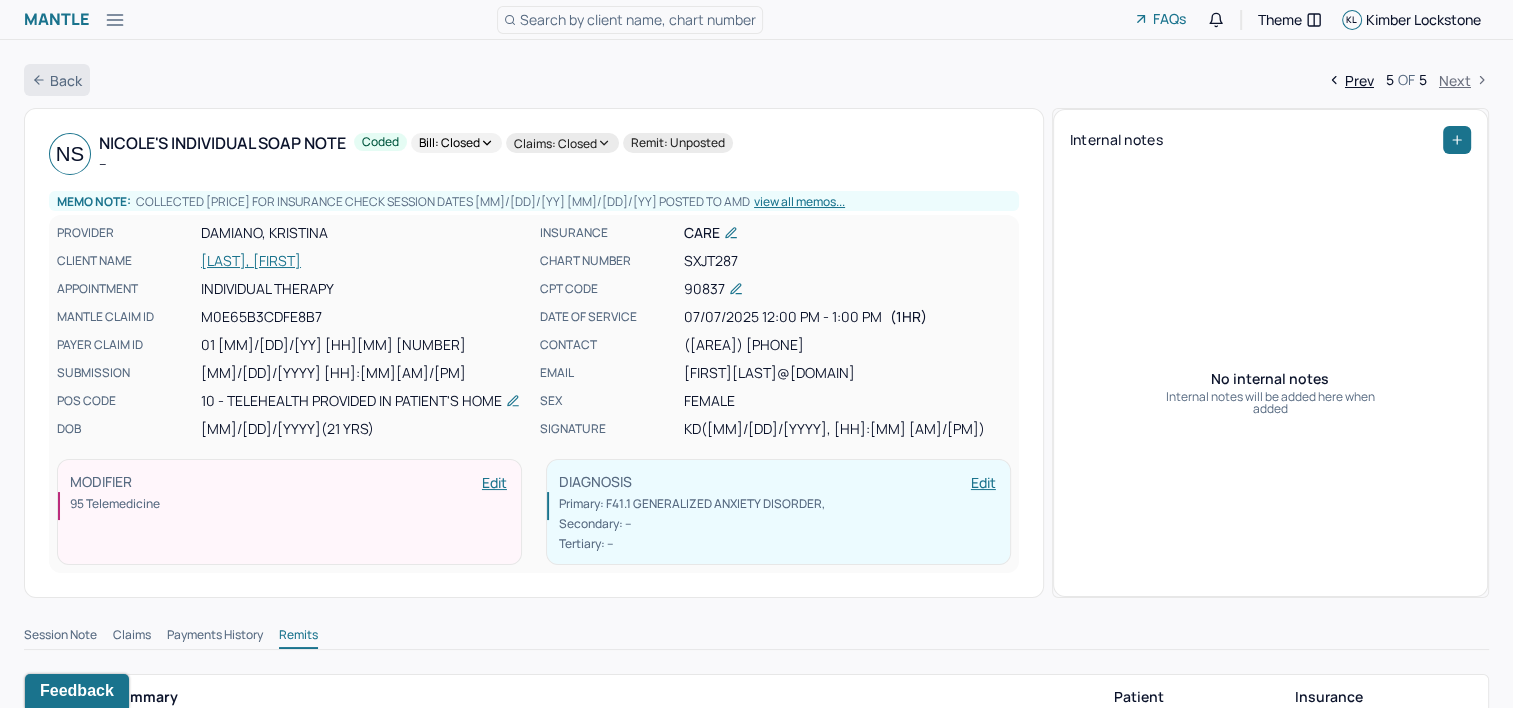 click on "Back" at bounding box center [57, 80] 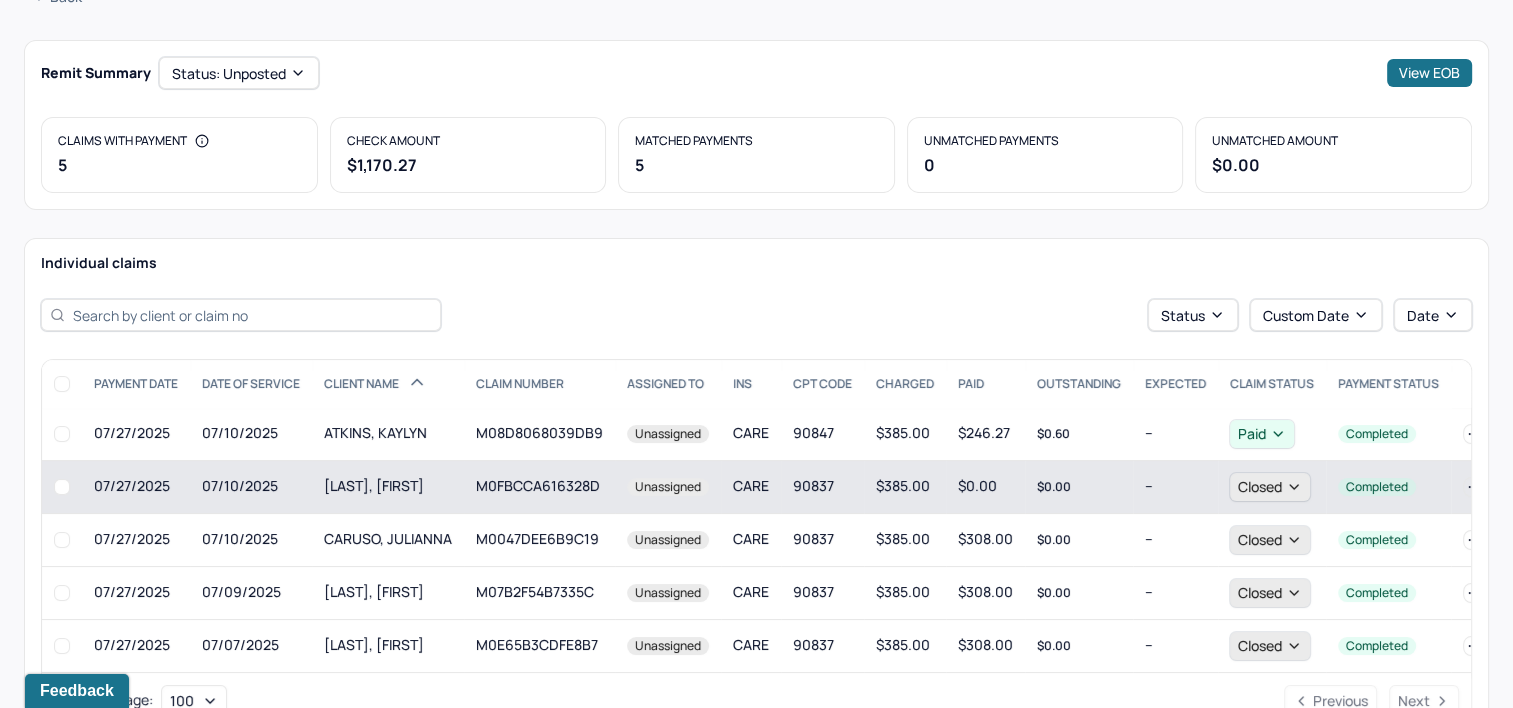 scroll, scrollTop: 160, scrollLeft: 0, axis: vertical 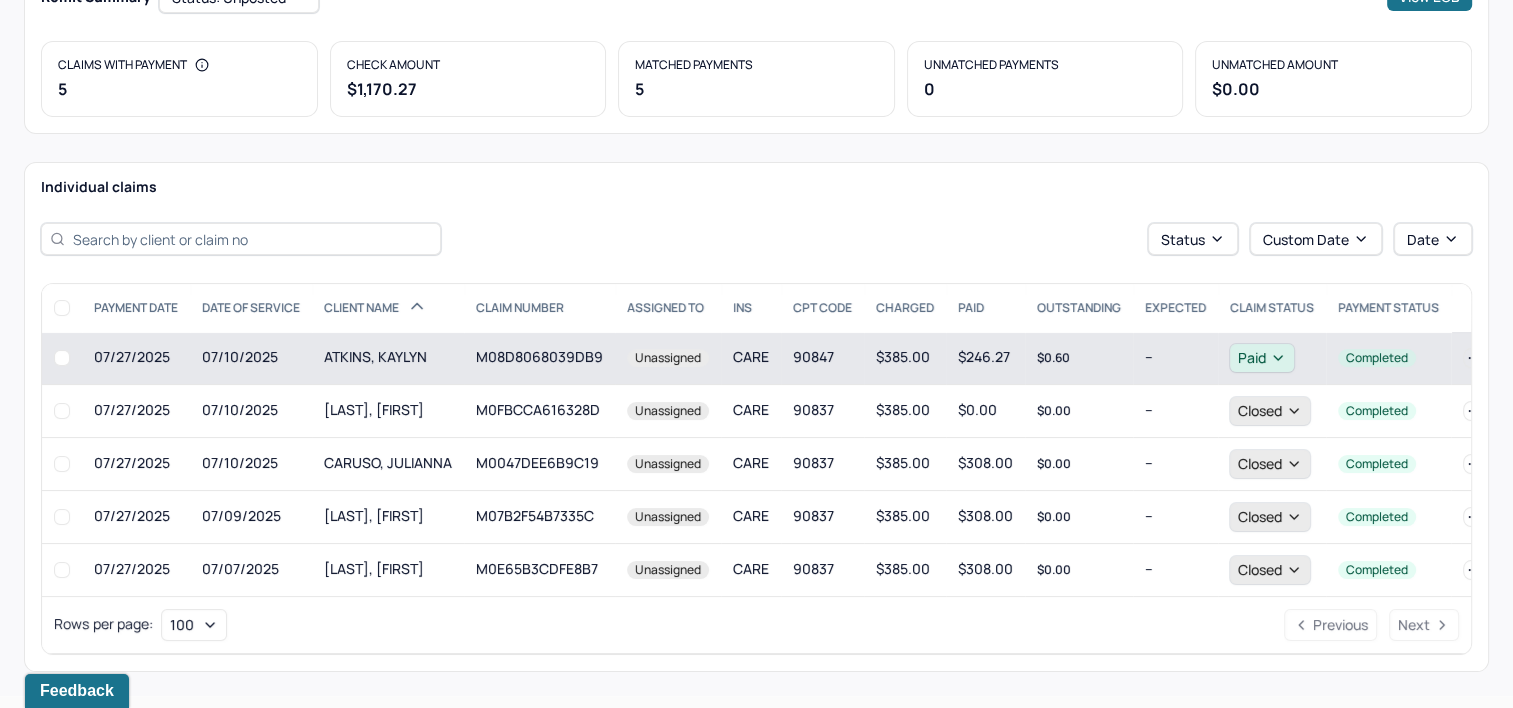 click on "ATKINS, KAYLYN" at bounding box center [388, 358] 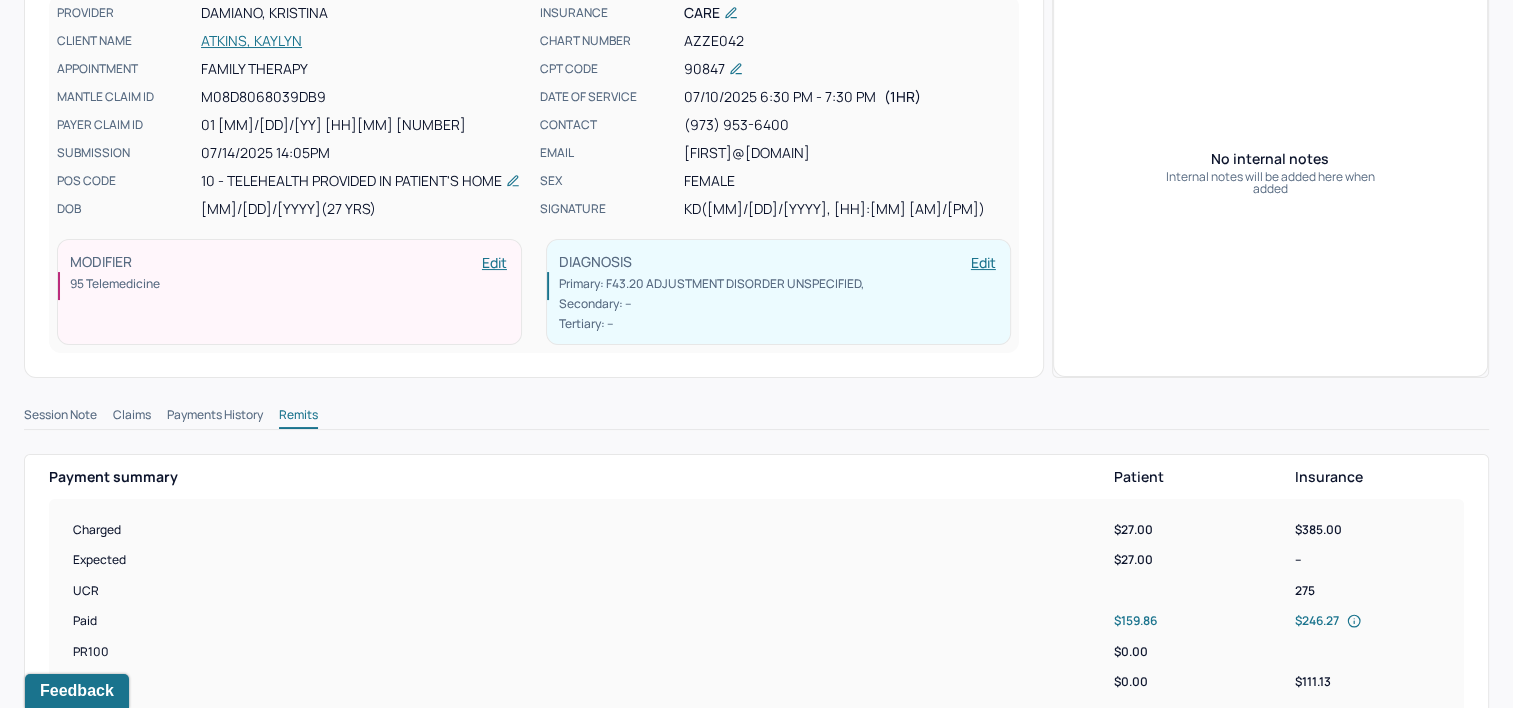 scroll, scrollTop: 0, scrollLeft: 0, axis: both 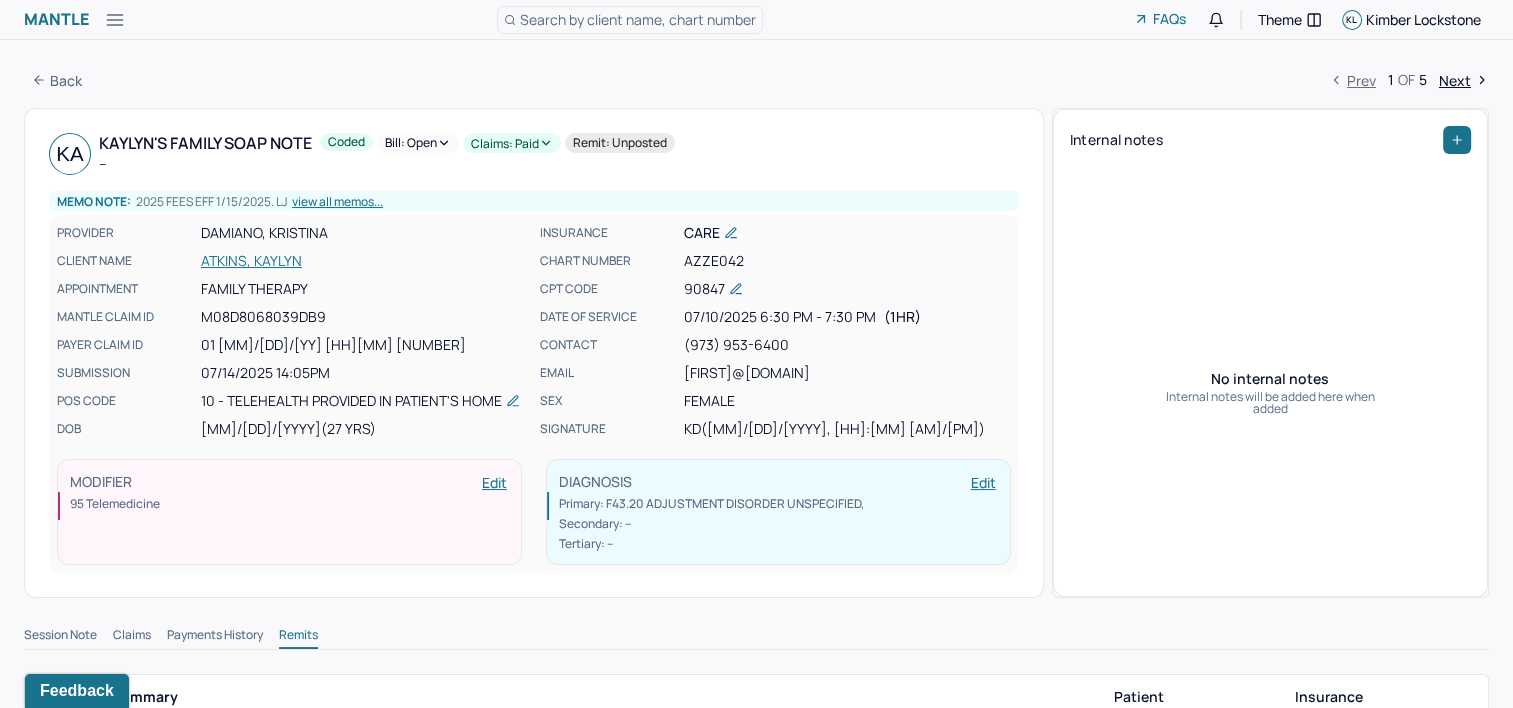 click on "Claims: paid" at bounding box center (512, 143) 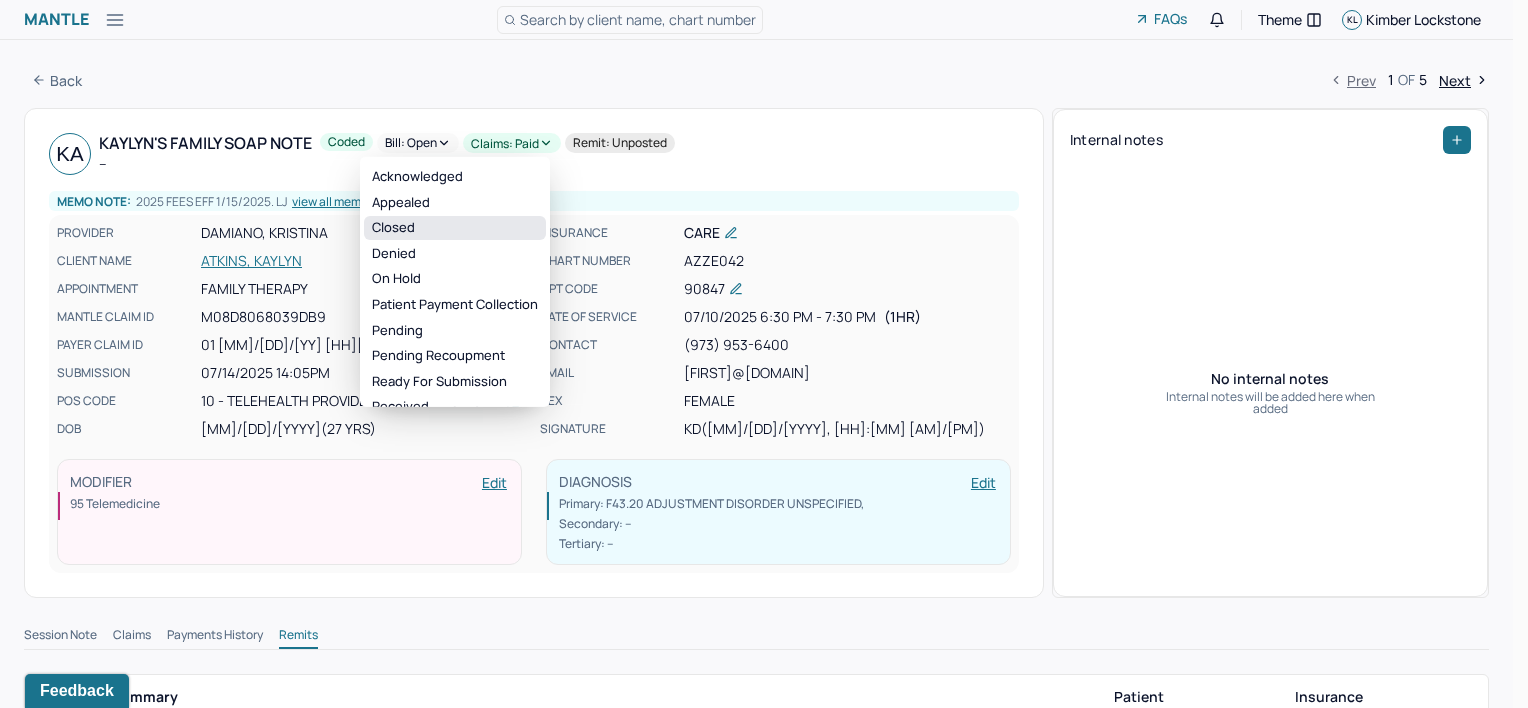 click on "Closed" at bounding box center [455, 228] 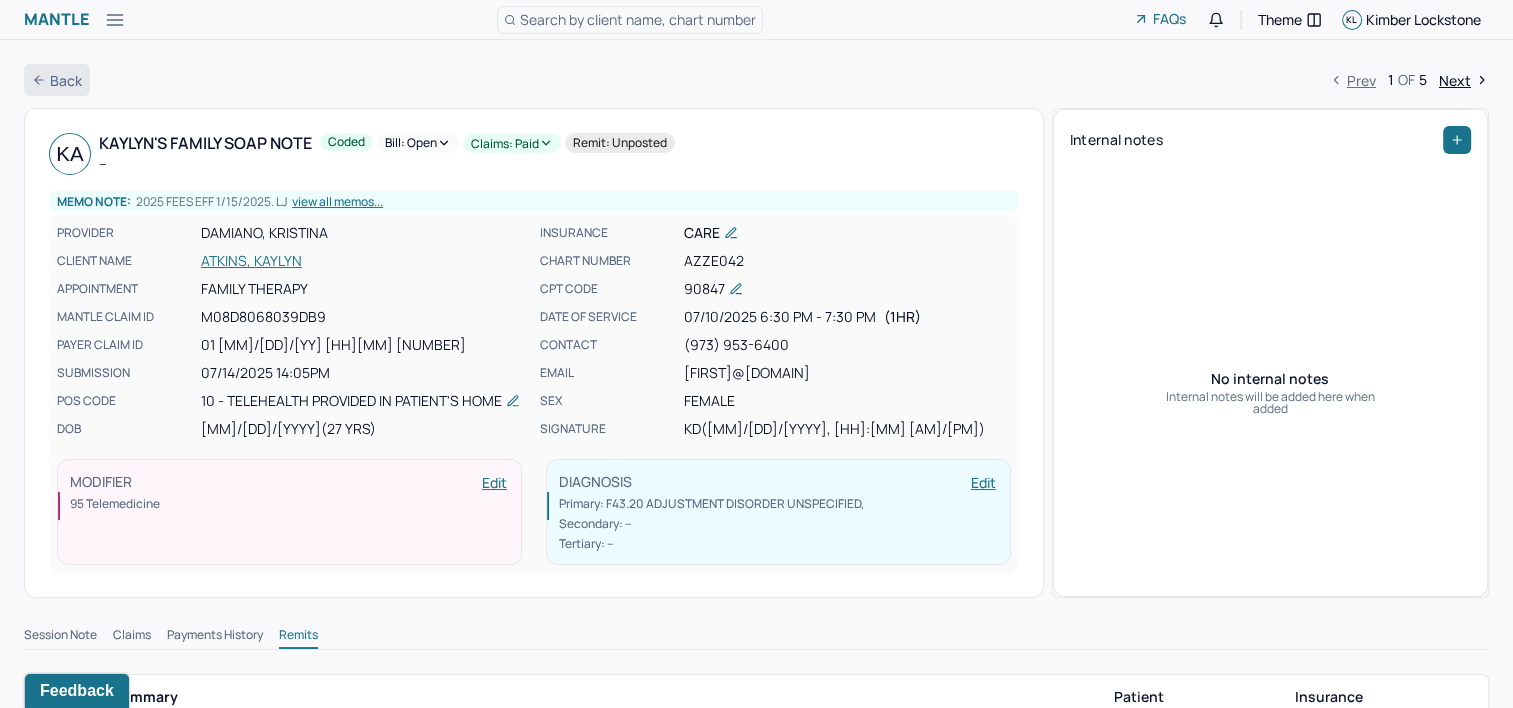 click on "Back" at bounding box center [57, 80] 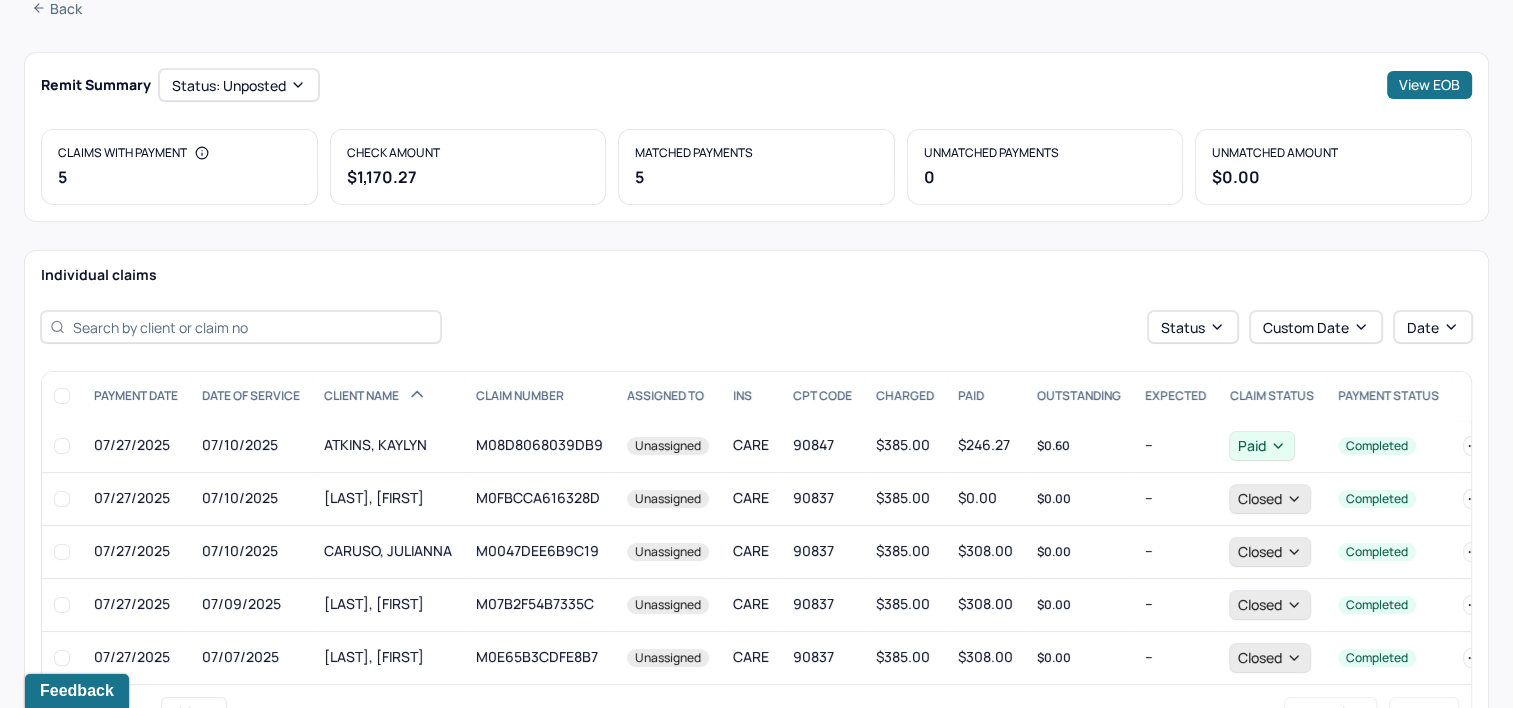 scroll, scrollTop: 0, scrollLeft: 0, axis: both 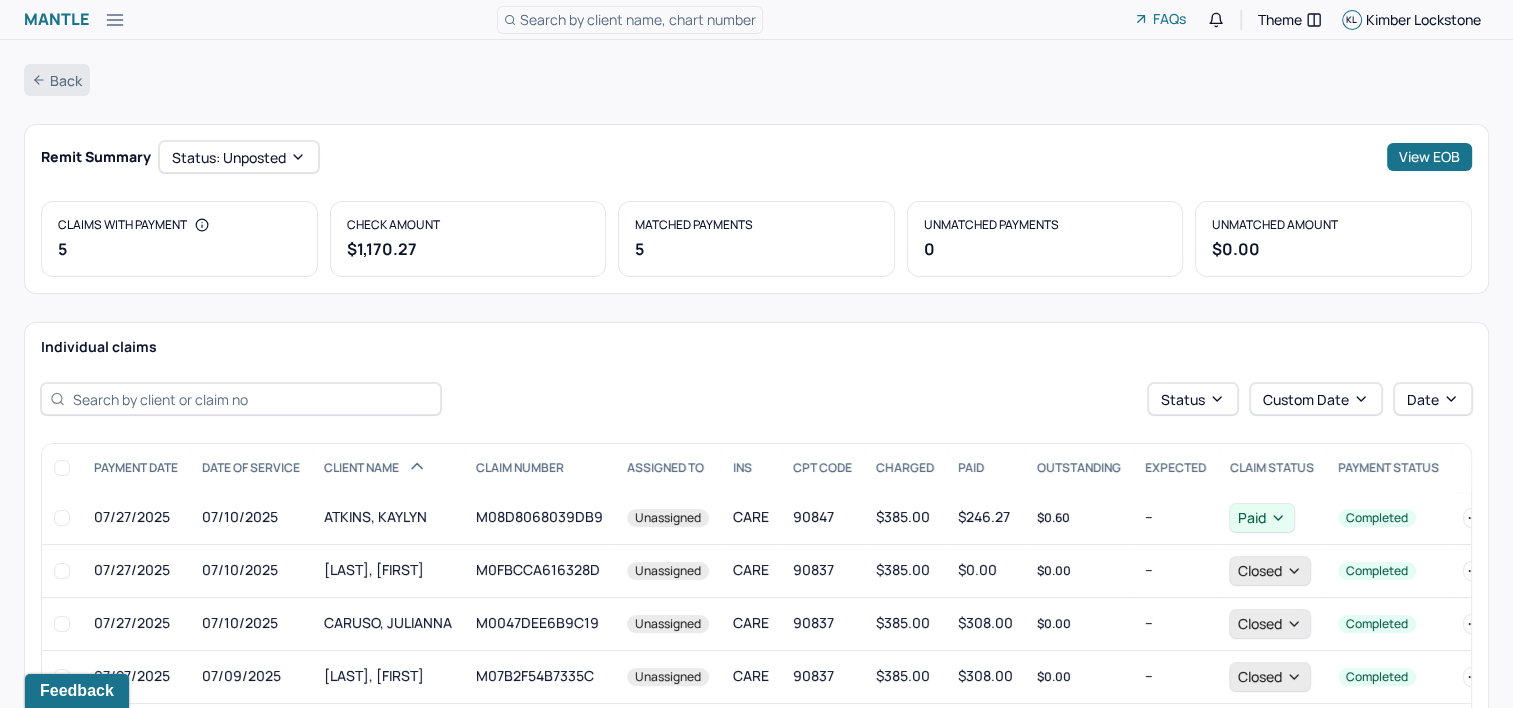 click on "Back" at bounding box center (57, 80) 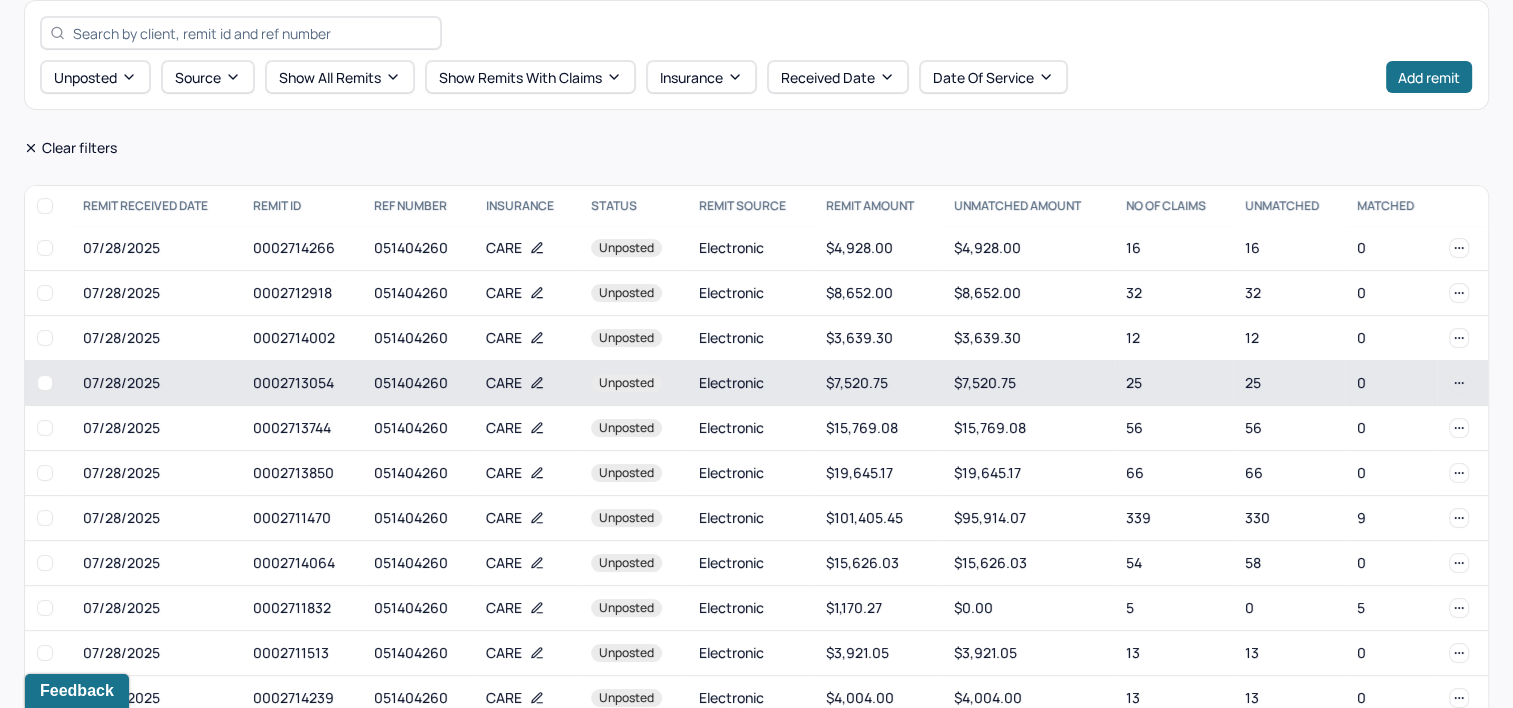 scroll, scrollTop: 99, scrollLeft: 0, axis: vertical 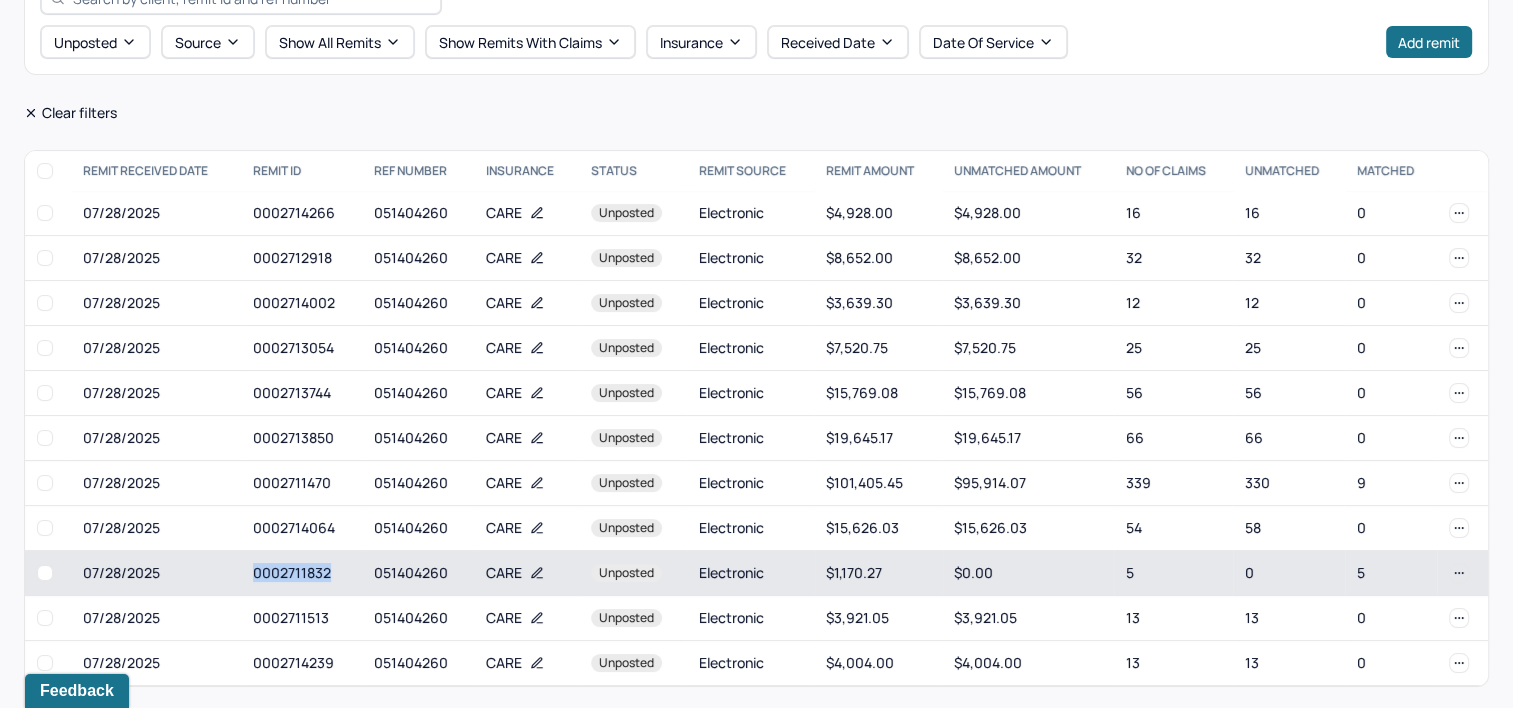 drag, startPoint x: 248, startPoint y: 575, endPoint x: 337, endPoint y: 570, distance: 89.140335 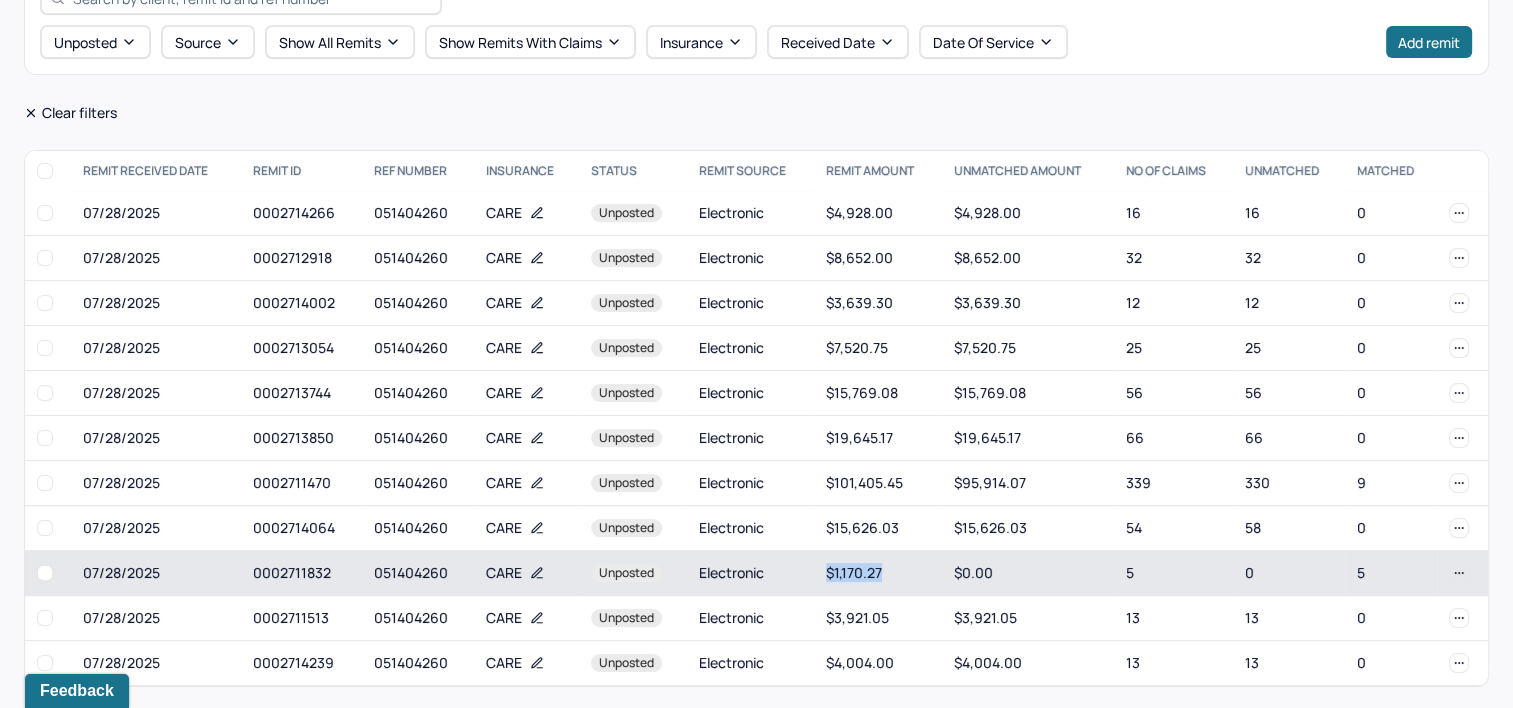 drag, startPoint x: 818, startPoint y: 574, endPoint x: 882, endPoint y: 575, distance: 64.00781 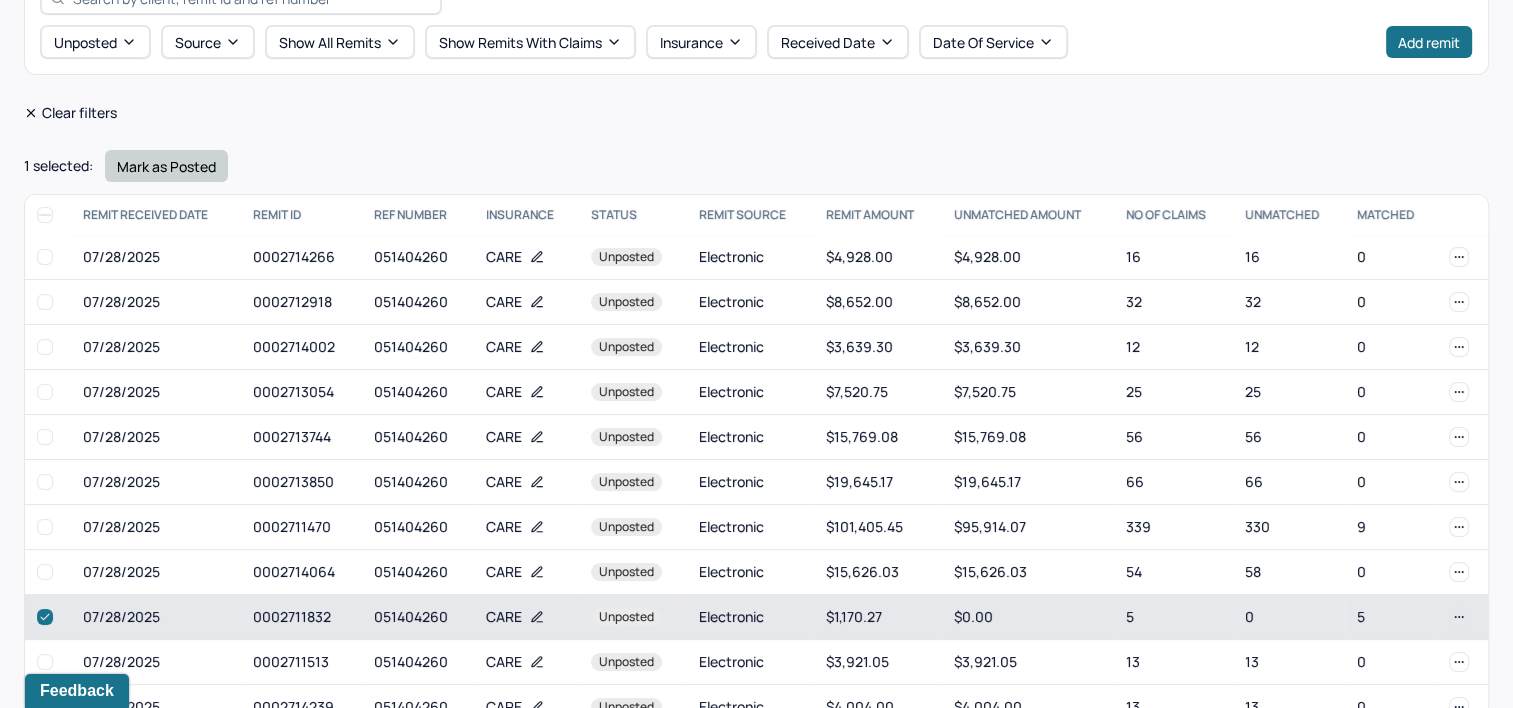 click on "Mark as Posted" at bounding box center (166, 166) 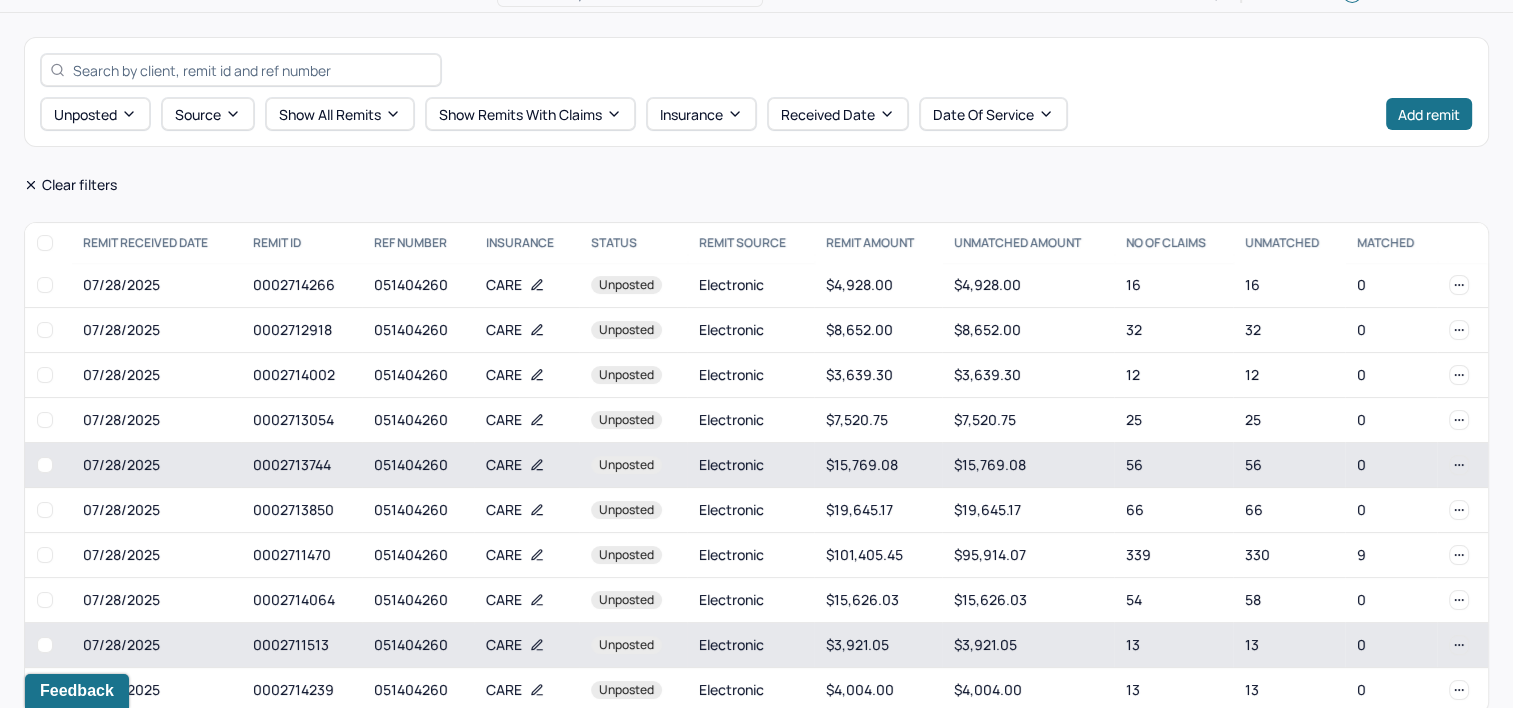 scroll, scrollTop: 54, scrollLeft: 0, axis: vertical 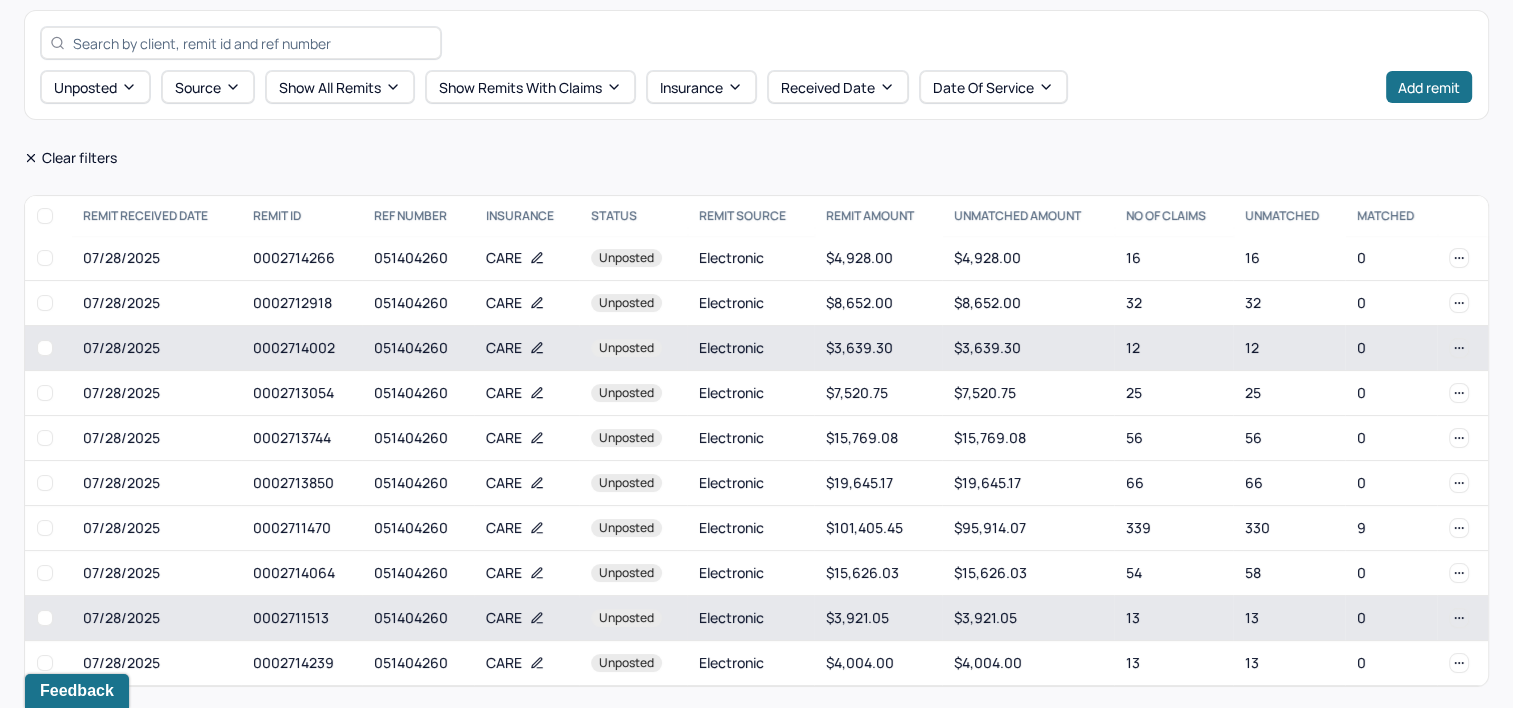 click on "0002714002" at bounding box center (301, 348) 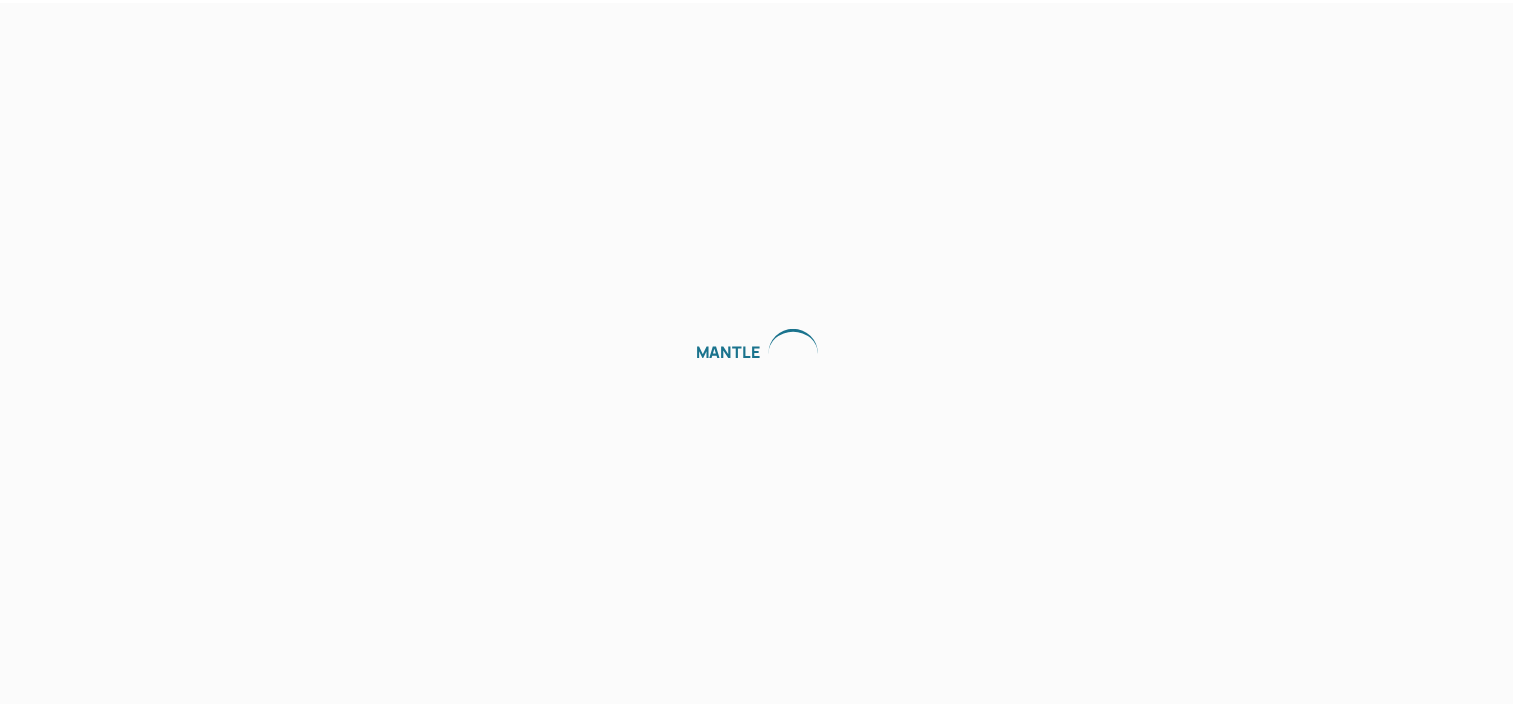 scroll, scrollTop: 0, scrollLeft: 0, axis: both 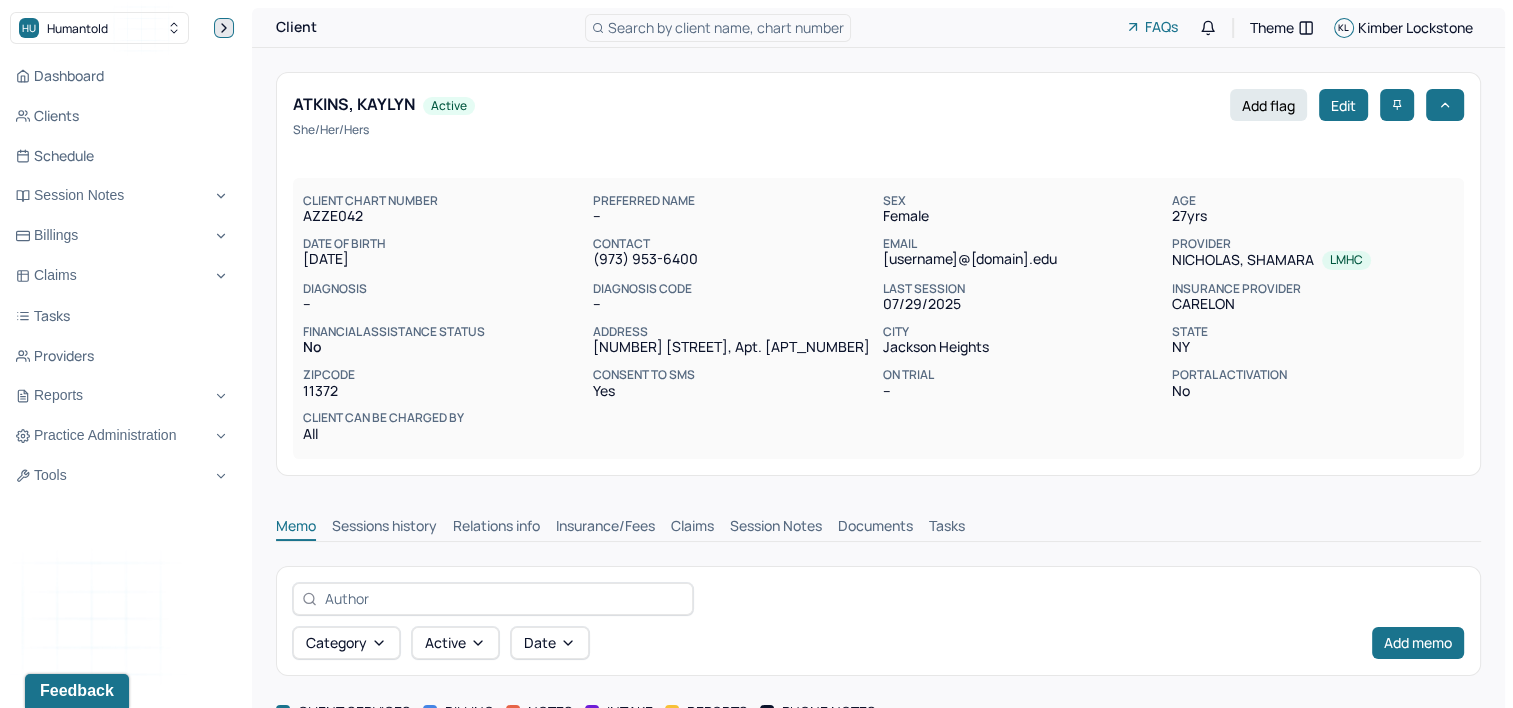 click 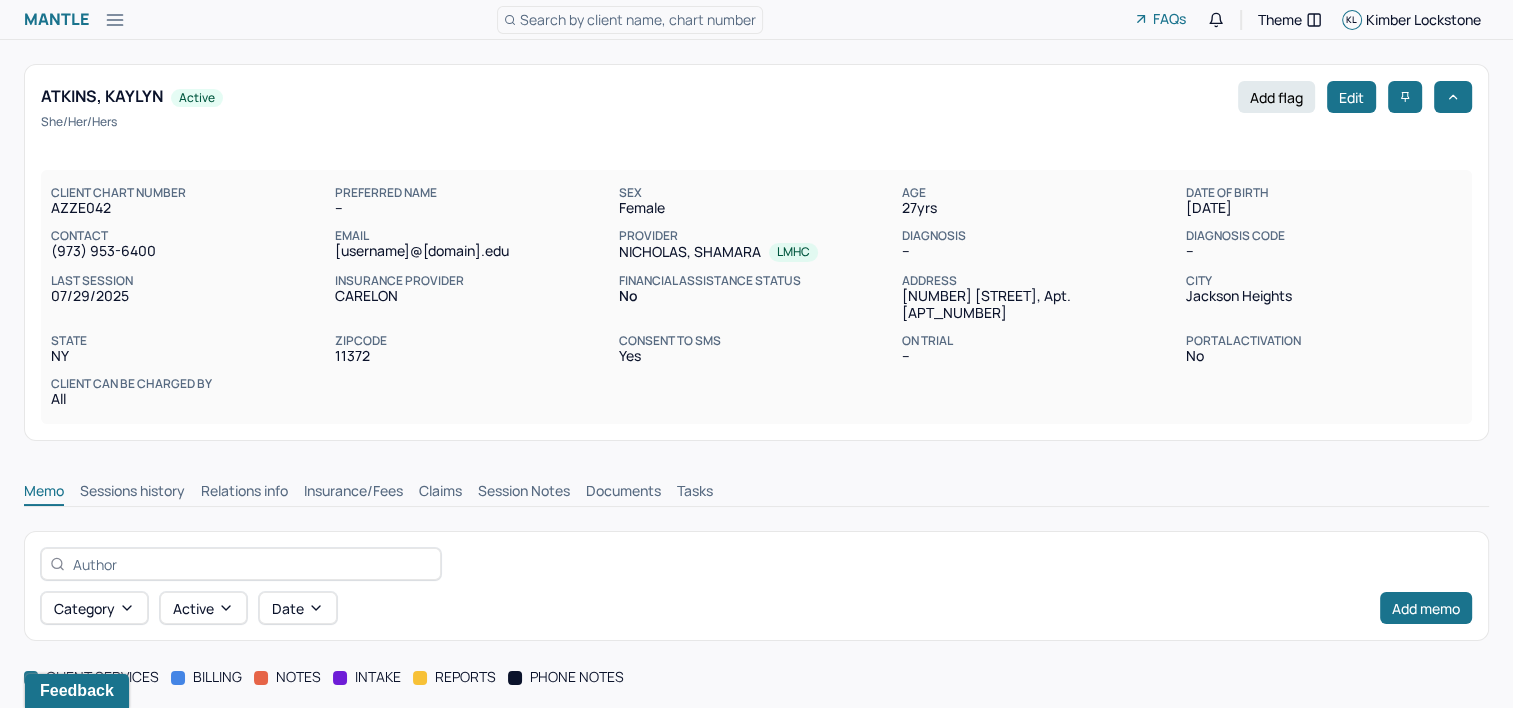 click on "Claims" at bounding box center (440, 493) 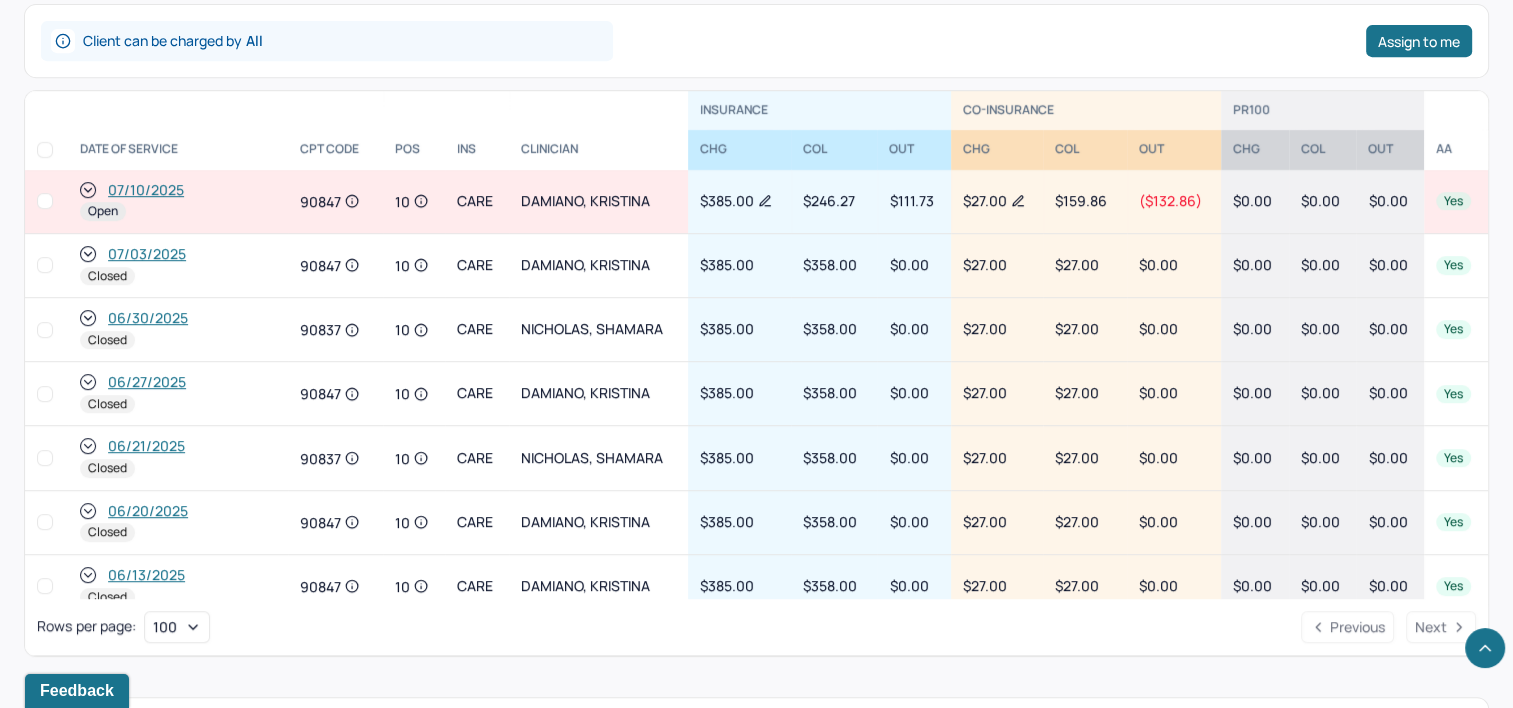 scroll, scrollTop: 900, scrollLeft: 0, axis: vertical 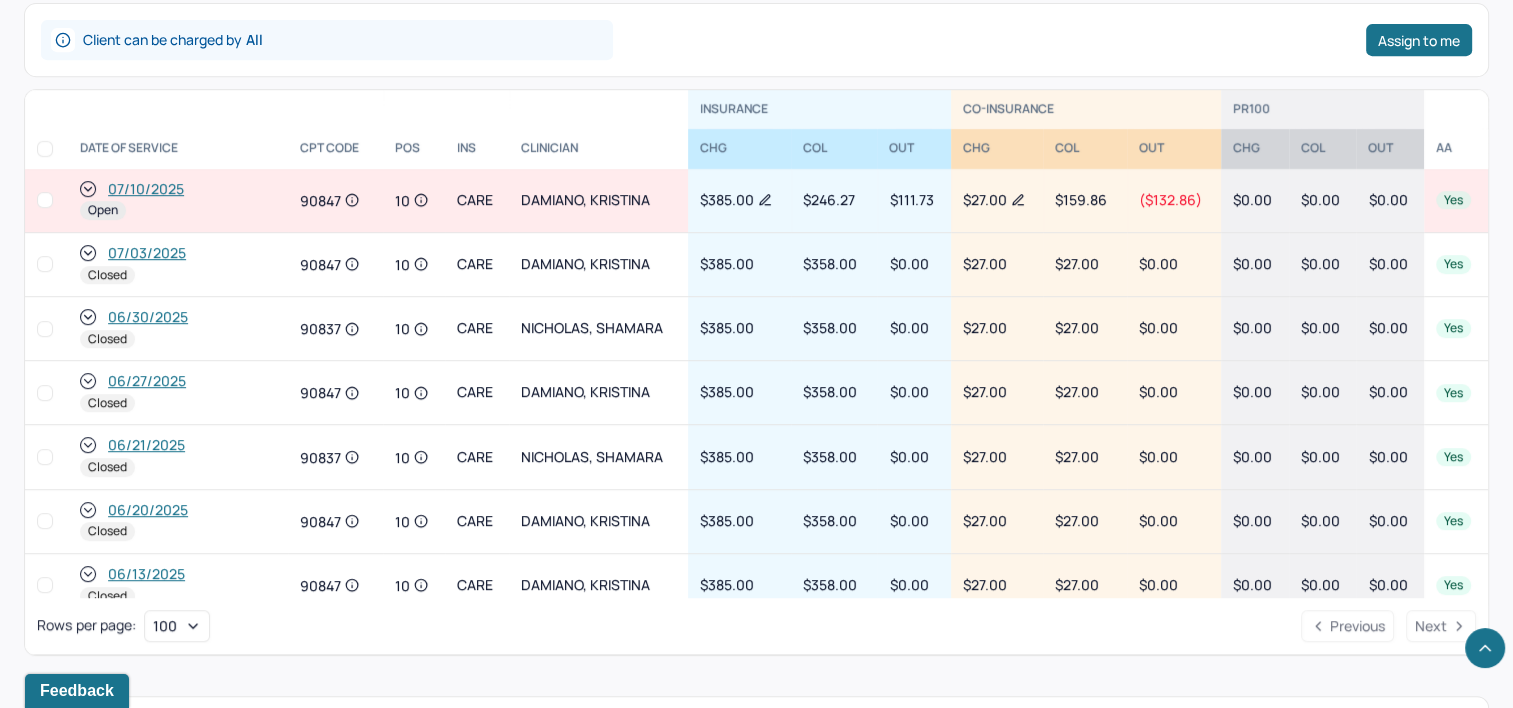 click 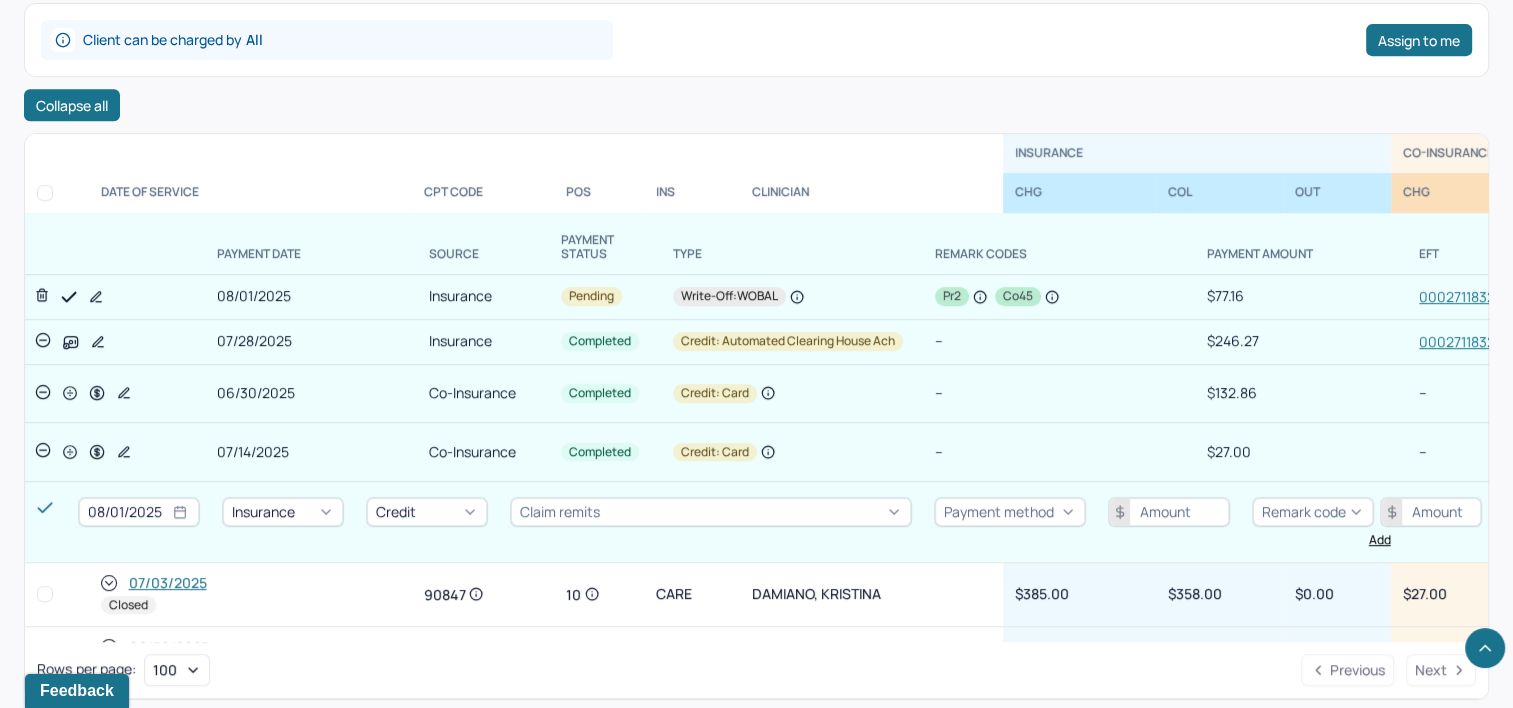 scroll, scrollTop: 100, scrollLeft: 0, axis: vertical 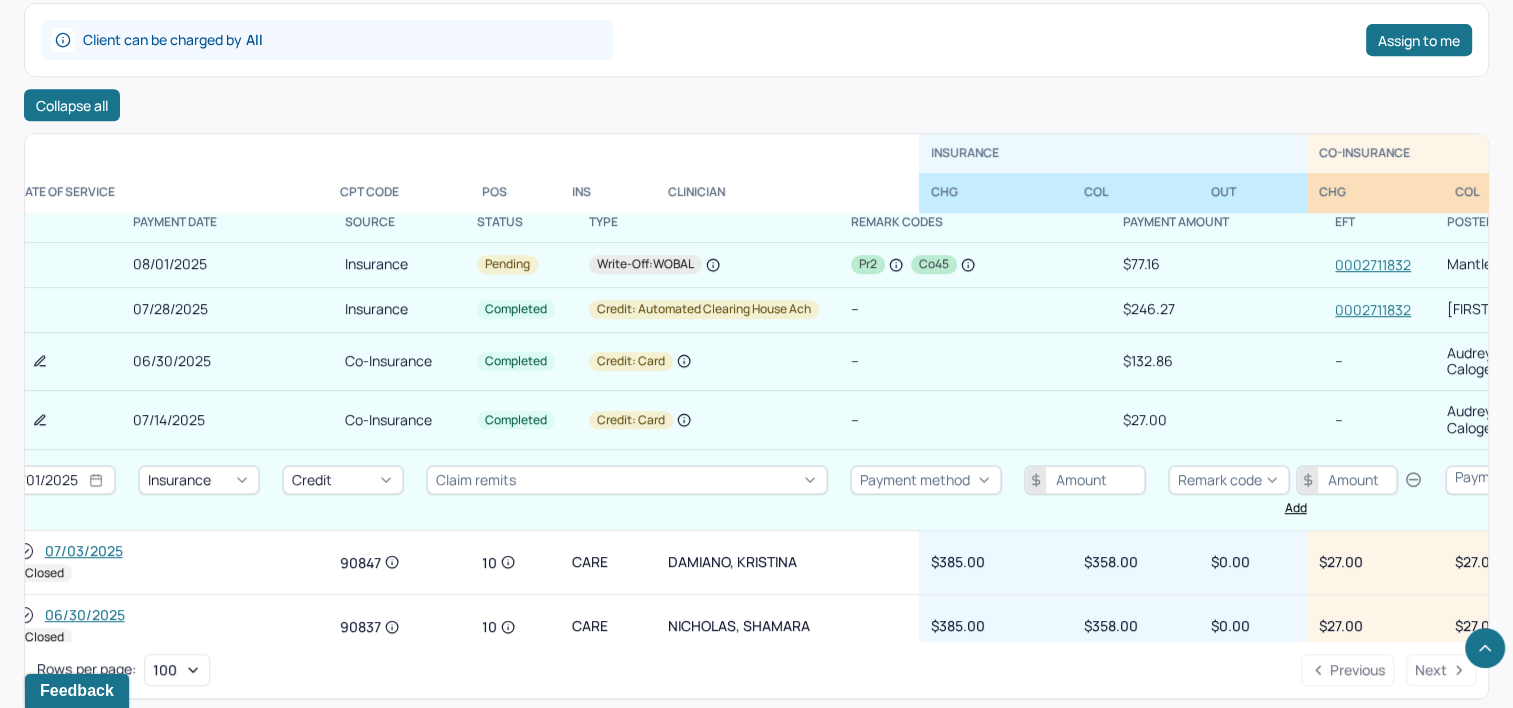 type 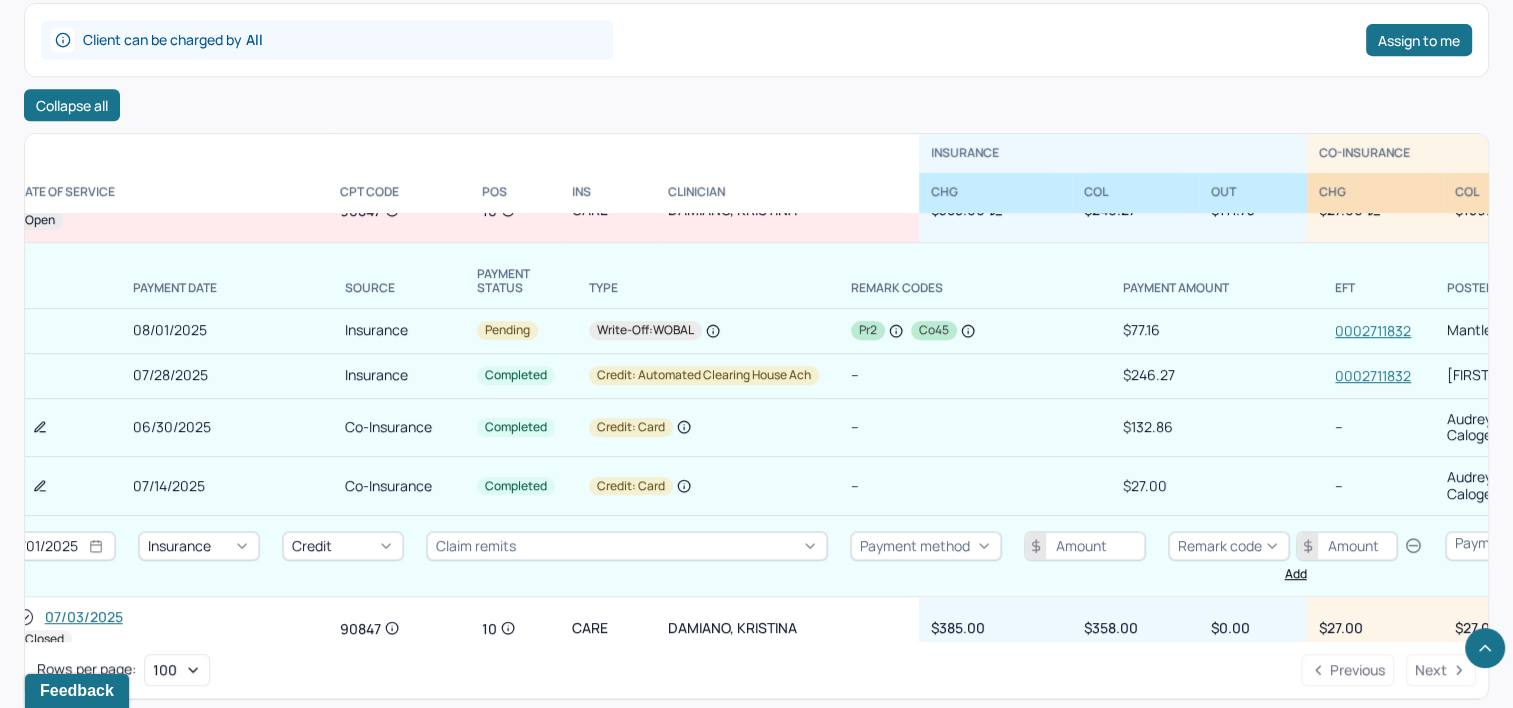 scroll, scrollTop: 0, scrollLeft: 84, axis: horizontal 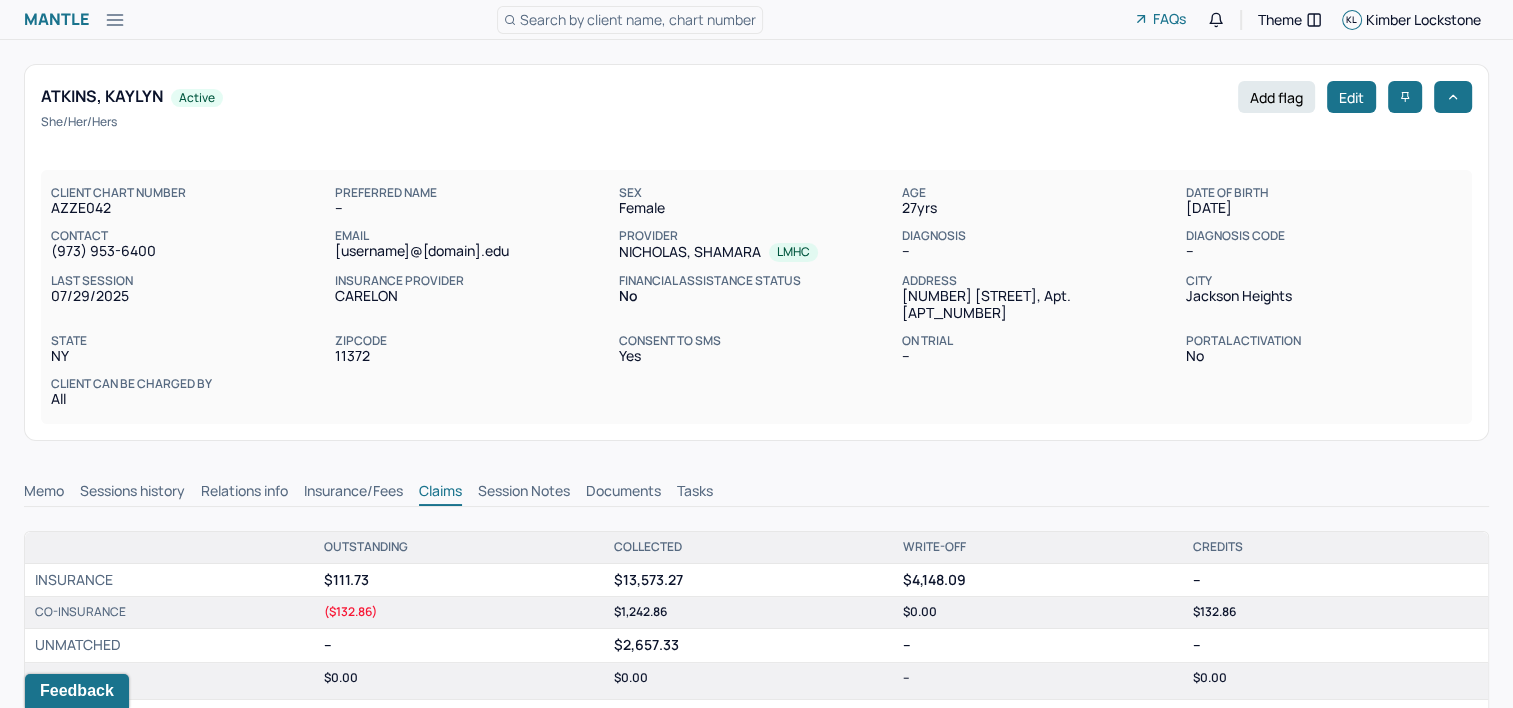 click on "AZZE042" at bounding box center [189, 208] 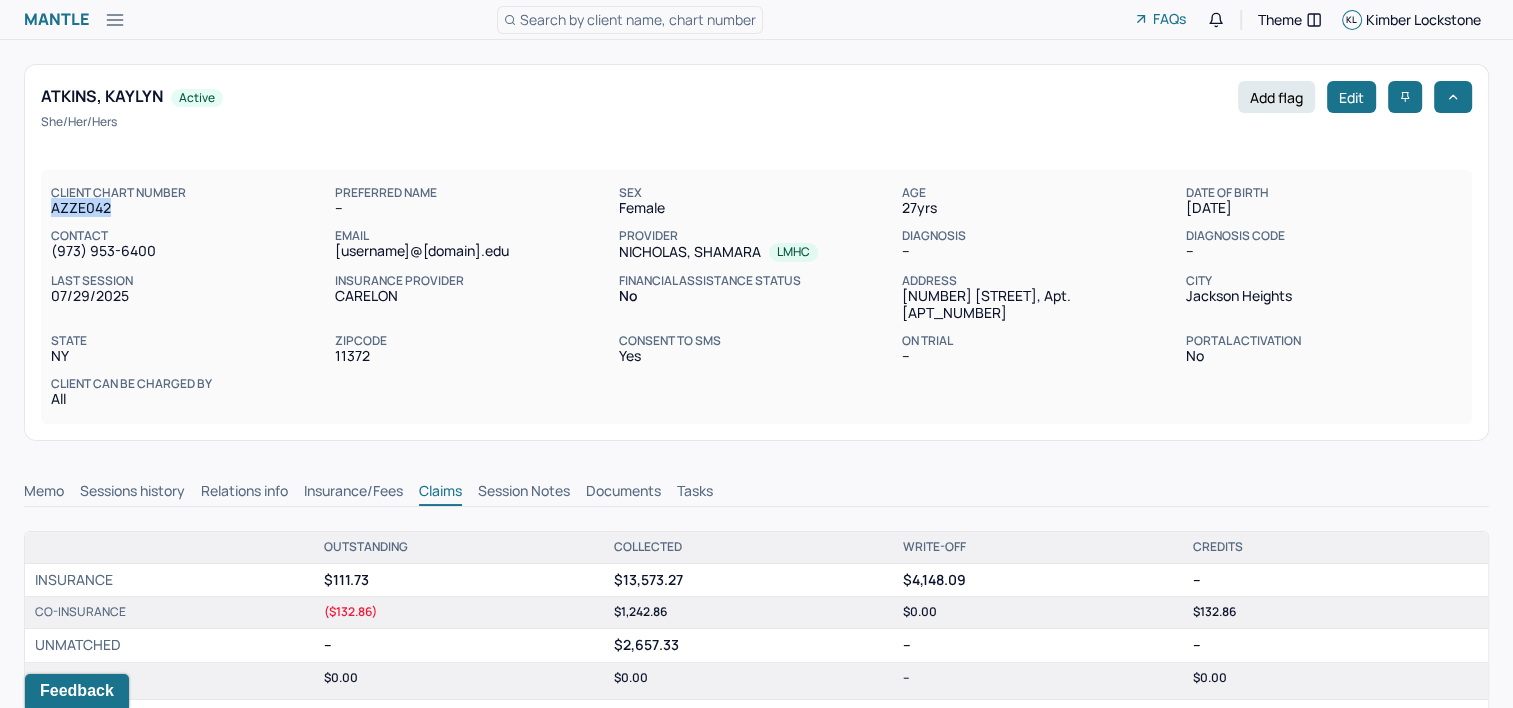 click on "AZZE042" at bounding box center (189, 208) 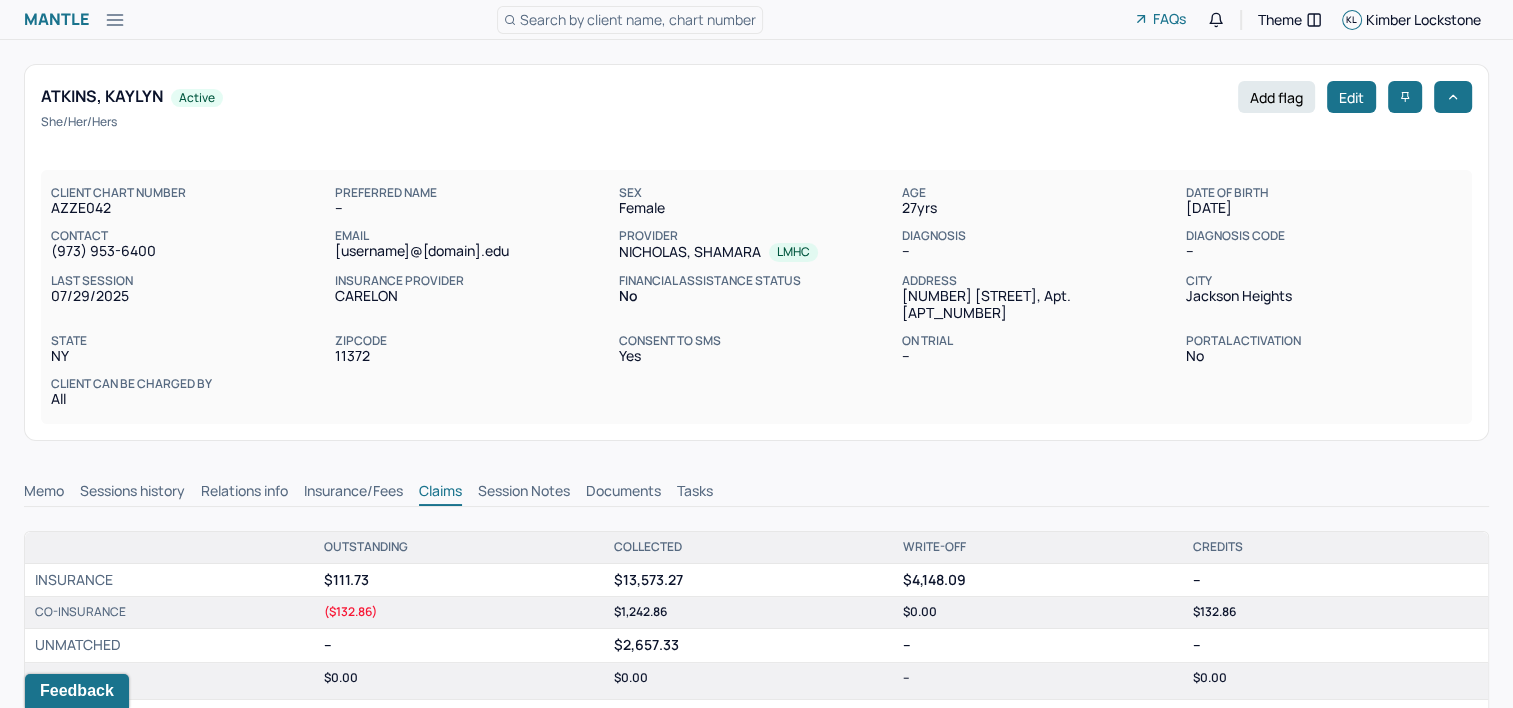 click on "All" at bounding box center [189, 399] 